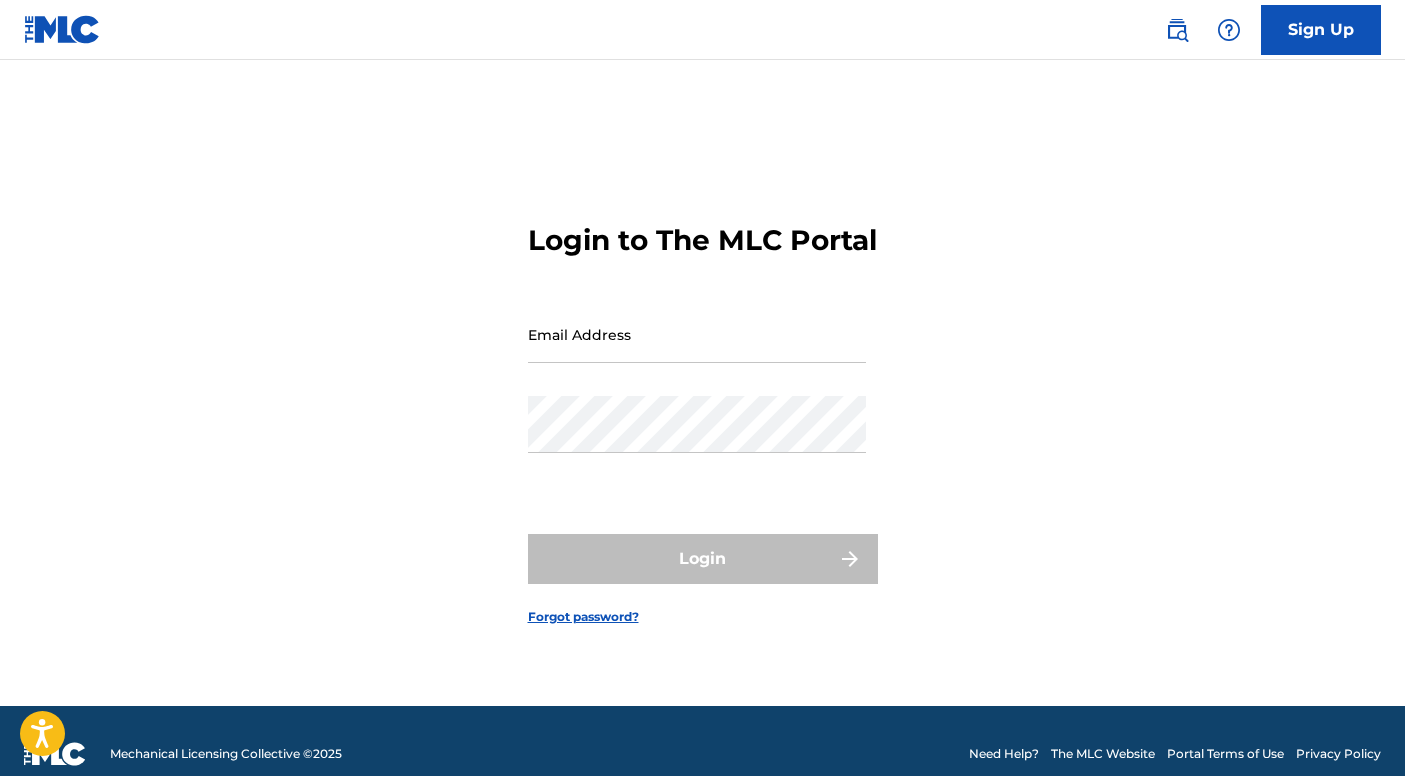 scroll, scrollTop: 0, scrollLeft: 0, axis: both 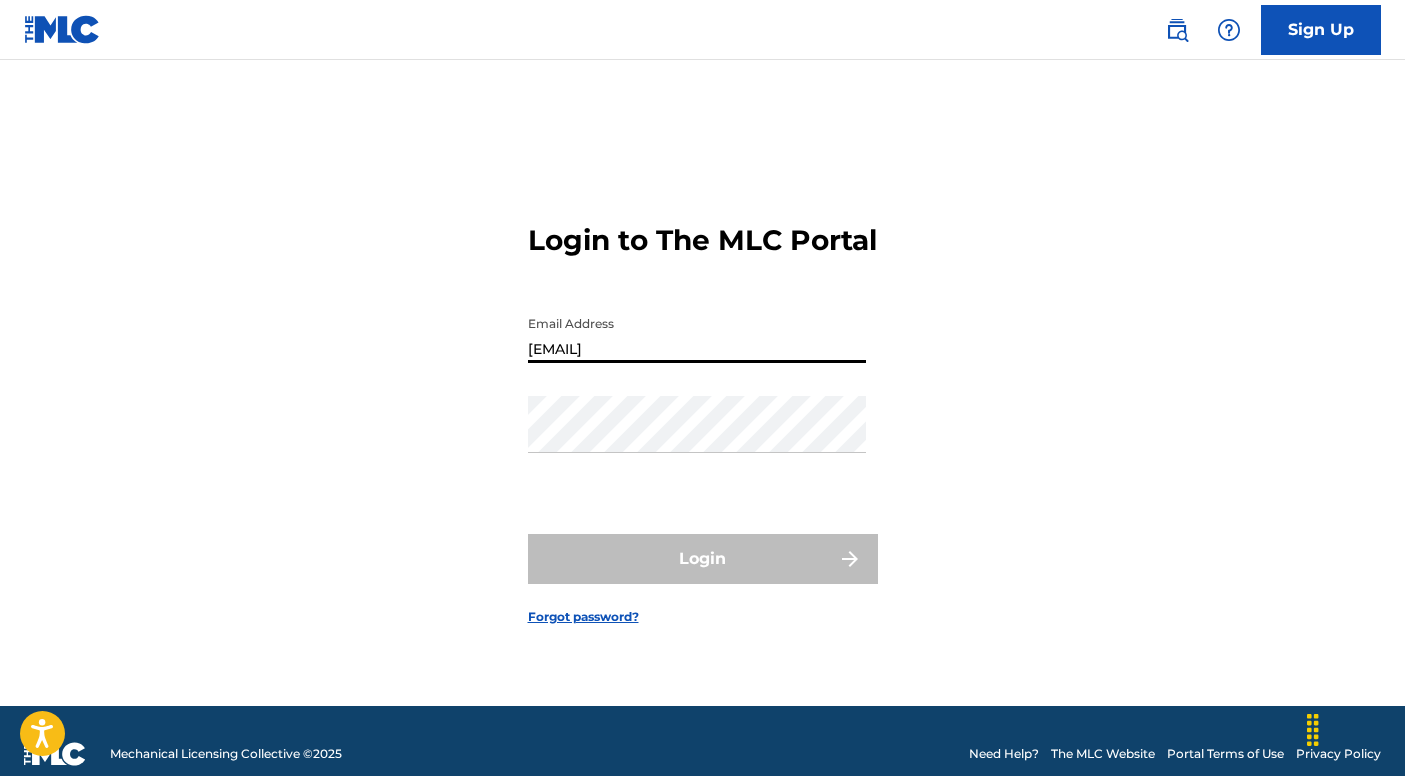 type on "[EMAIL]" 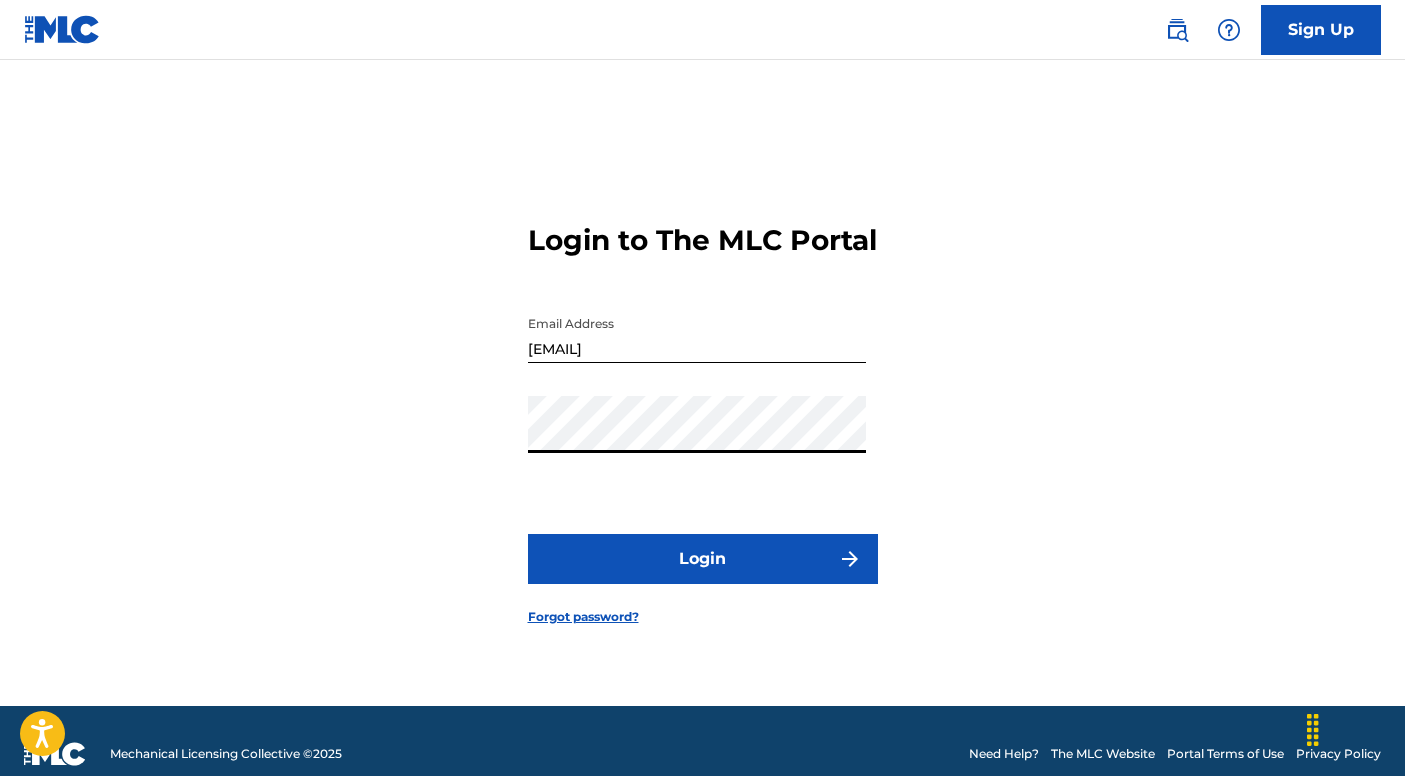 click on "Login" at bounding box center [703, 559] 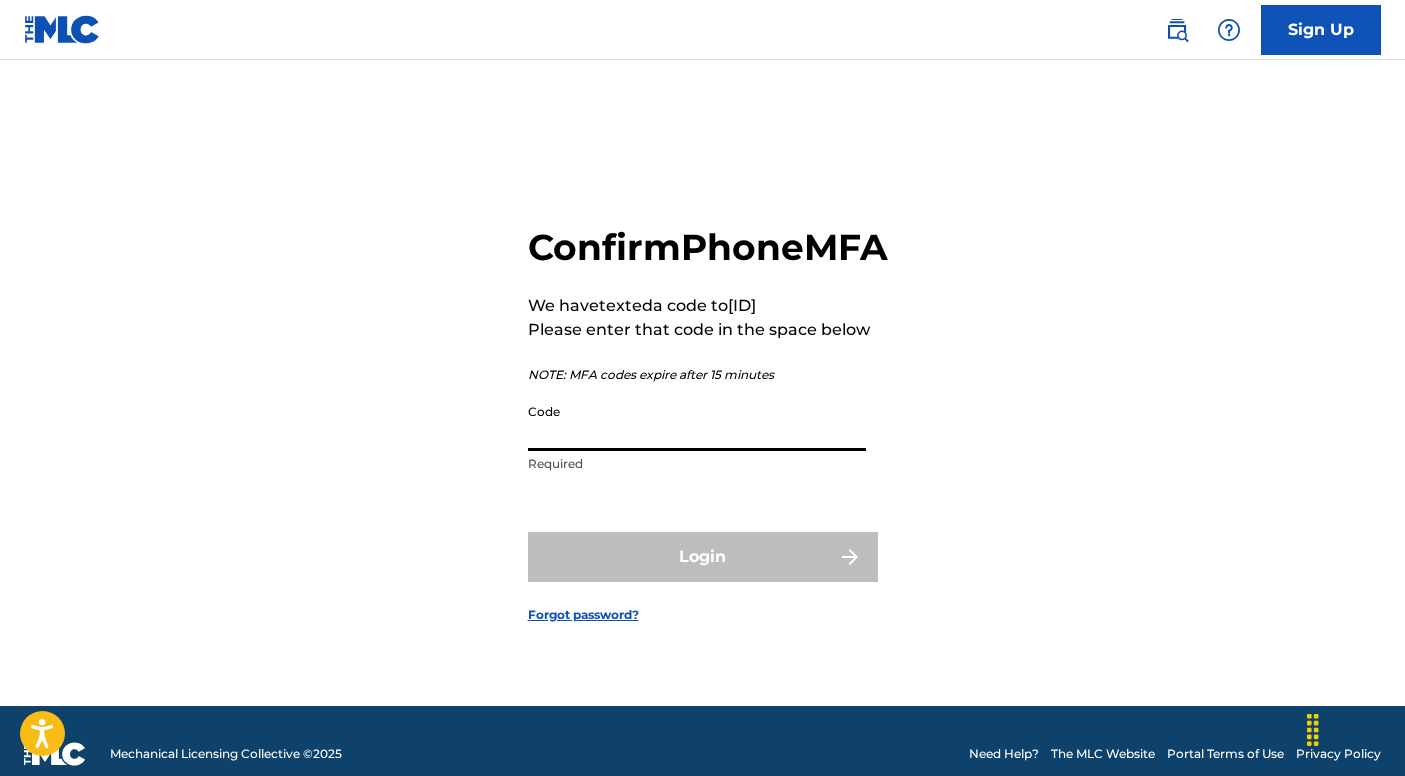 click on "Code" at bounding box center (697, 422) 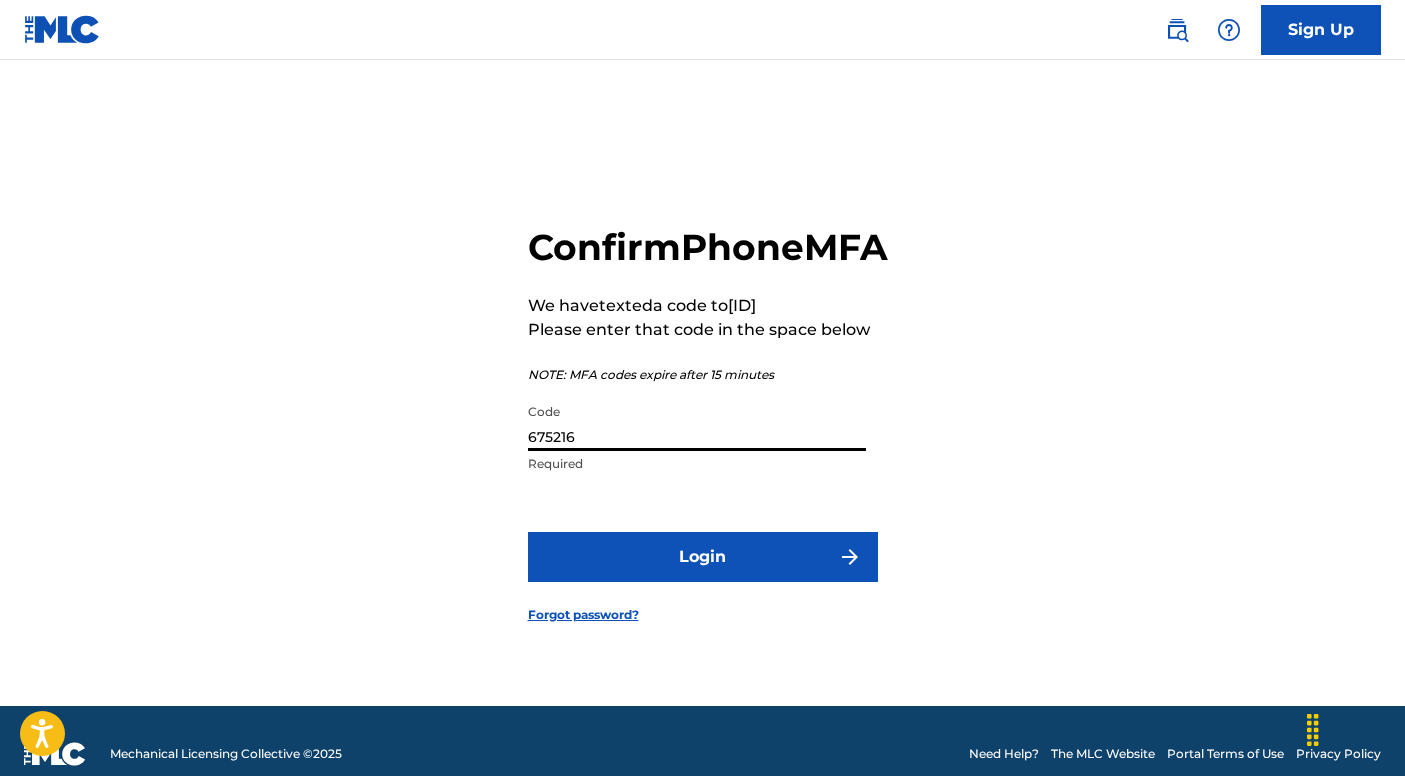 type on "675216" 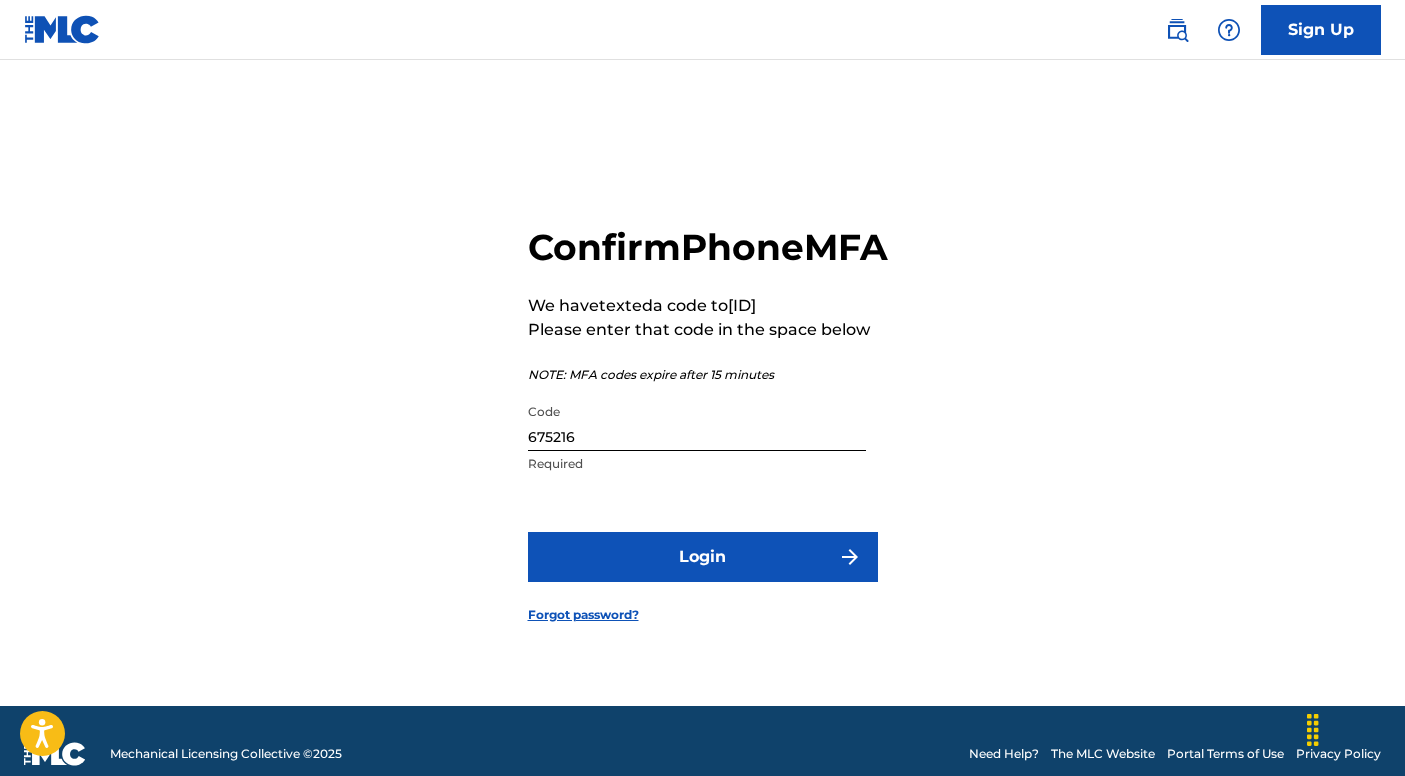 click on "Login" at bounding box center [703, 557] 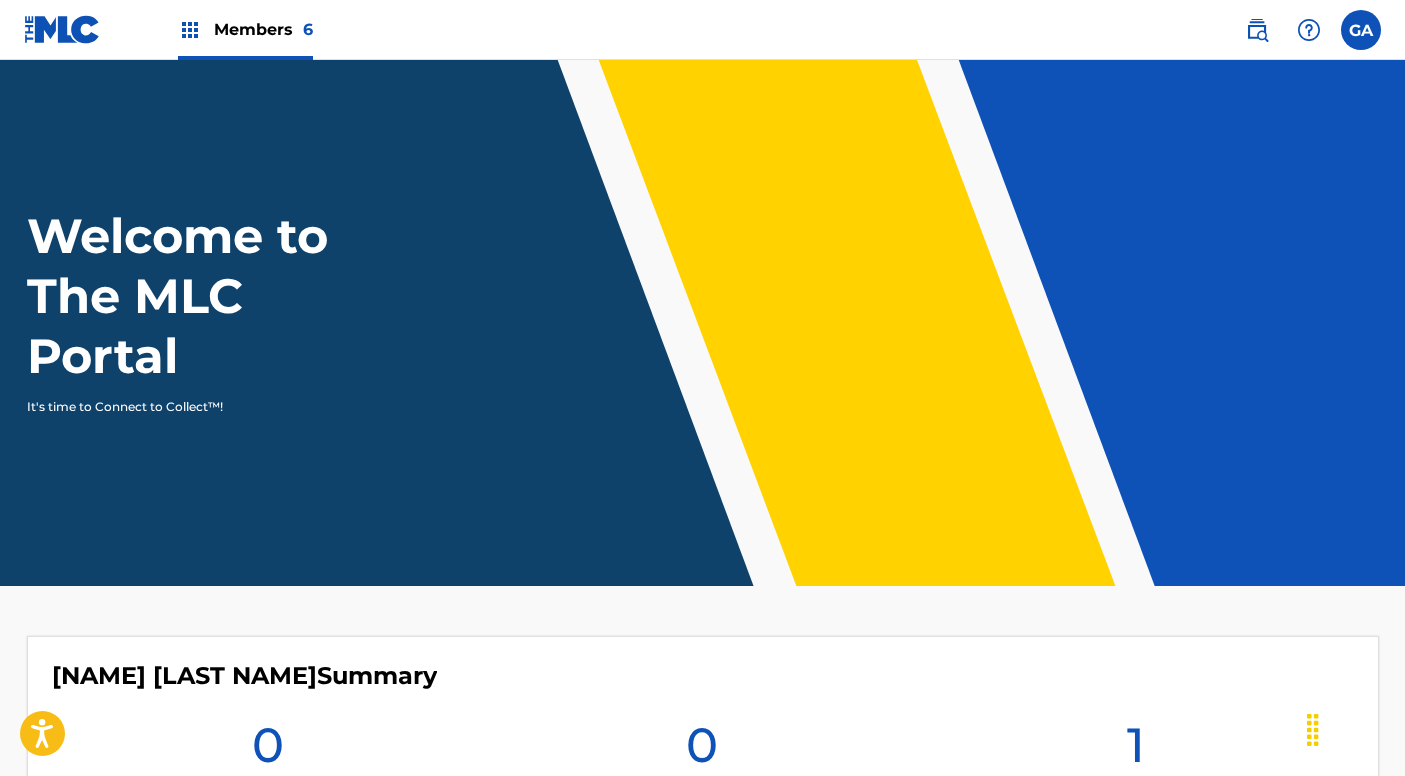 scroll, scrollTop: 0, scrollLeft: 0, axis: both 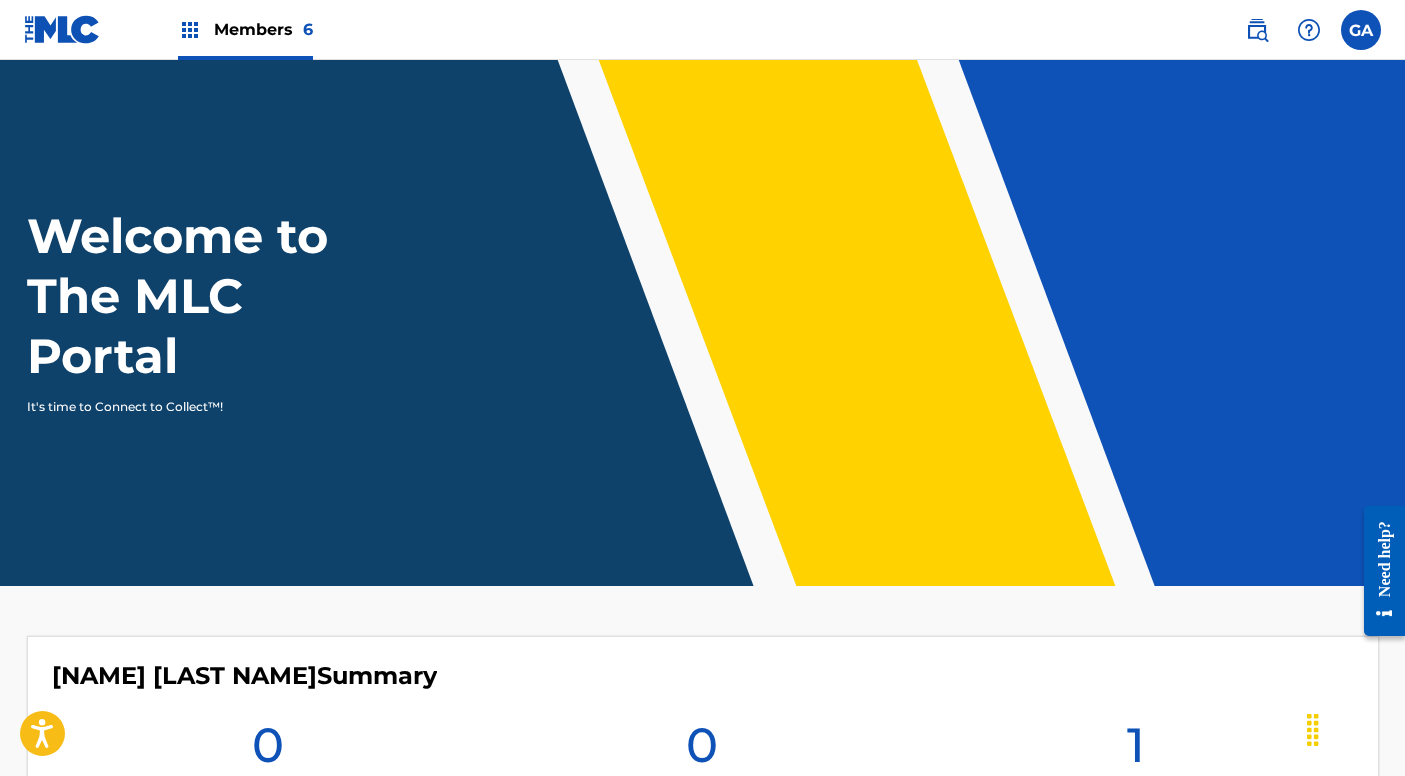 click on "Members    6" at bounding box center (245, 29) 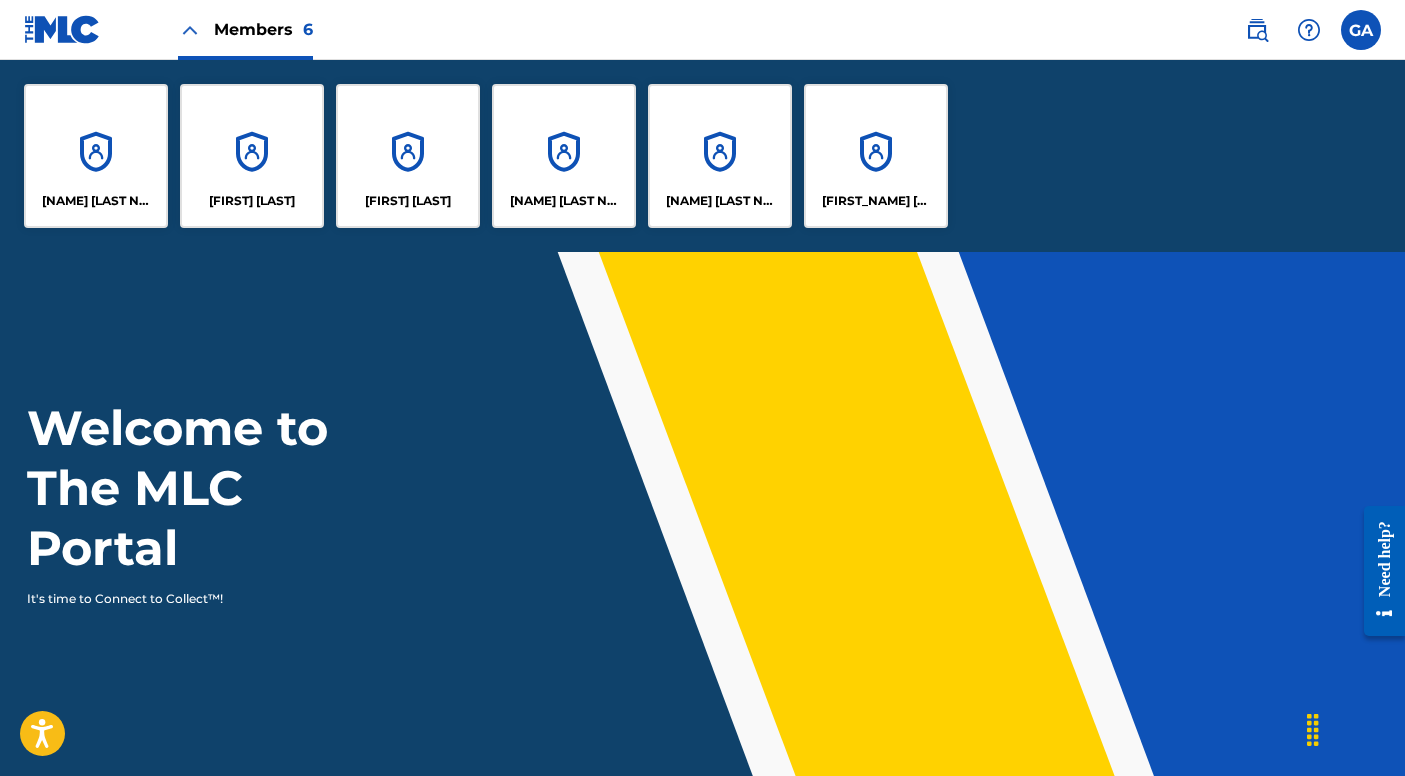 click on "Members    6" at bounding box center (245, 29) 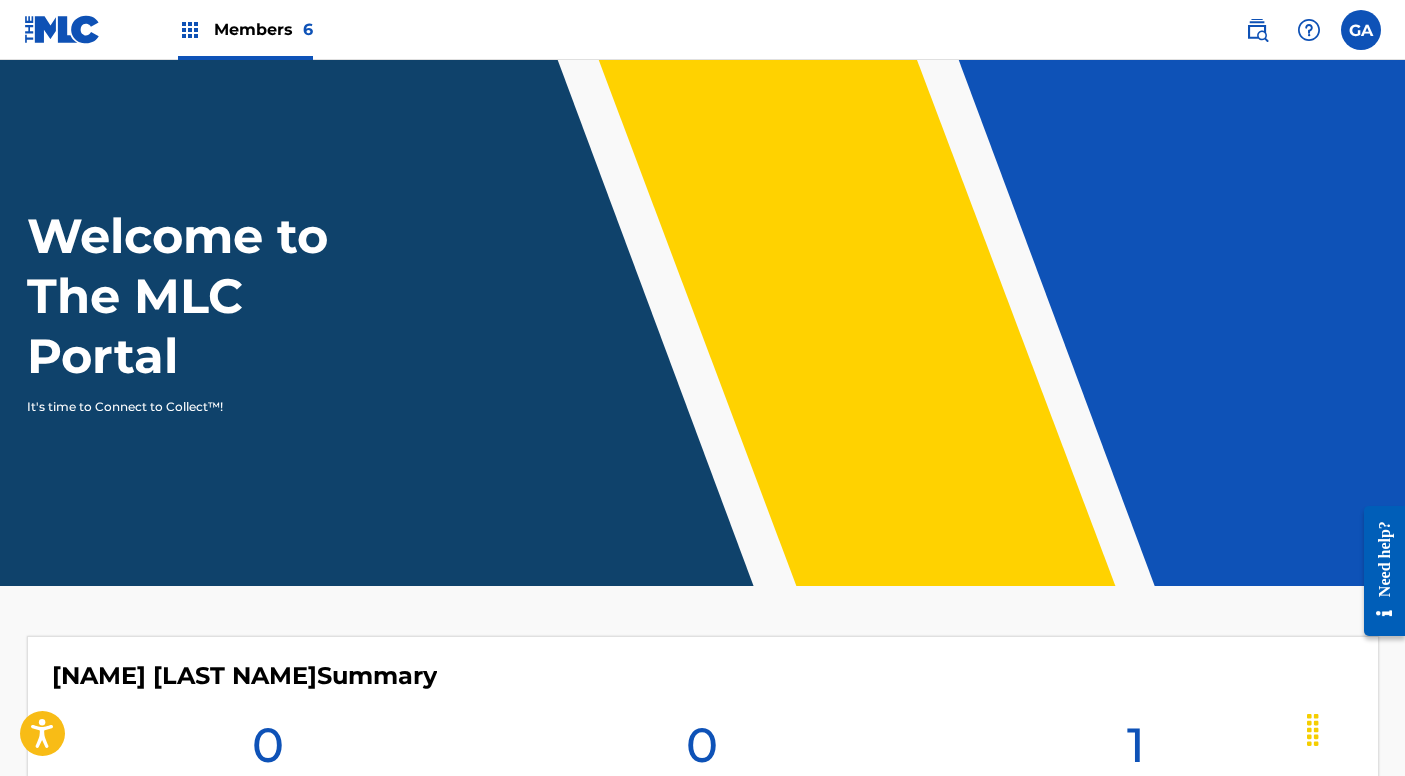 click on "Members    6" at bounding box center [245, 29] 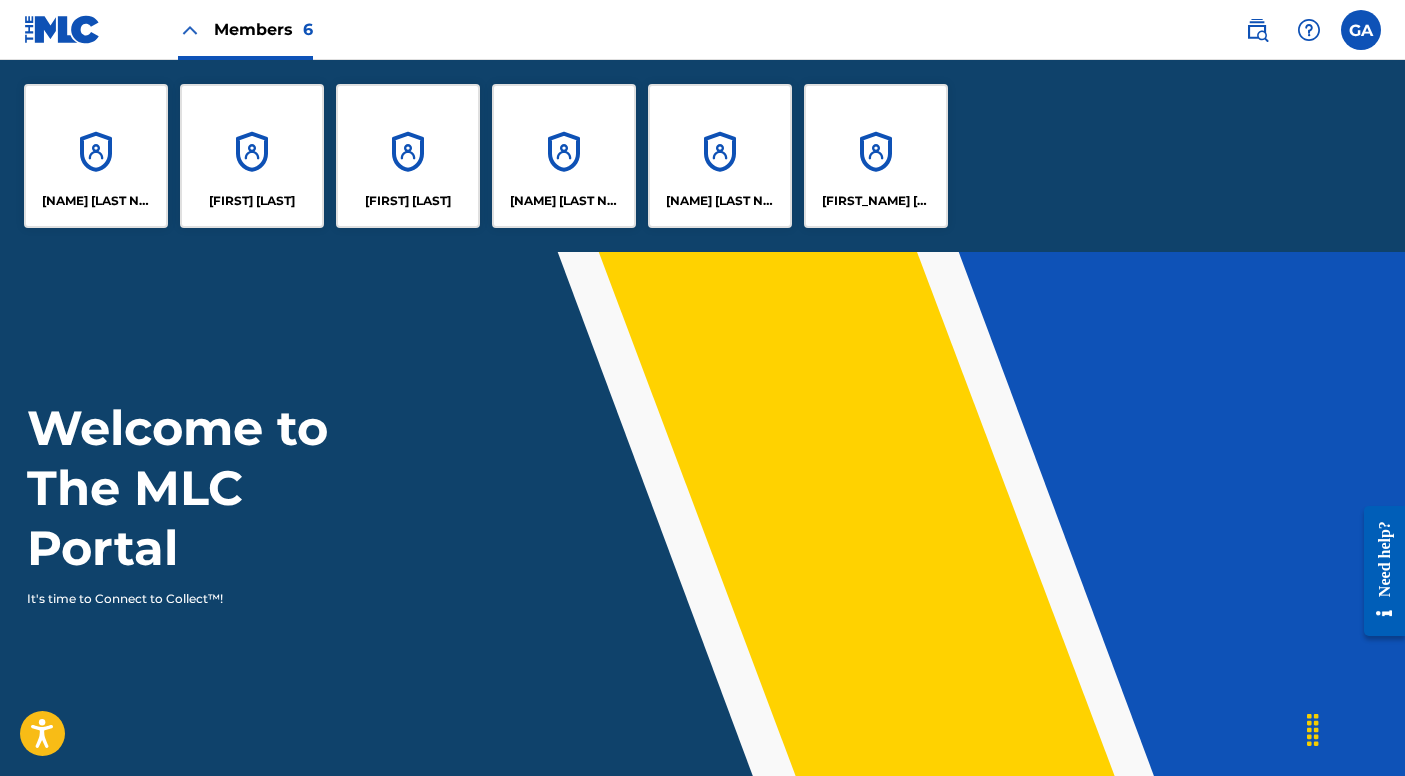 click on "[FIRST] [LAST]" at bounding box center [564, 156] 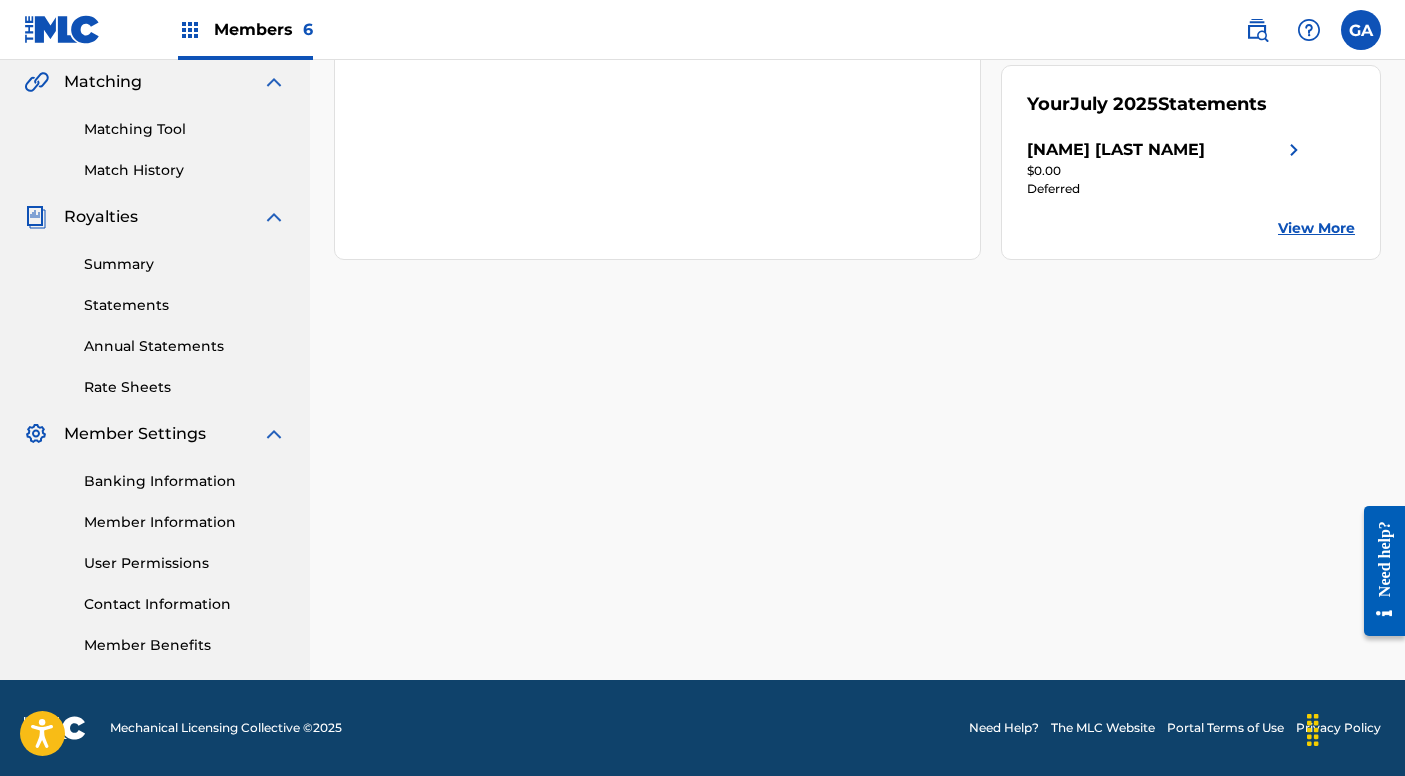 scroll, scrollTop: 464, scrollLeft: 0, axis: vertical 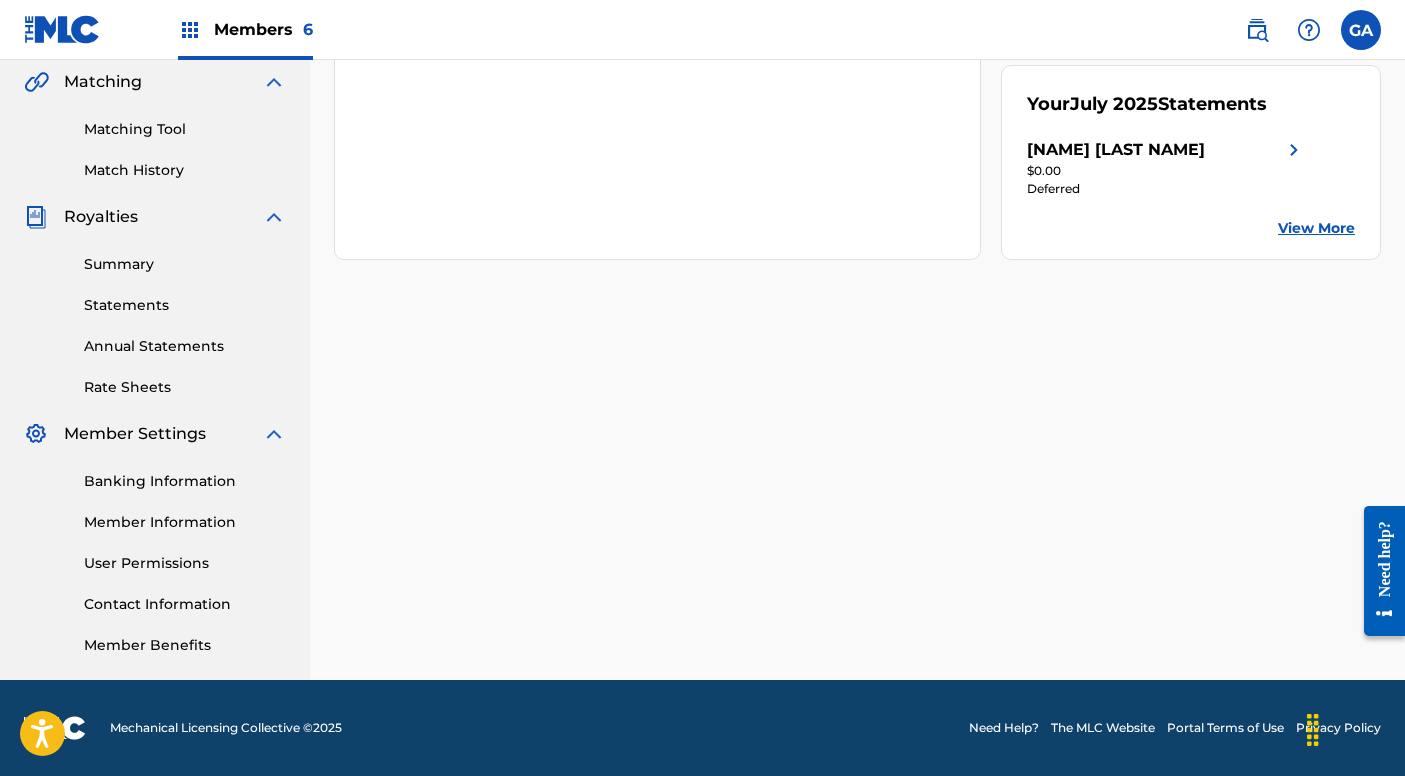 click on "Member Information" at bounding box center [185, 522] 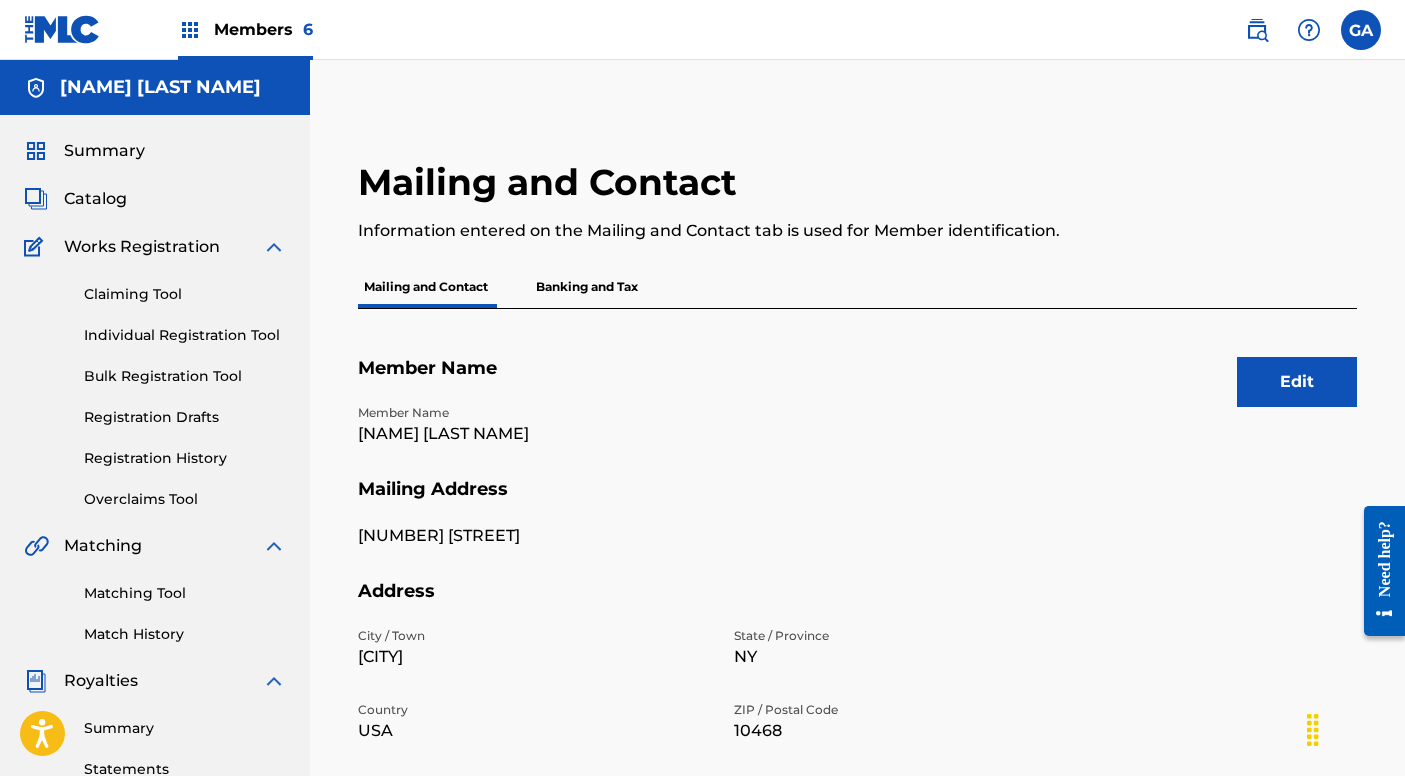 scroll, scrollTop: 0, scrollLeft: 0, axis: both 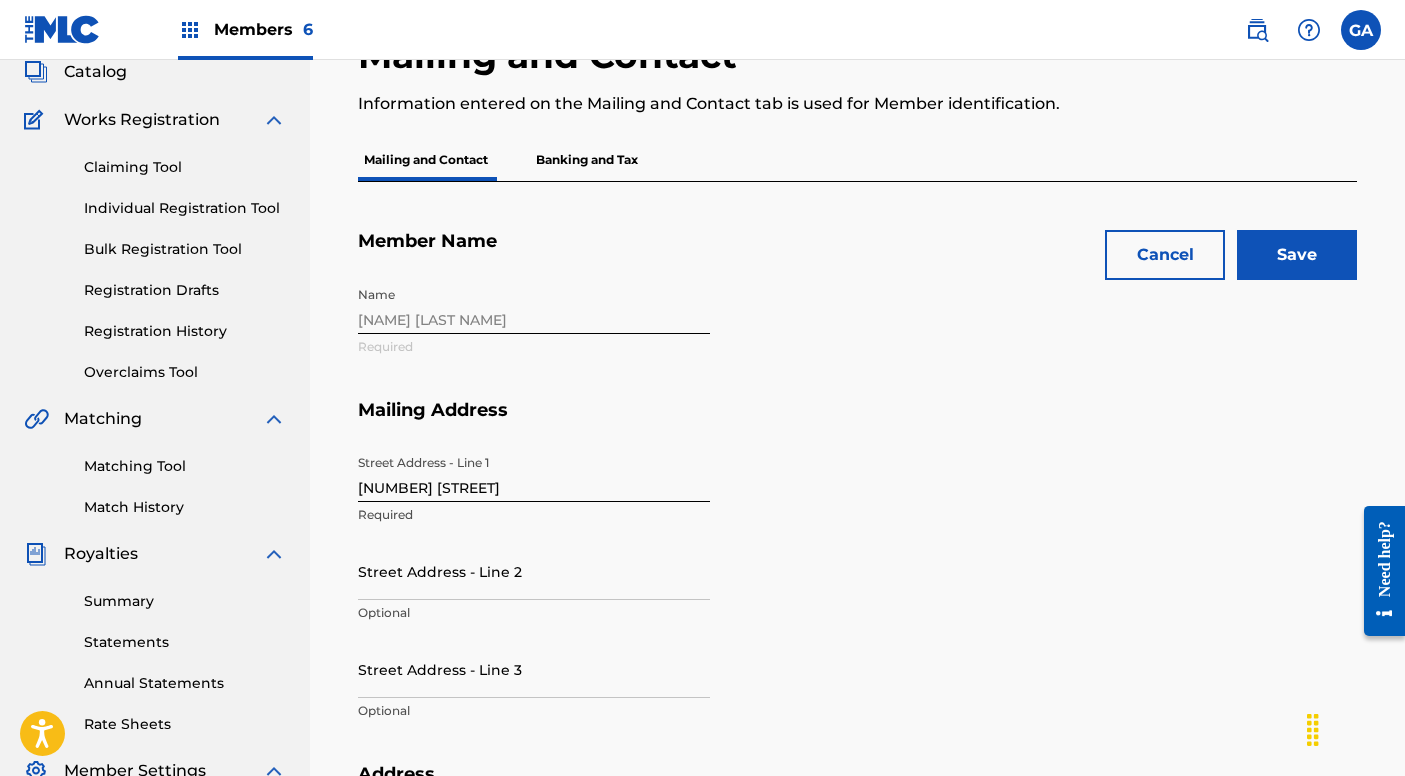 type on "[USERNAME]@[DOMAIN]" 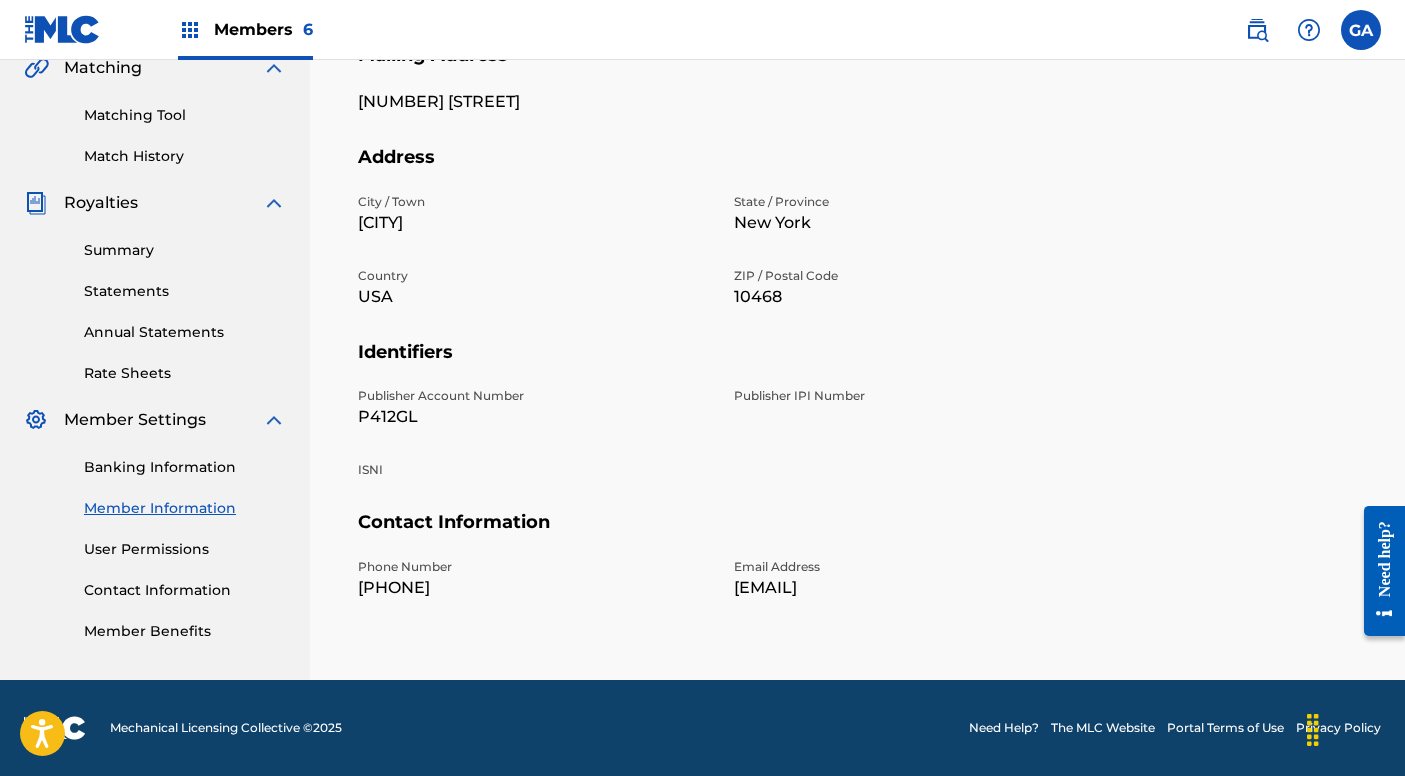 scroll, scrollTop: 475, scrollLeft: 0, axis: vertical 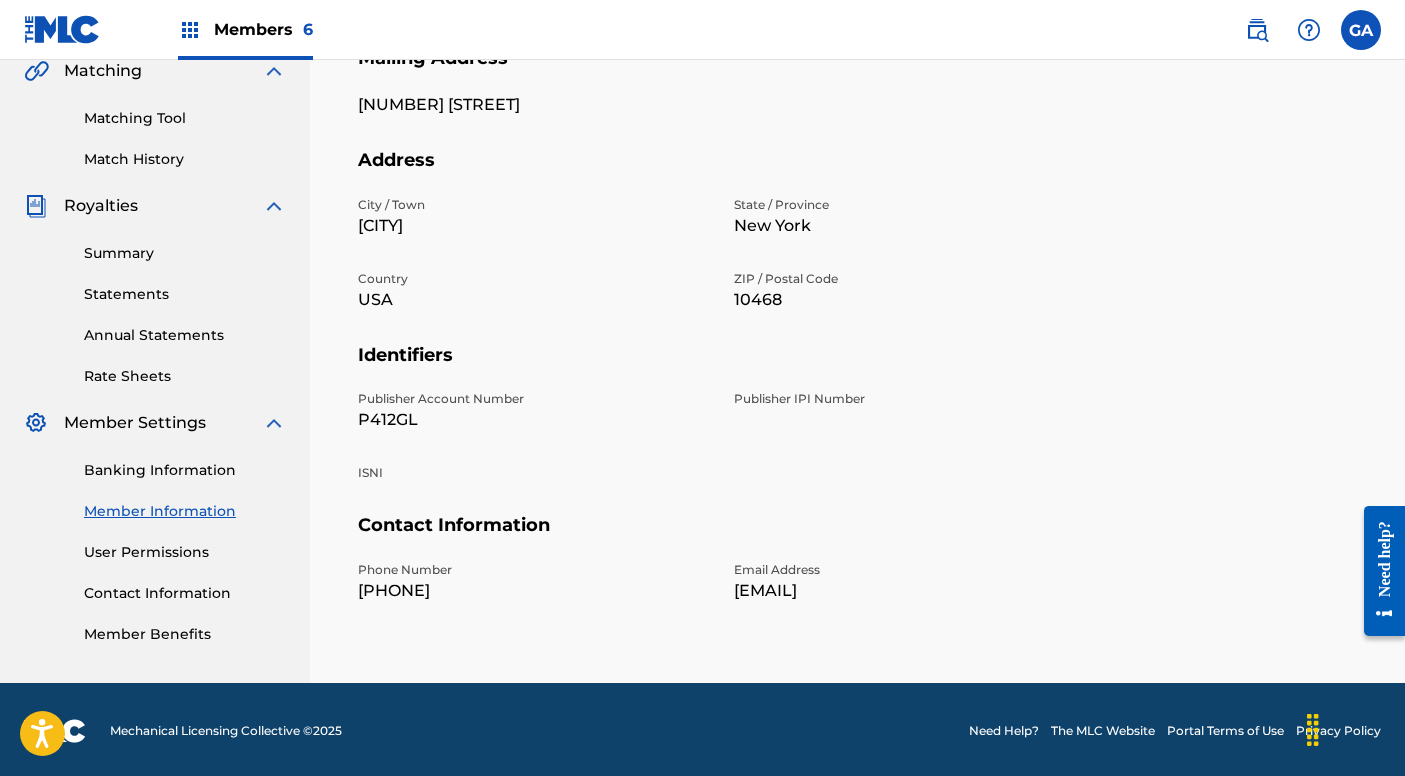 click on "User Permissions" at bounding box center [185, 552] 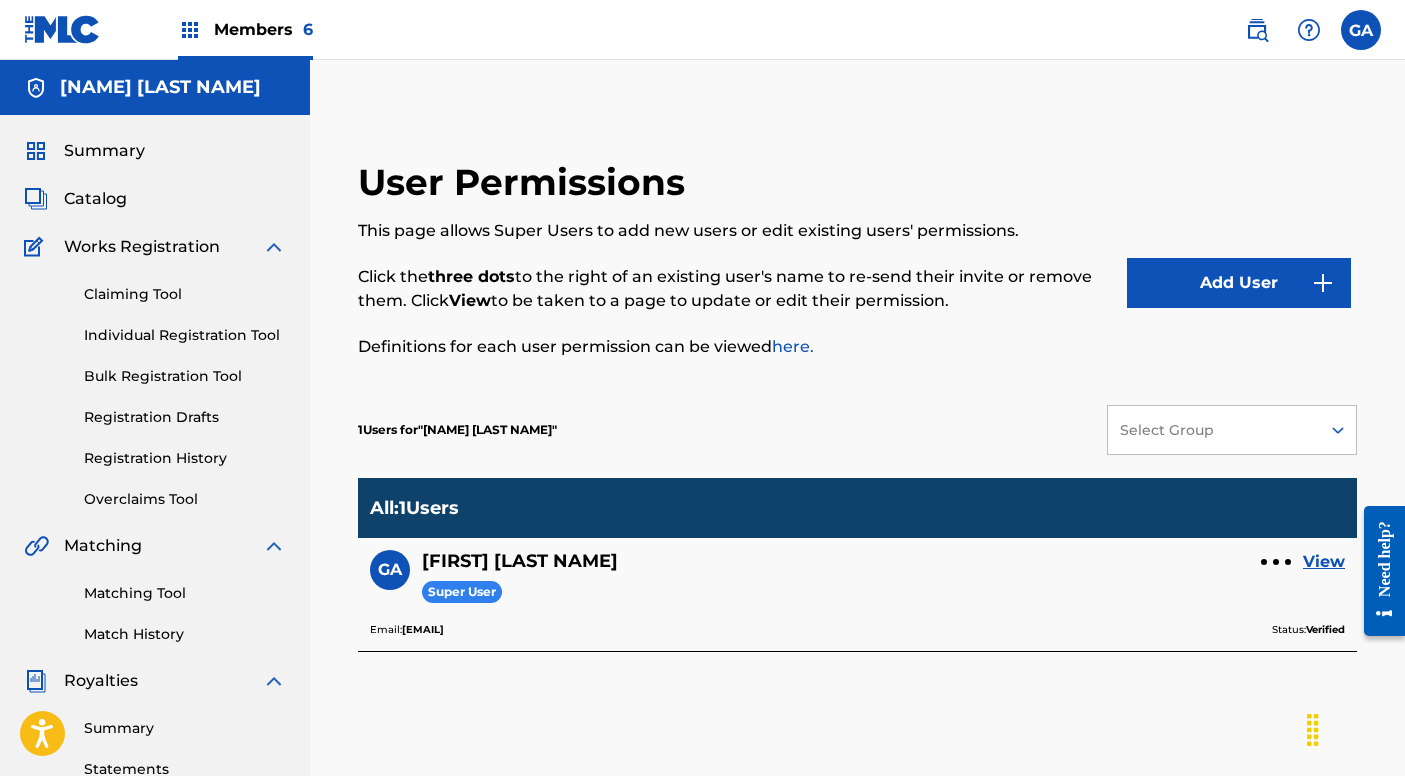 click on "Add User" at bounding box center (1239, 283) 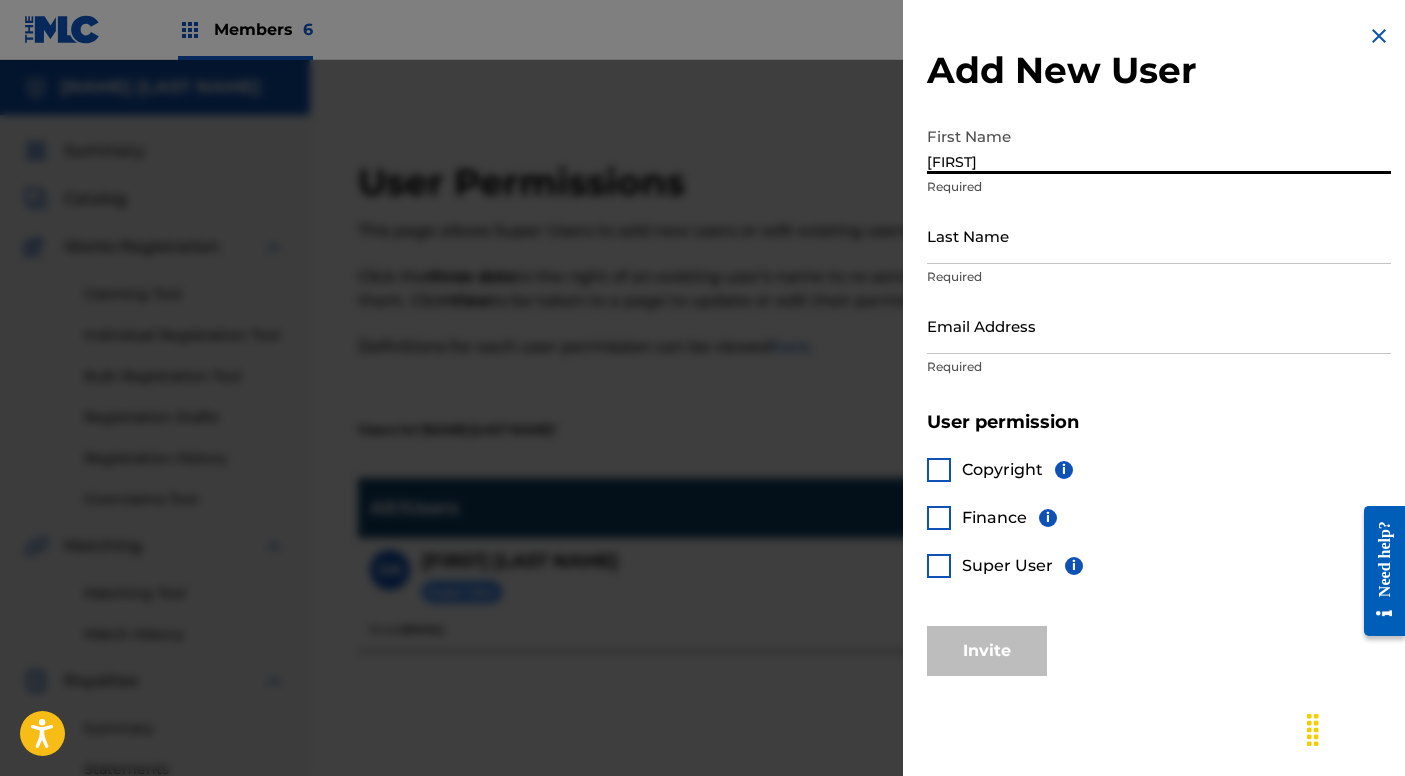 type on "[FIRST]" 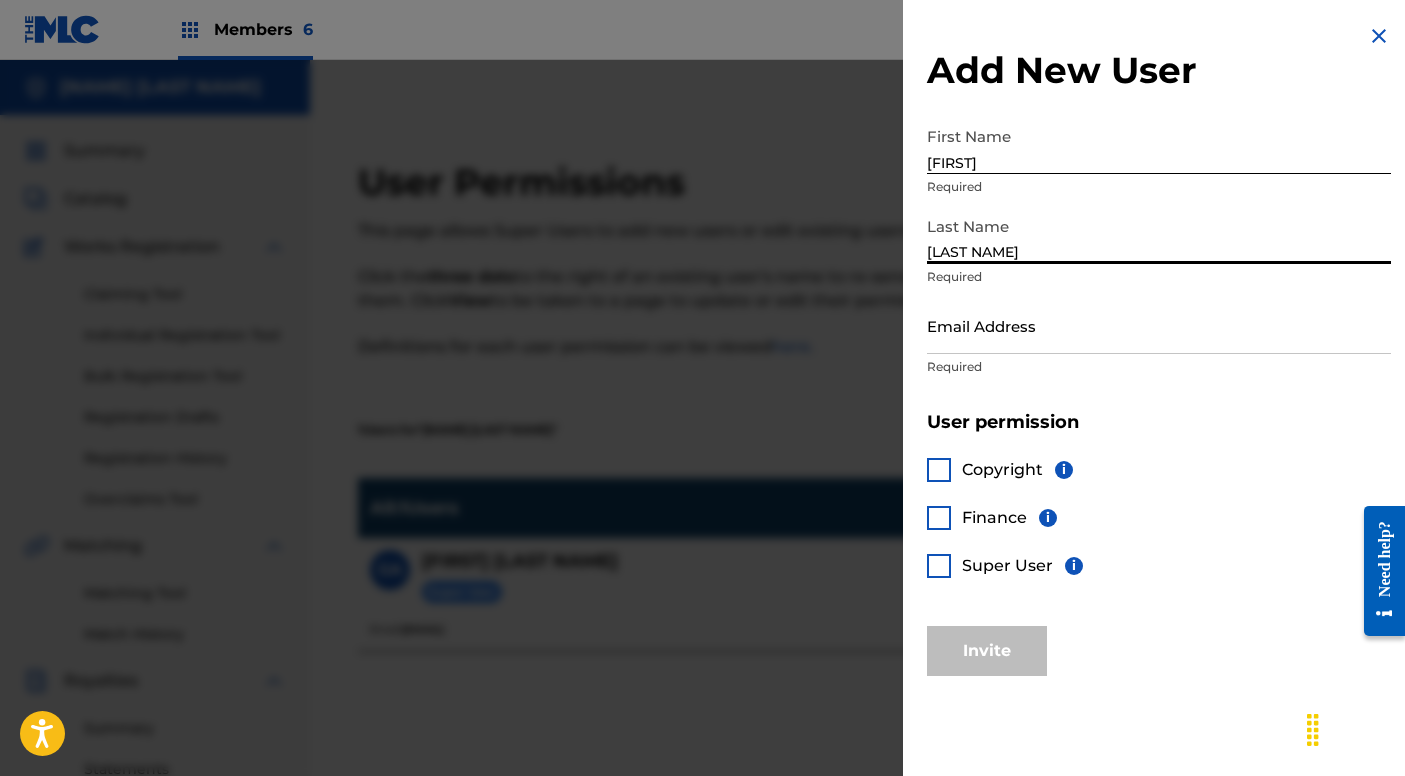 type on "Vazquez" 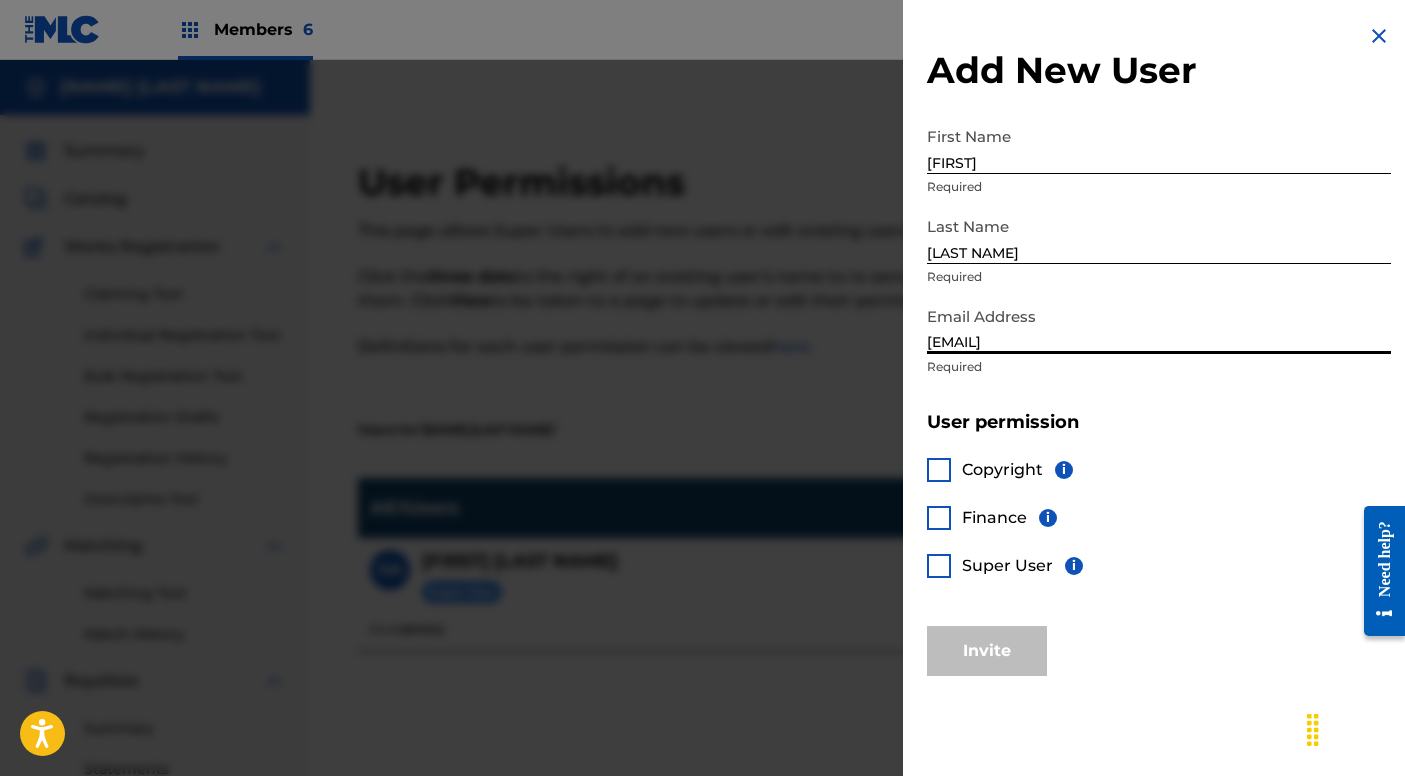 type on "[USERNAME]@[DOMAIN]" 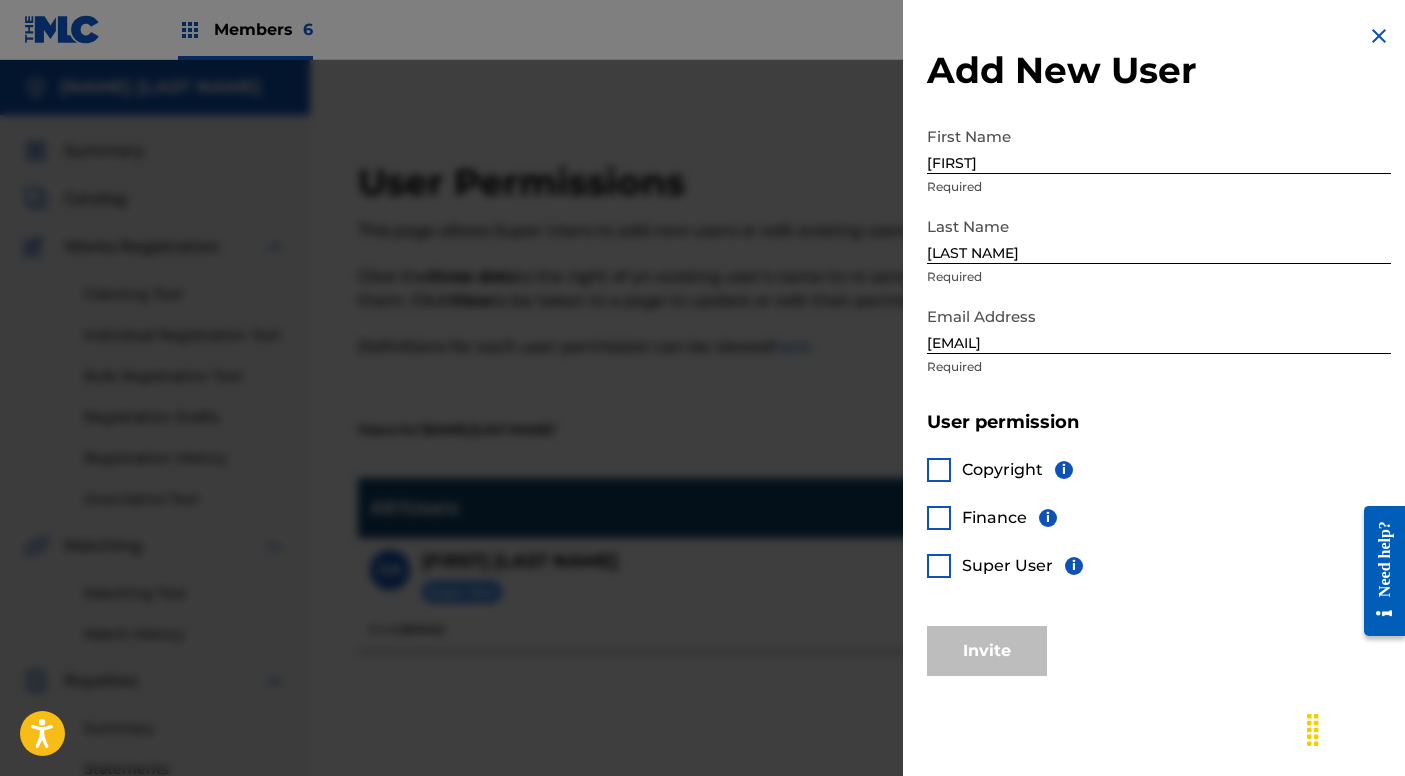 click at bounding box center [939, 470] 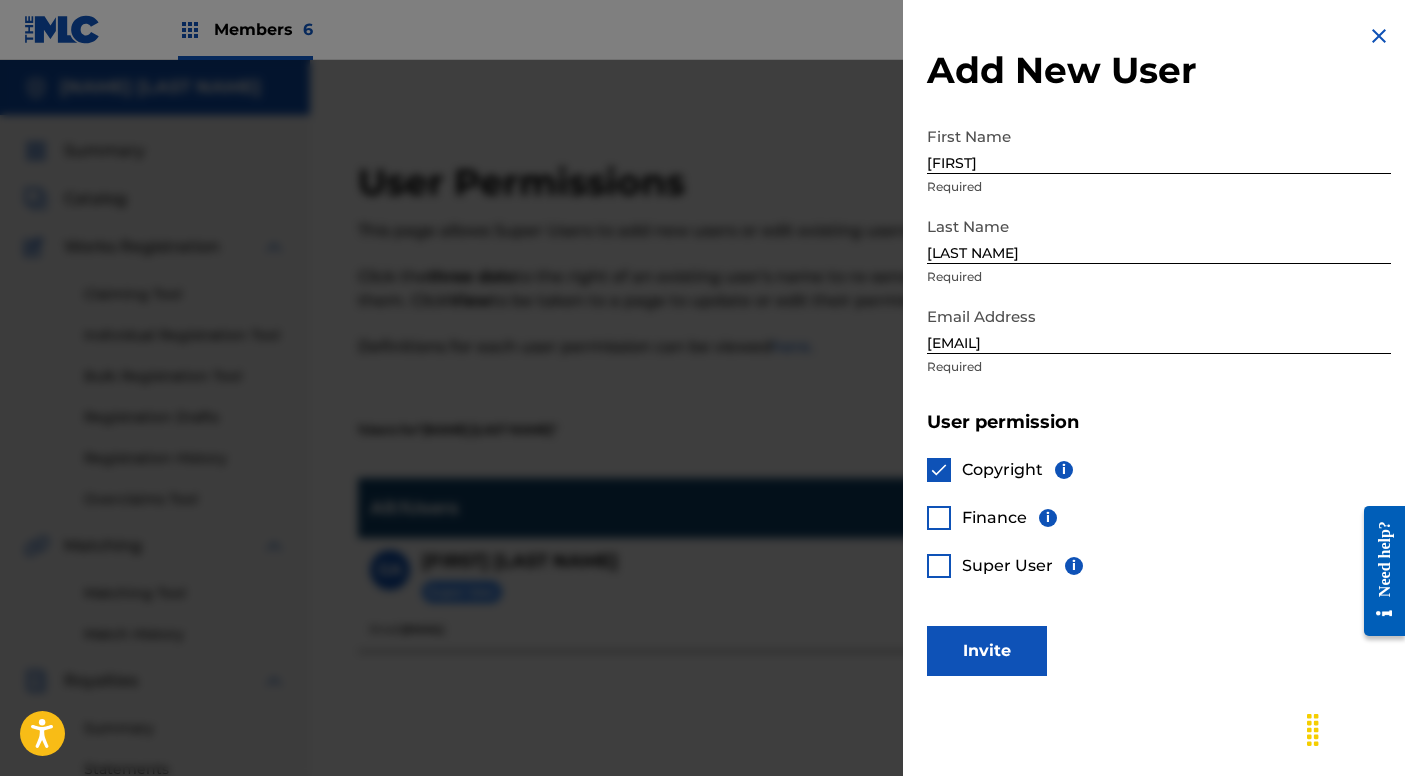 click at bounding box center (939, 518) 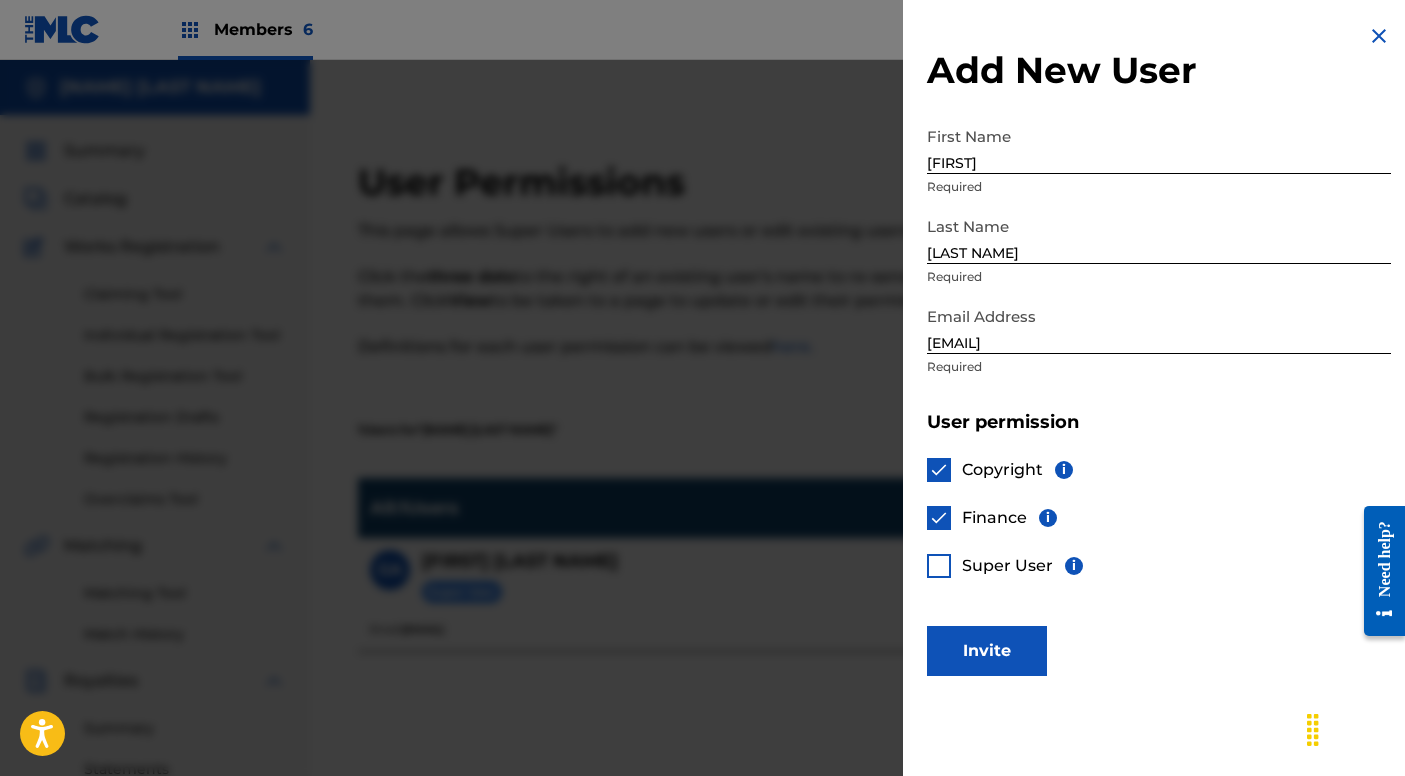 click at bounding box center [939, 566] 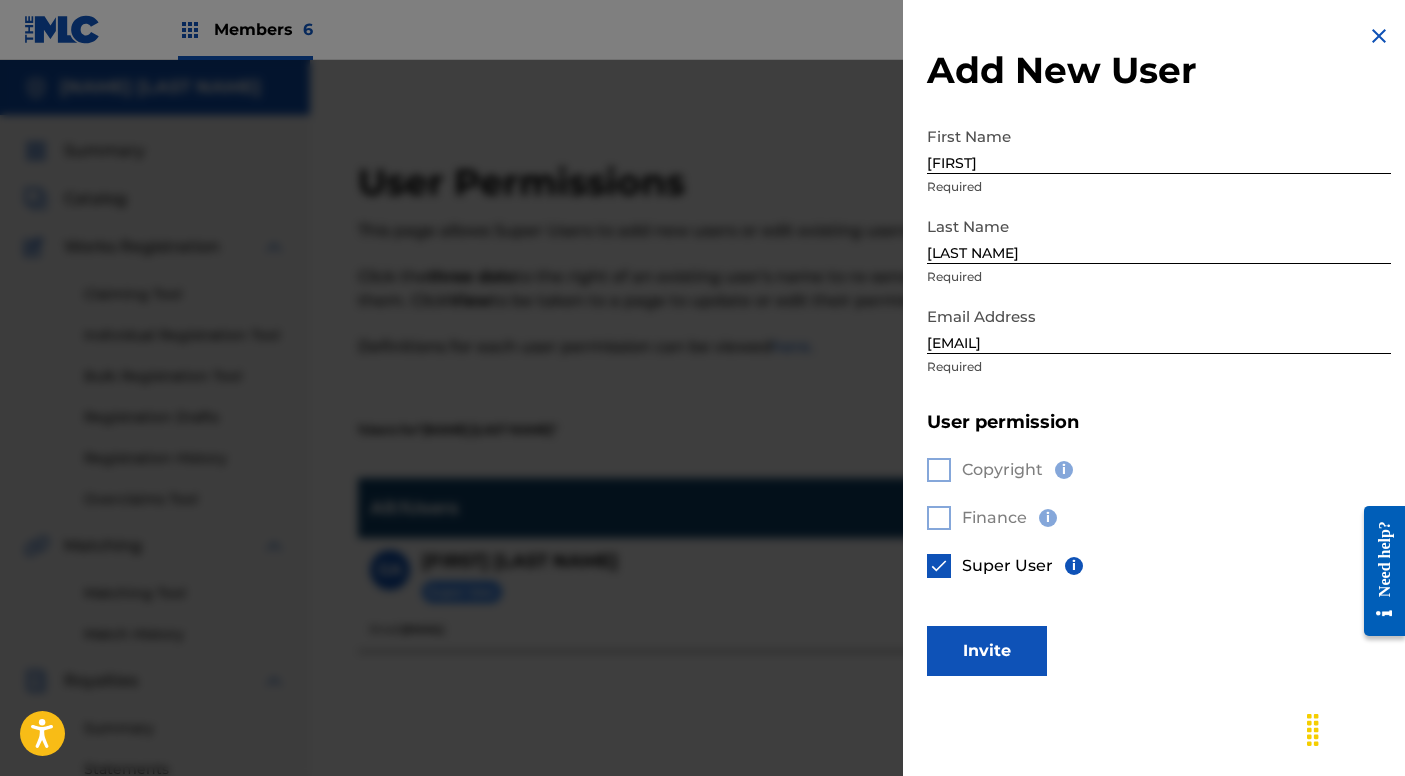 click on "Invite" at bounding box center [987, 651] 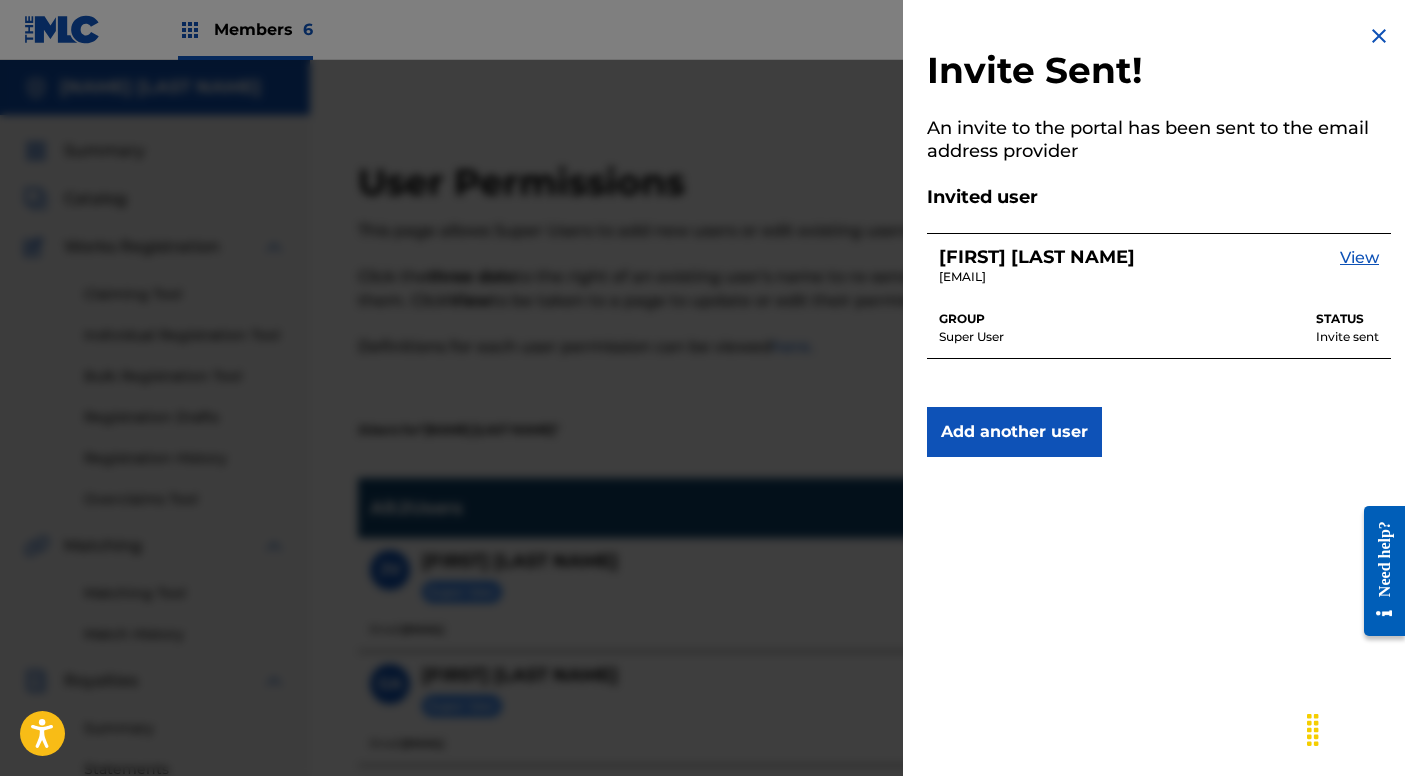 click at bounding box center [702, 448] 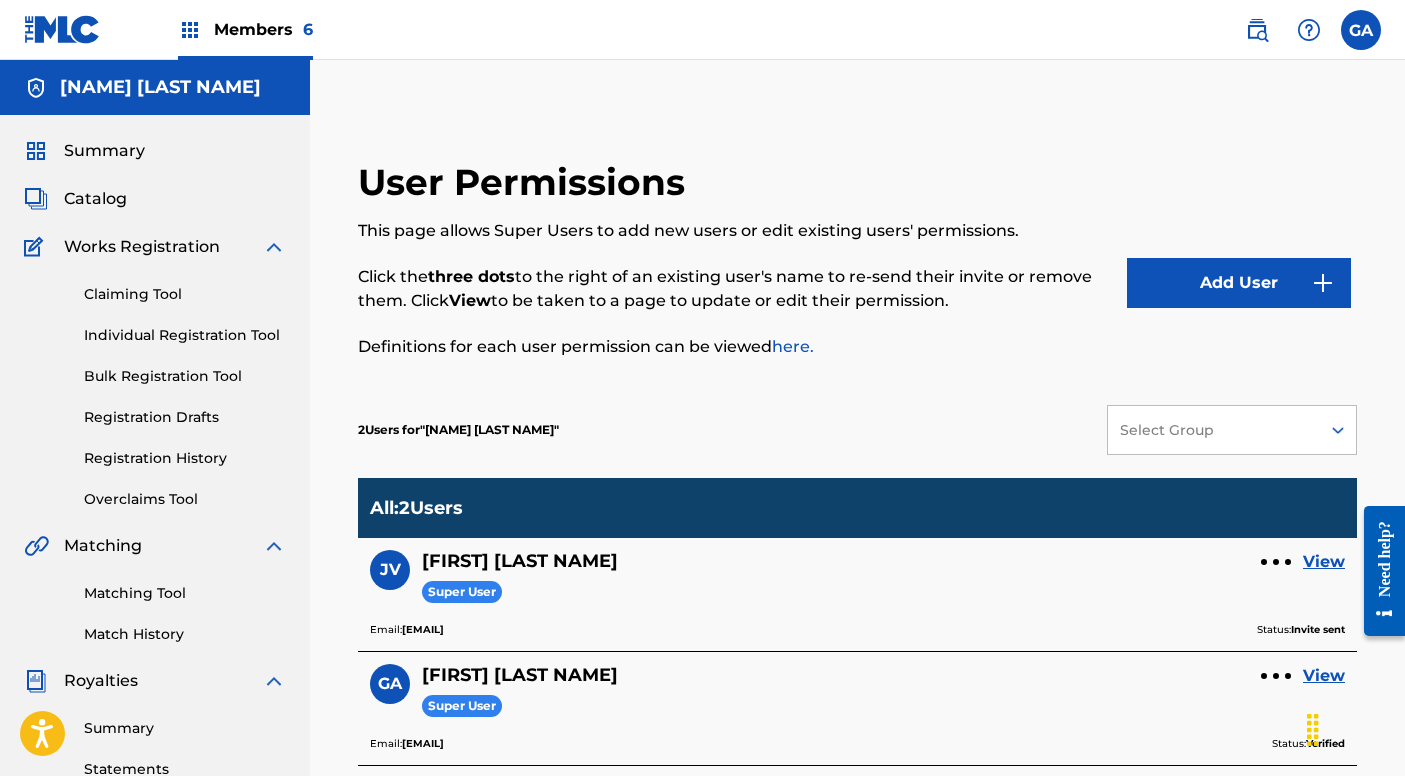 click at bounding box center (62, 29) 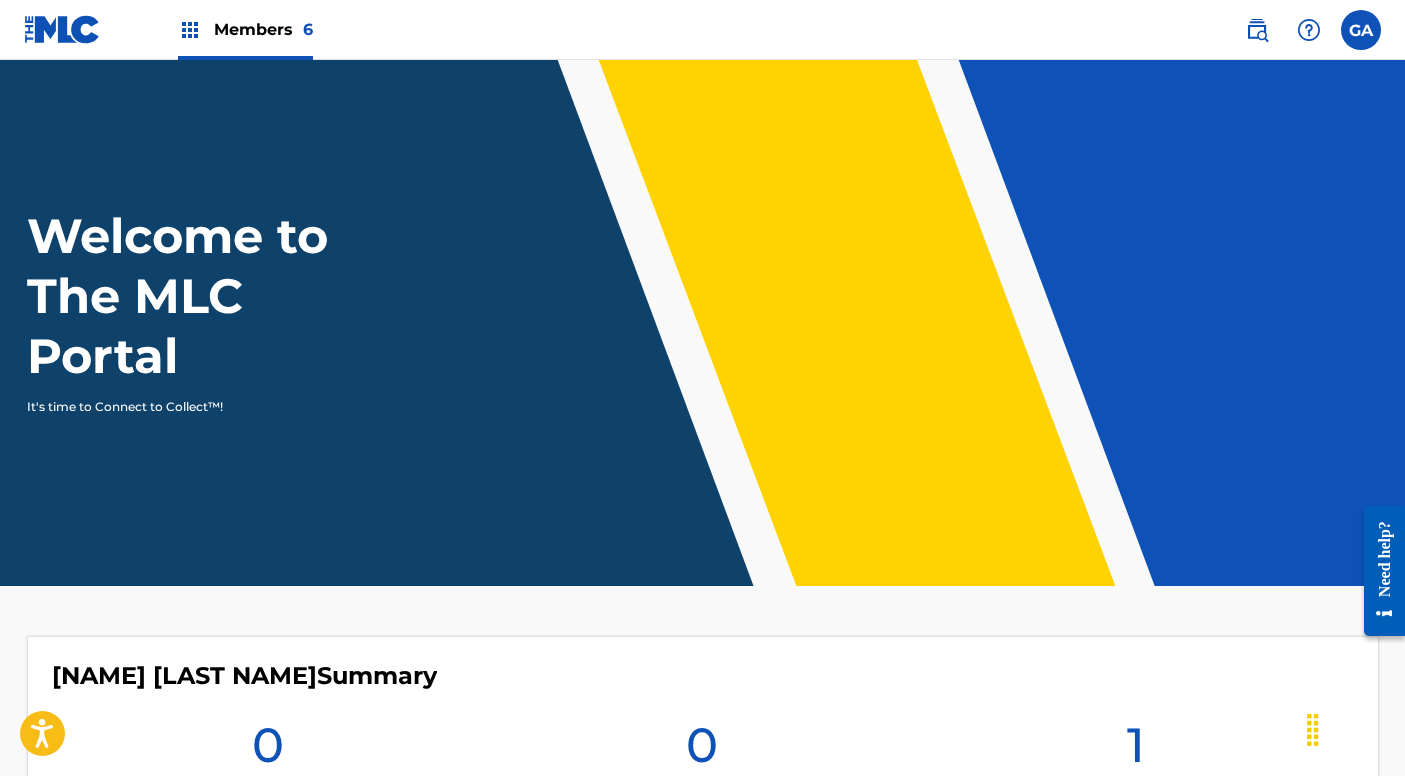 click on "Members    6" at bounding box center [263, 29] 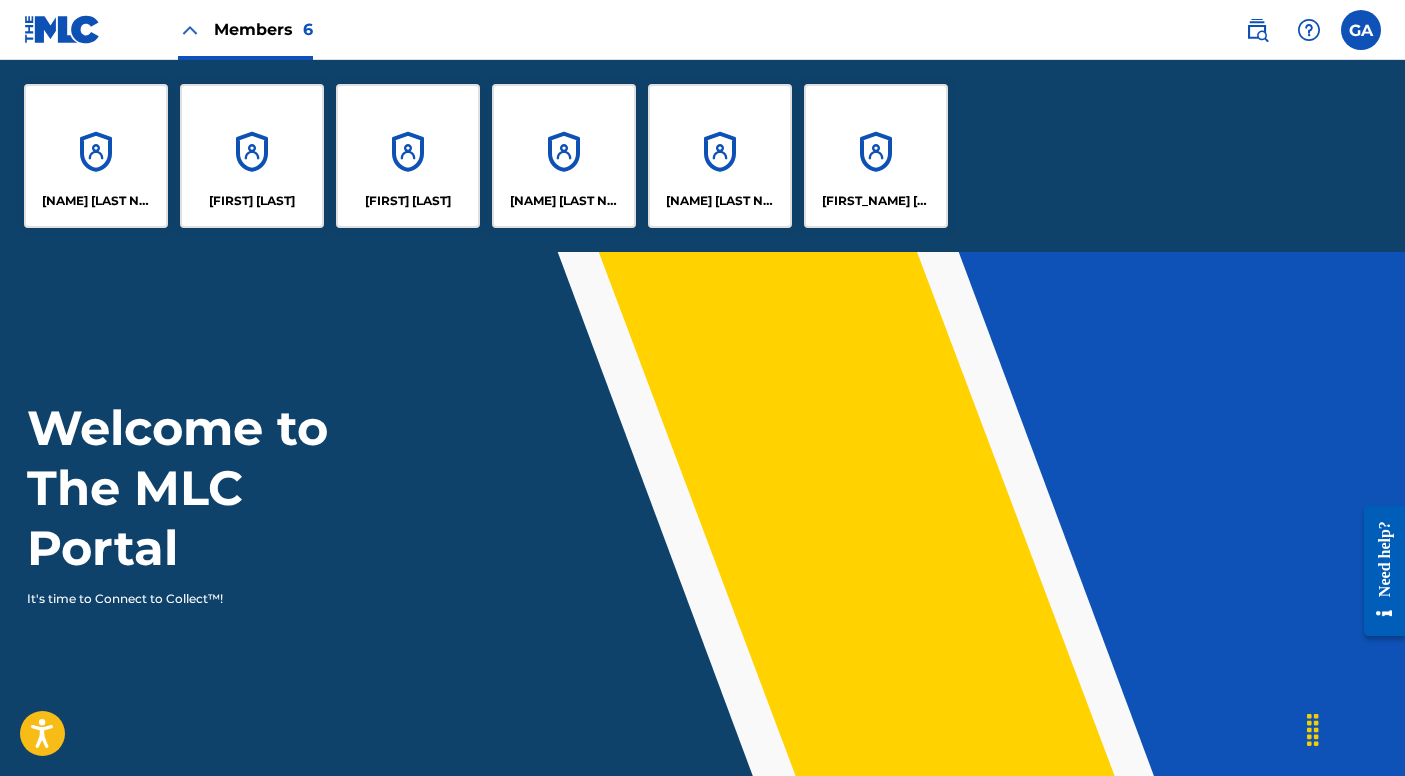 click on "[FIRST] [LAST]" at bounding box center (564, 156) 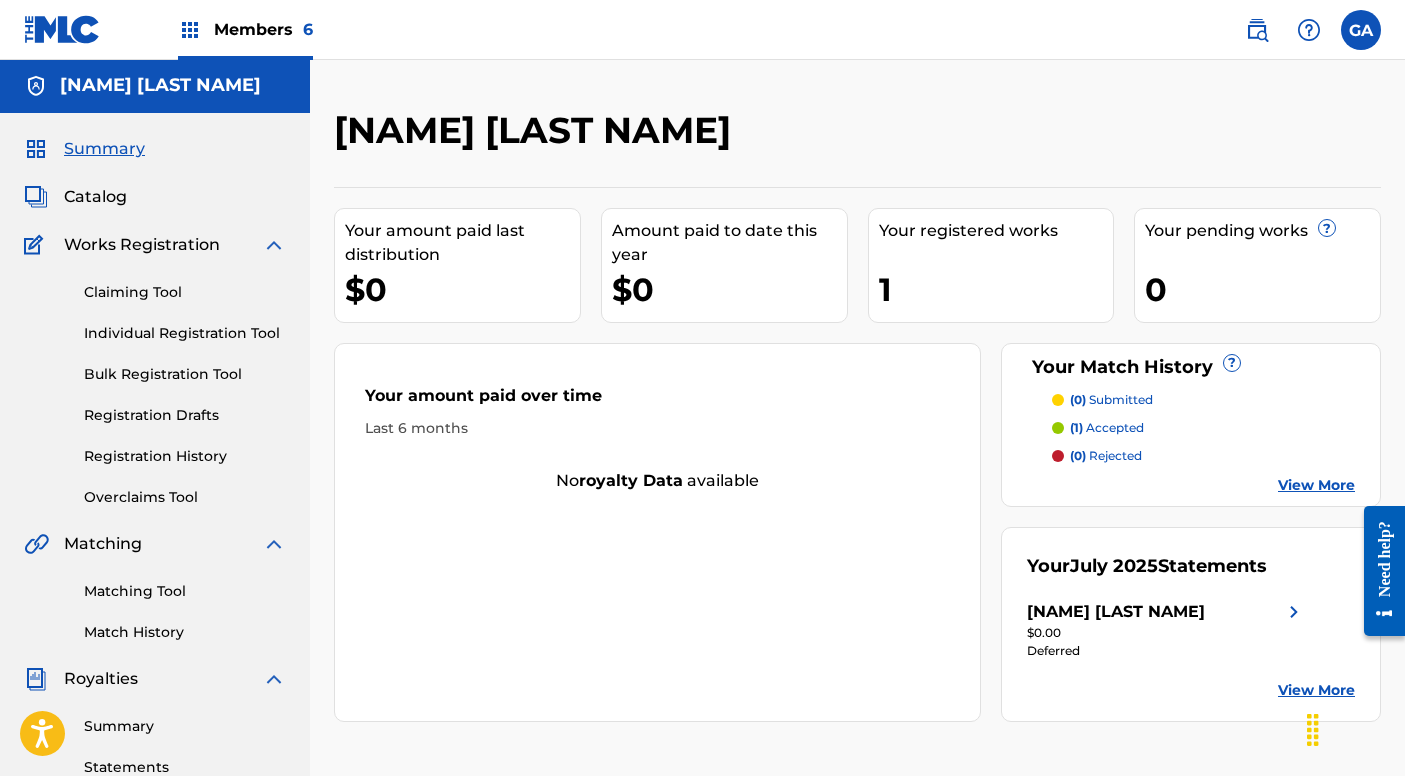 scroll, scrollTop: 0, scrollLeft: 0, axis: both 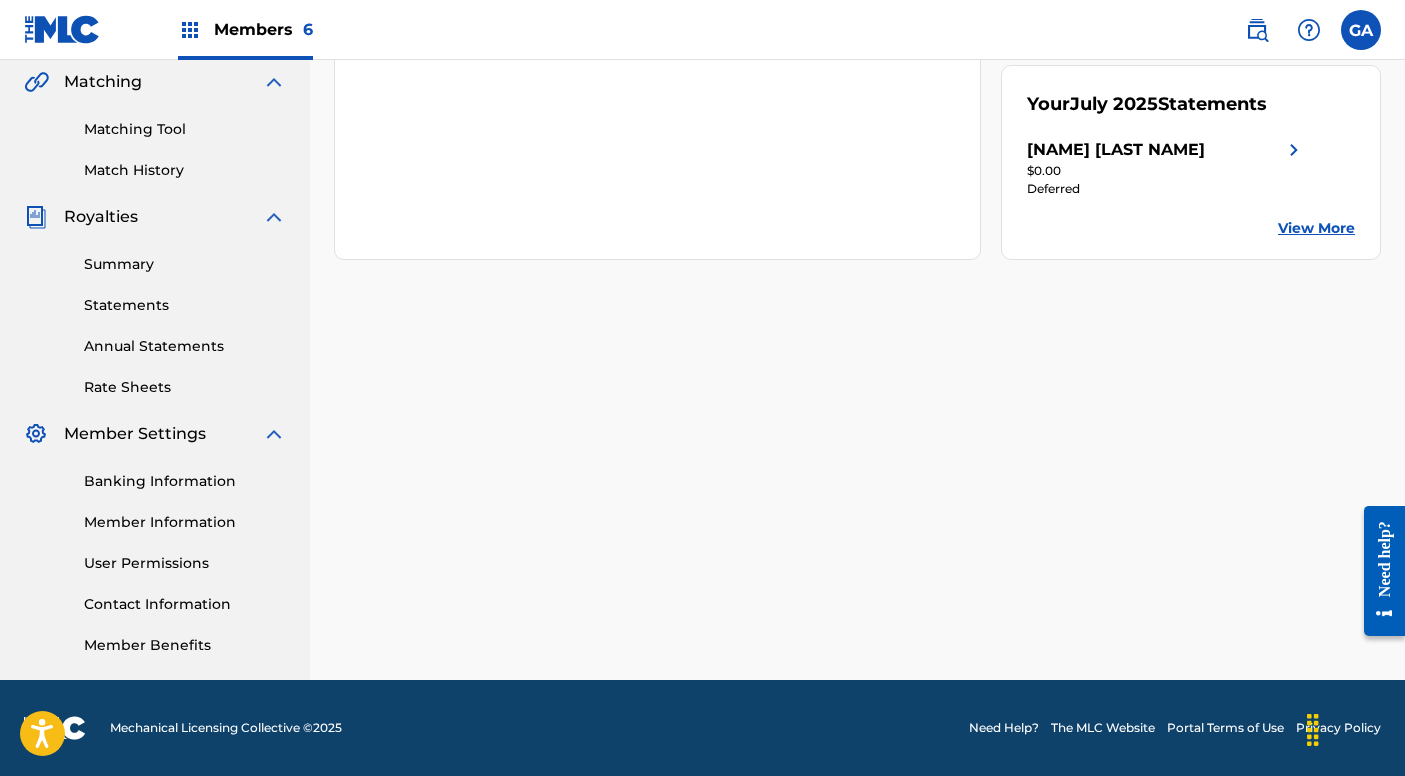 drag, startPoint x: 1016, startPoint y: 678, endPoint x: 396, endPoint y: 579, distance: 627.8543 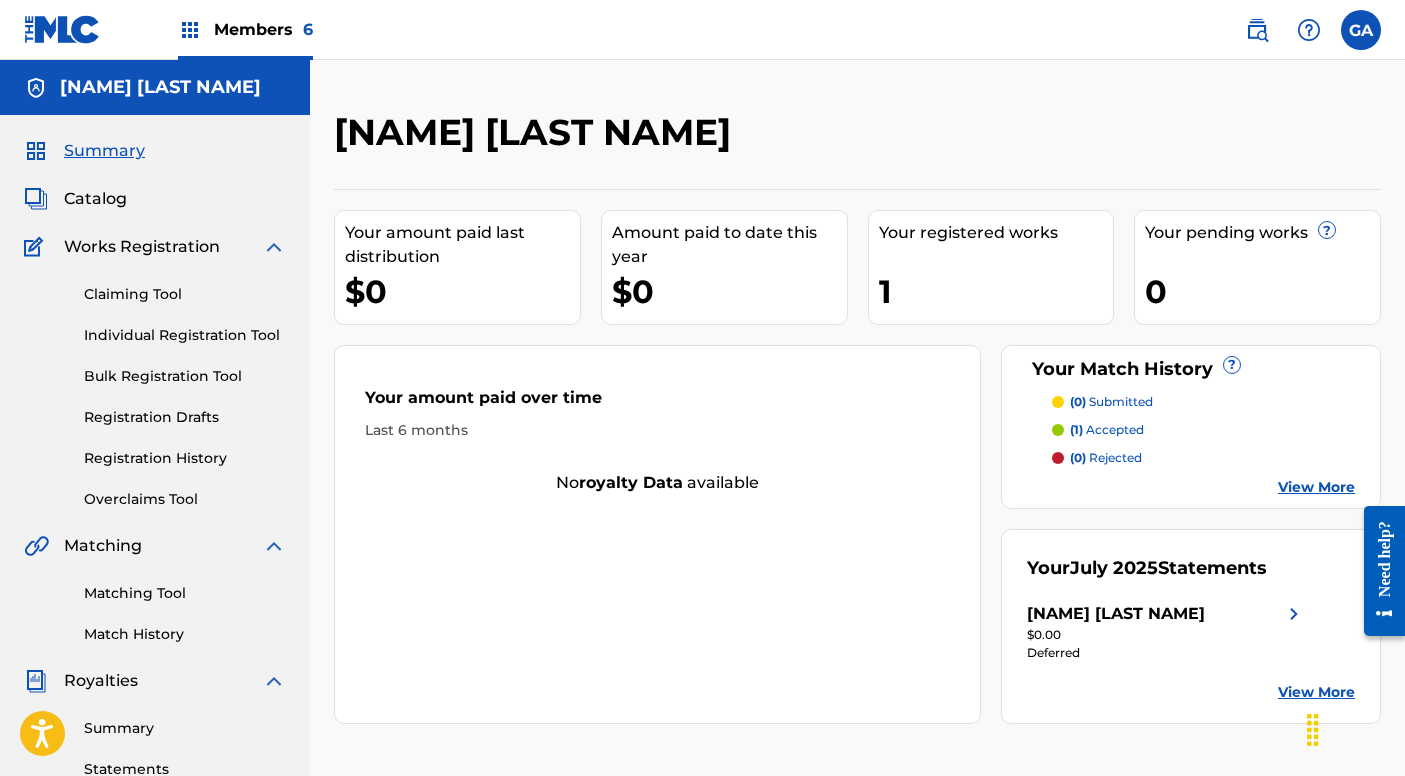 click on "Your amount paid last distribution   $0 Amount paid to date this year   $0 Your registered works   1 Your pending works   ? 0 Your Match History ? (0)   submitted (1)   accepted (0)   rejected View More Your amount paid over time Last 6 months No  royalty data   available Your  July 2025  Statements Jason Vazquez $0.00 Deferred View More" at bounding box center [857, 456] 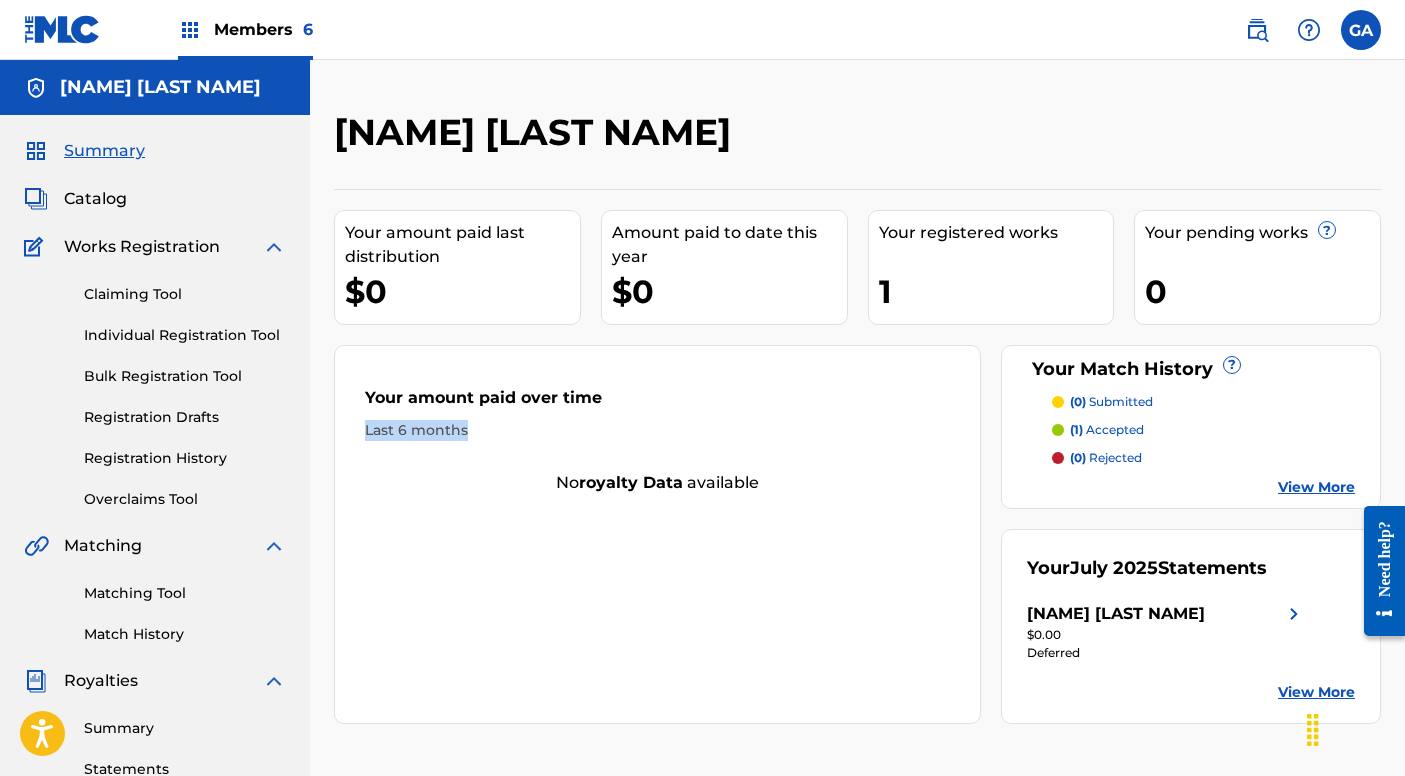 drag, startPoint x: 822, startPoint y: 449, endPoint x: 764, endPoint y: 215, distance: 241.0809 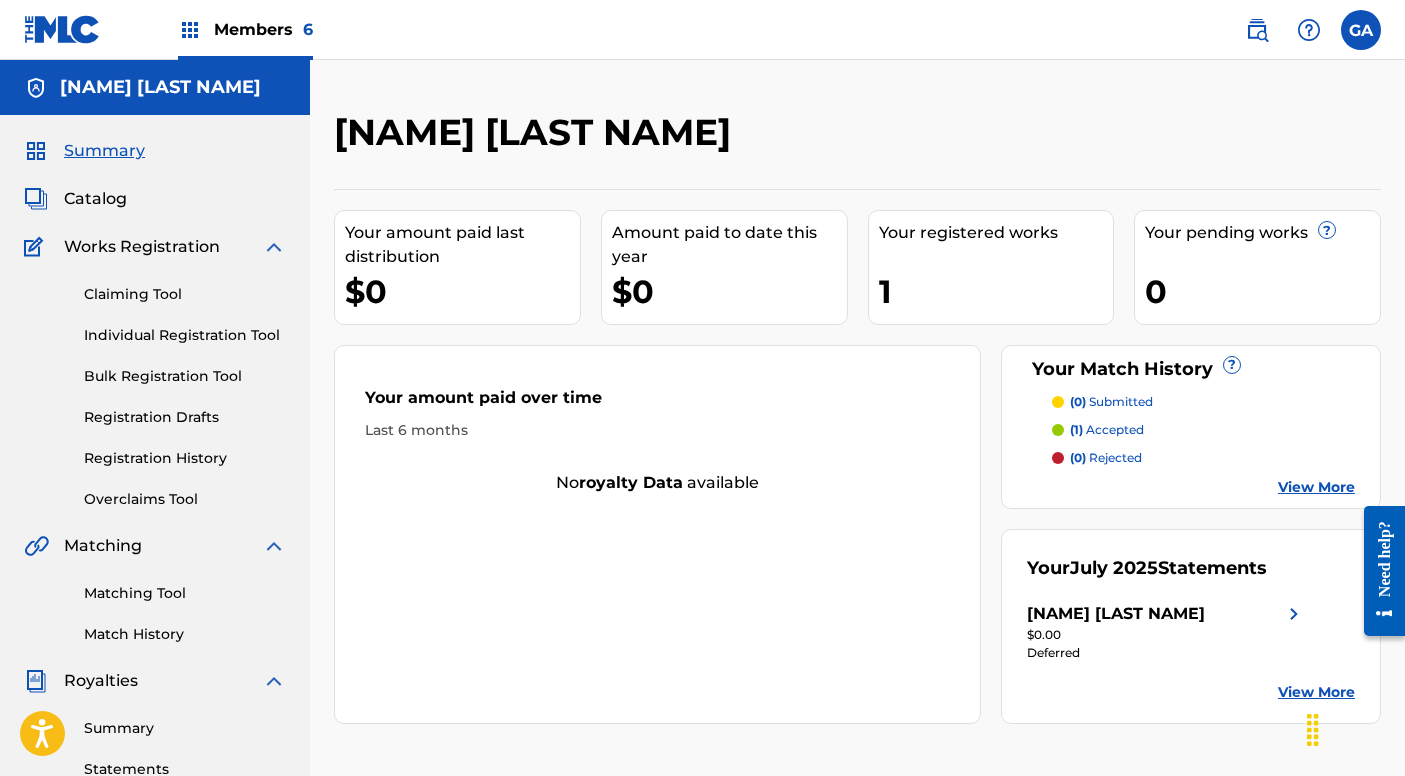 click on "Jason Vazquez Your amount paid last distribution   $0 Amount paid to date this year   $0 Your registered works   1 Your pending works   ? 0 Your Match History ? (0)   submitted (1)   accepted (0)   rejected View More Your amount paid over time Last 6 months No  royalty data   available Your  July 2025  Statements Jason Vazquez $0.00 Deferred View More" at bounding box center (857, 602) 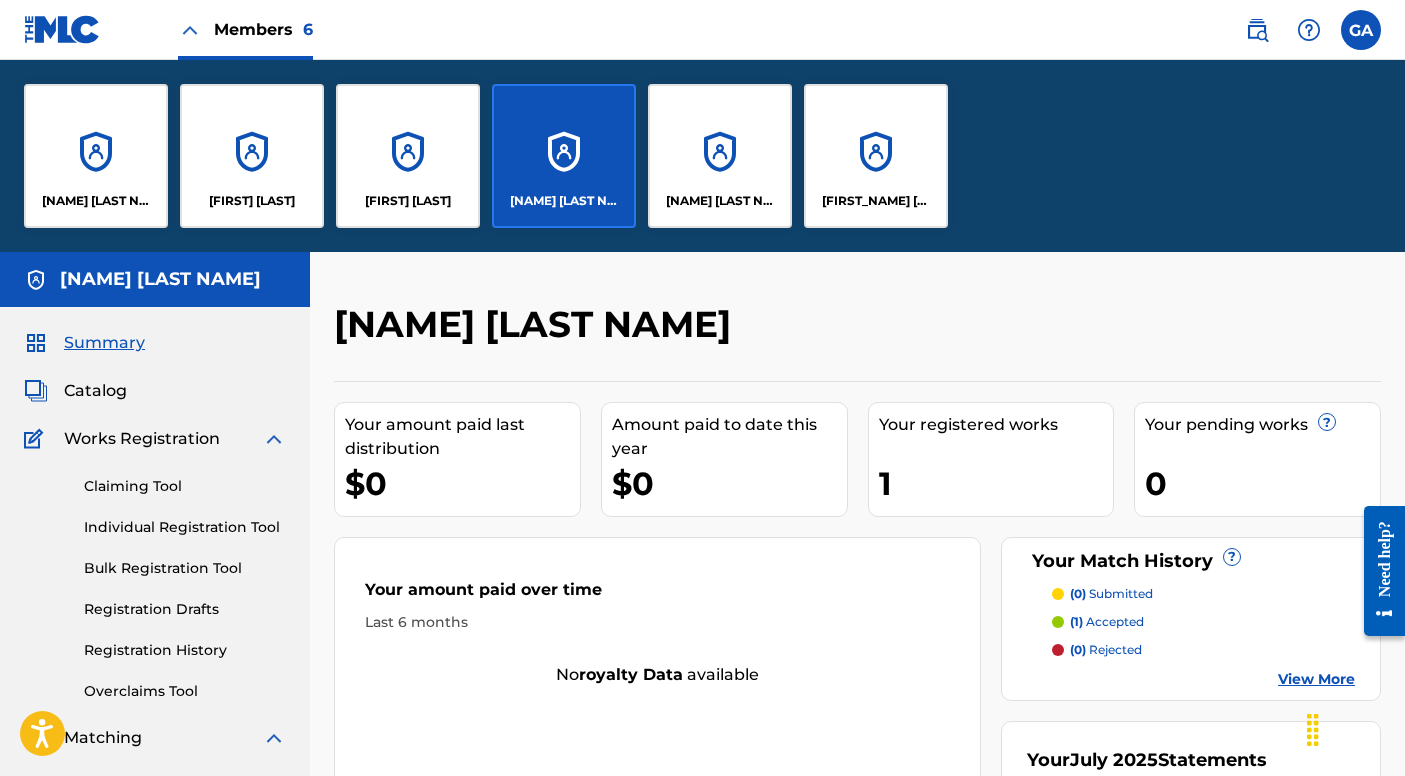 click on "Members    6" at bounding box center [263, 29] 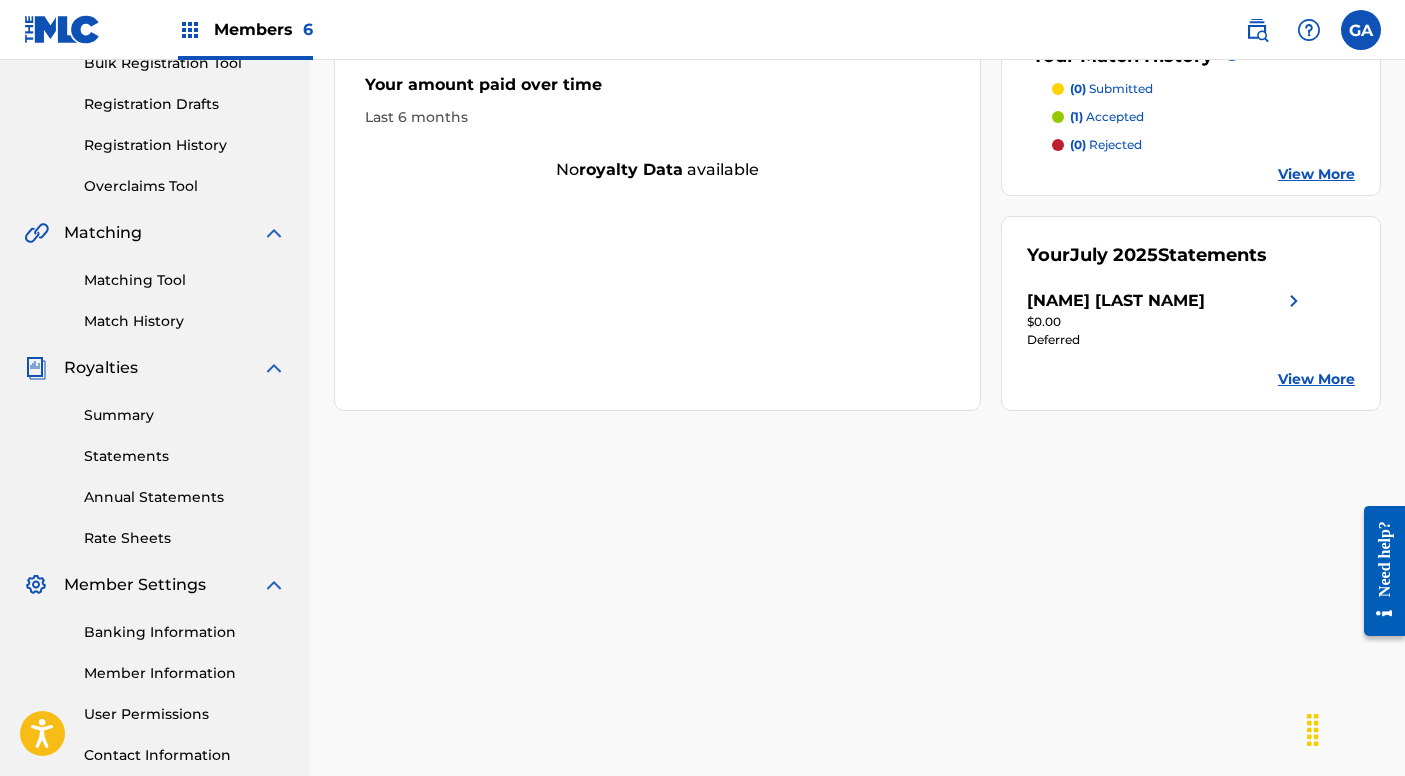 scroll, scrollTop: 322, scrollLeft: 0, axis: vertical 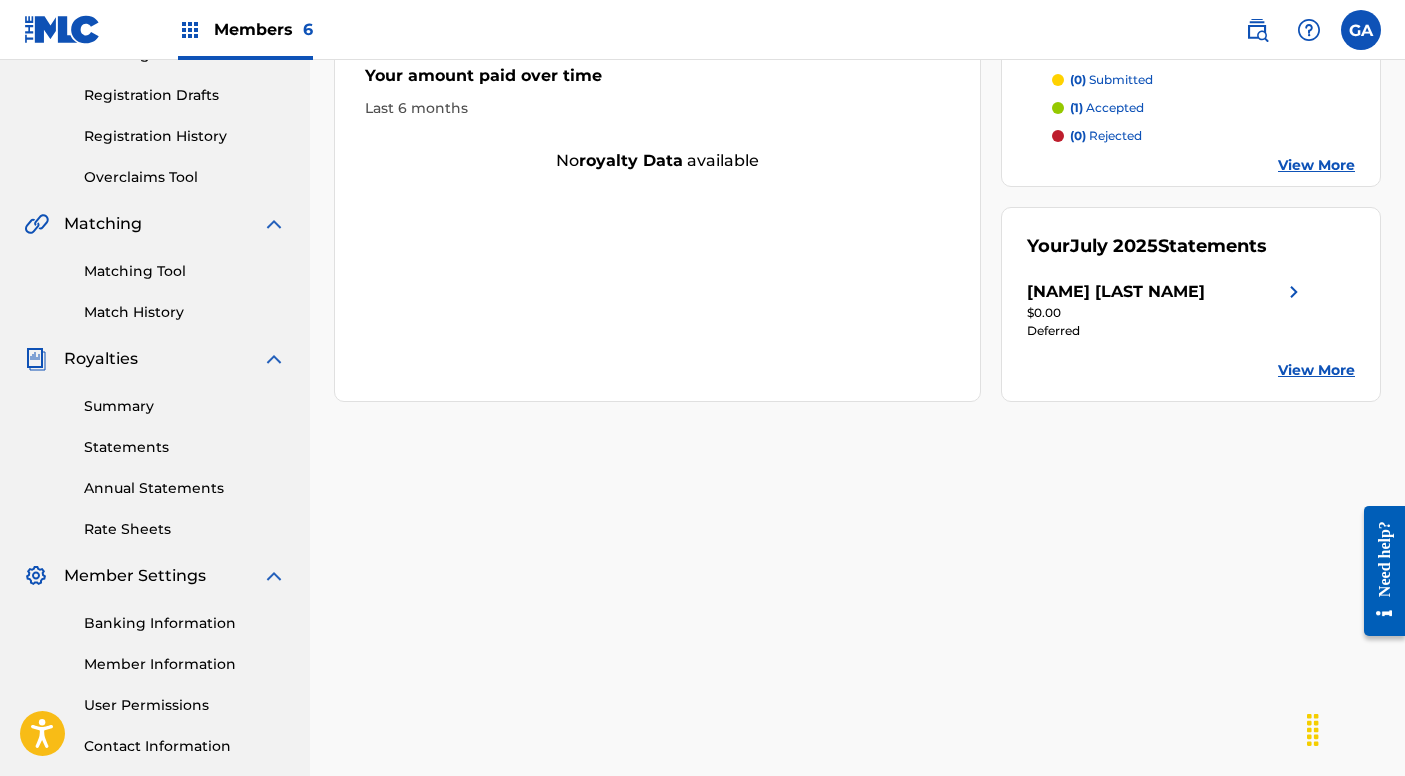 click on "Summary" at bounding box center [185, 406] 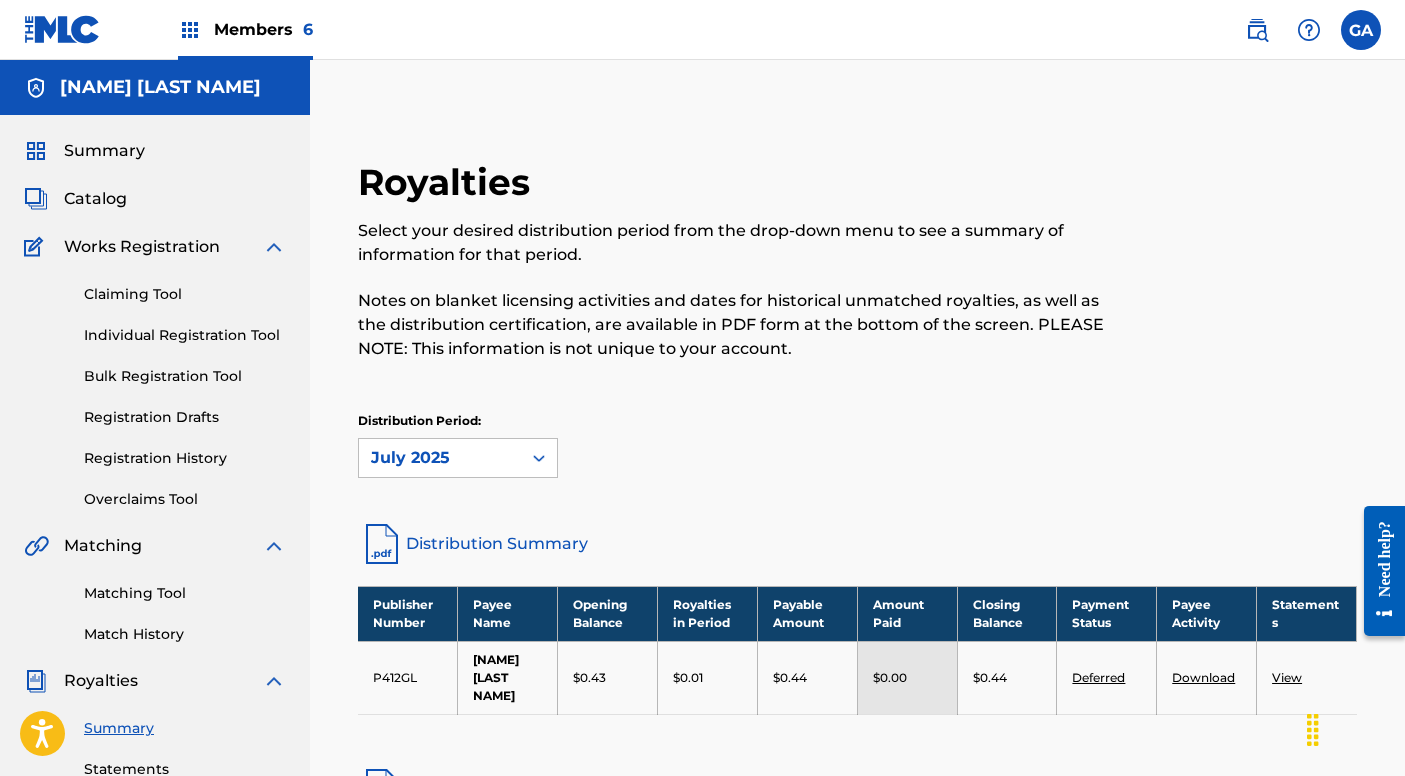 click on "Members    6" at bounding box center (245, 29) 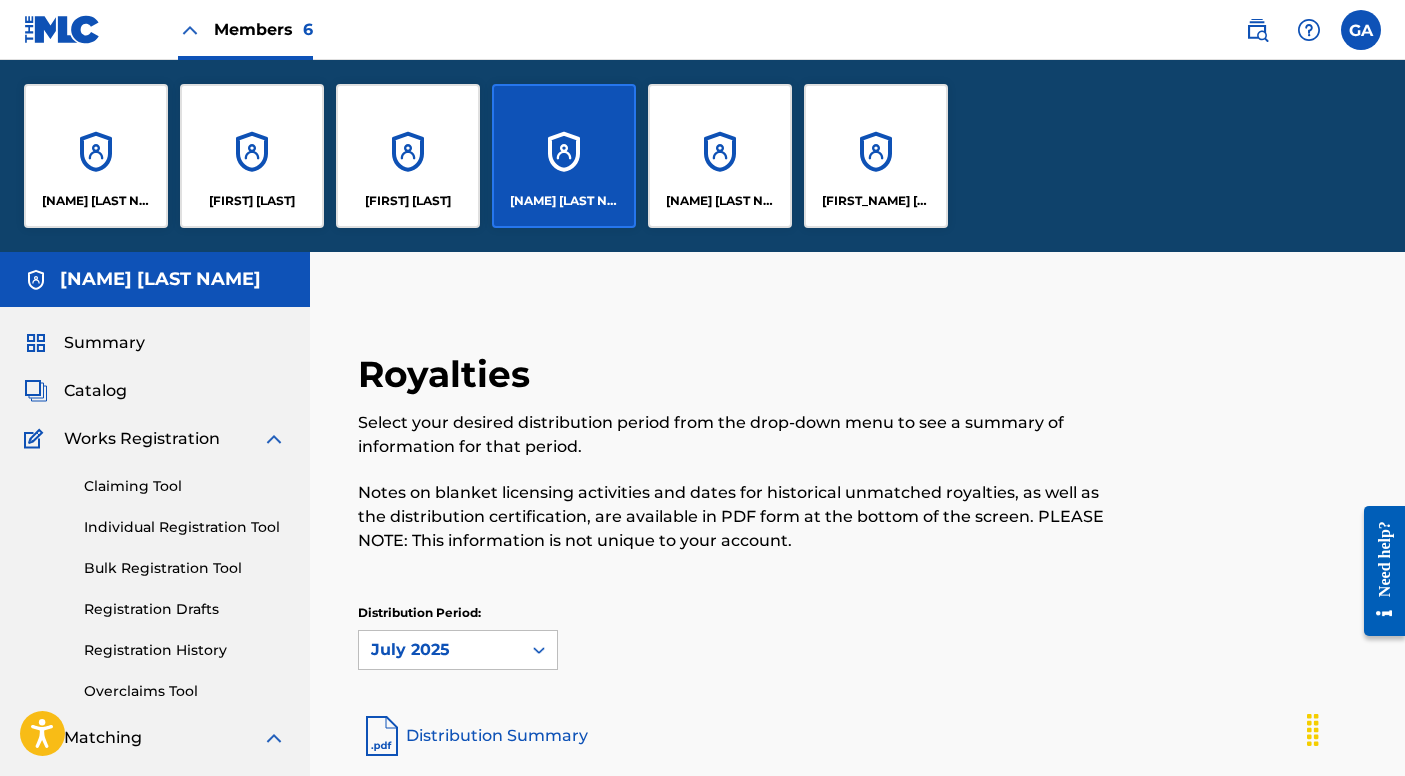 click on "Members    6" at bounding box center (263, 29) 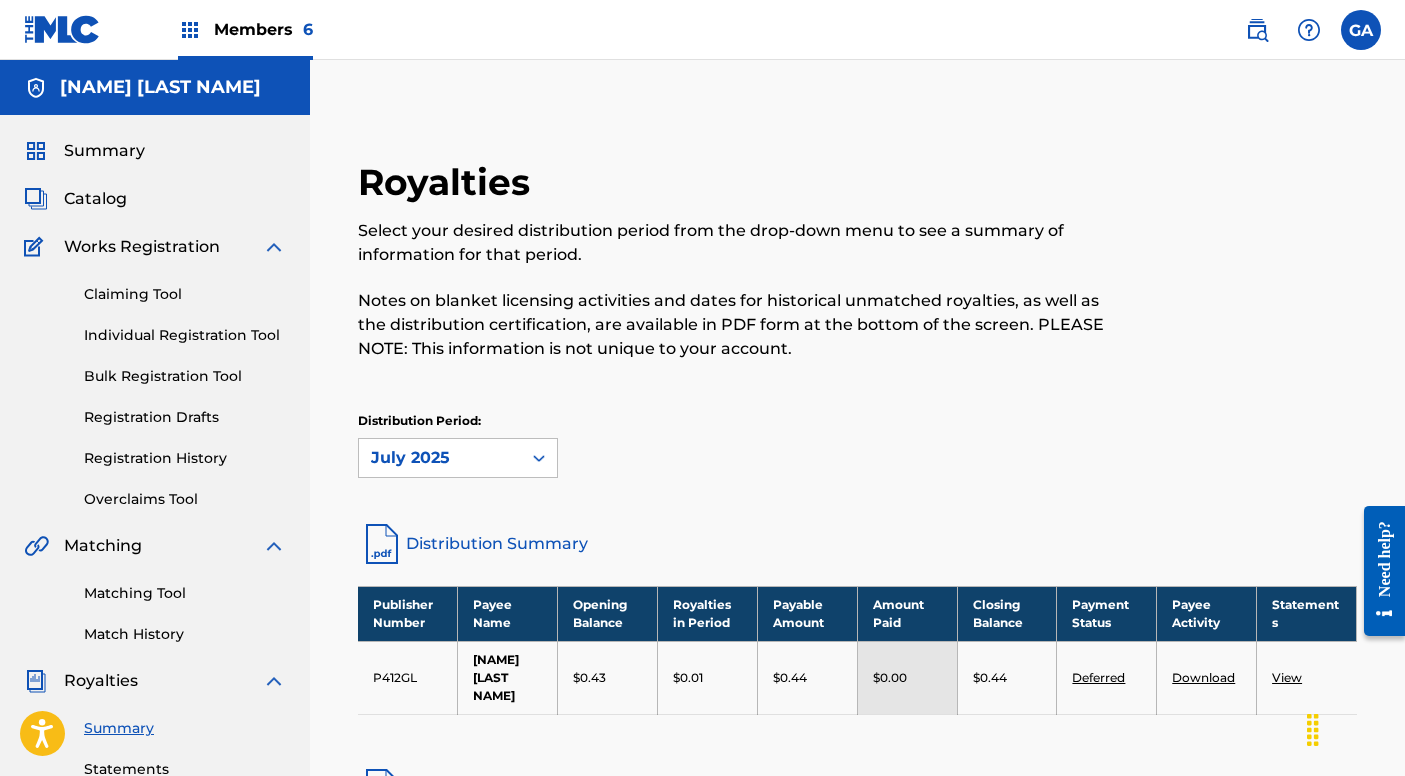 click on "Members    6" at bounding box center [263, 29] 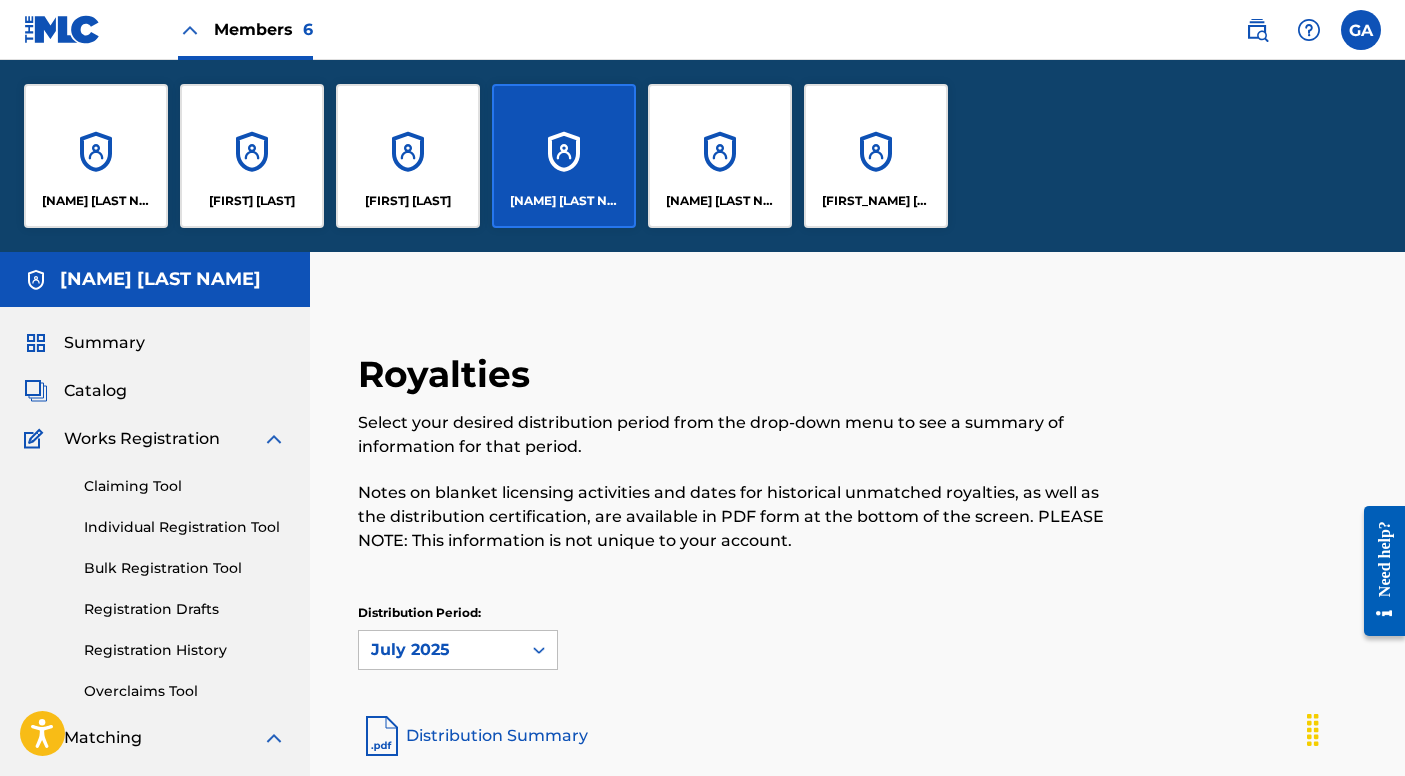 click on "[FIRST] [LAST]" at bounding box center (876, 156) 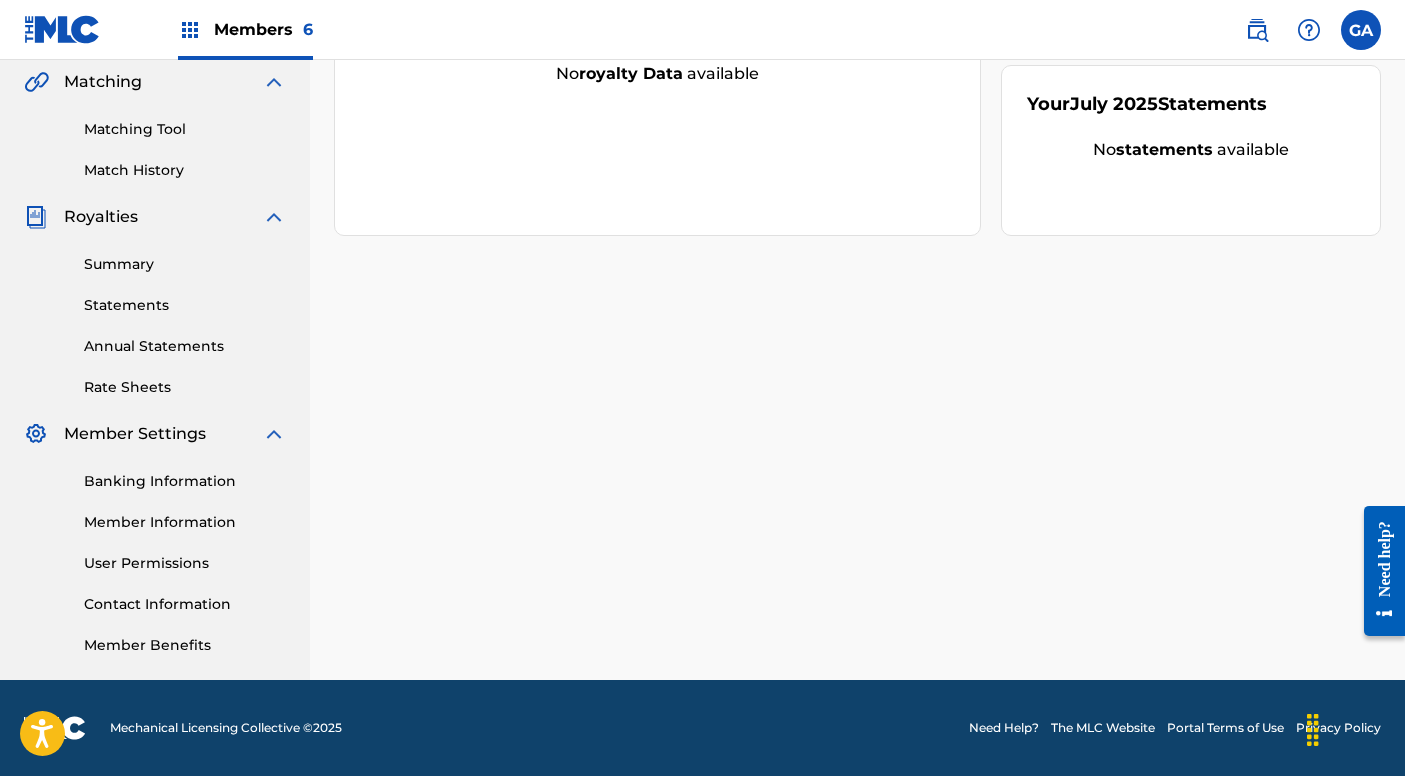 scroll, scrollTop: 464, scrollLeft: 0, axis: vertical 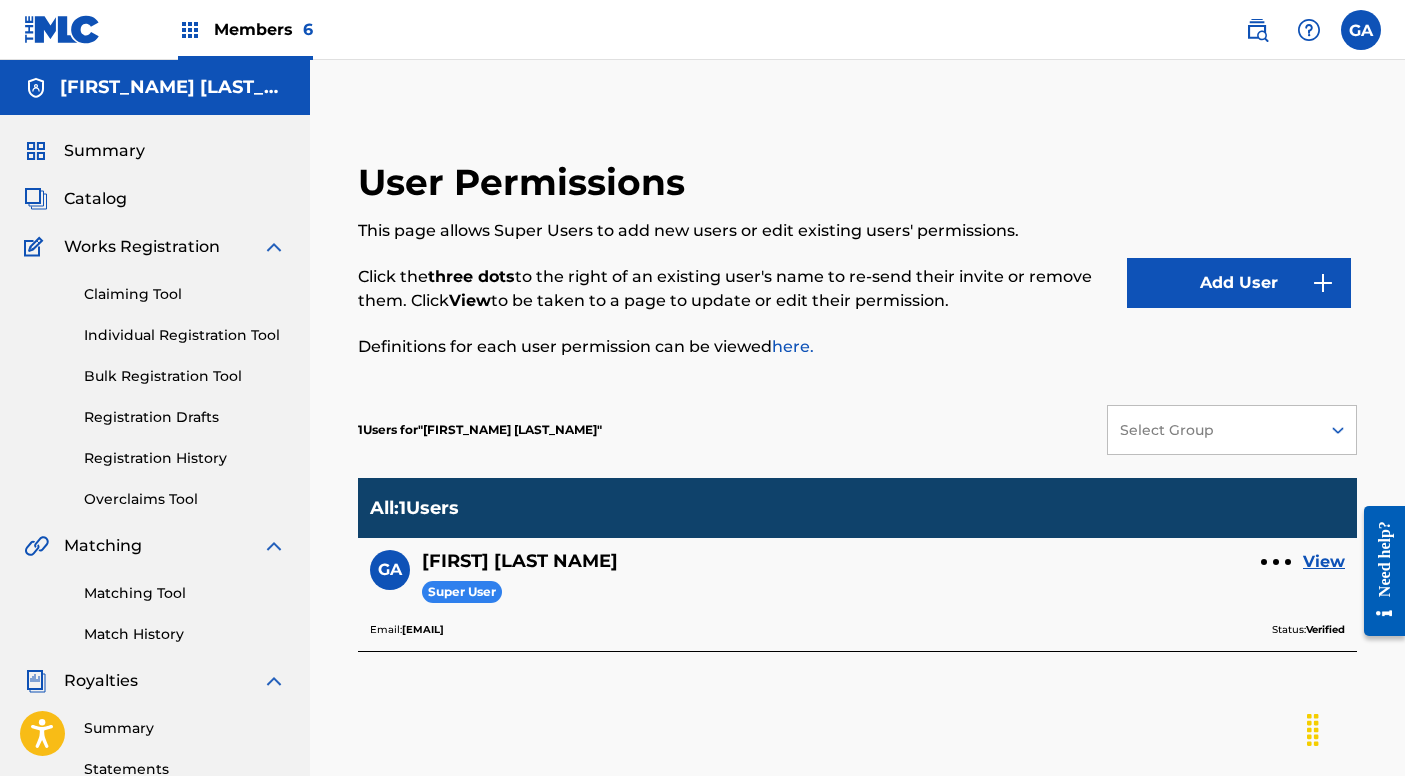 click on "Add User" at bounding box center (1239, 283) 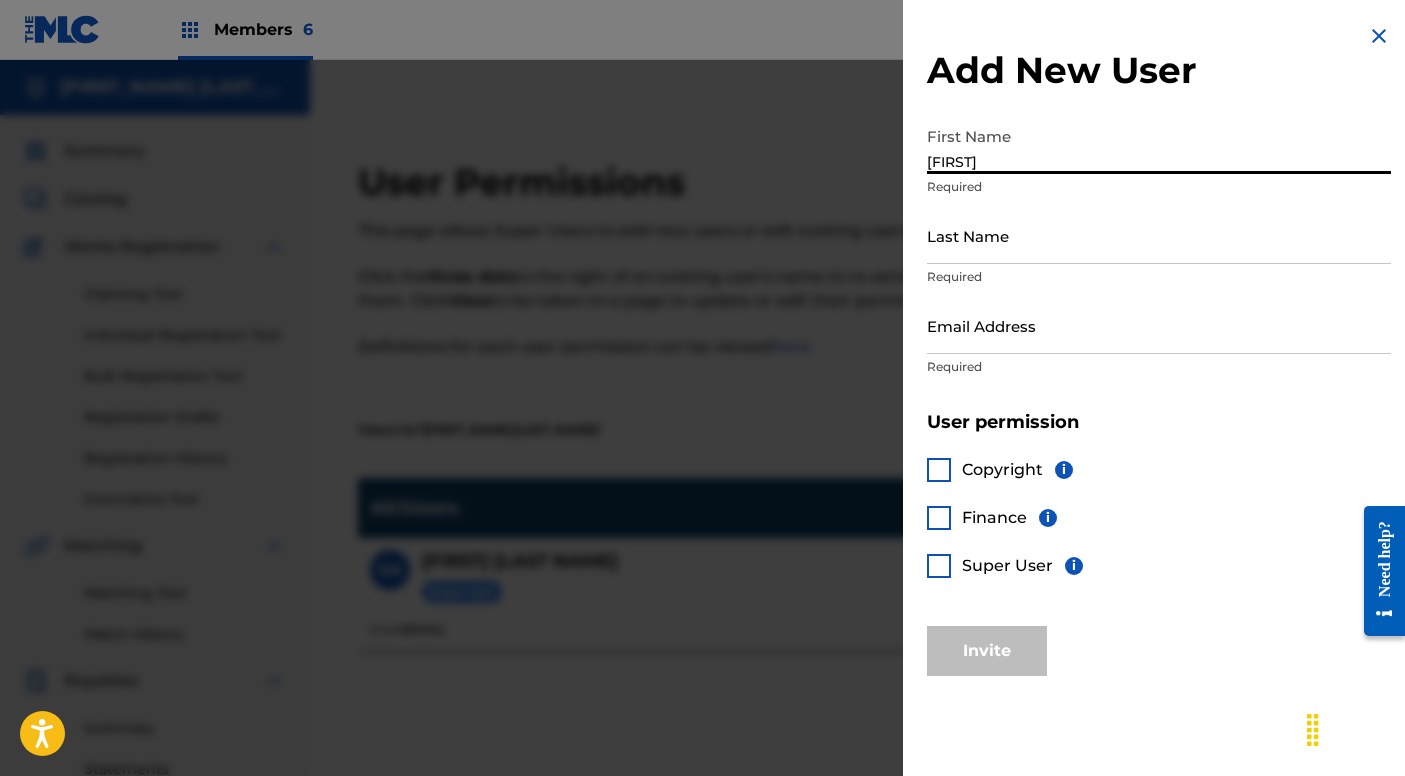type on "Phil" 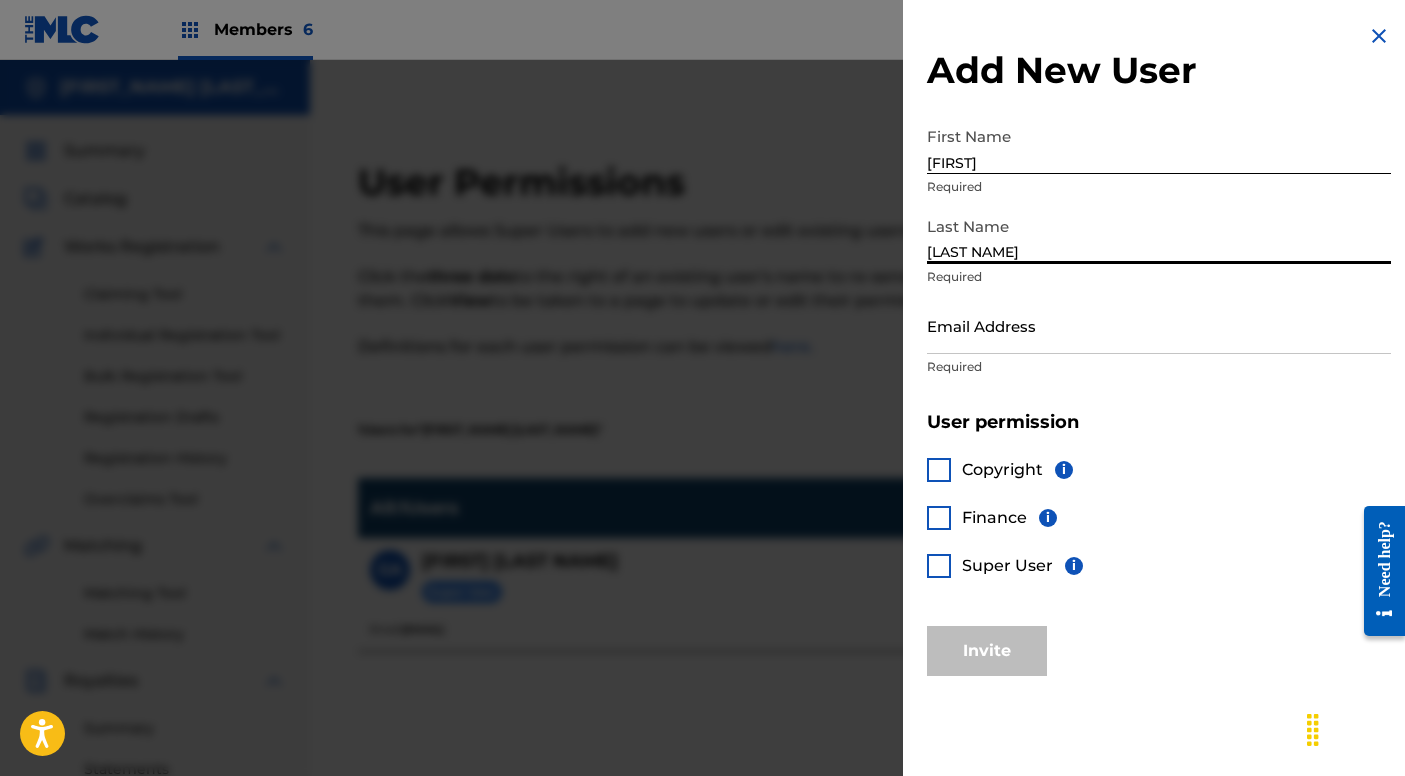 type on "Vazquez" 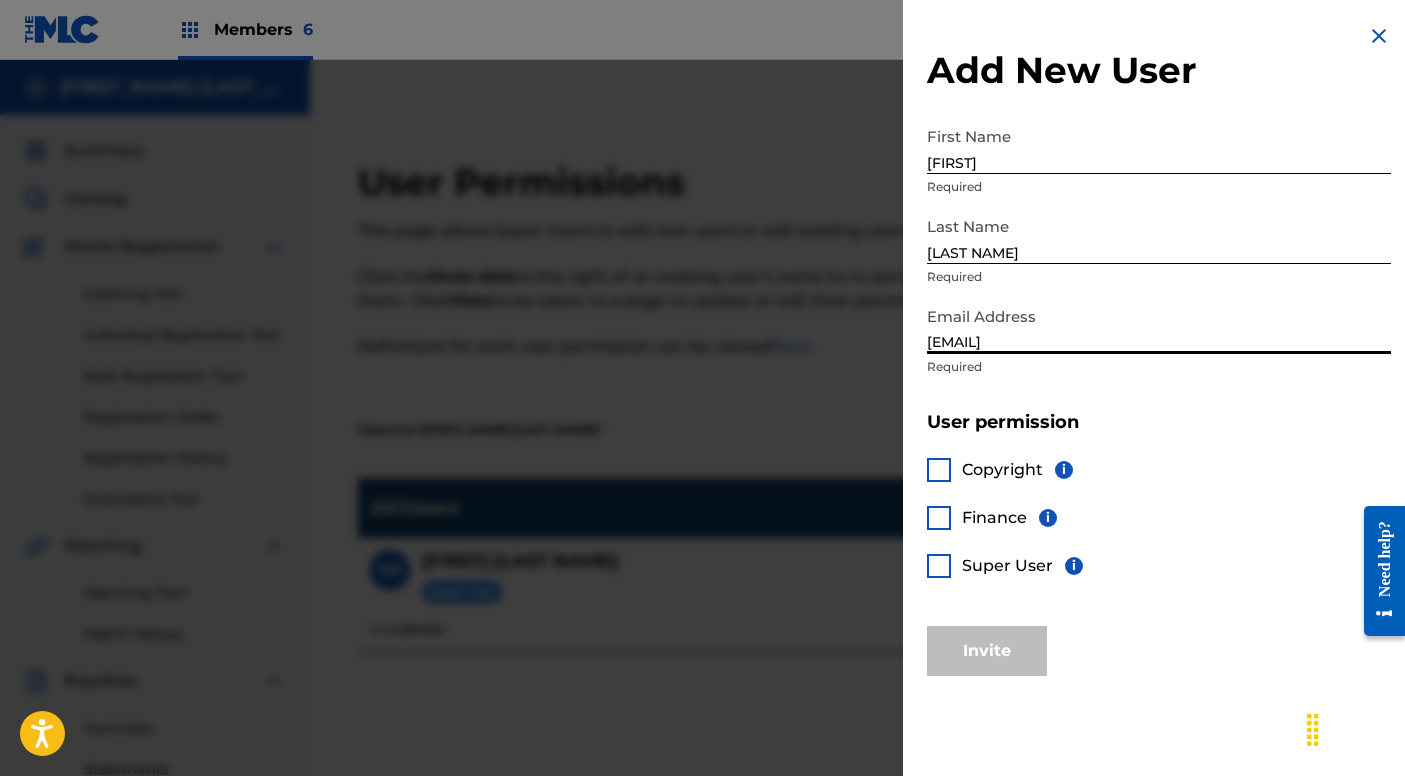 type on "philvibez@gmail.com" 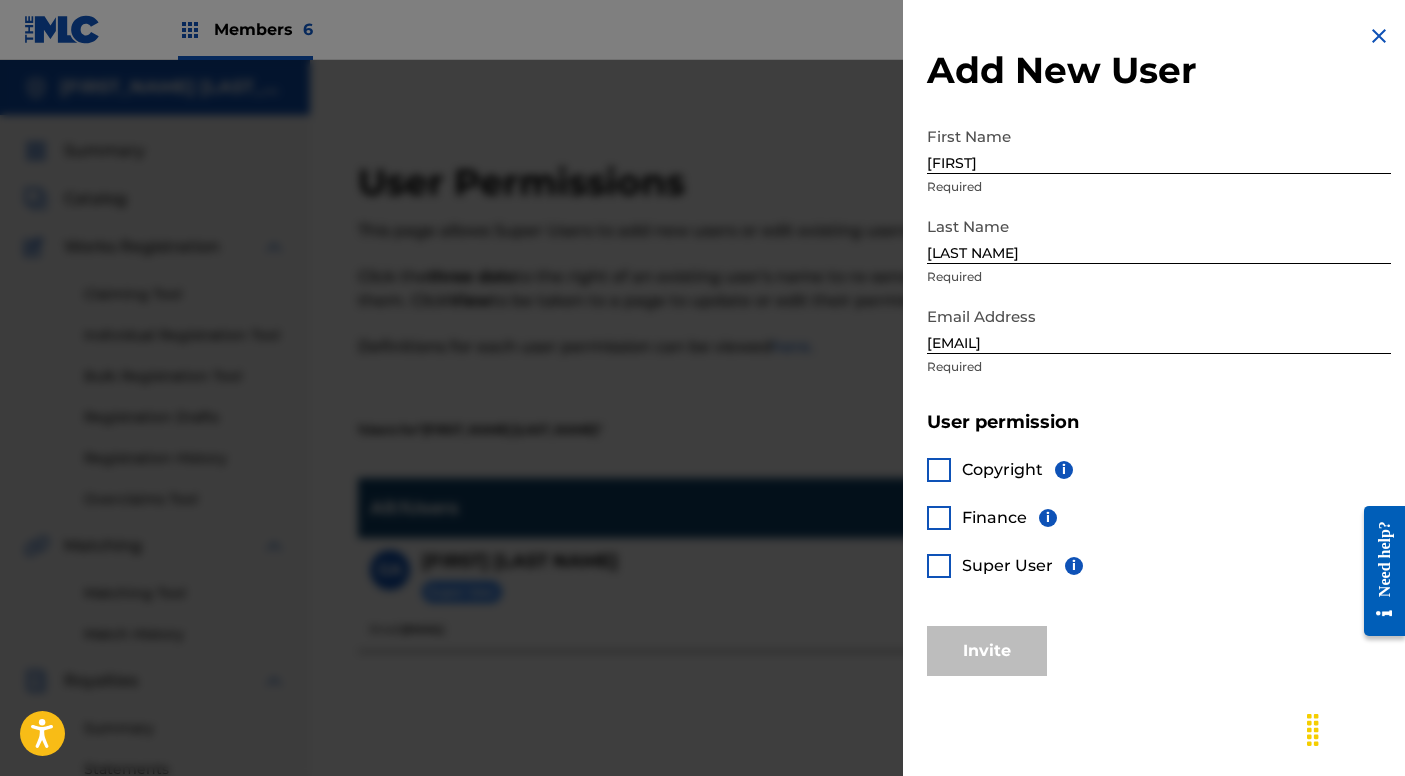click at bounding box center (939, 566) 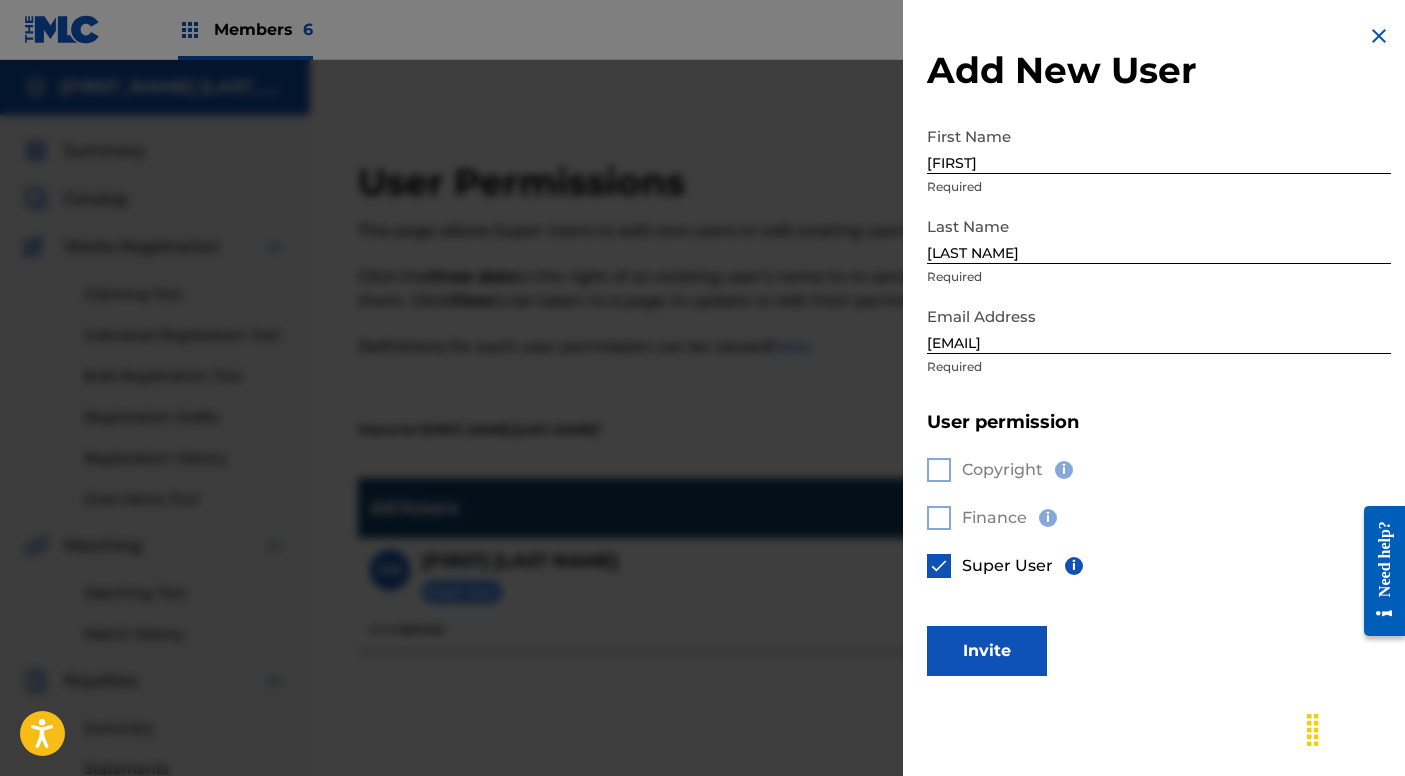 click on "Invite" at bounding box center (987, 651) 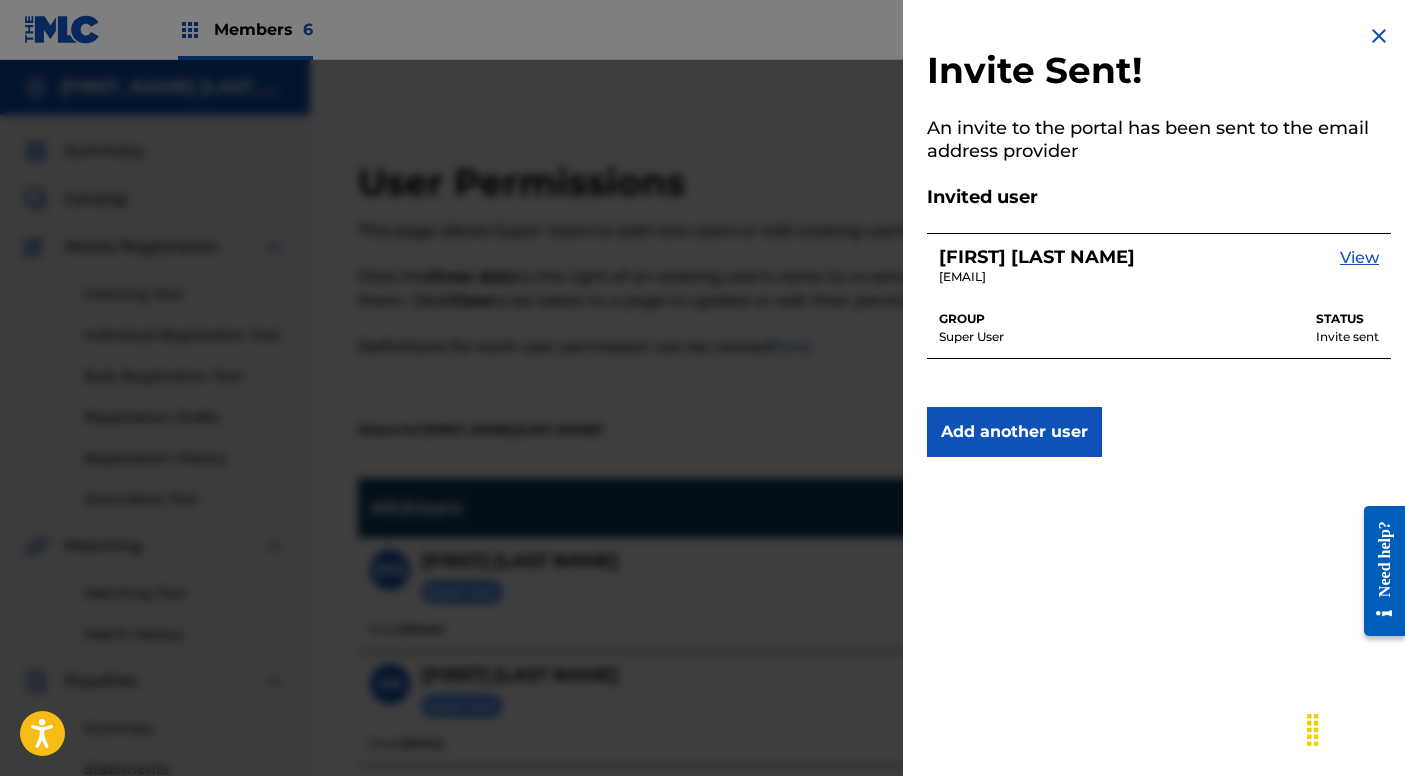 click on "Invite Sent! An invite to the portal has been sent to the email address provider Invited user Phil   Vazquez philvibez@gmail.com View GROUP Super User STATUS Invite sent Add another user" at bounding box center [1159, 240] 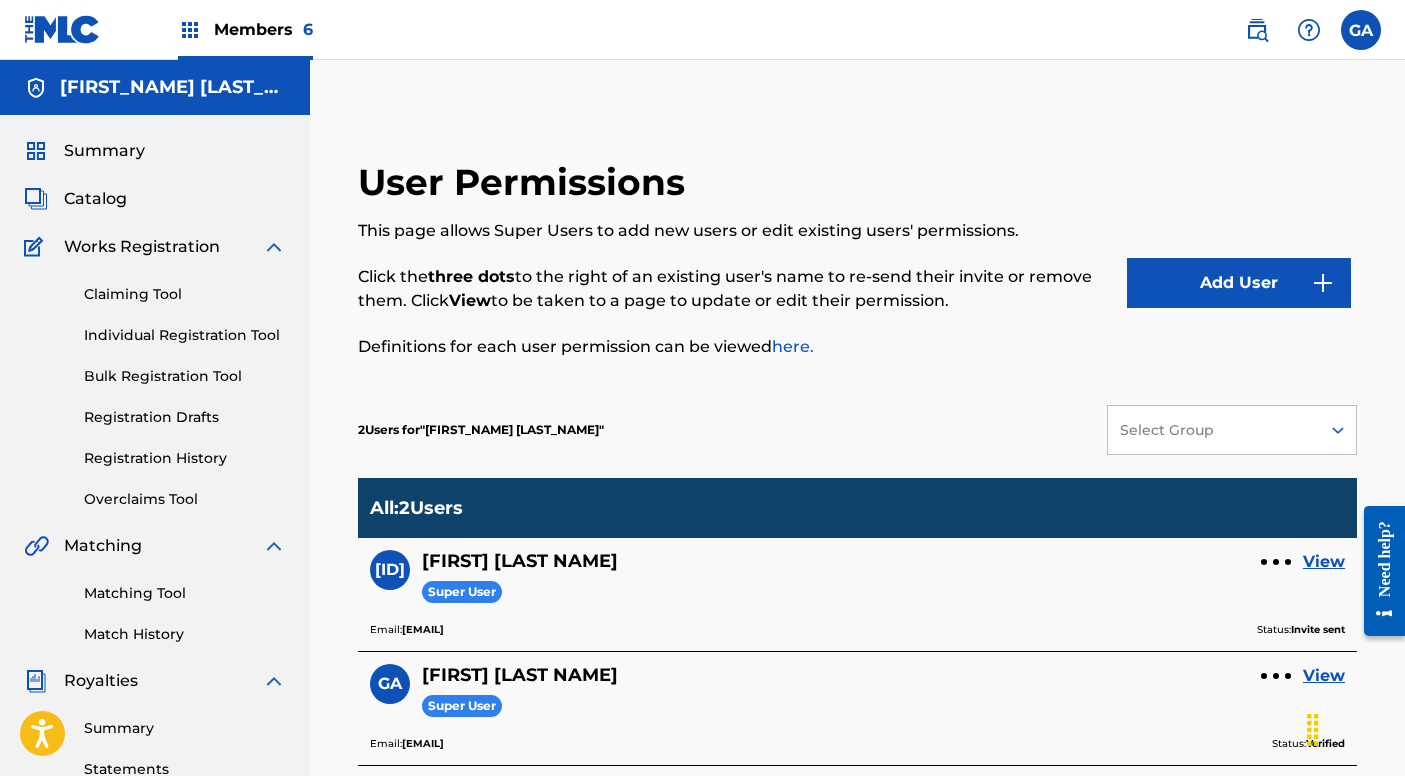 click on "Members    6" at bounding box center (245, 29) 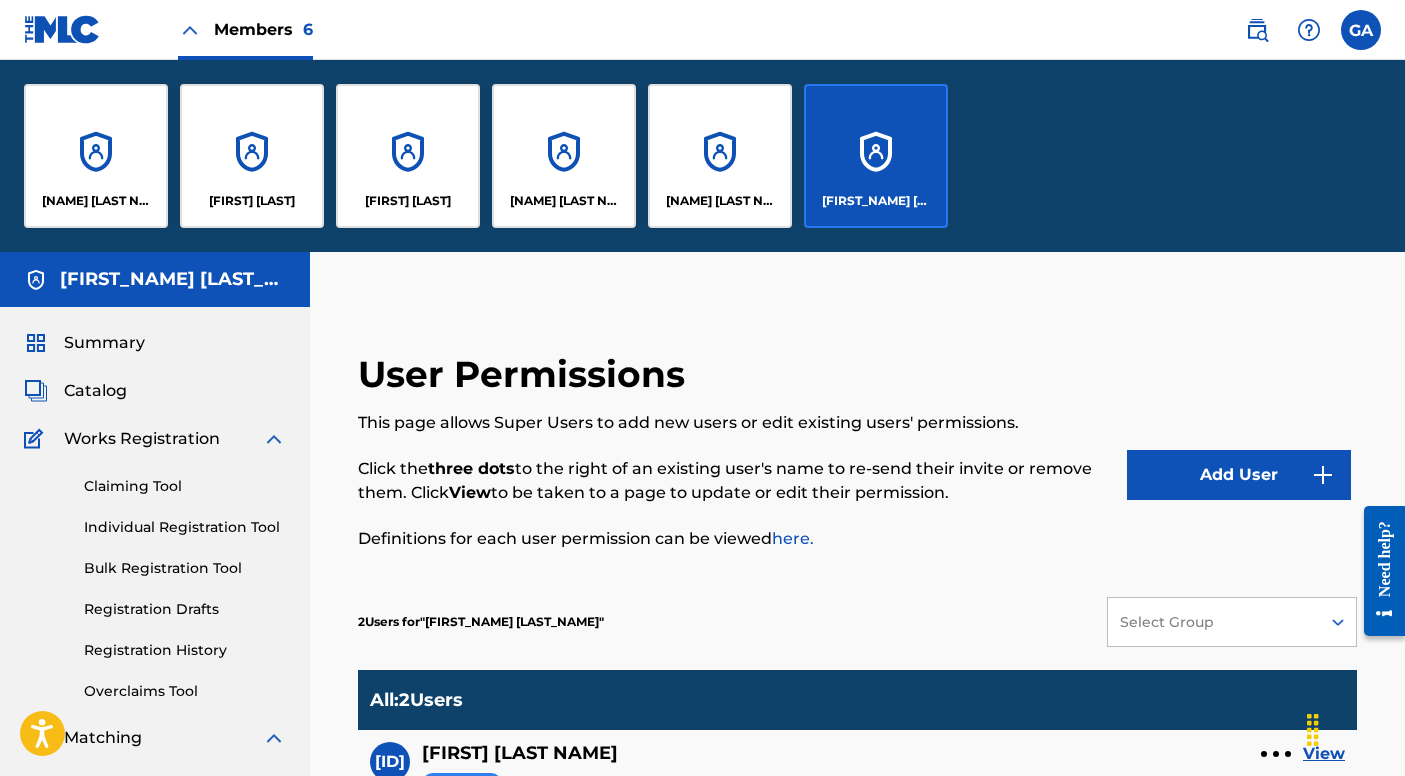 click on "[FIRST] [LAST]" at bounding box center [564, 156] 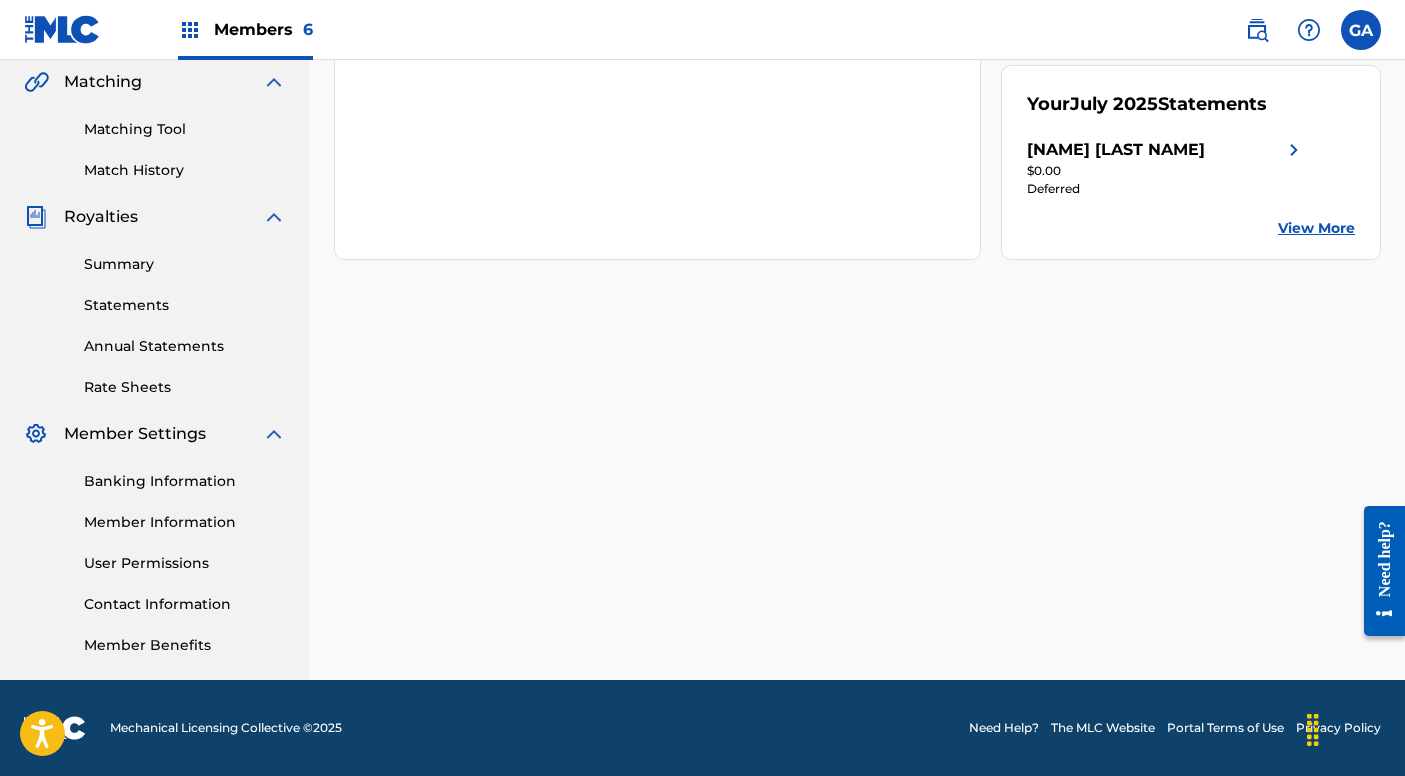 scroll, scrollTop: 464, scrollLeft: 0, axis: vertical 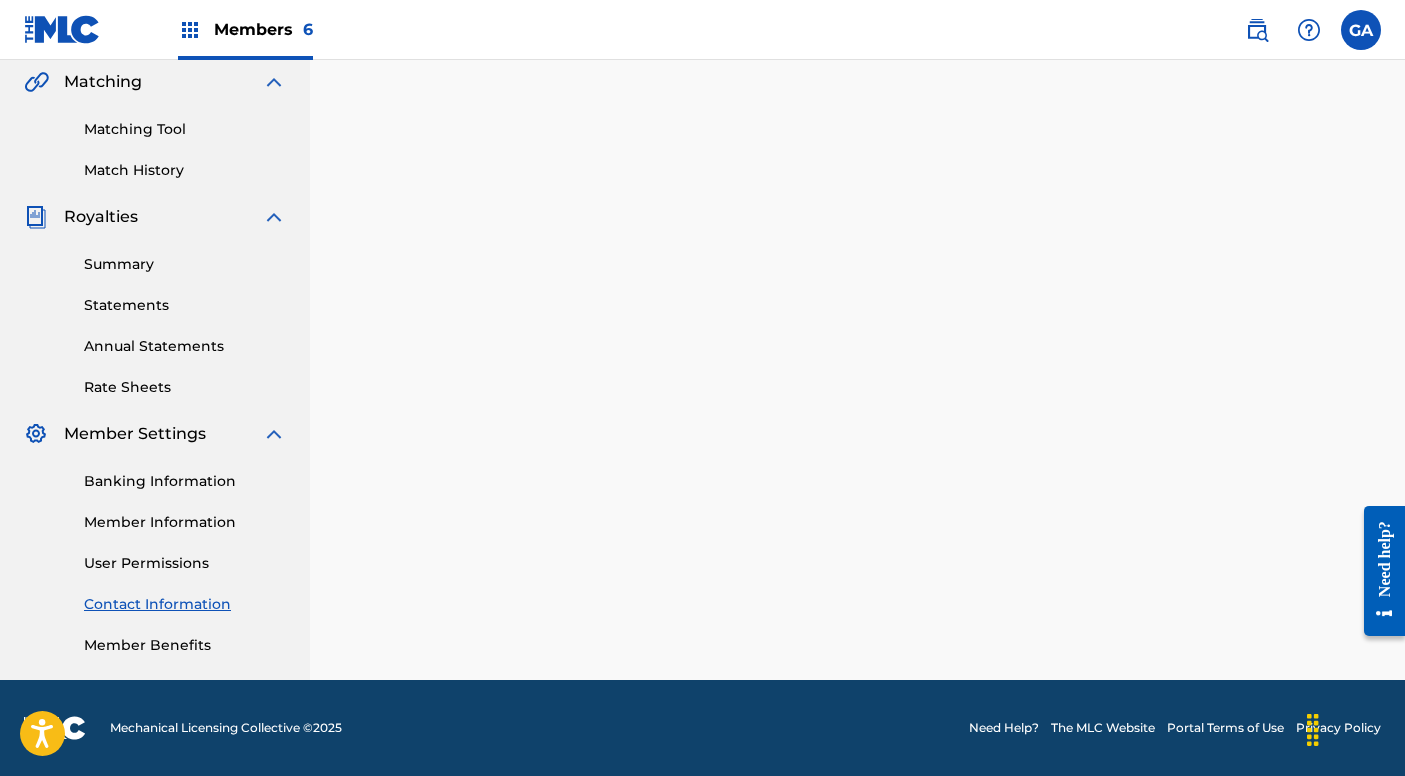 click on "Member Information" at bounding box center (185, 522) 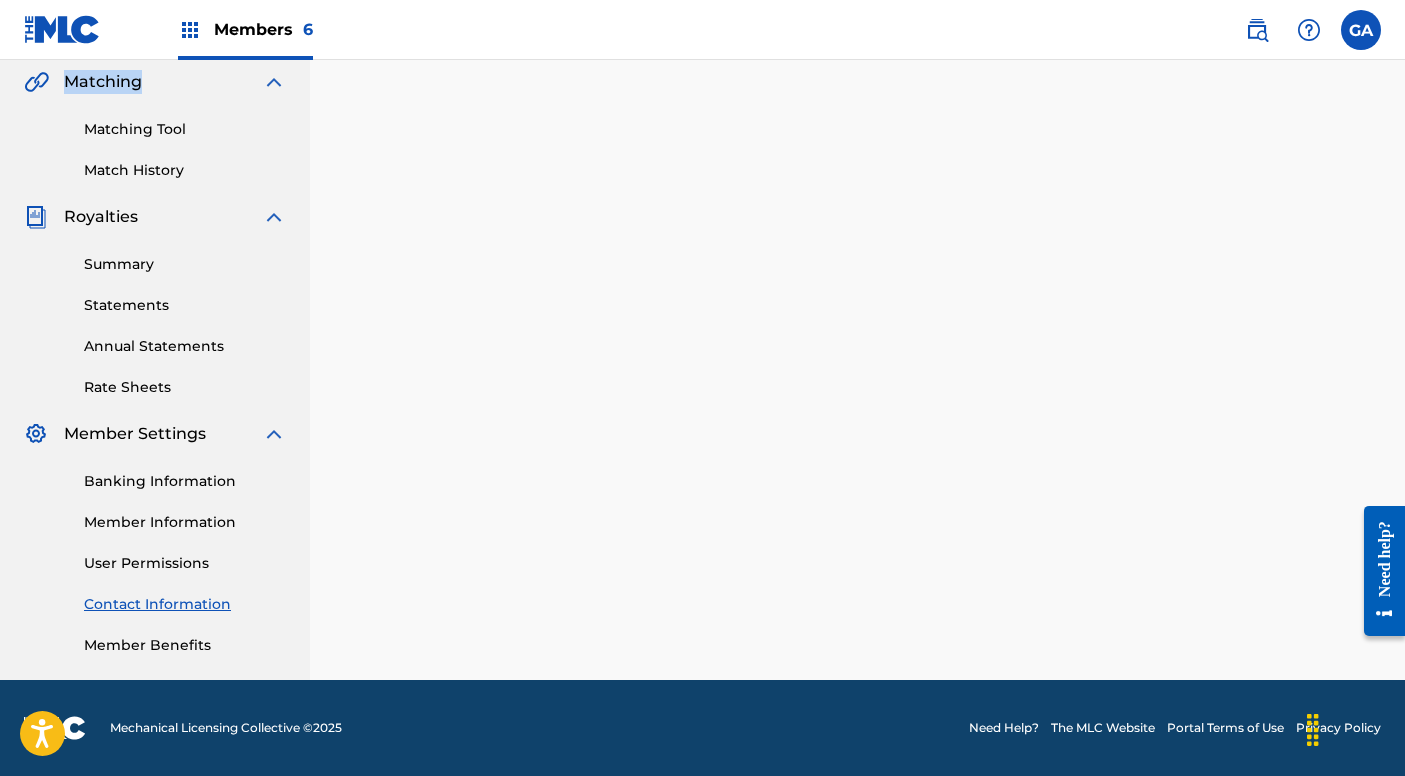 scroll, scrollTop: 0, scrollLeft: 0, axis: both 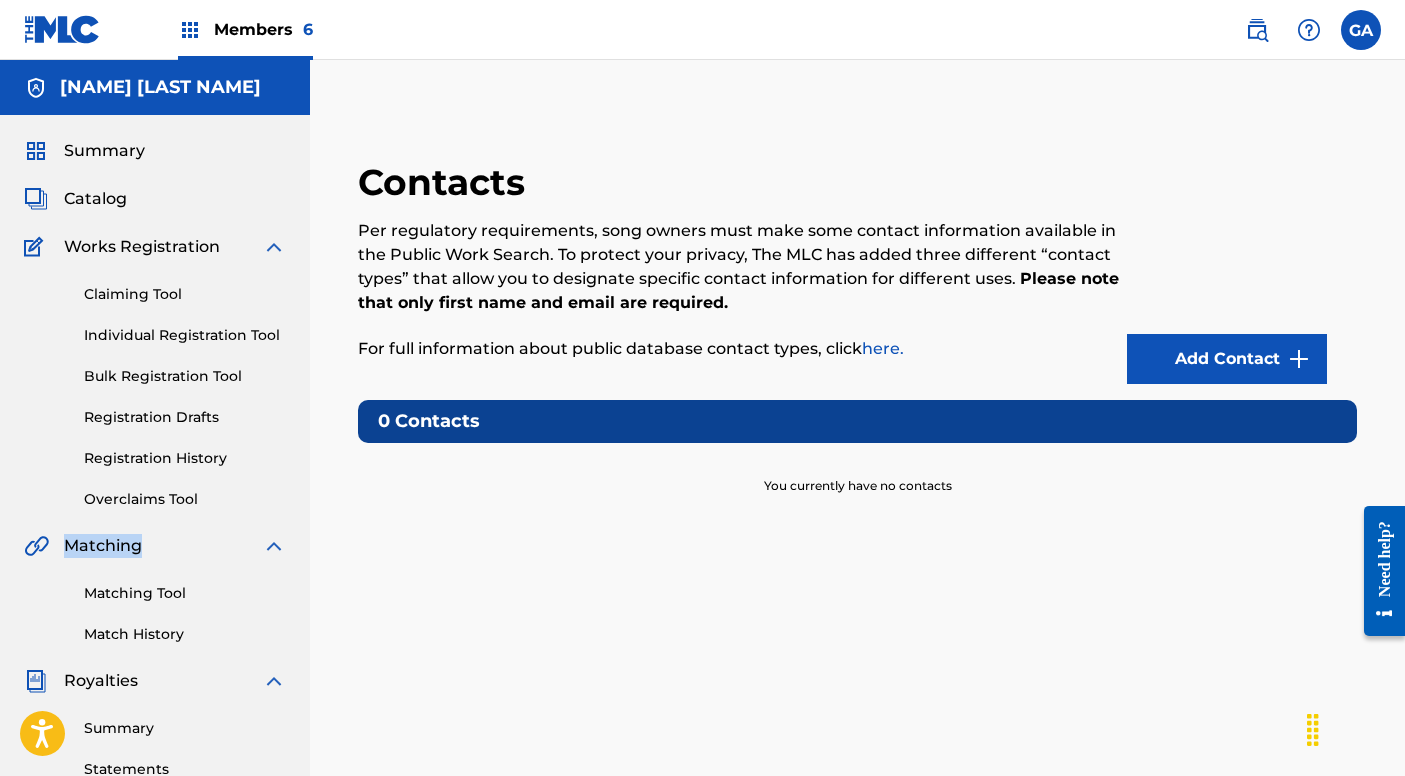 click on "Summary Catalog Works Registration Claiming Tool Individual Registration Tool Bulk Registration Tool Registration Drafts Registration History Overclaims Tool Matching Matching Tool Match History Royalties Summary Statements Annual Statements Rate Sheets Member Settings Banking Information Member Information User Permissions Contact Information Member Benefits" at bounding box center (155, 629) 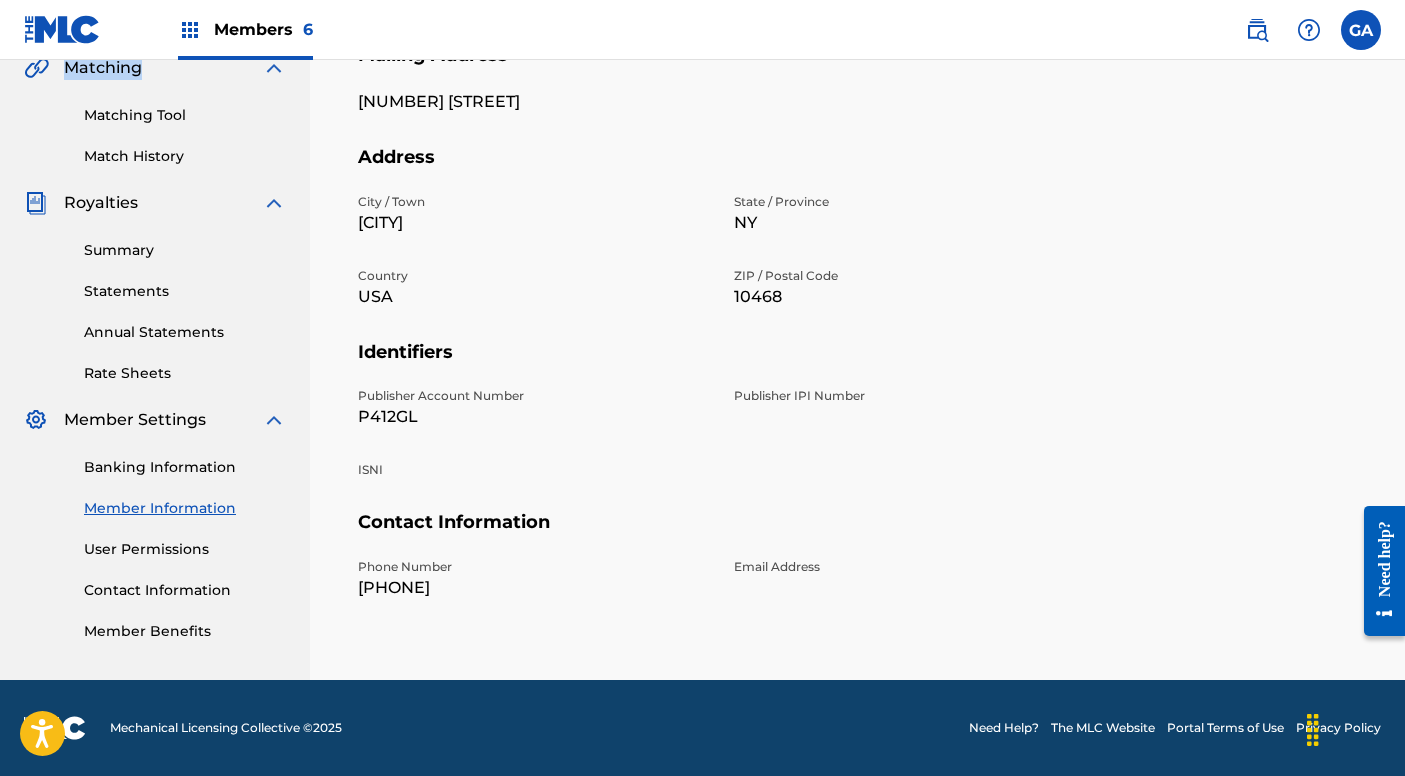 scroll, scrollTop: 475, scrollLeft: 0, axis: vertical 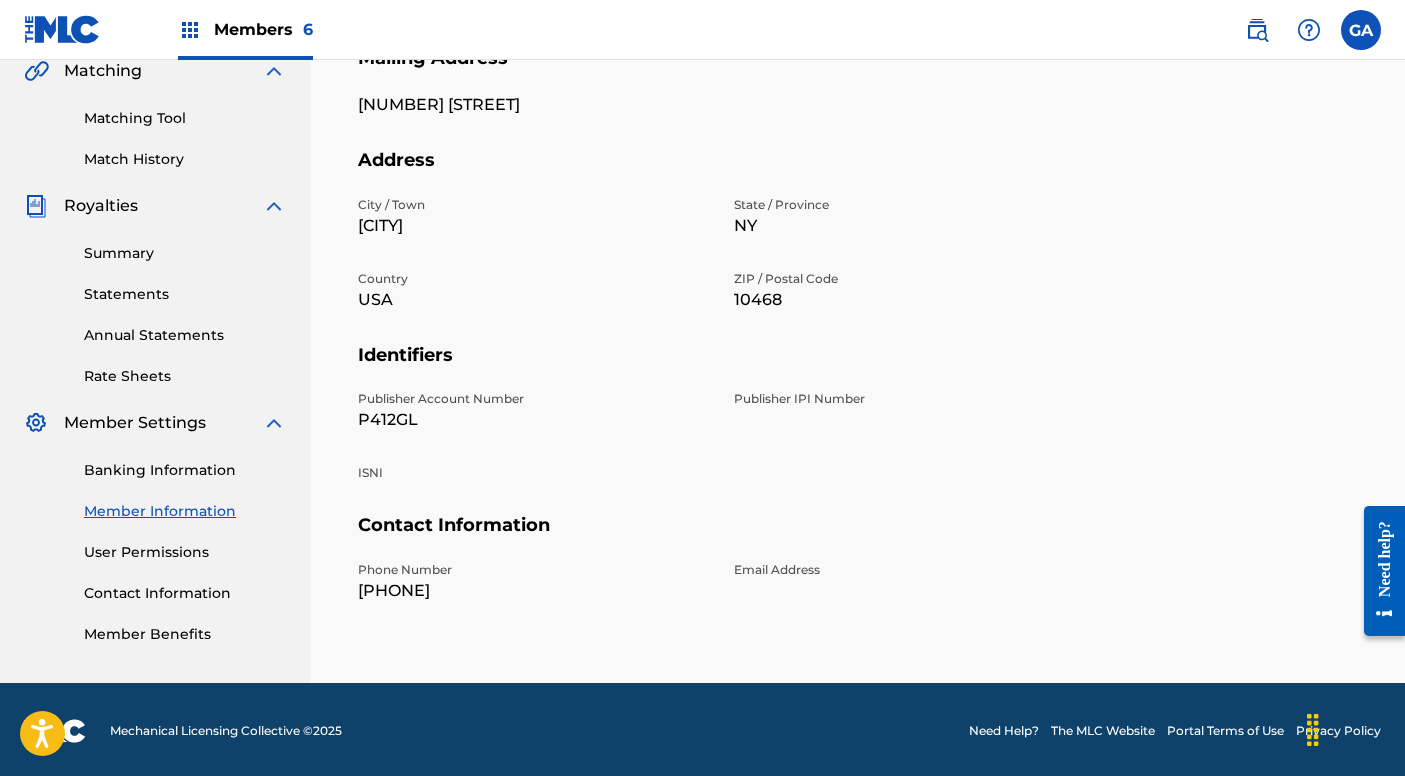 drag, startPoint x: 976, startPoint y: 527, endPoint x: 922, endPoint y: 557, distance: 61.77378 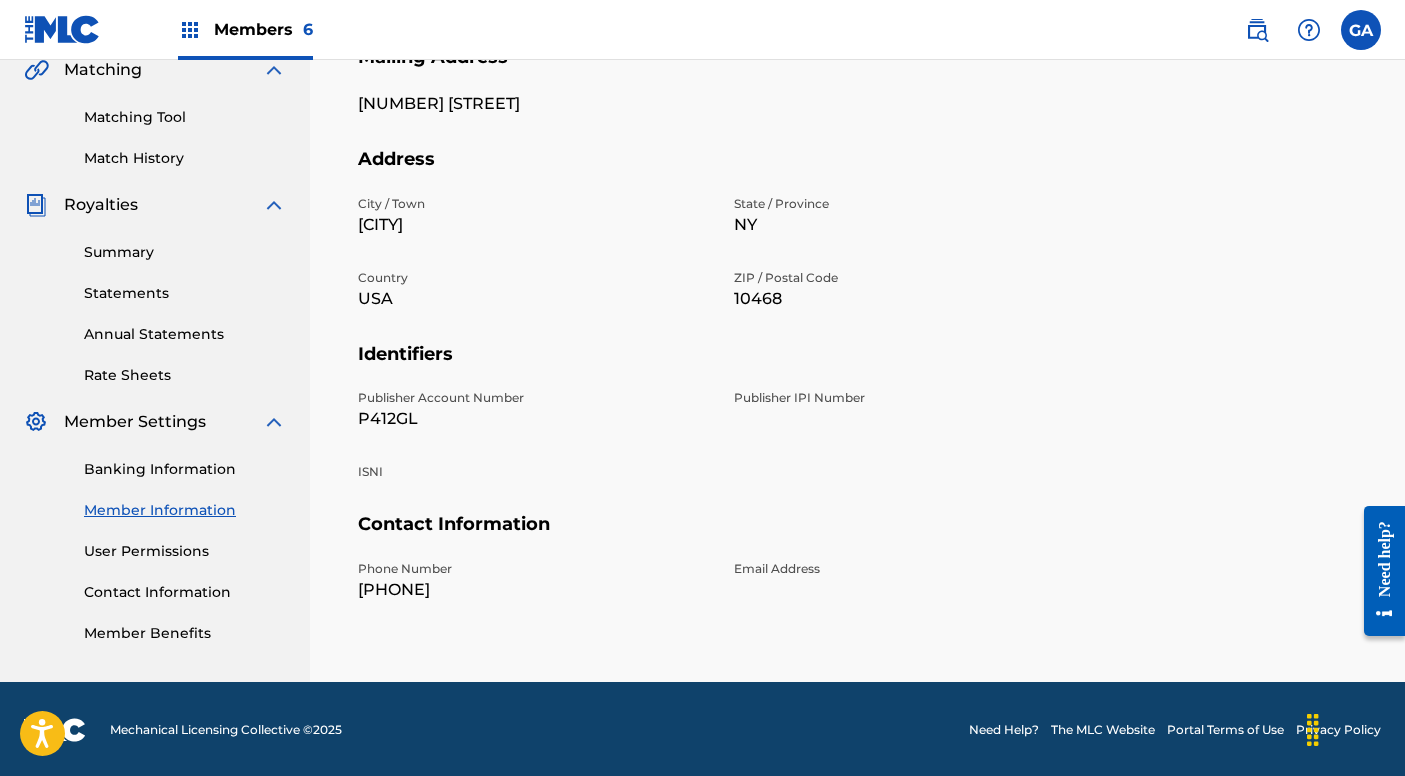scroll, scrollTop: 475, scrollLeft: 0, axis: vertical 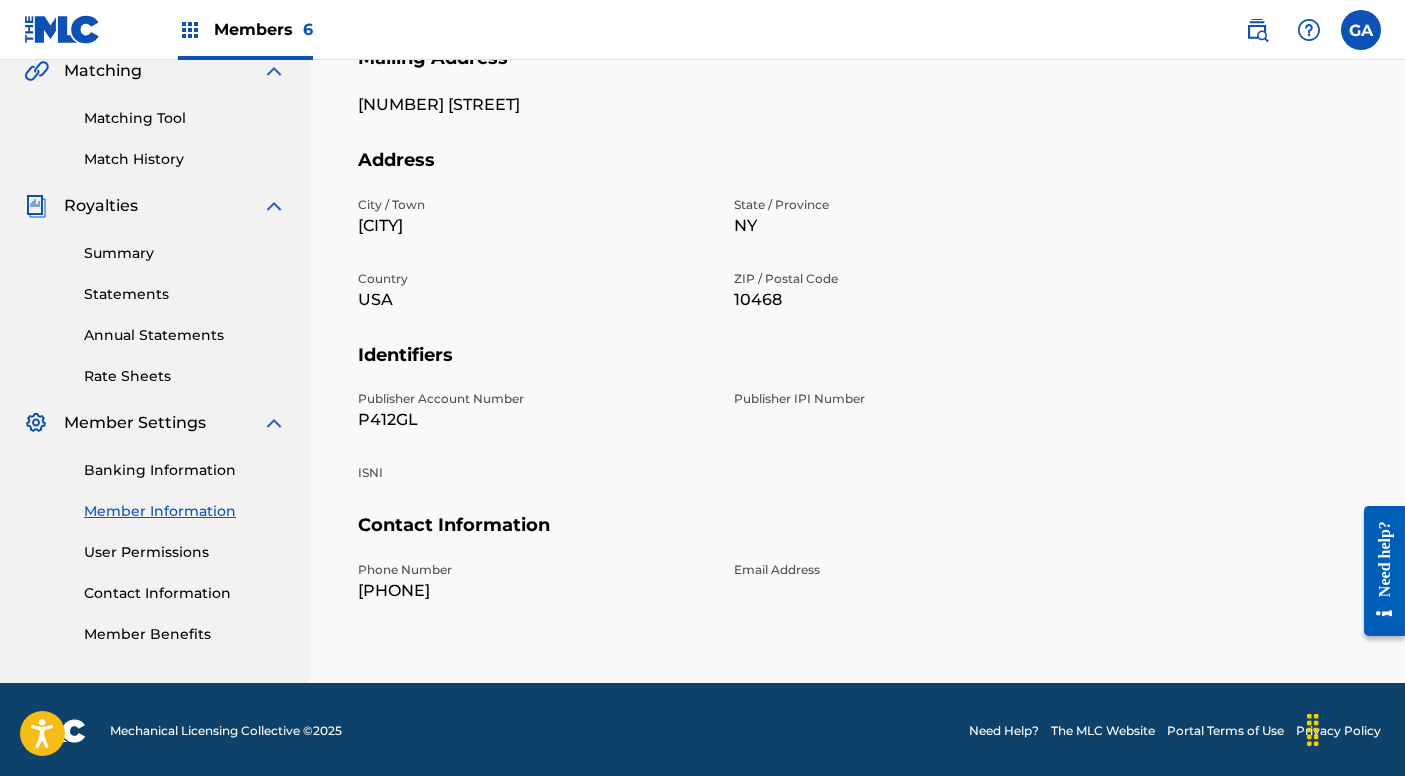 click on "User Permissions" at bounding box center [185, 552] 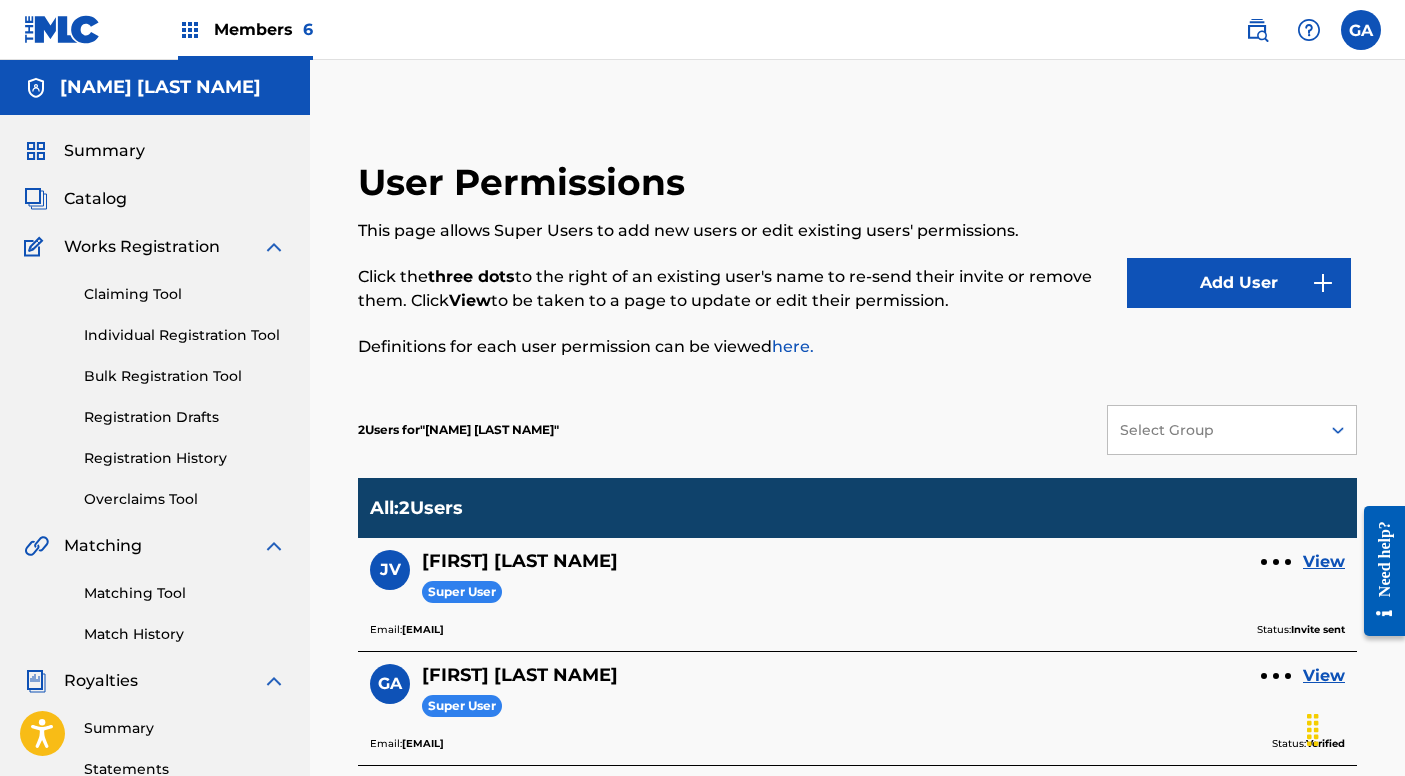 click on "View" at bounding box center (1324, 562) 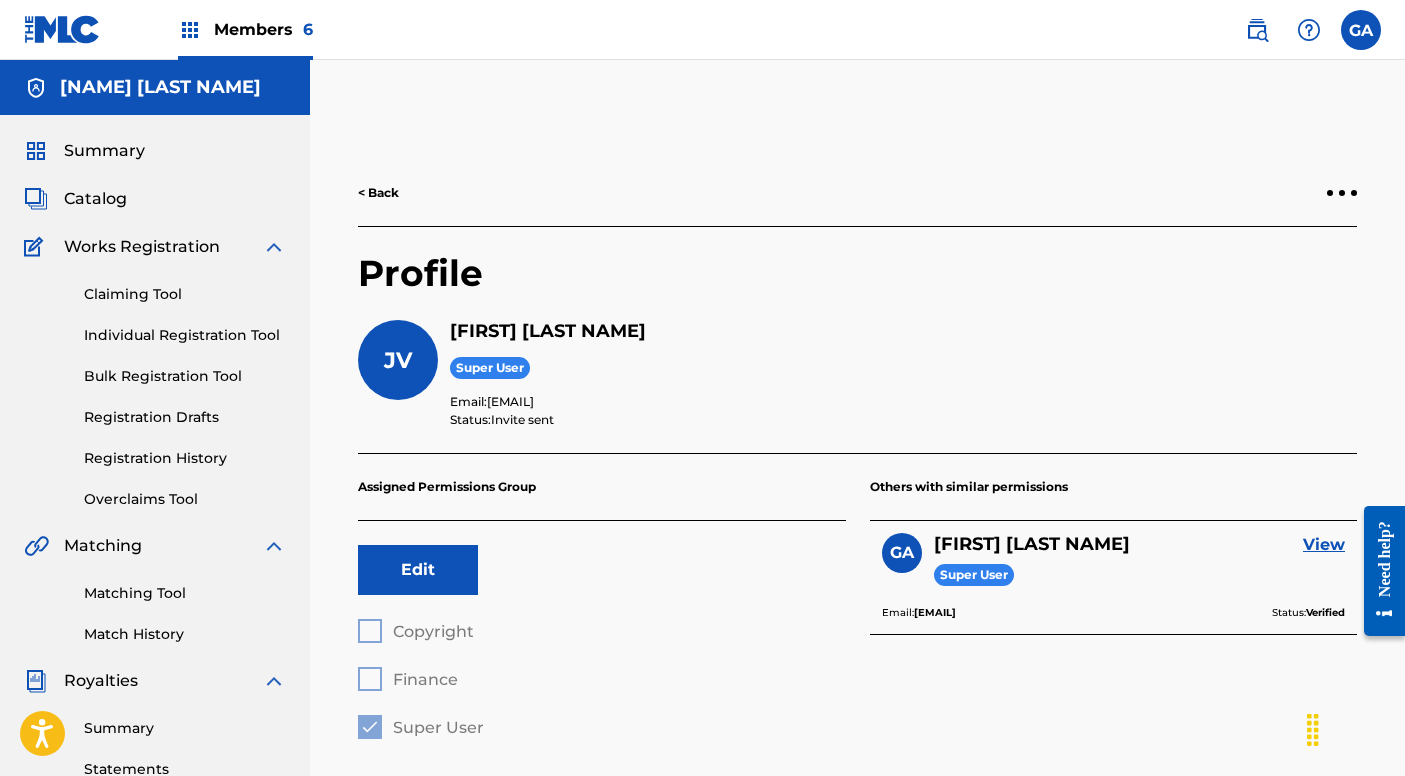 click on "Profile JV Jason   Vazquez Super User Email:  jayvibez319@gmail.com Status:  Invite sent" at bounding box center [857, 340] 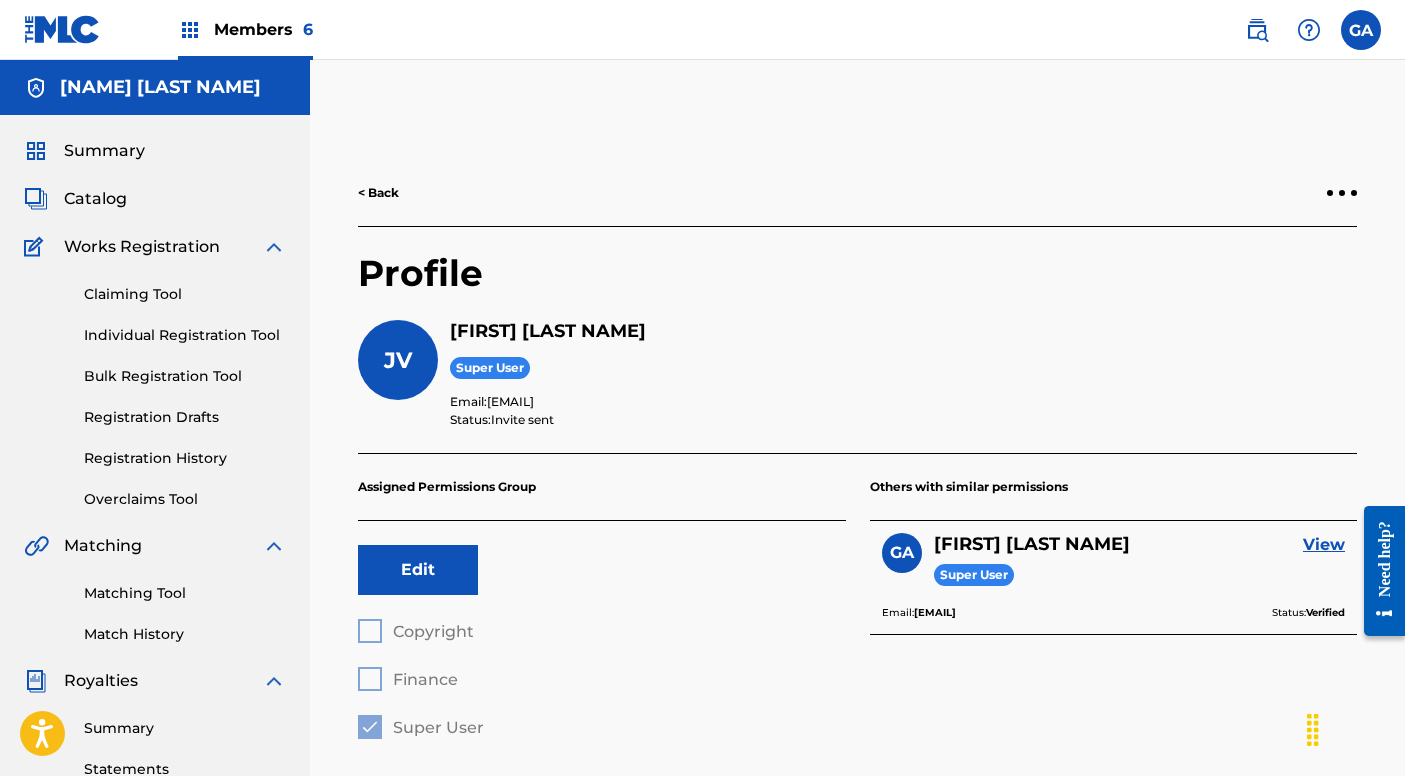 click on "< Back Profile JV Jason   Vazquez Super User Email:  jayvibez319@gmail.com Status:  Invite sent Assigned Permissions Group Edit Copyright Finance Super User Others with similar permissions GA Gary   Agis Super User View Email:  garymuttley@gmail.com Status:  Verified" at bounding box center [857, 627] 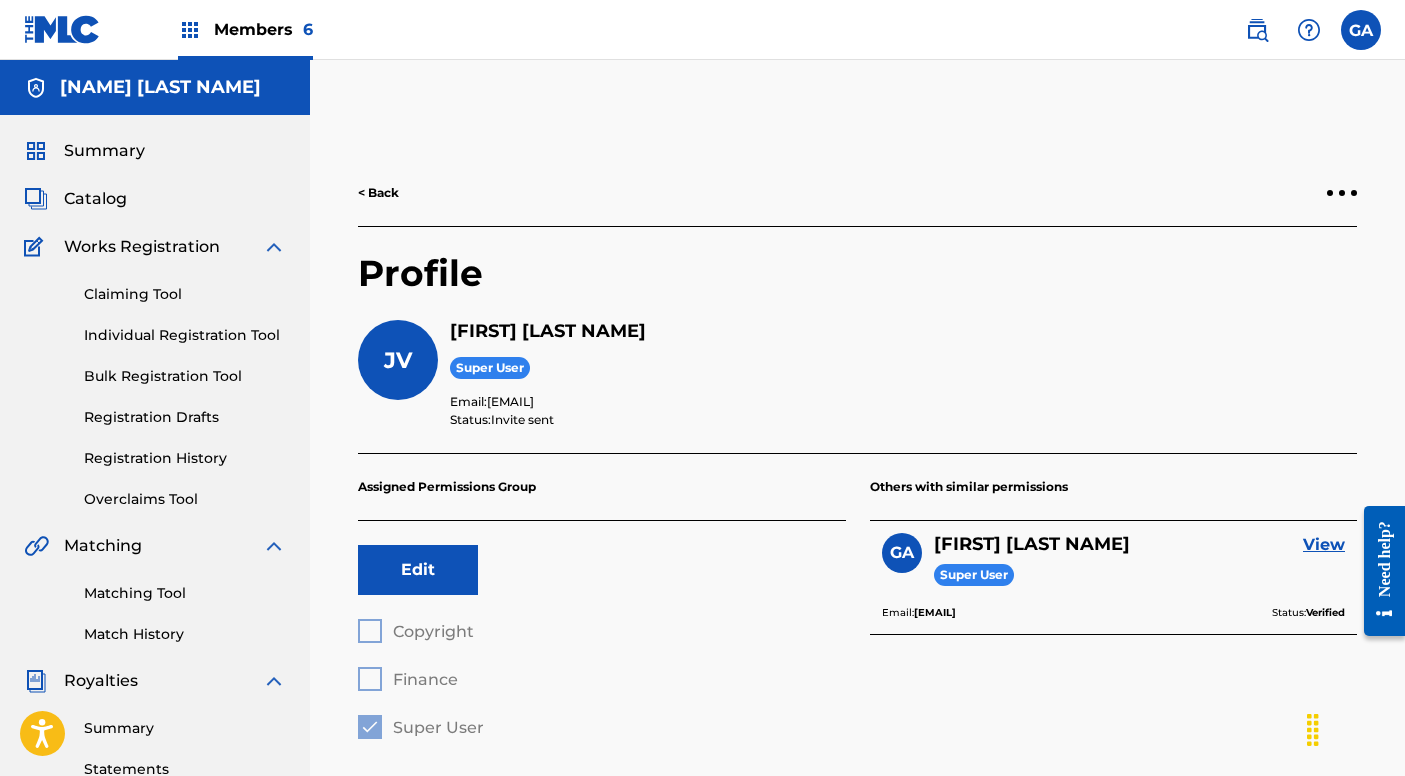 click on "Summary Catalog Works Registration Claiming Tool Individual Registration Tool Bulk Registration Tool Registration Drafts Registration History Overclaims Tool Matching Matching Tool Match History Royalties Summary Statements Annual Statements Rate Sheets Member Settings Banking Information Member Information User Permissions Contact Information Member Benefits" at bounding box center [155, 629] 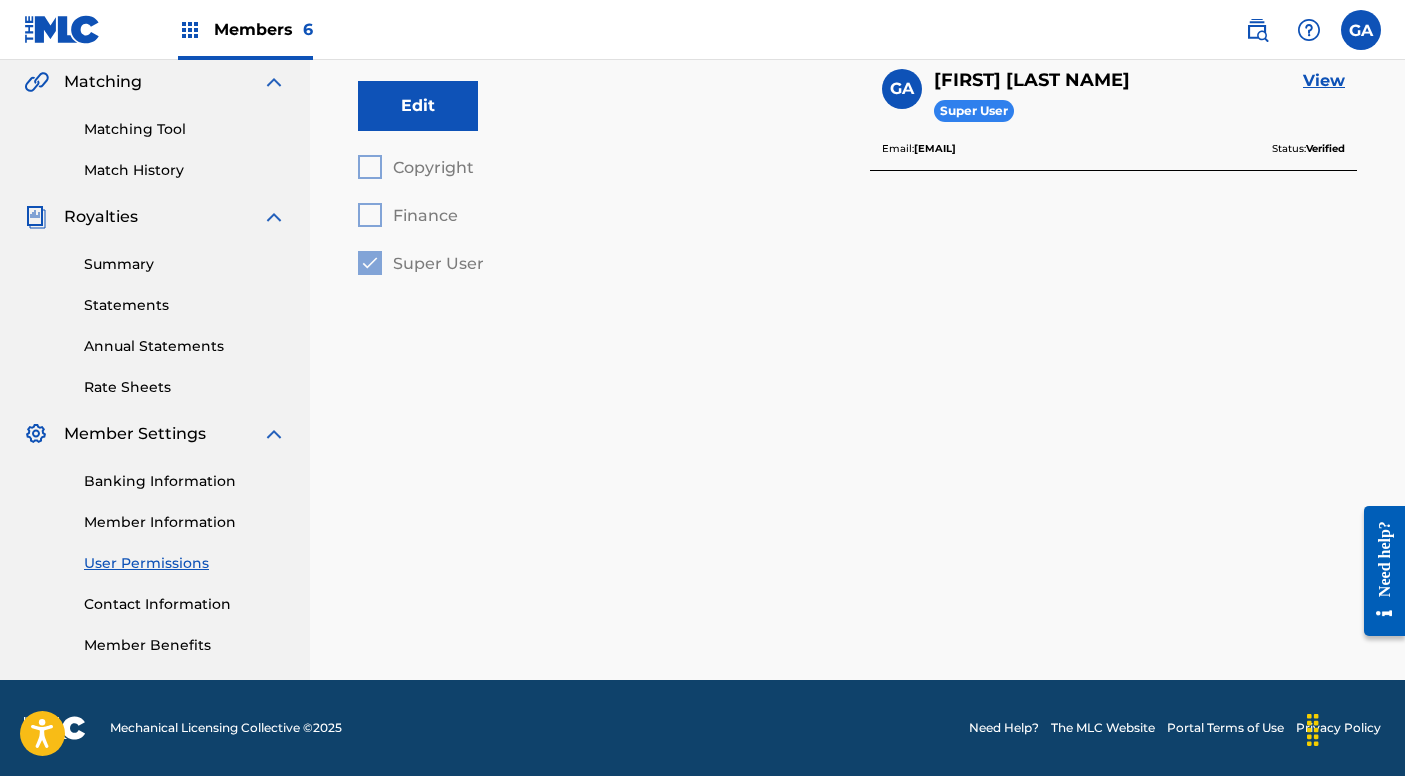 scroll, scrollTop: 464, scrollLeft: 0, axis: vertical 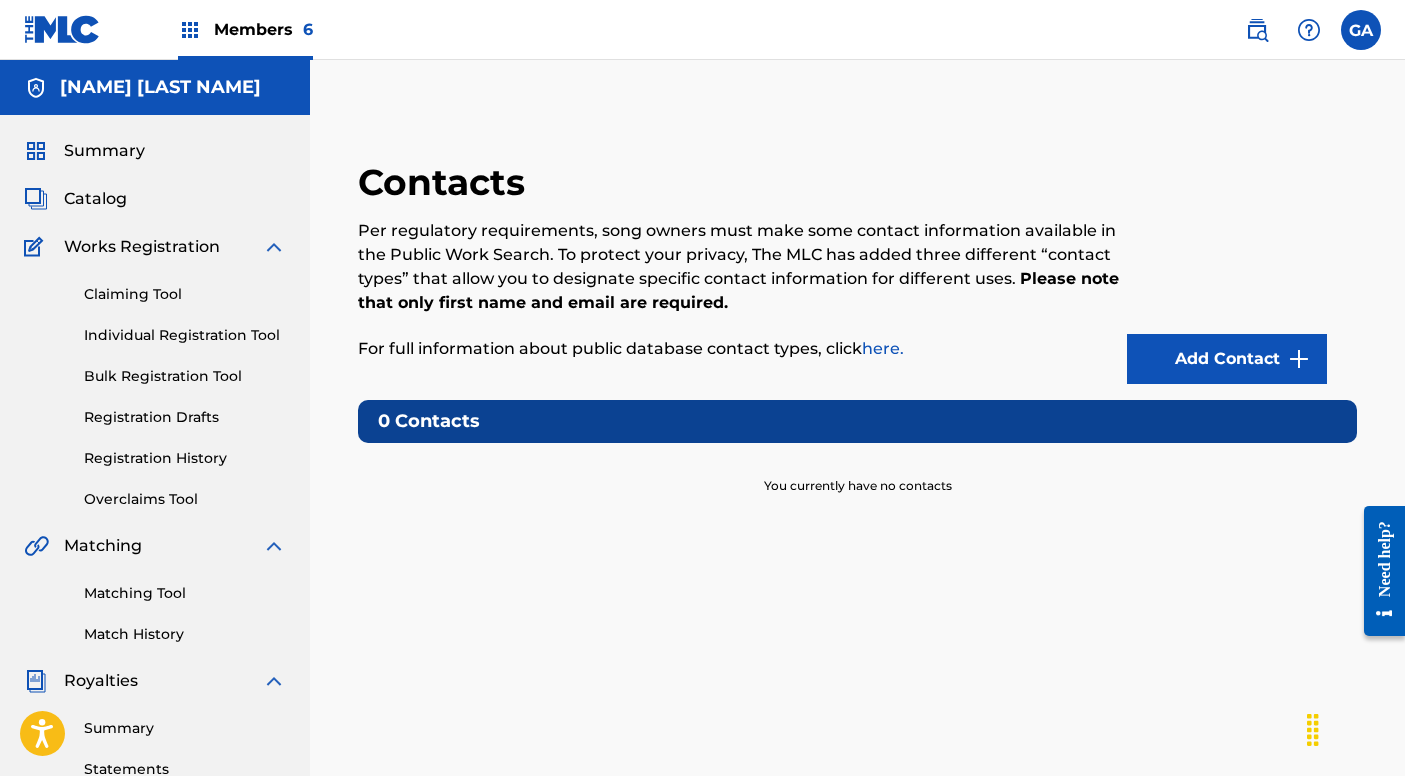 click on "Summary" at bounding box center [104, 151] 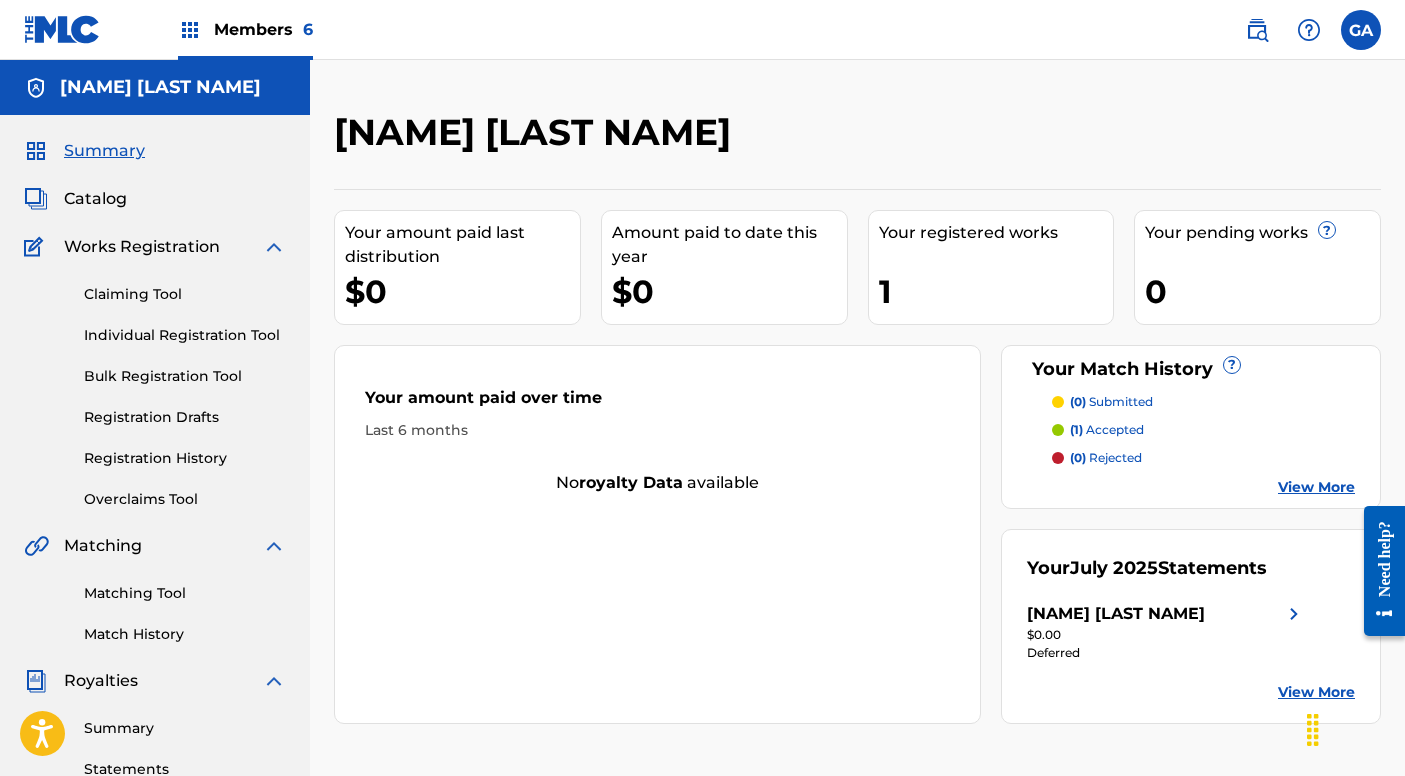 click on "Your amount paid last distribution   $0 Amount paid to date this year   $0 Your registered works   1 Your pending works   ? 0 Your Match History ? (0)   submitted (1)   accepted (0)   rejected View More Your amount paid over time Last 6 months No  royalty data   available Your  July 2025  Statements Jason Vazquez $0.00 Deferred View More" at bounding box center (857, 456) 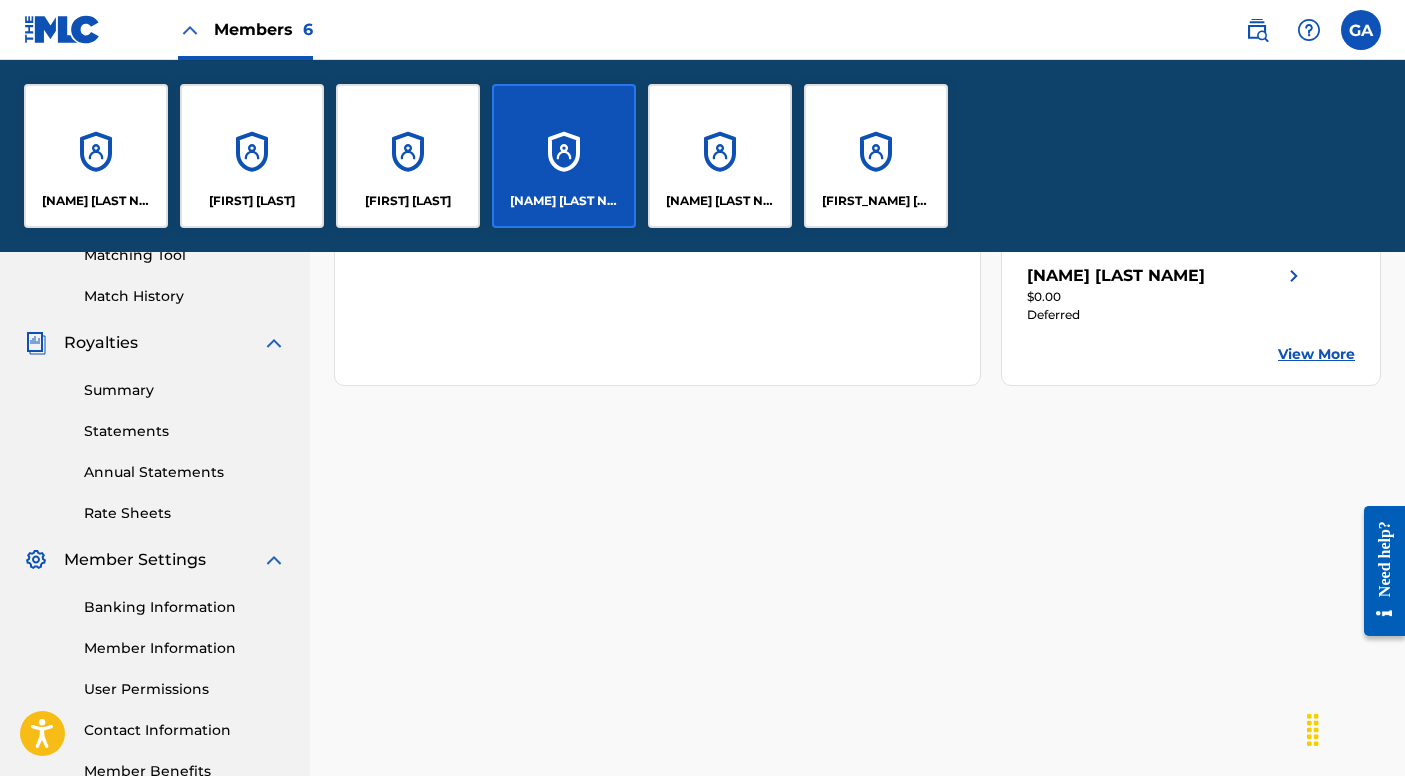 scroll, scrollTop: 539, scrollLeft: 0, axis: vertical 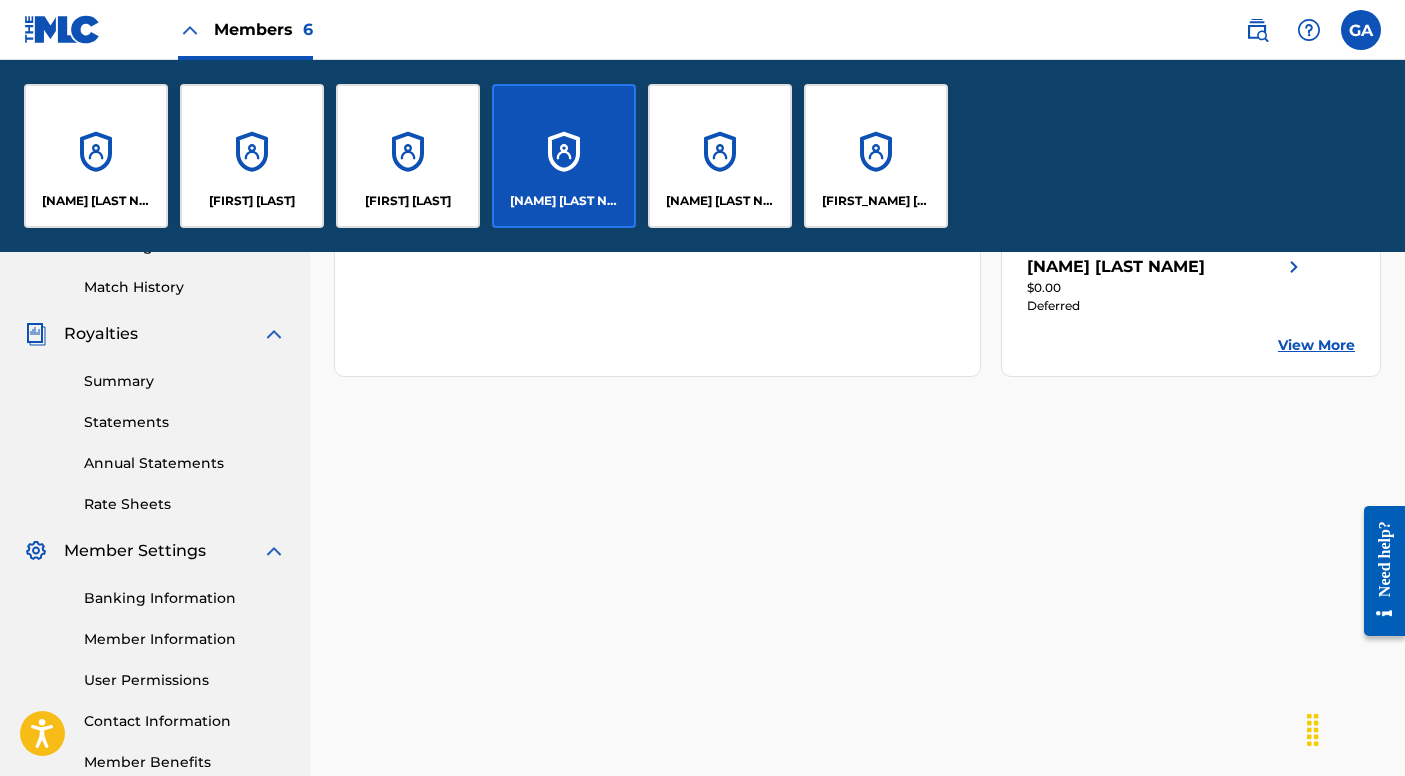 click on "Summary" at bounding box center [185, 381] 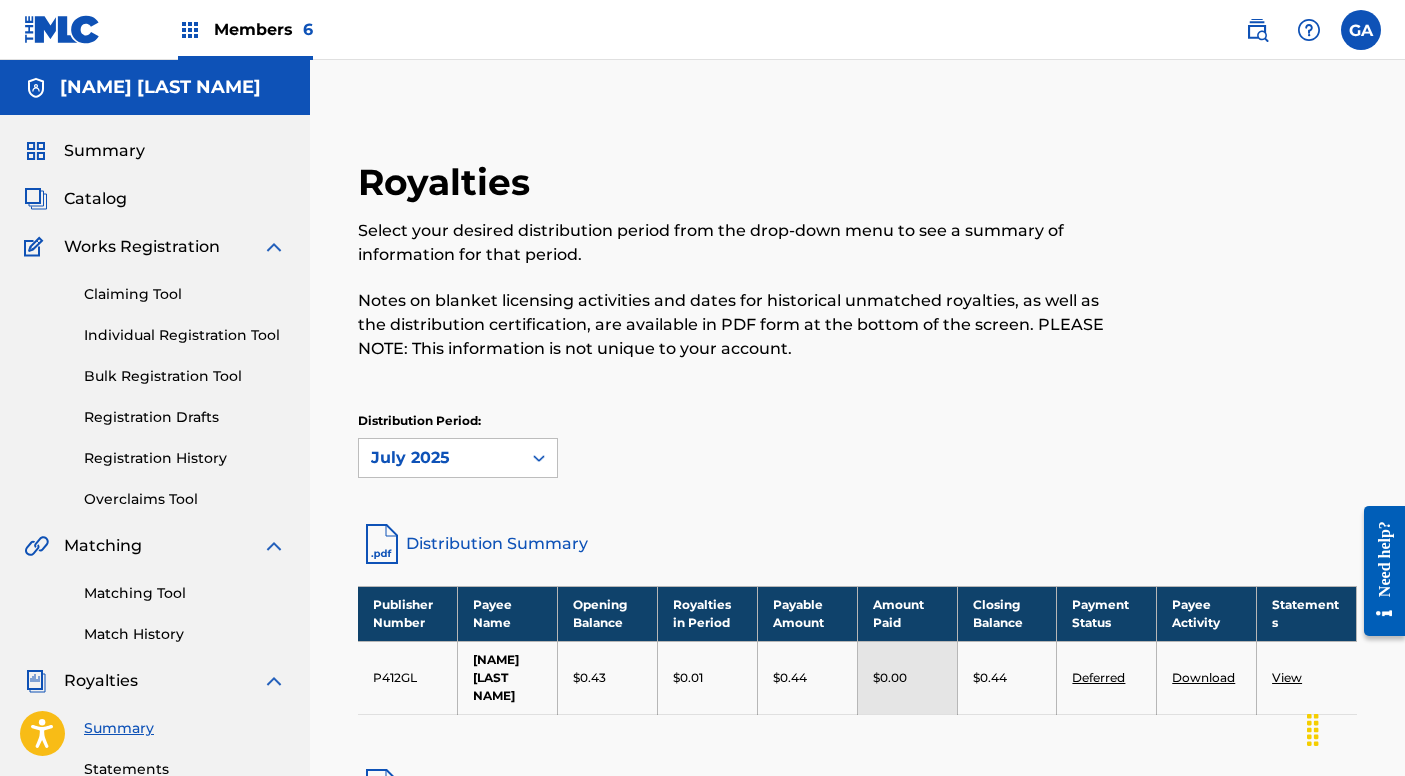 scroll, scrollTop: 0, scrollLeft: 0, axis: both 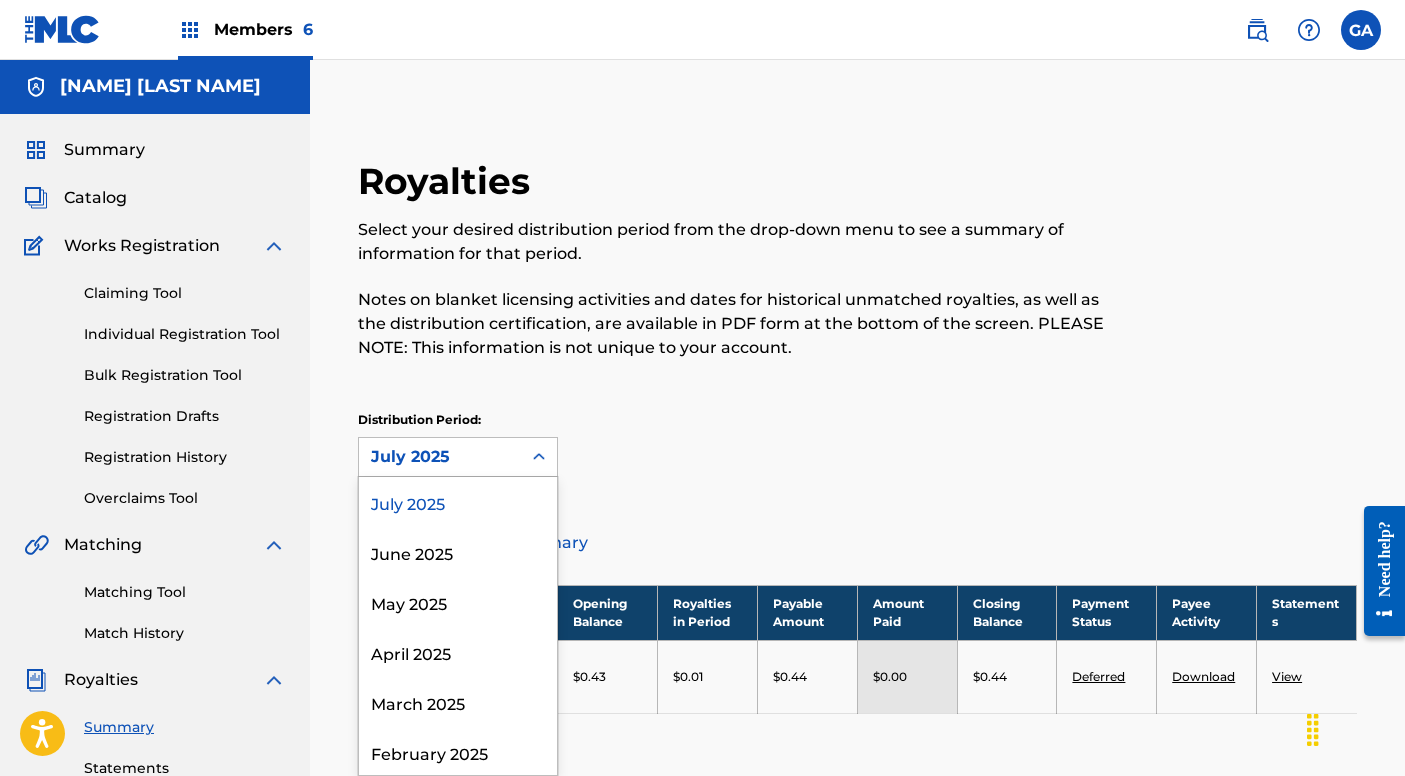 drag, startPoint x: 358, startPoint y: 470, endPoint x: 122, endPoint y: 198, distance: 360.11108 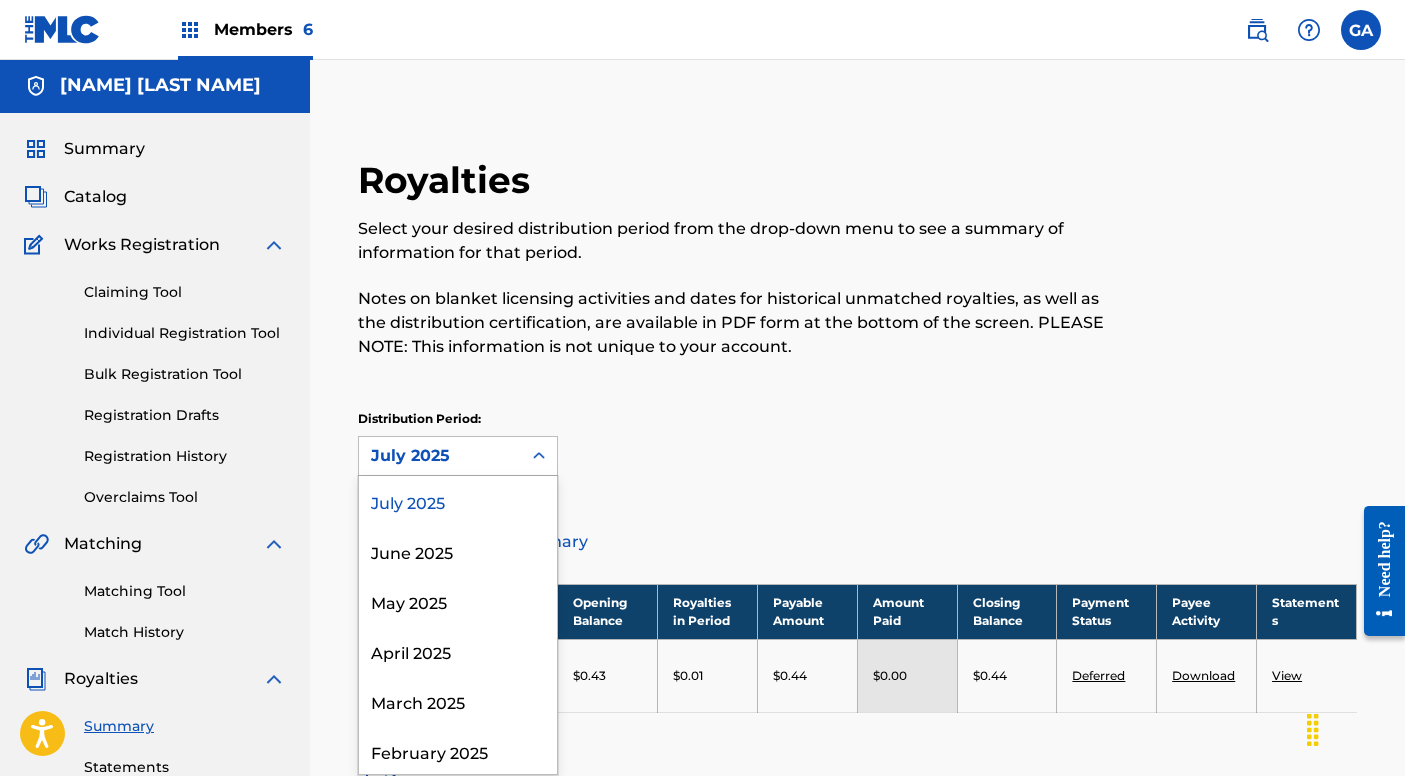 scroll, scrollTop: 3, scrollLeft: 0, axis: vertical 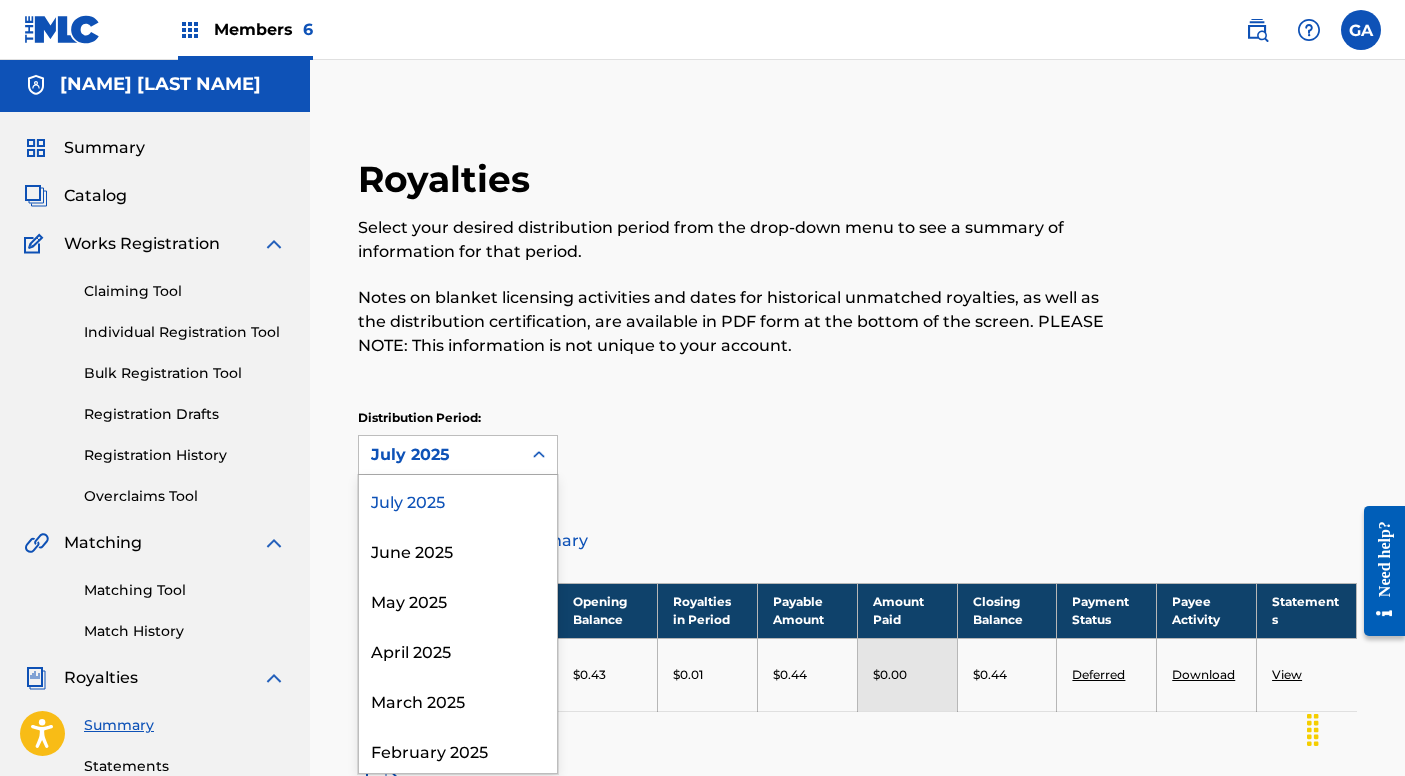 click on "Catalog" at bounding box center [95, 196] 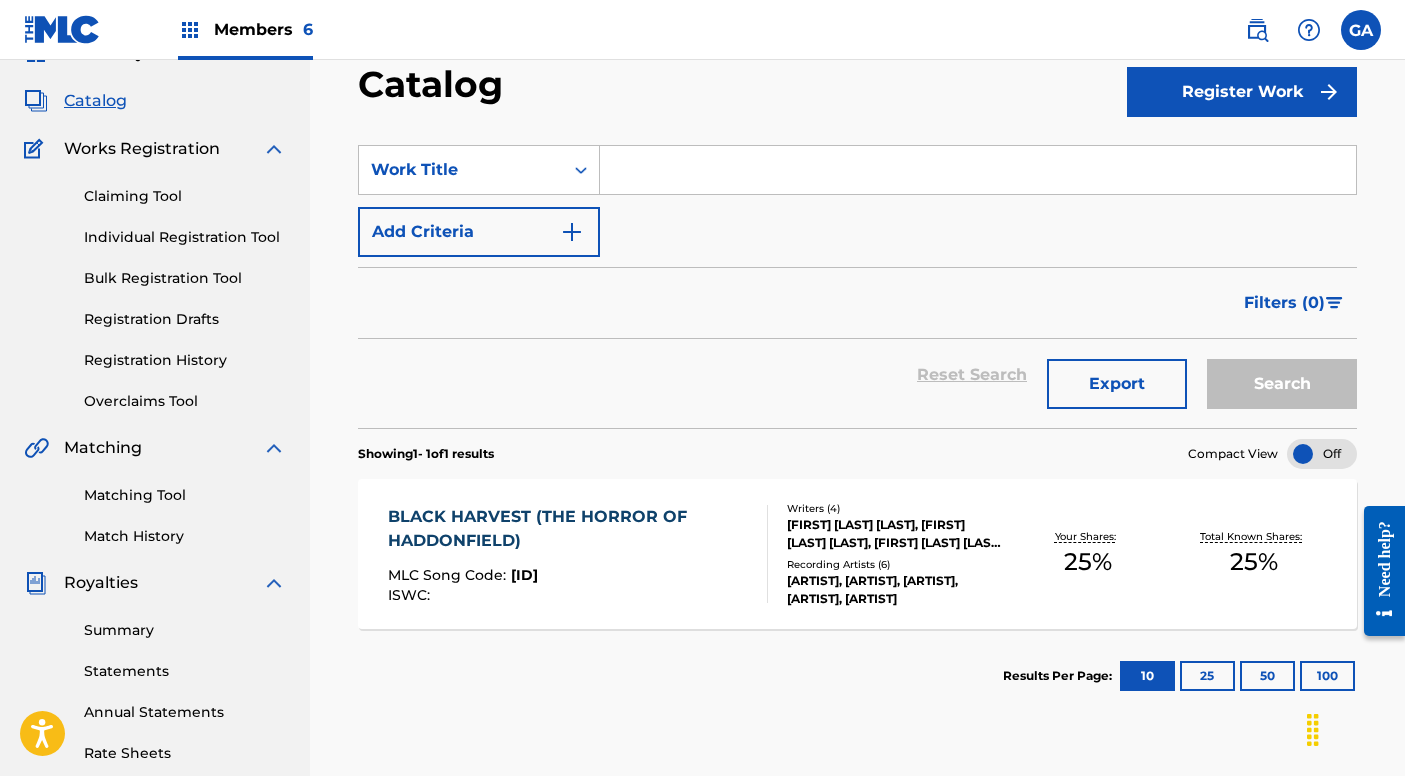 scroll, scrollTop: 113, scrollLeft: 0, axis: vertical 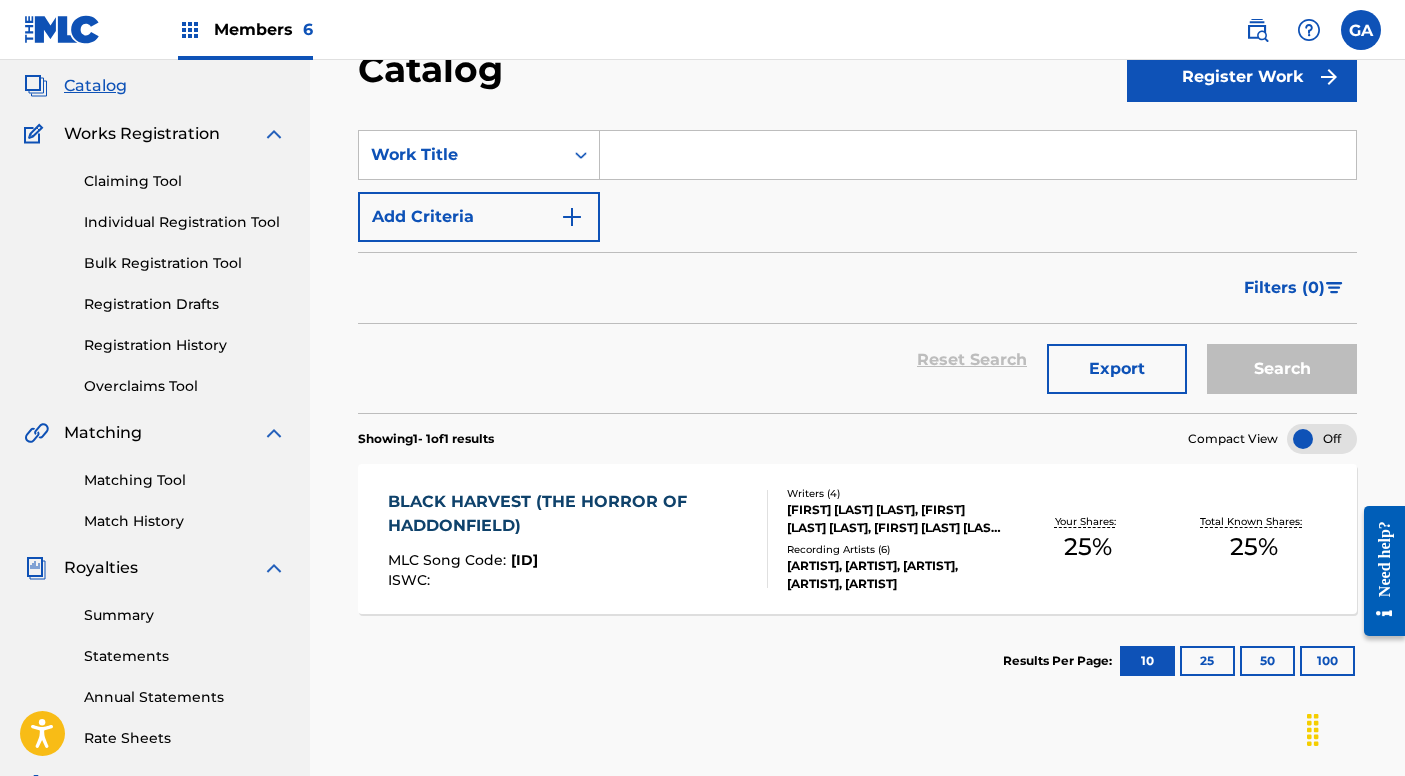 click on "Members    6" at bounding box center [245, 29] 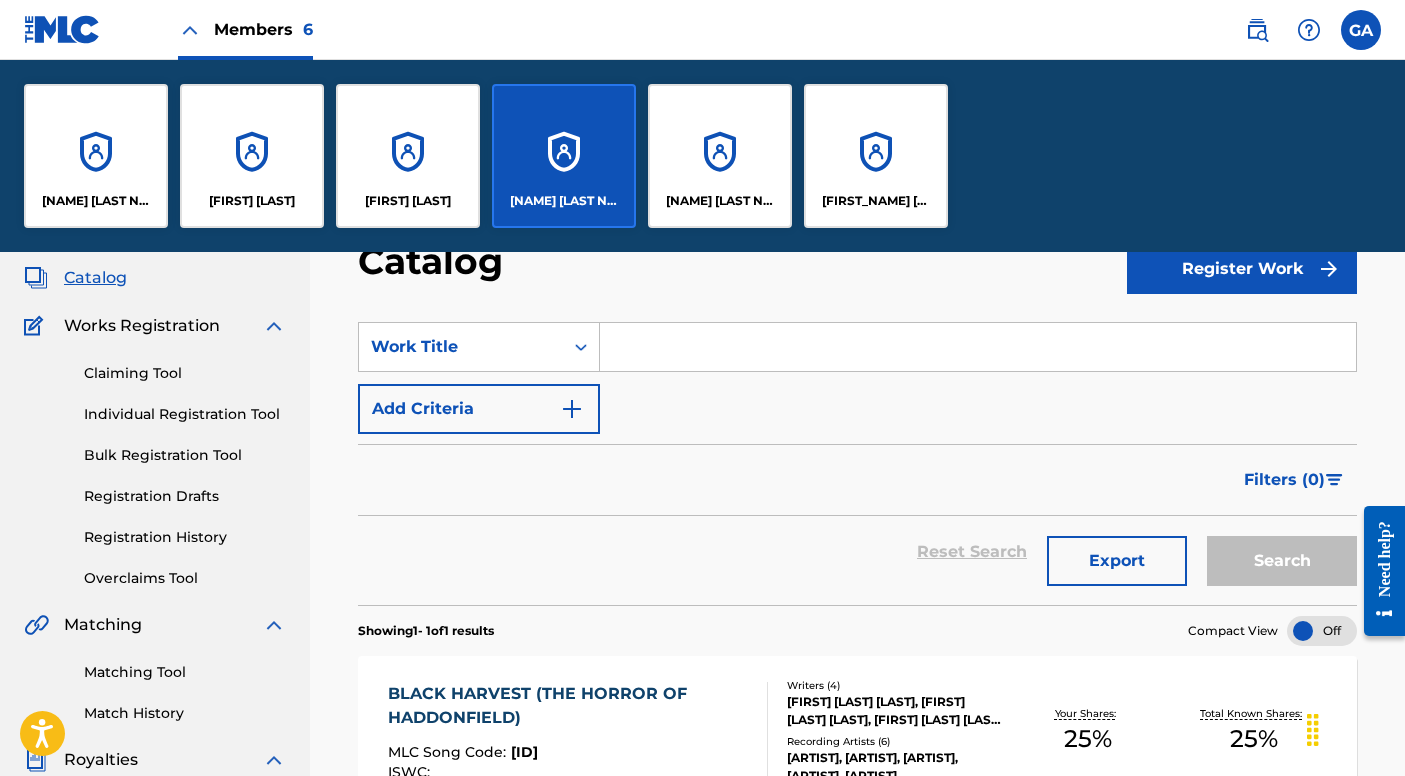 click on "[FIRST] [LAST]" at bounding box center [876, 201] 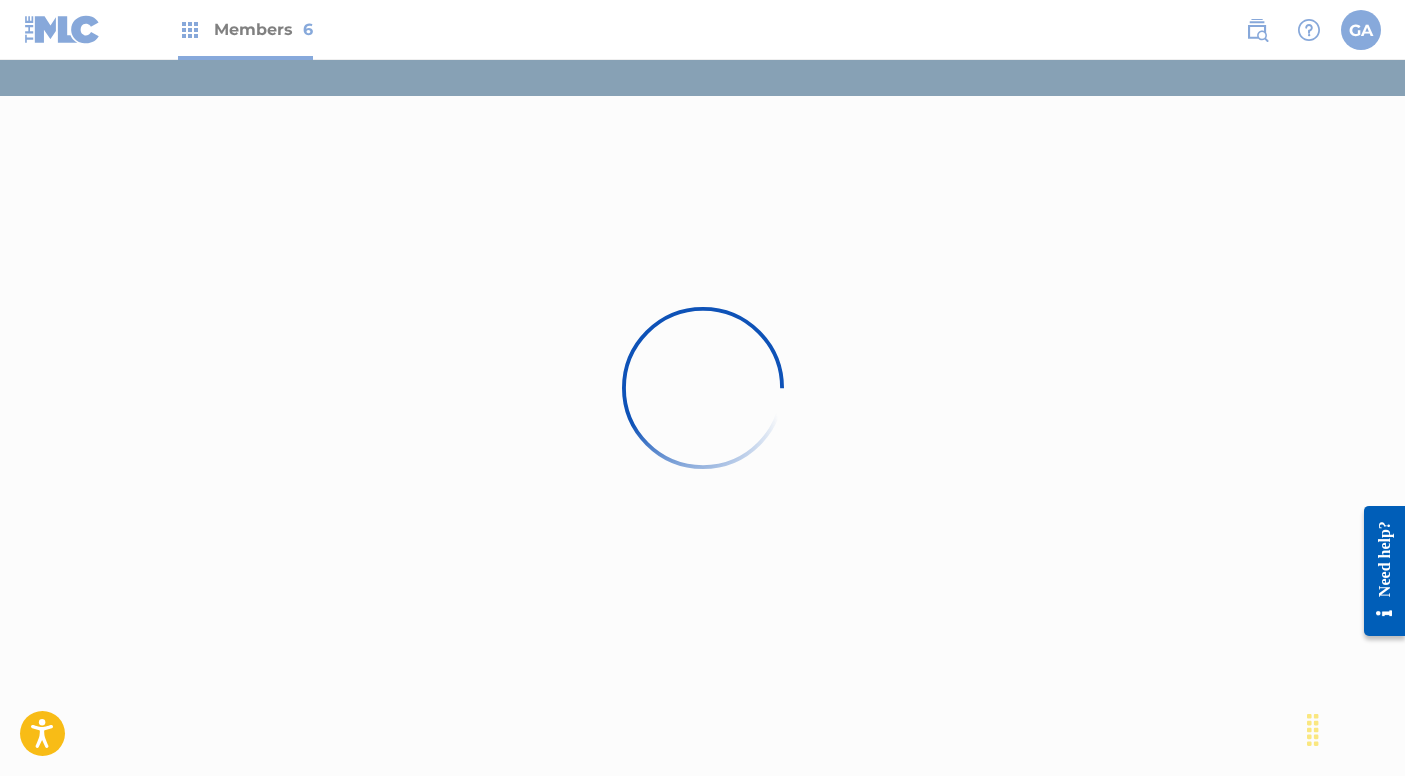 scroll, scrollTop: 0, scrollLeft: 0, axis: both 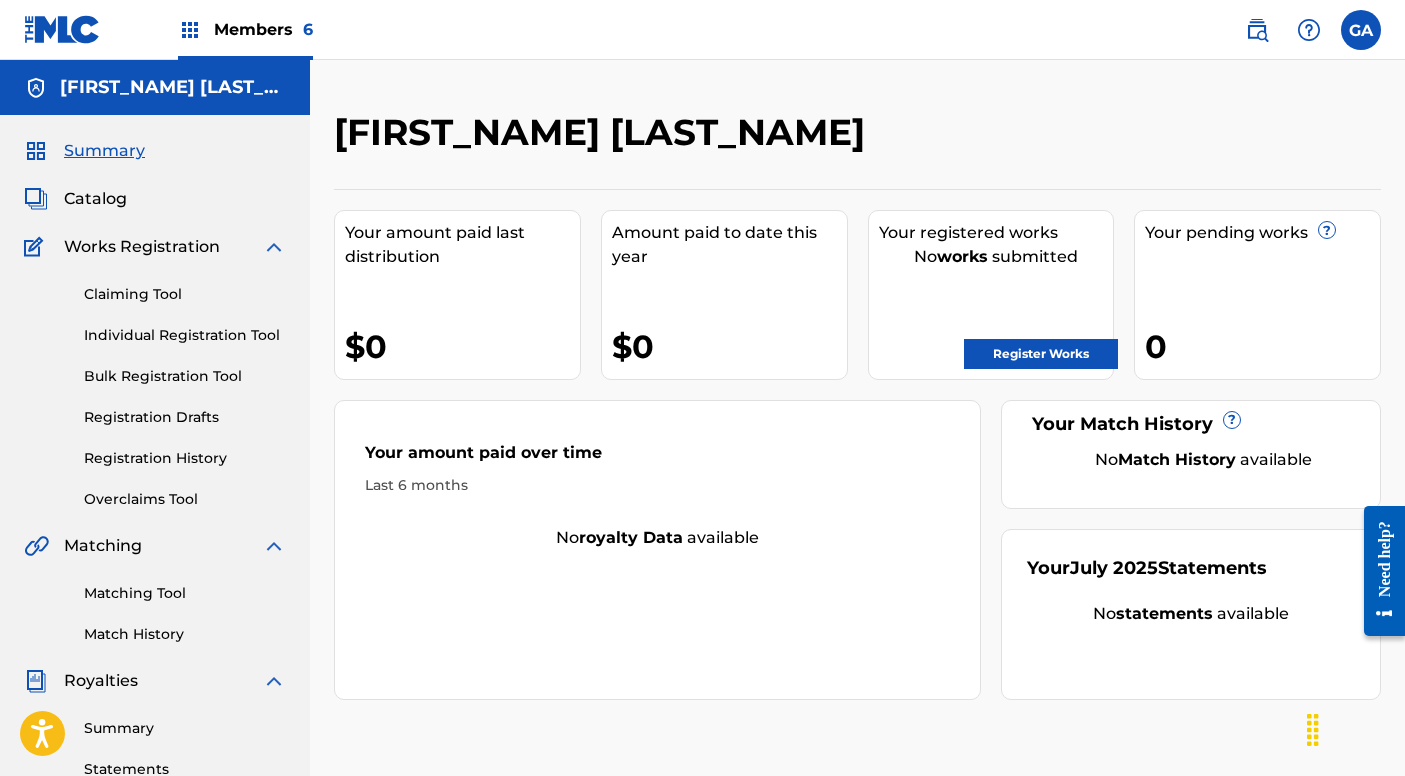click on "Members    6" at bounding box center [263, 29] 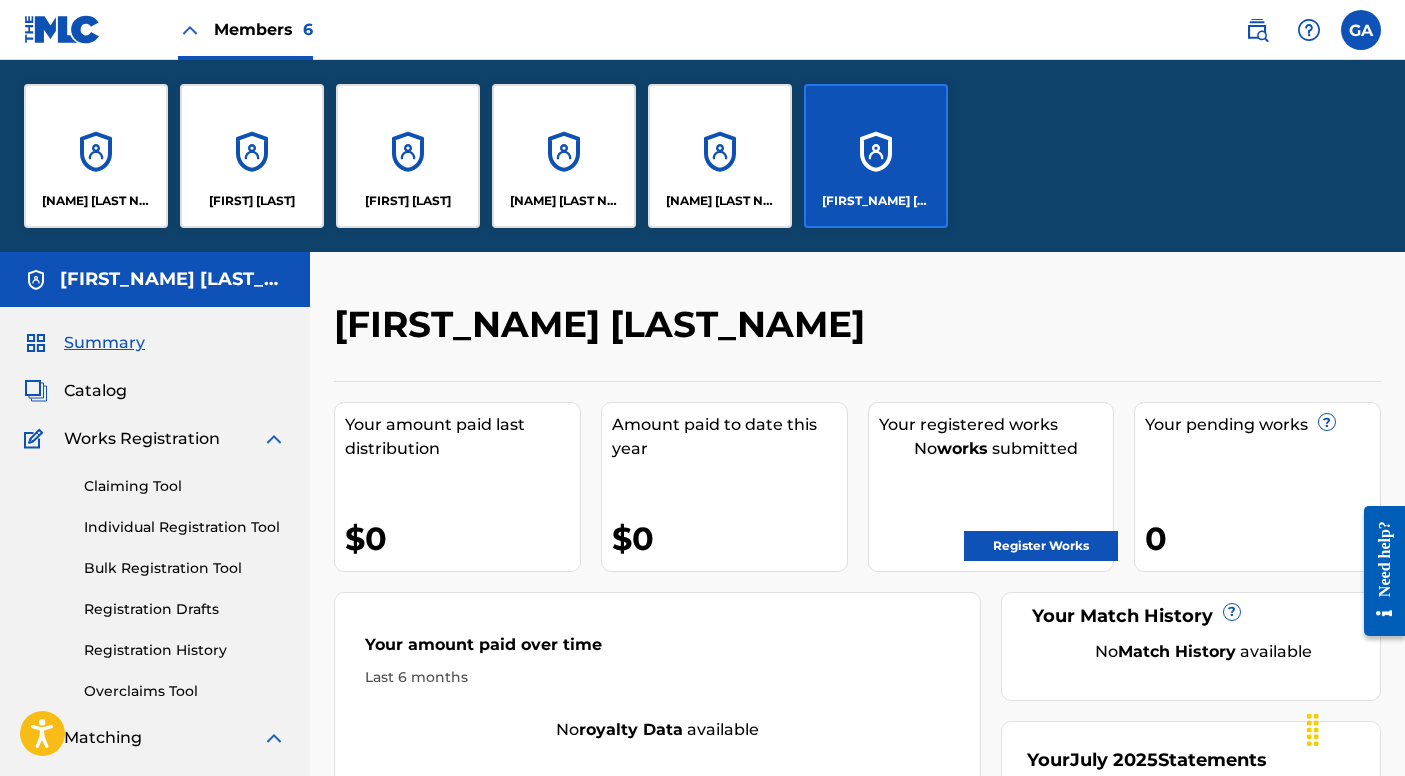 click on "[FIRST] [LAST]" at bounding box center [564, 156] 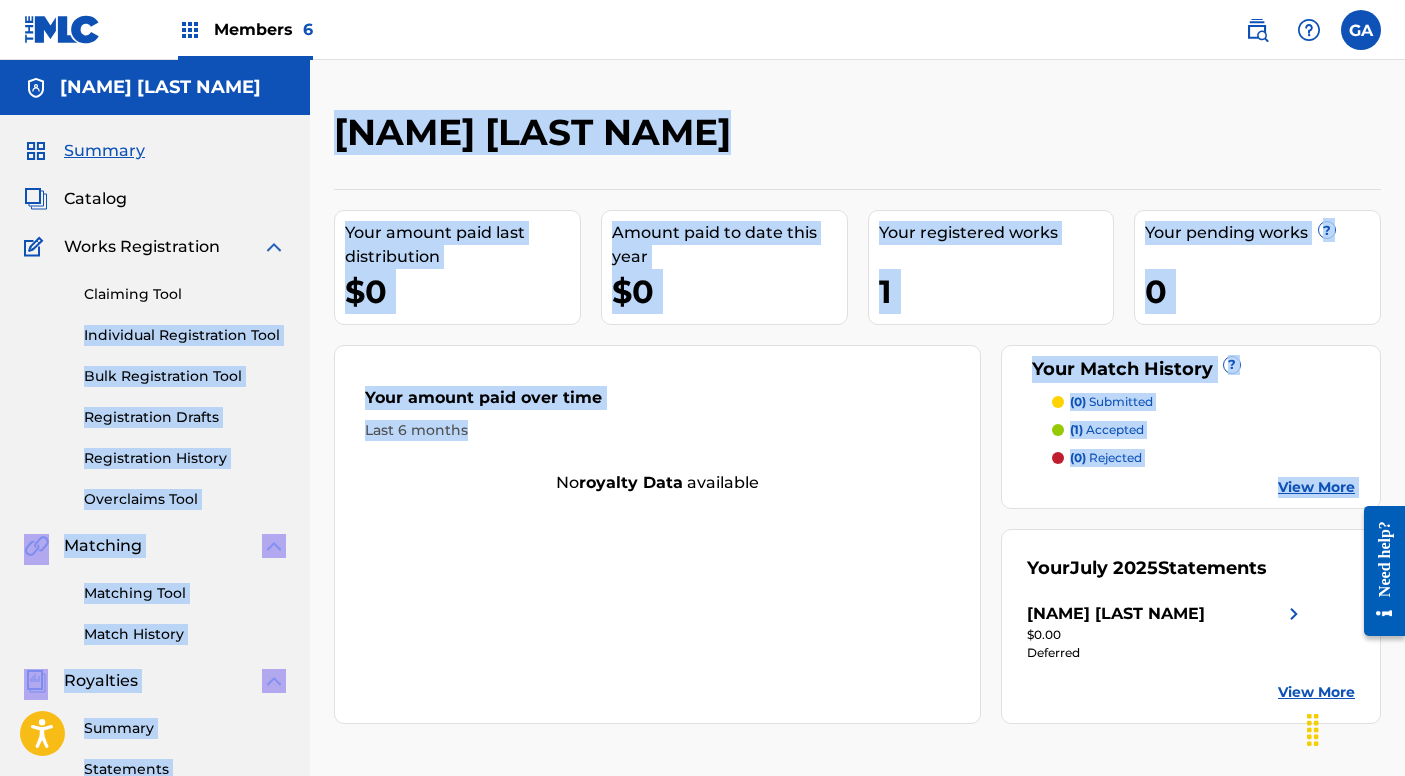 drag, startPoint x: 326, startPoint y: 439, endPoint x: 206, endPoint y: 308, distance: 177.65416 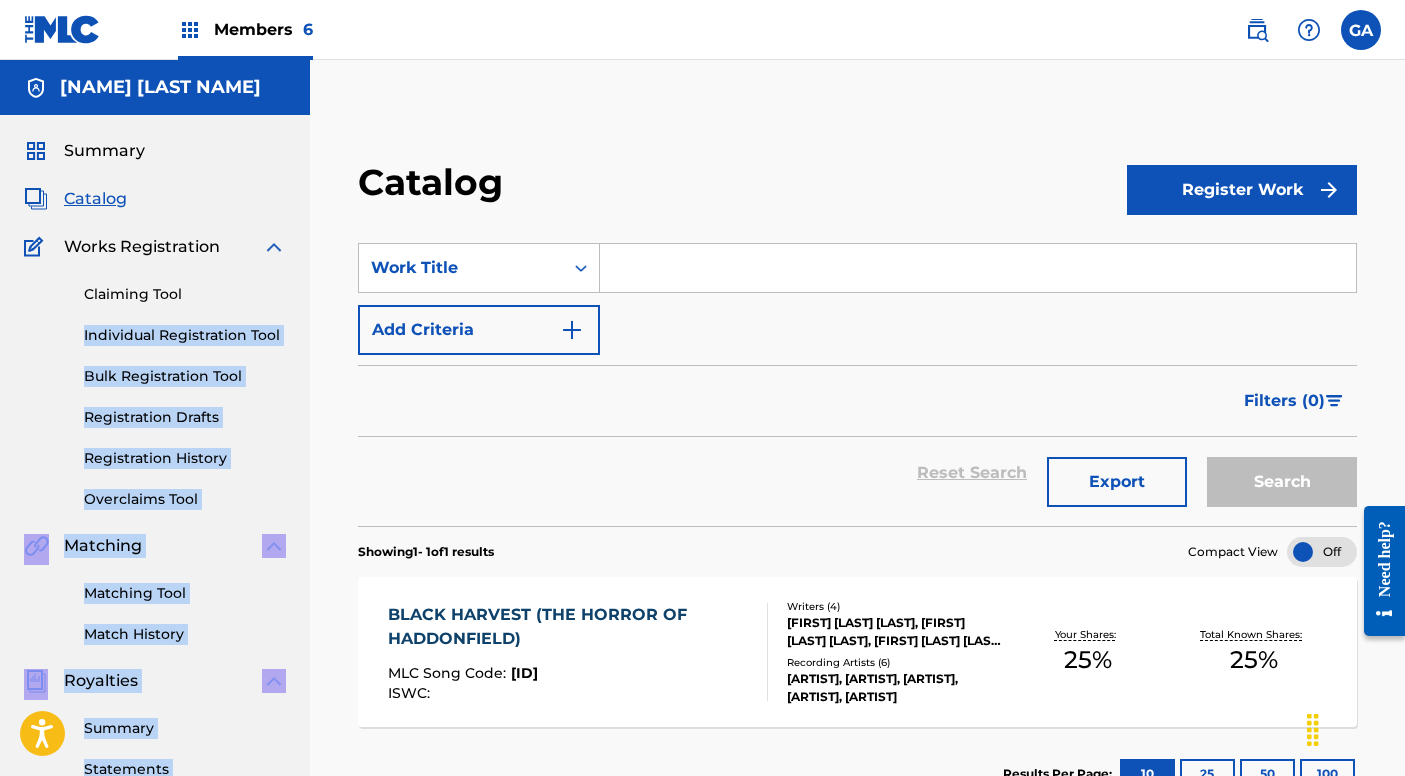 click on "Catalog" at bounding box center (95, 199) 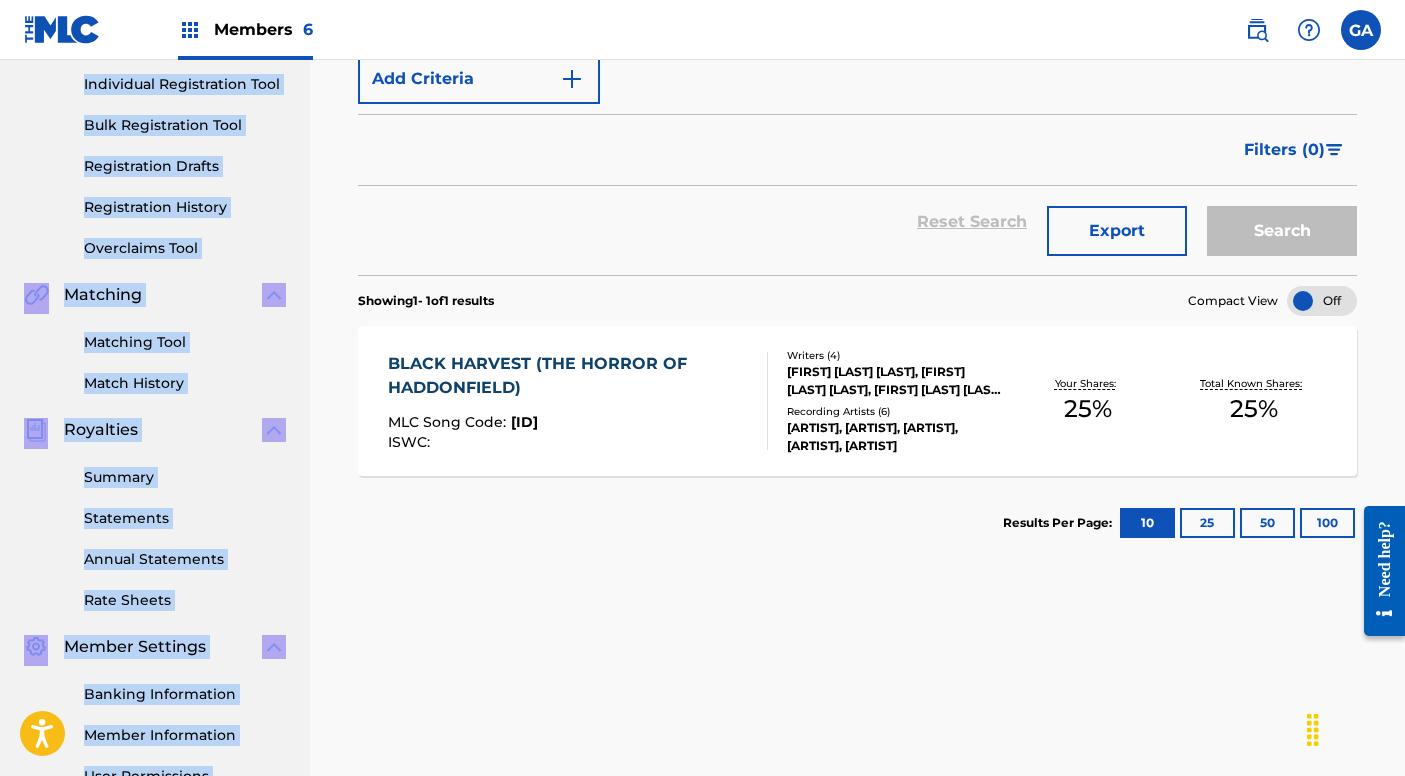 scroll, scrollTop: 277, scrollLeft: 0, axis: vertical 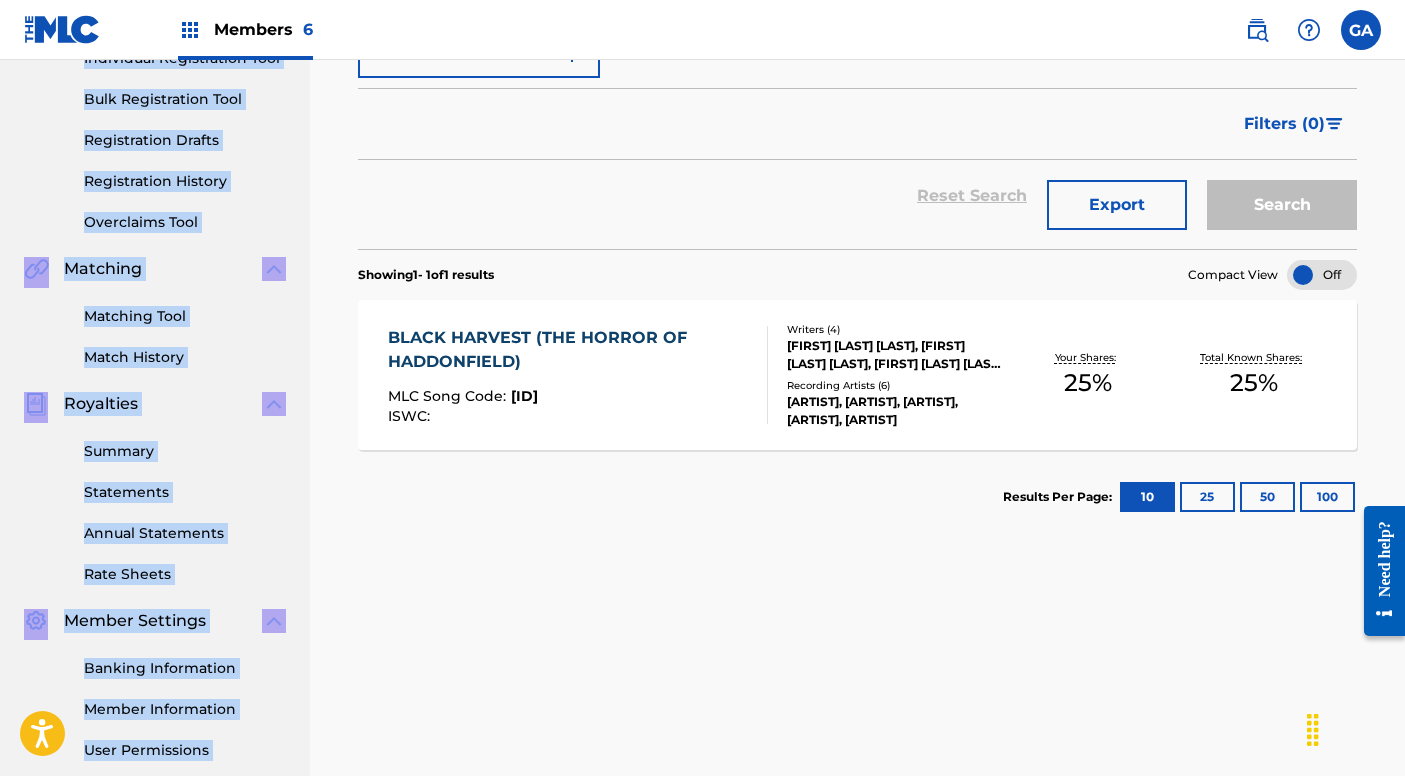 click on "THOMAS ANTHONY TULOTTA, JASON PHILLIP VAZQUEZ, FERNANDO ENRIQUE SIERRA, FELIPE VAZQUEZ" at bounding box center (896, 355) 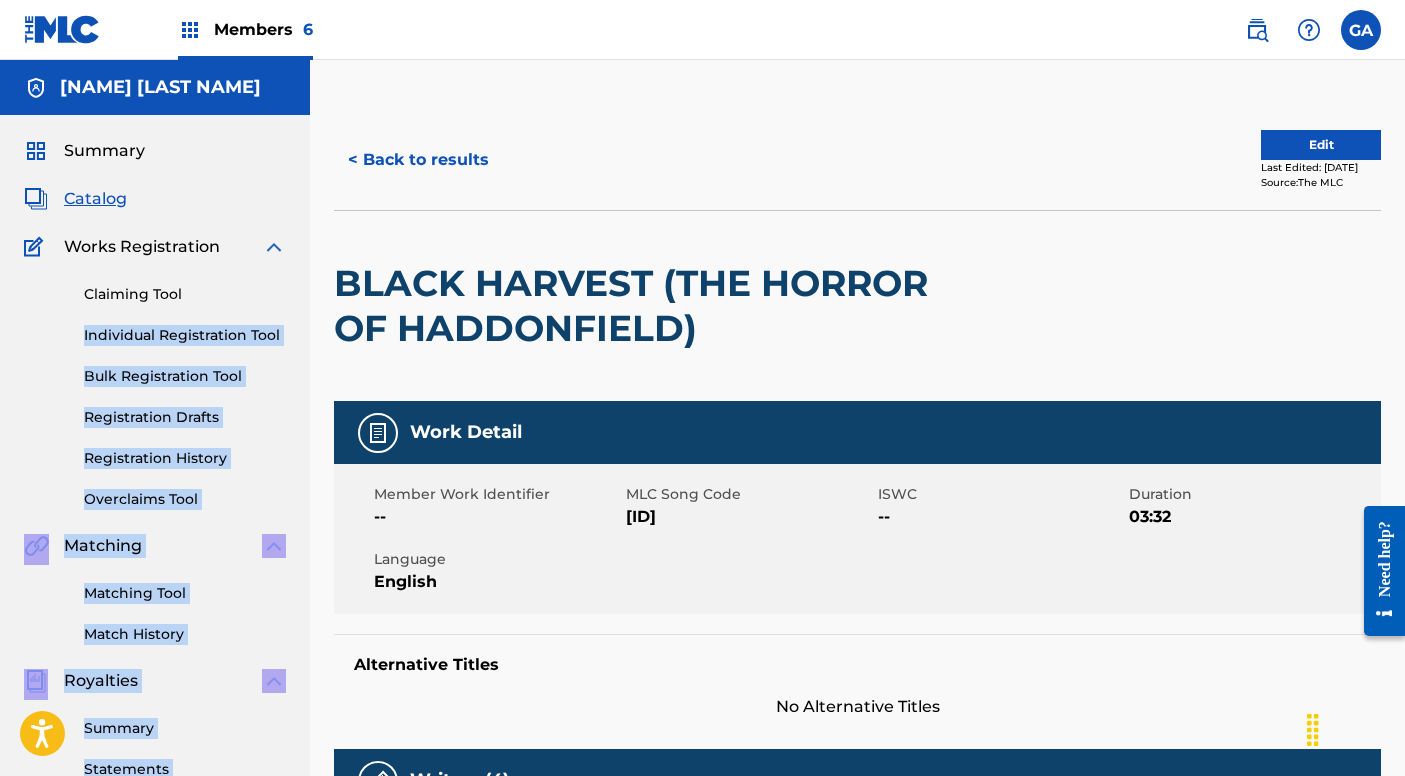 scroll, scrollTop: 0, scrollLeft: 0, axis: both 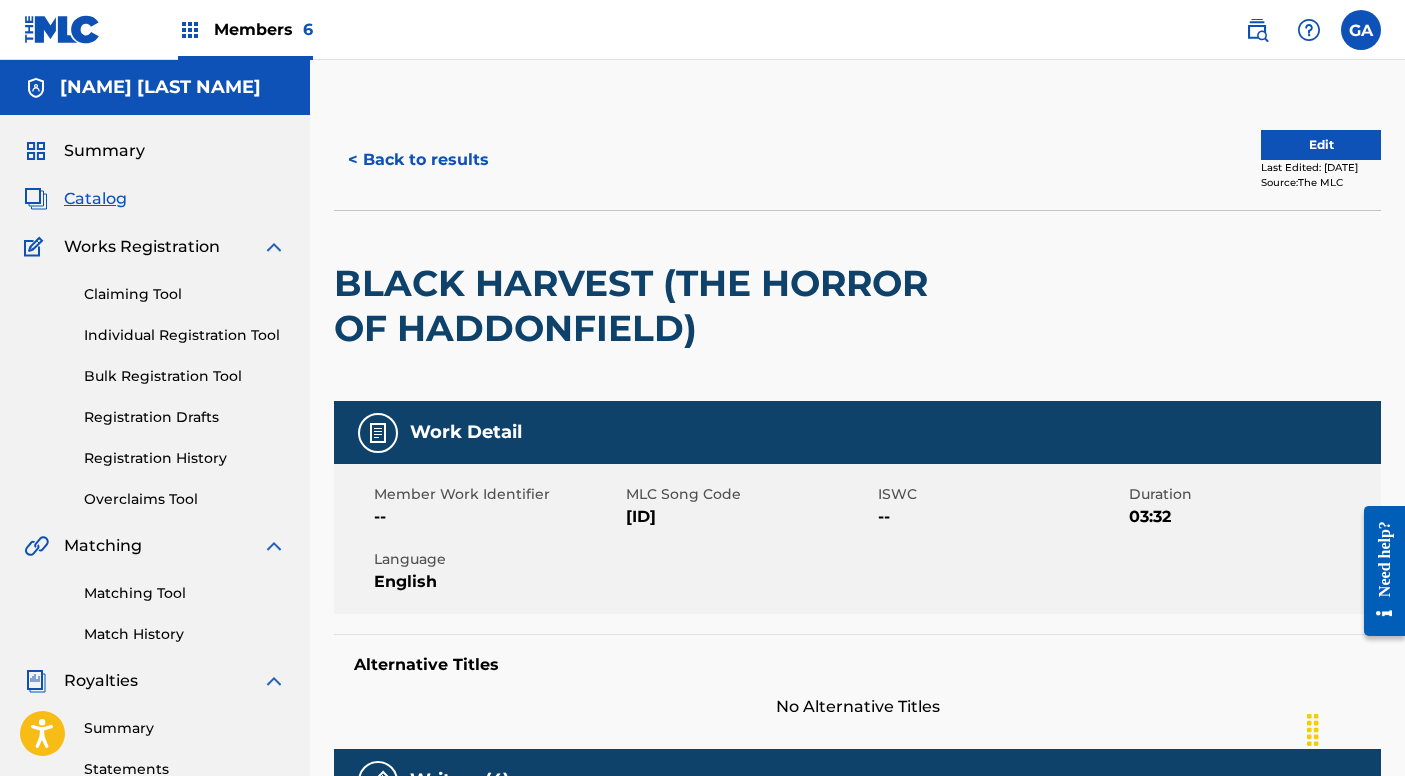 click on "BLACK HARVEST (THE HORROR OF HADDONFIELD)" at bounding box center [857, 305] 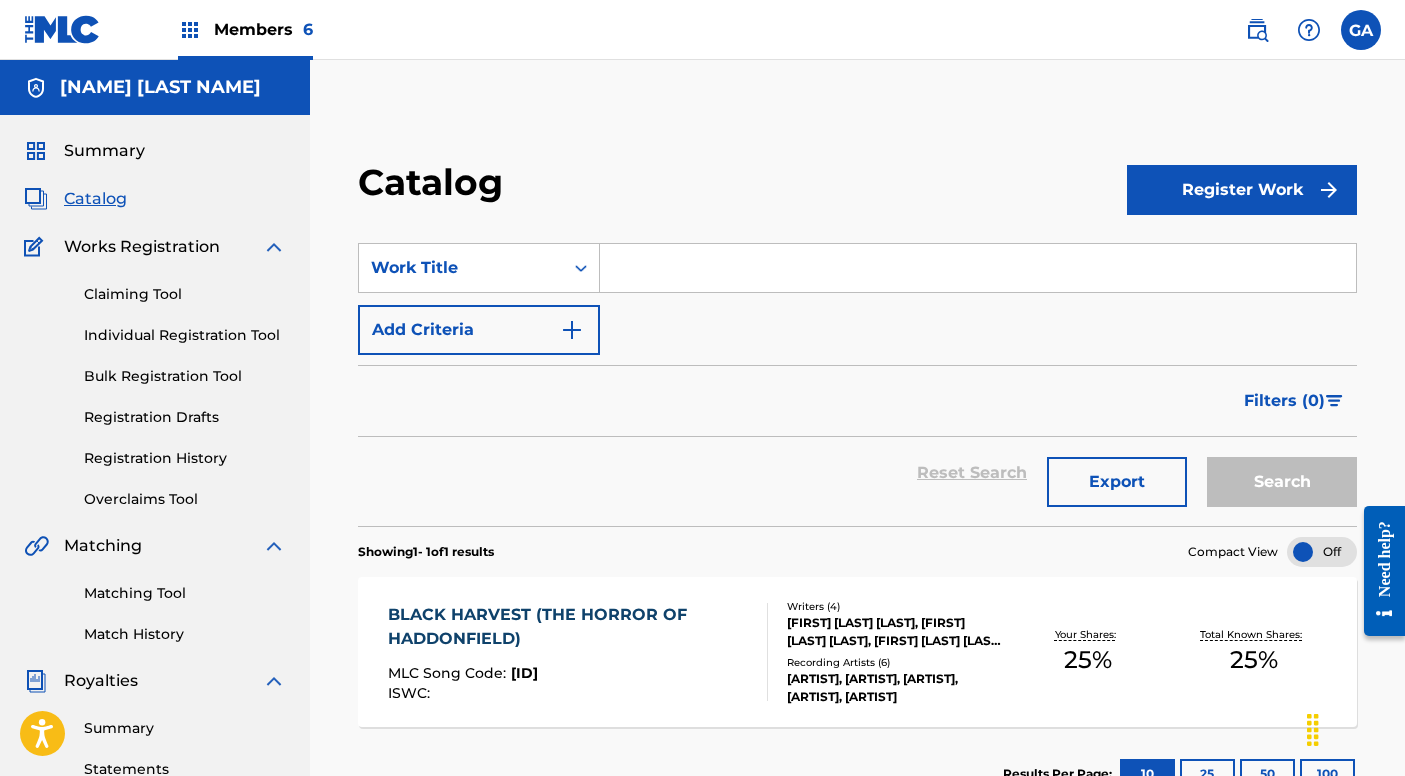 click at bounding box center [1329, 190] 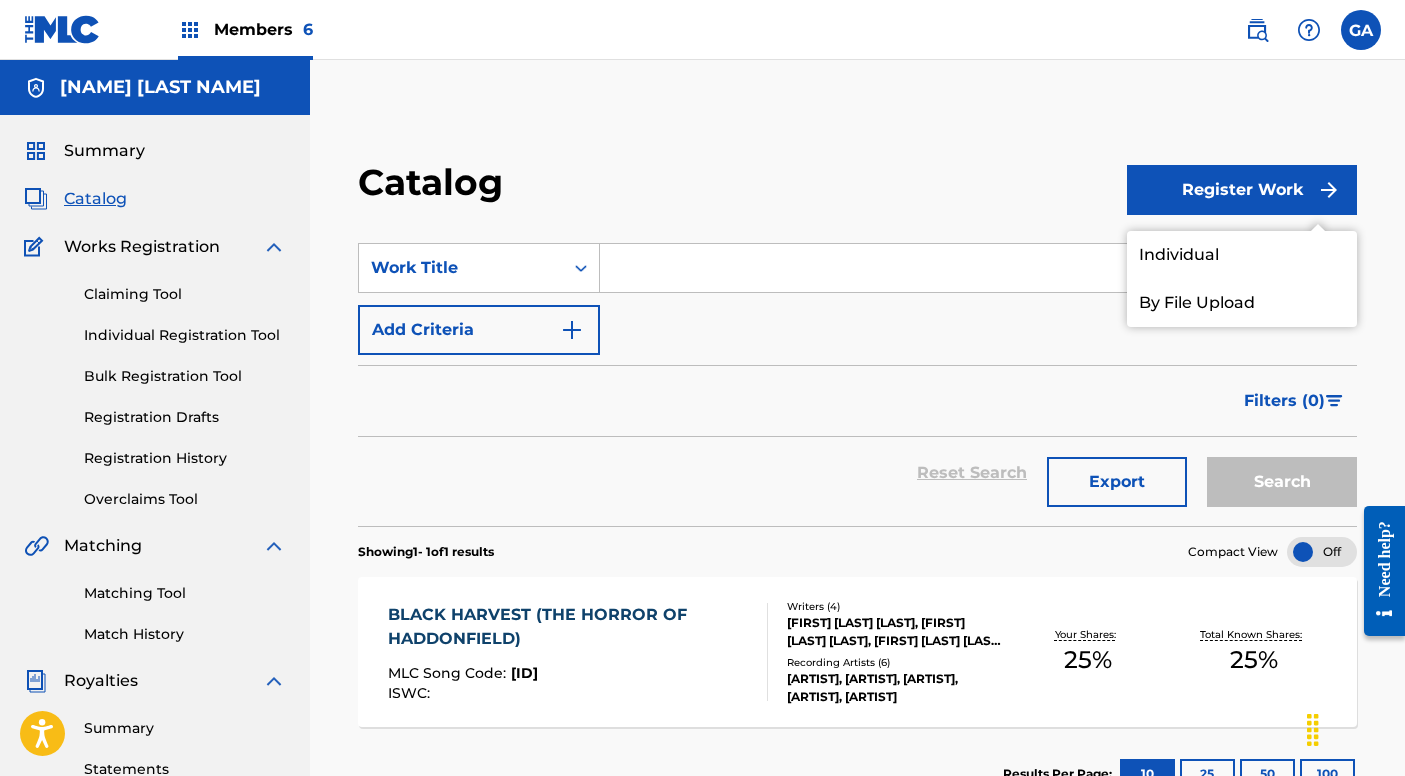 click on "By File Upload" at bounding box center (1242, 303) 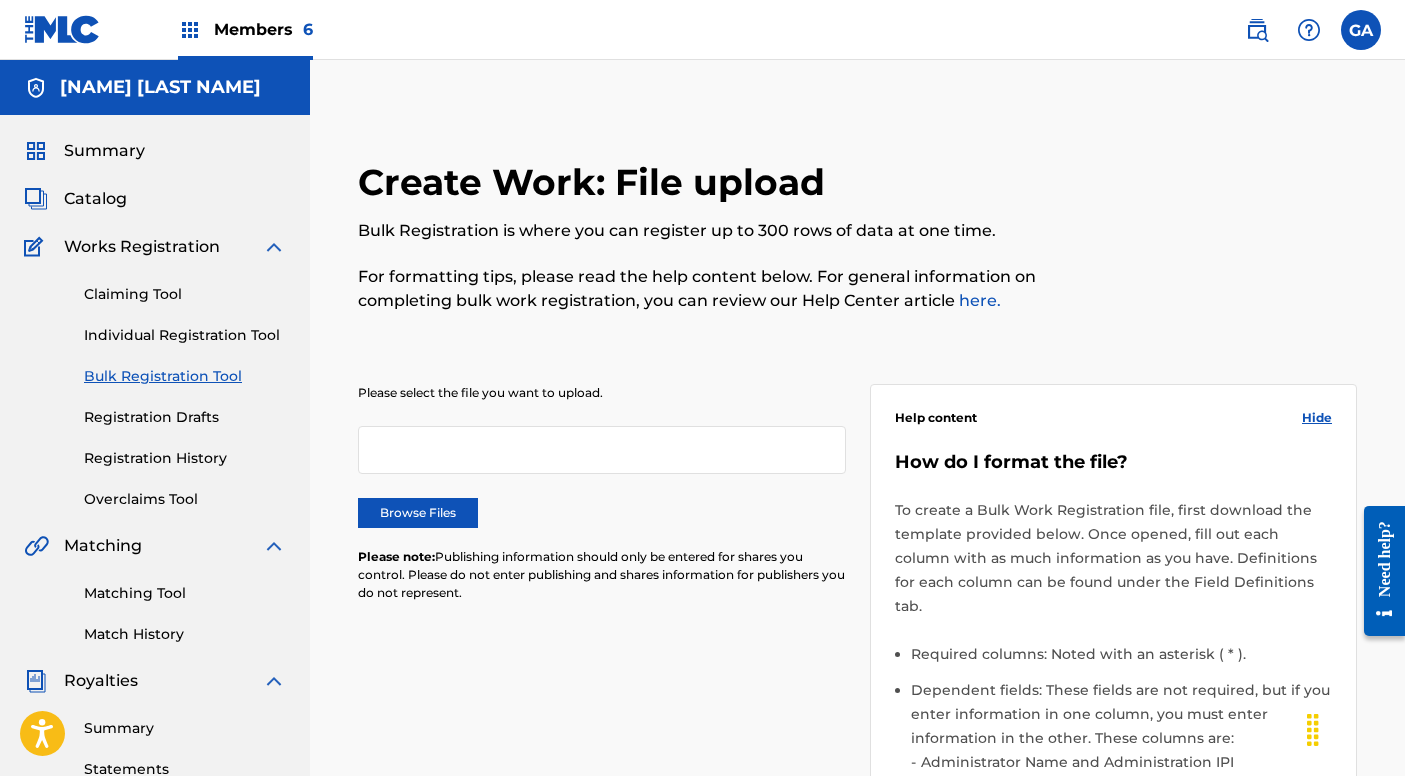click on "Catalog" at bounding box center [95, 199] 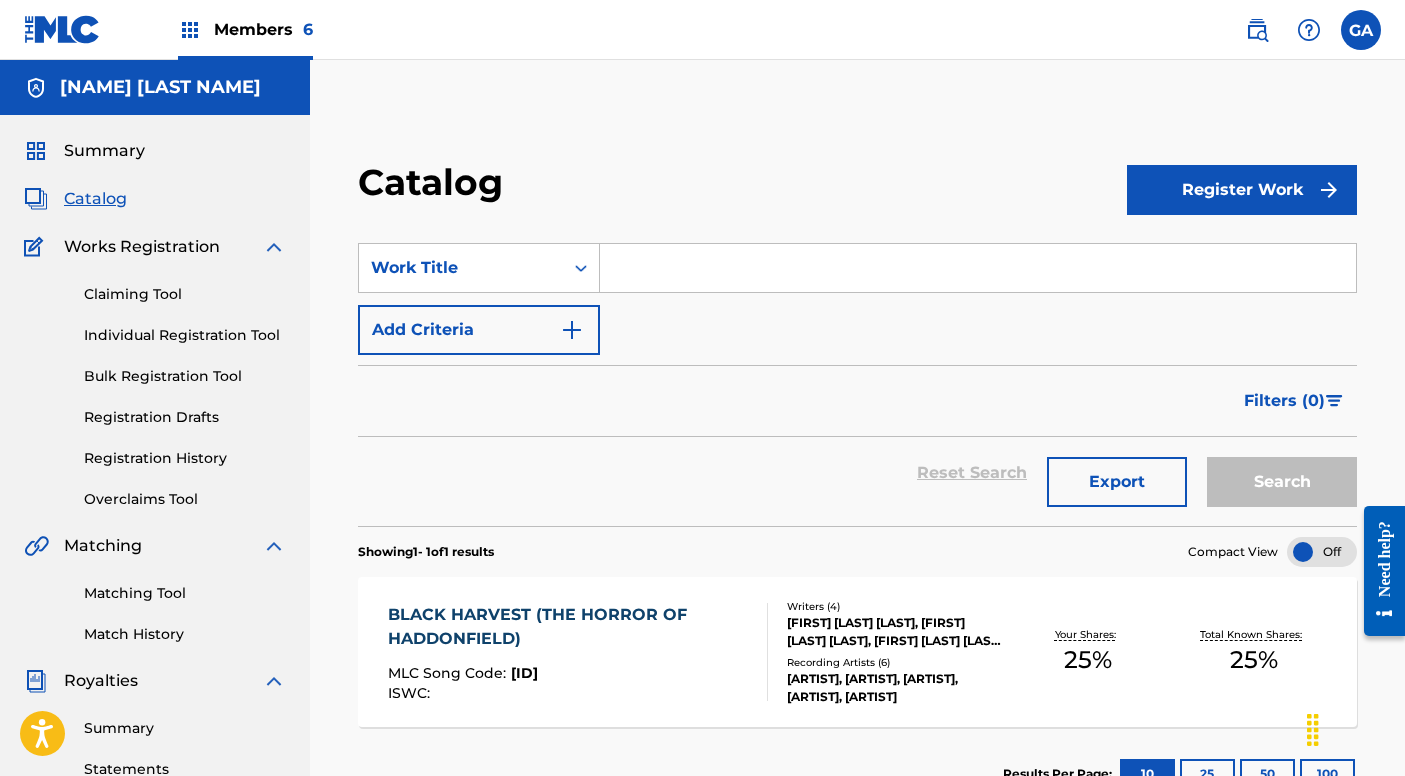 click on "Register Work" at bounding box center [1242, 190] 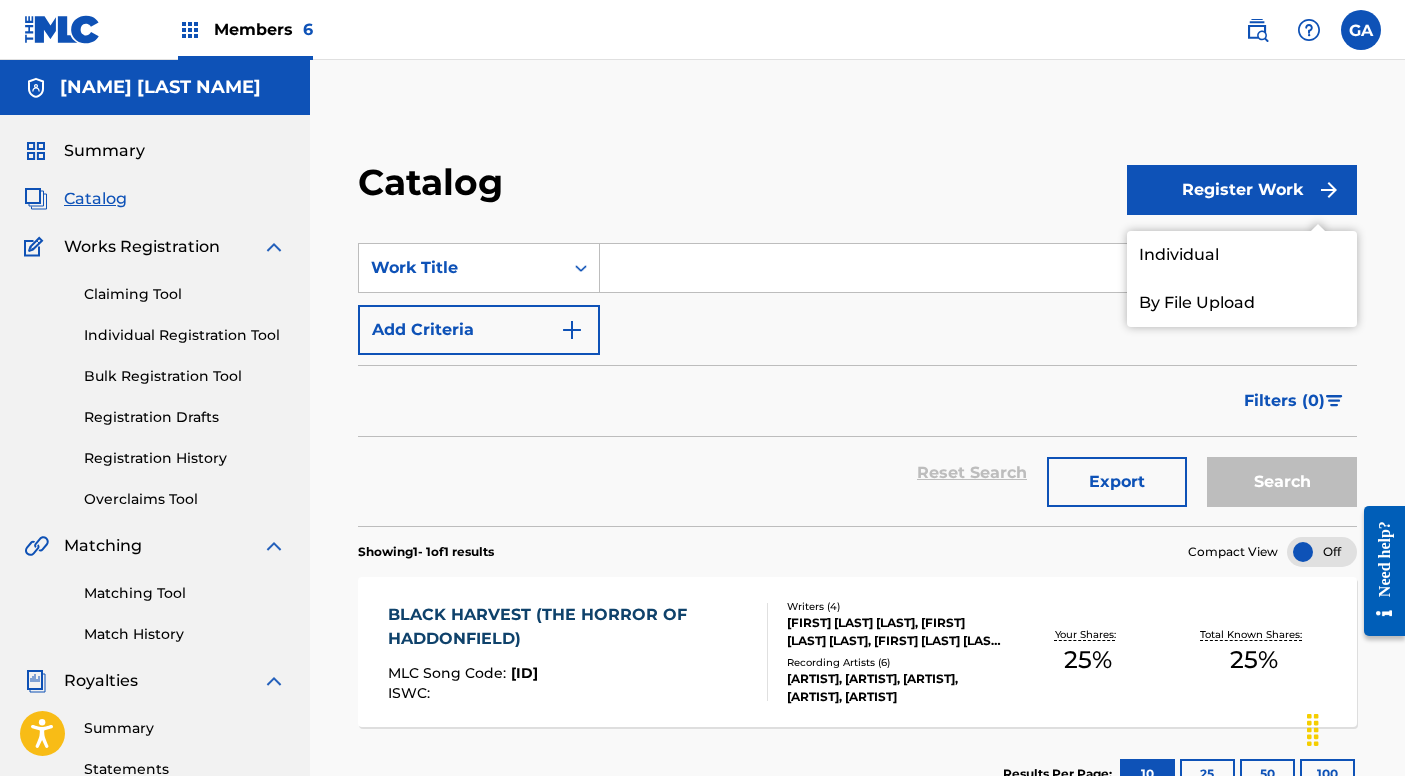 click on "Individual" at bounding box center (1242, 255) 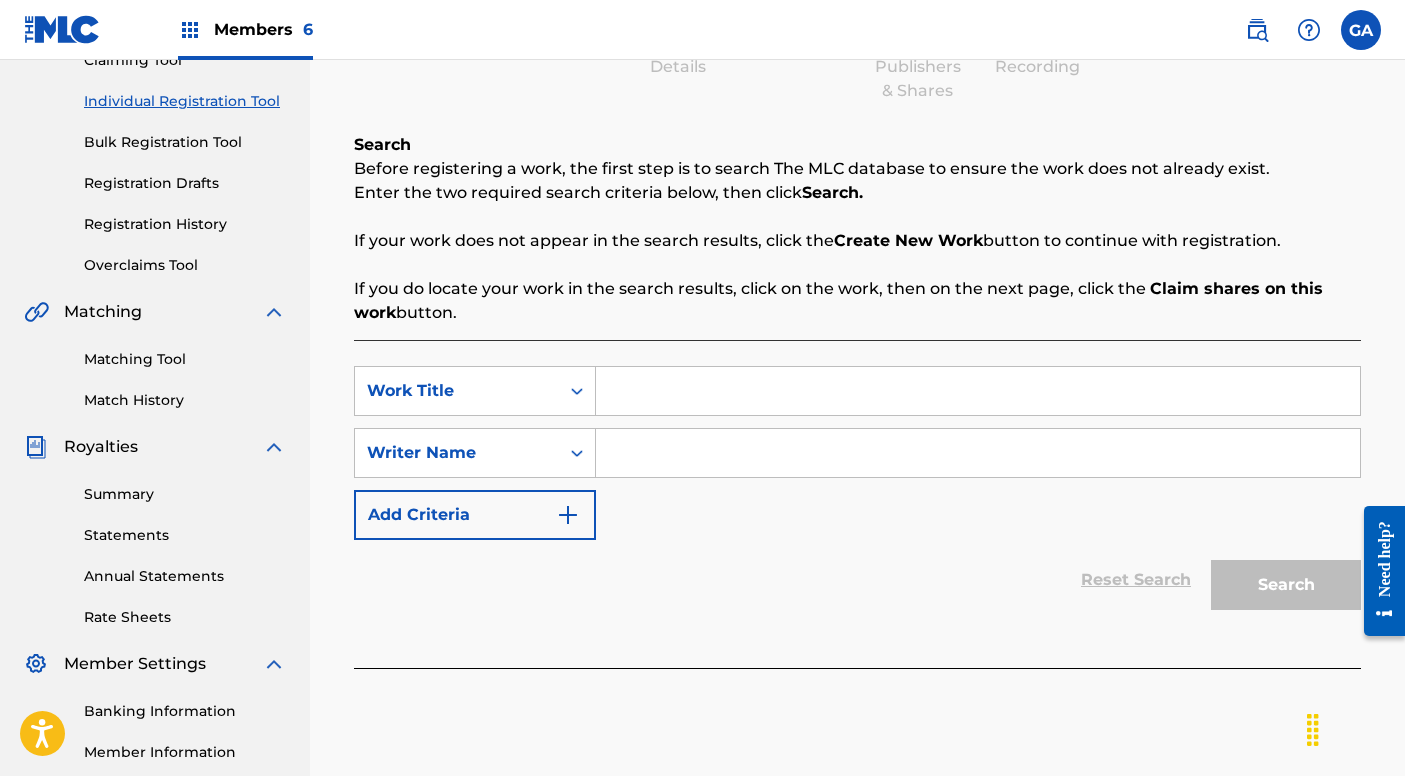 scroll, scrollTop: 237, scrollLeft: 0, axis: vertical 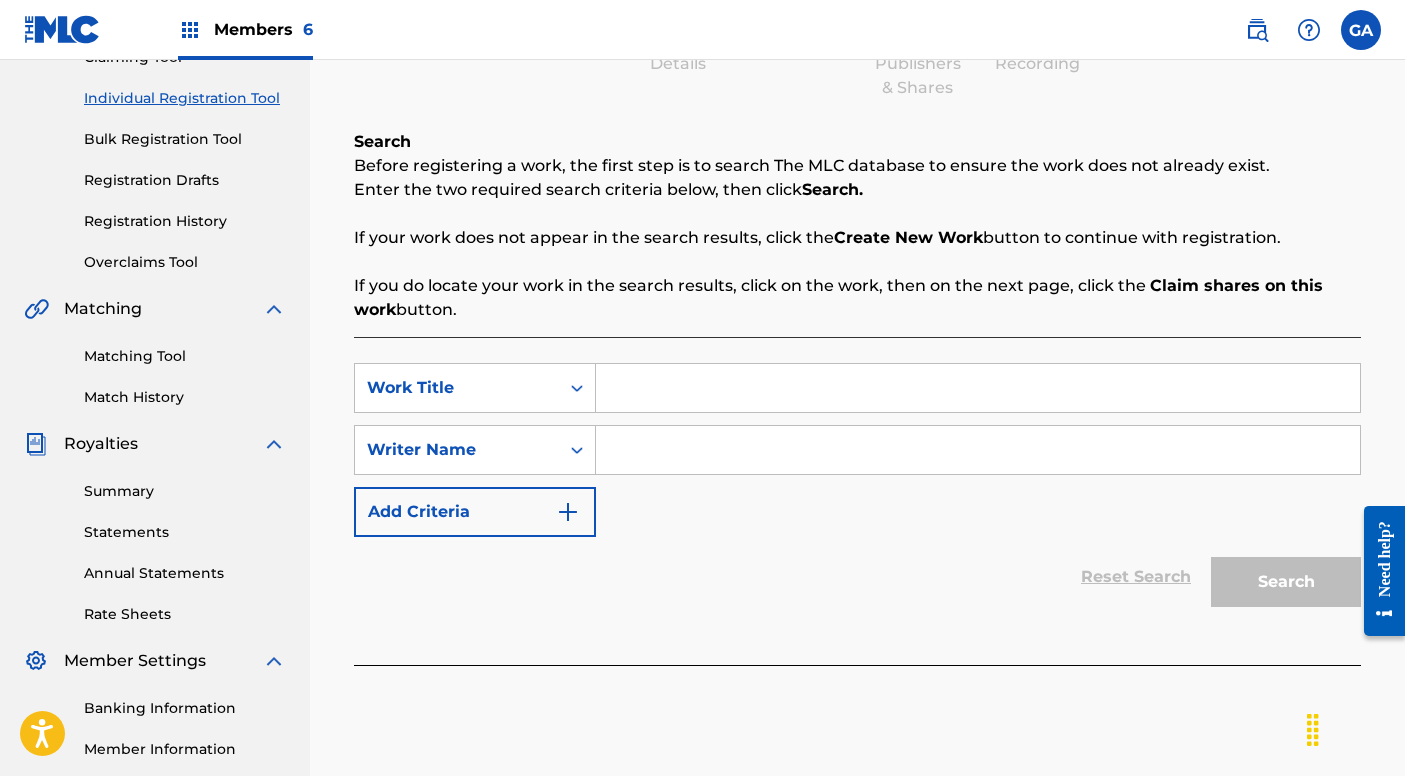 drag, startPoint x: 1200, startPoint y: 158, endPoint x: 1206, endPoint y: 191, distance: 33.54102 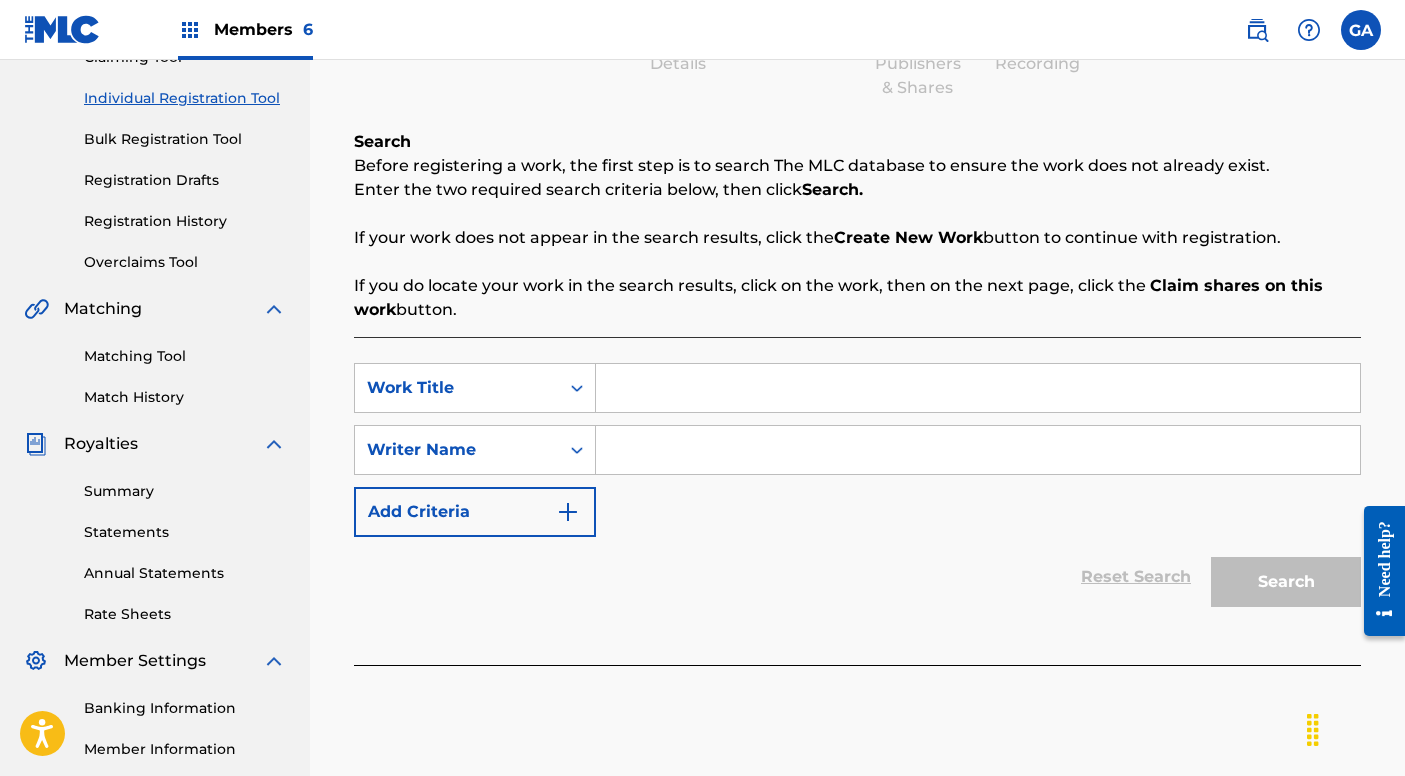 click at bounding box center [978, 388] 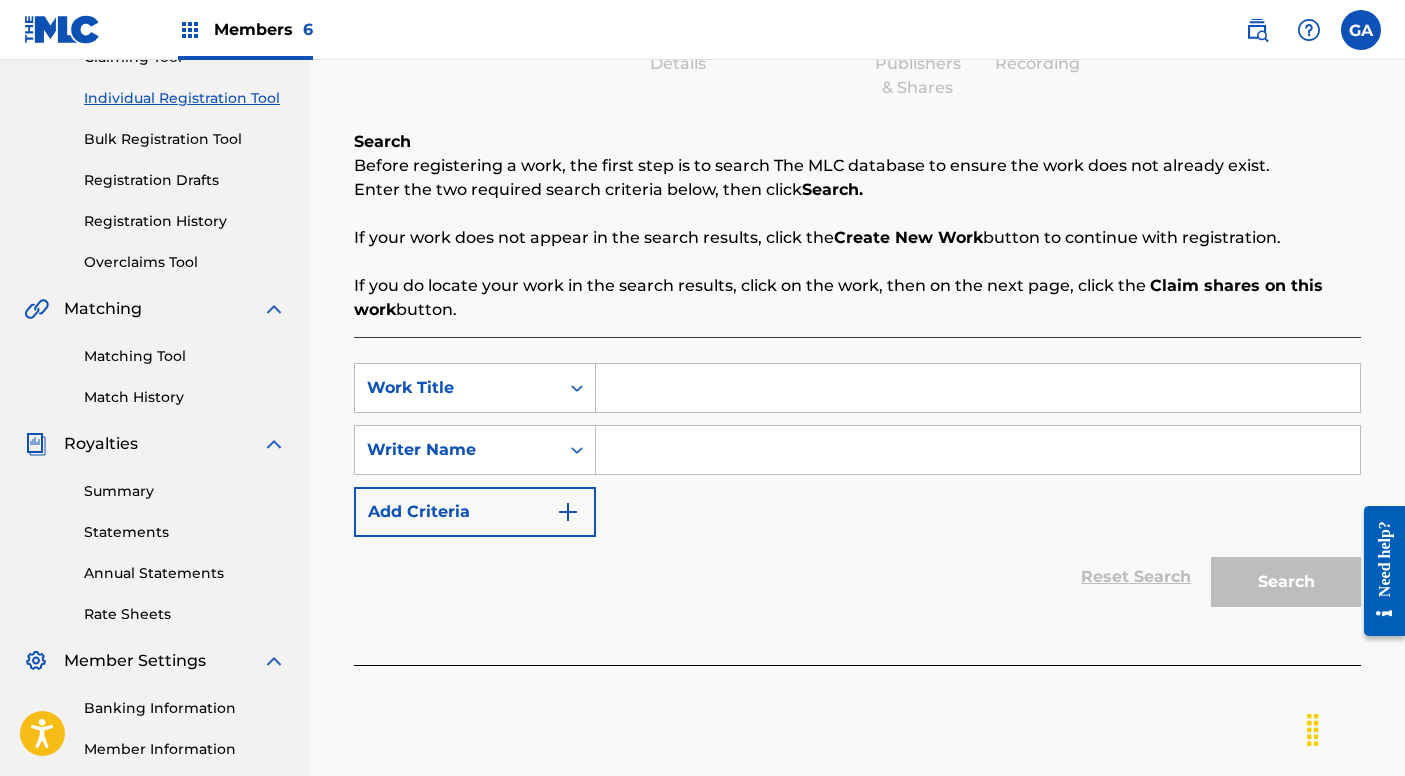 scroll, scrollTop: 0, scrollLeft: 0, axis: both 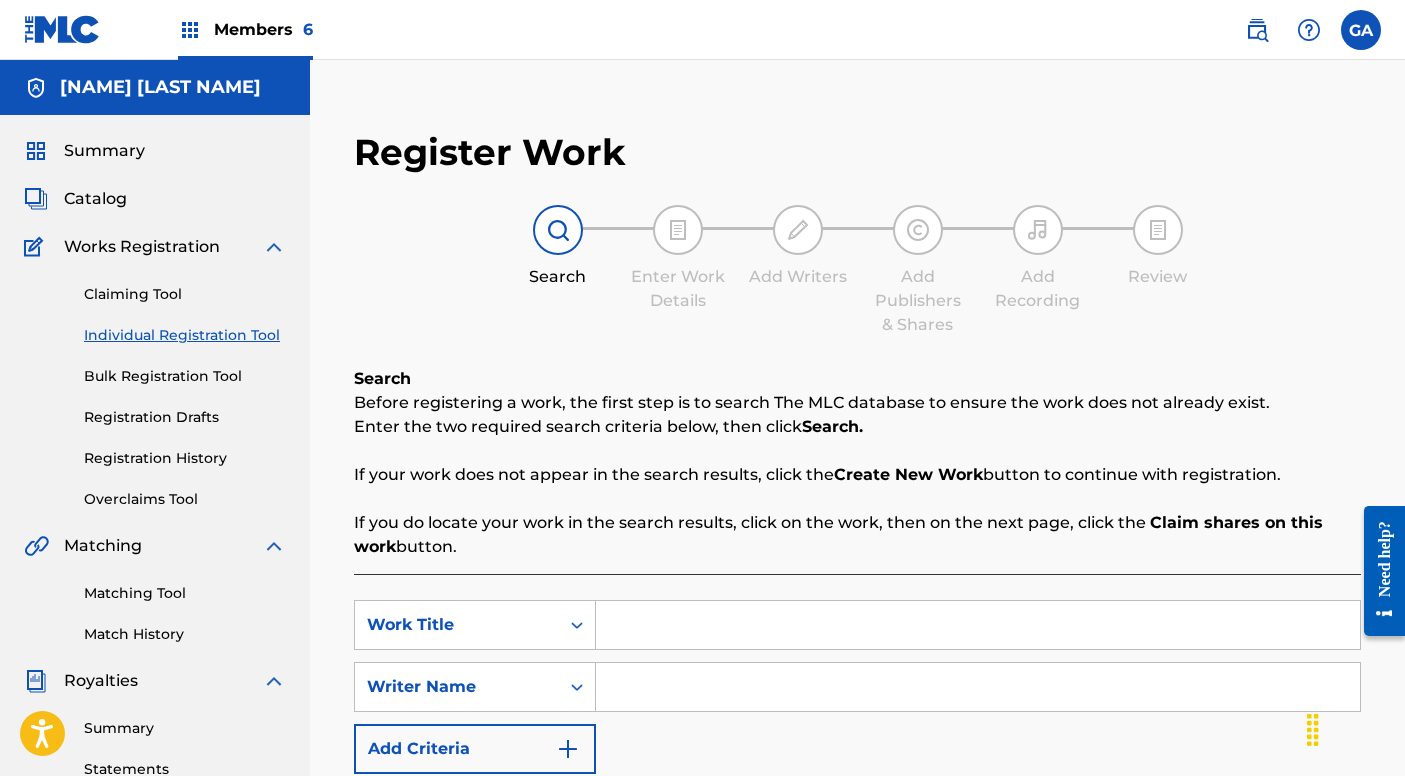 click on "Members    6" at bounding box center [263, 29] 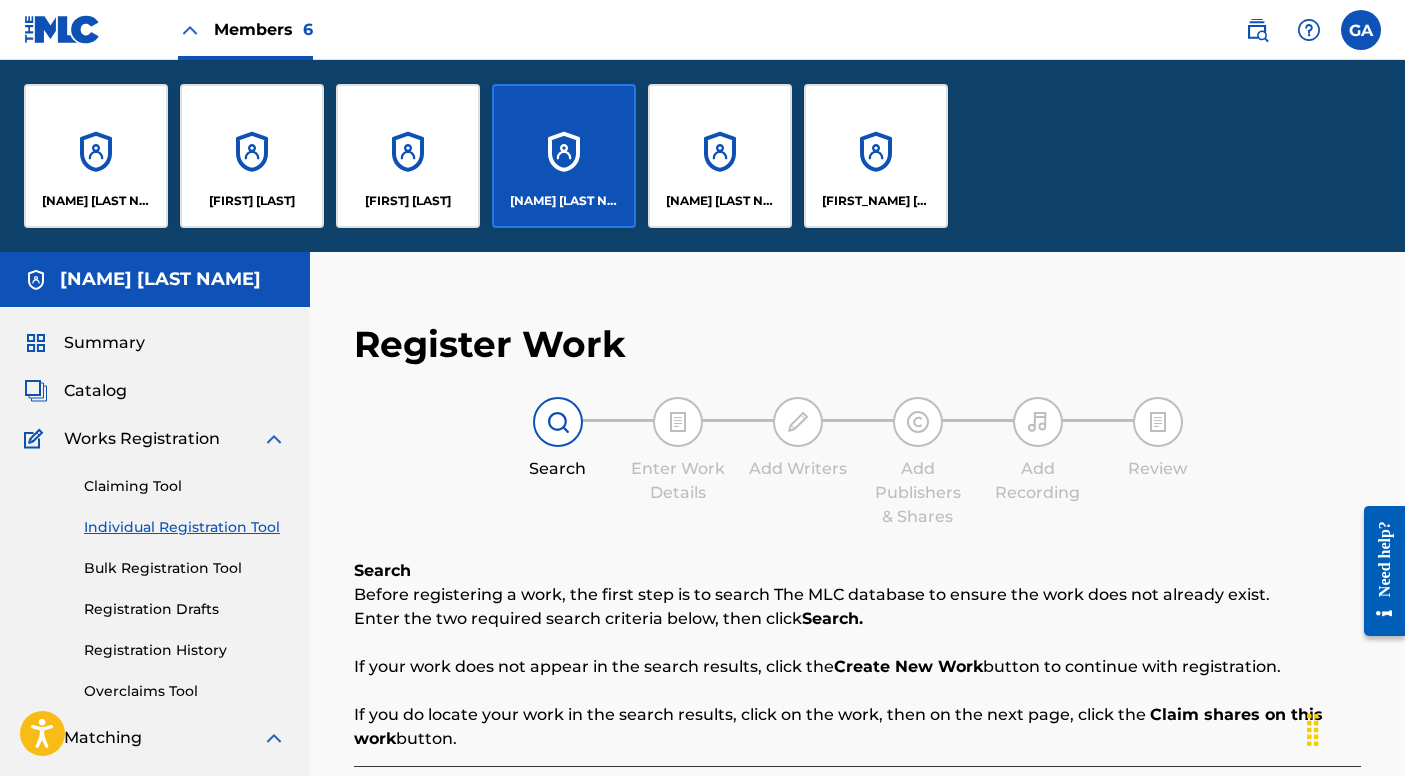 click on "[FIRST] [LAST]" at bounding box center [876, 156] 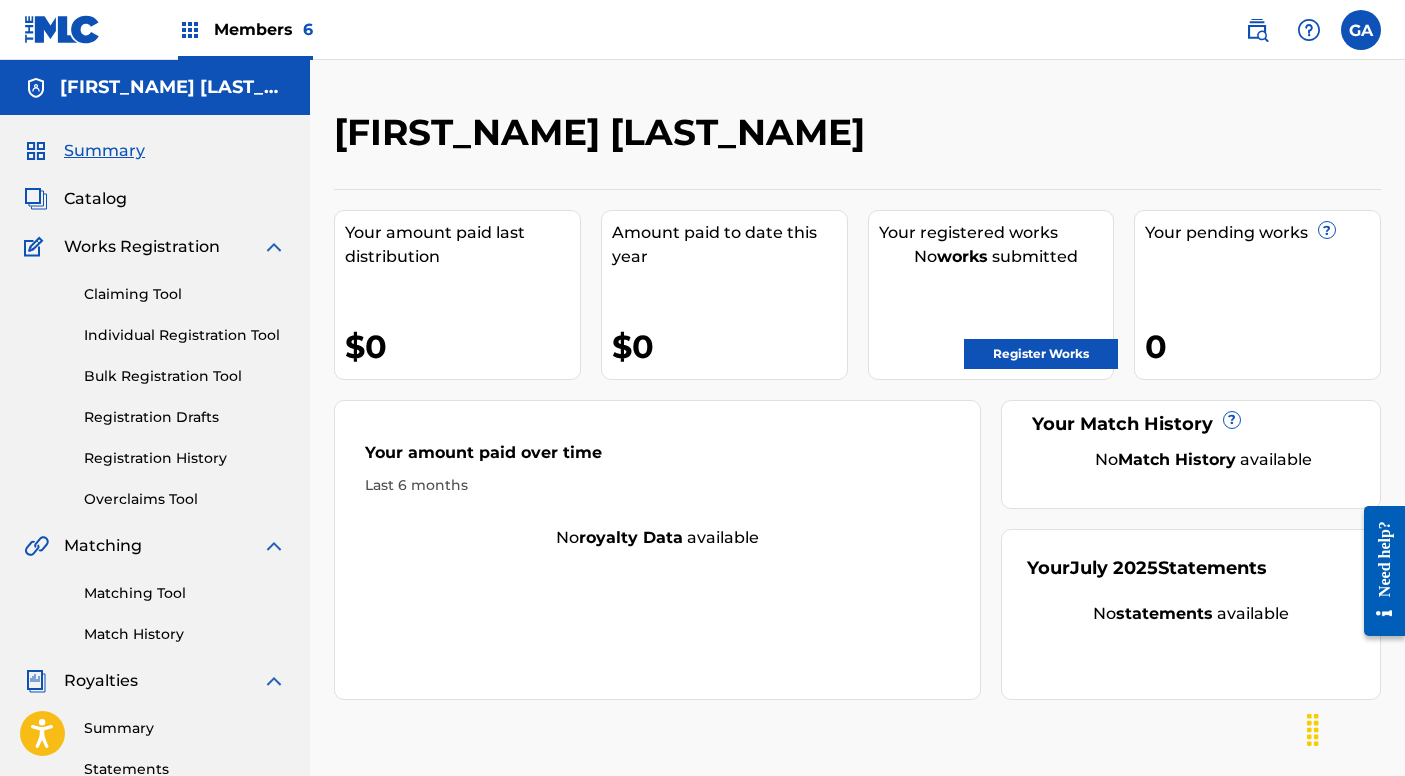 click at bounding box center (1260, 139) 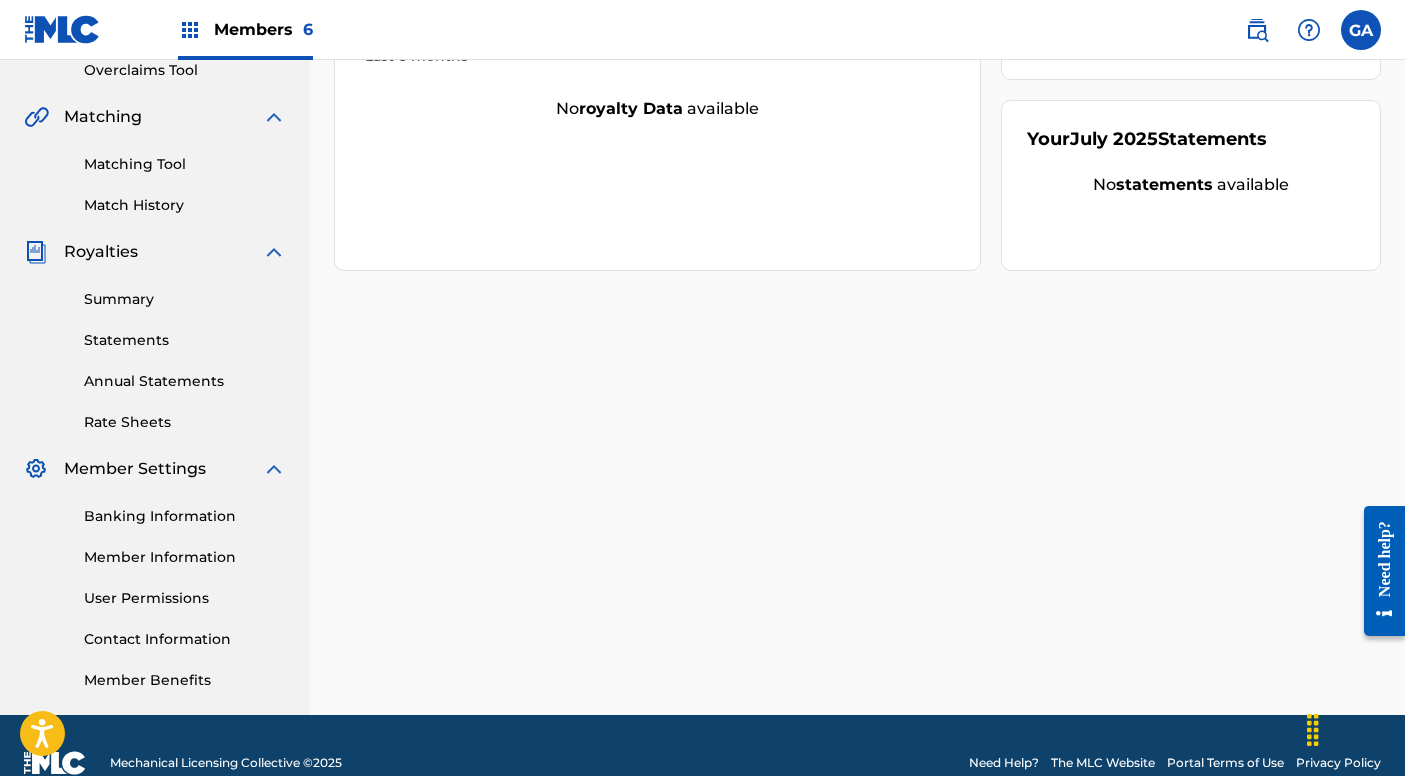 scroll, scrollTop: 464, scrollLeft: 0, axis: vertical 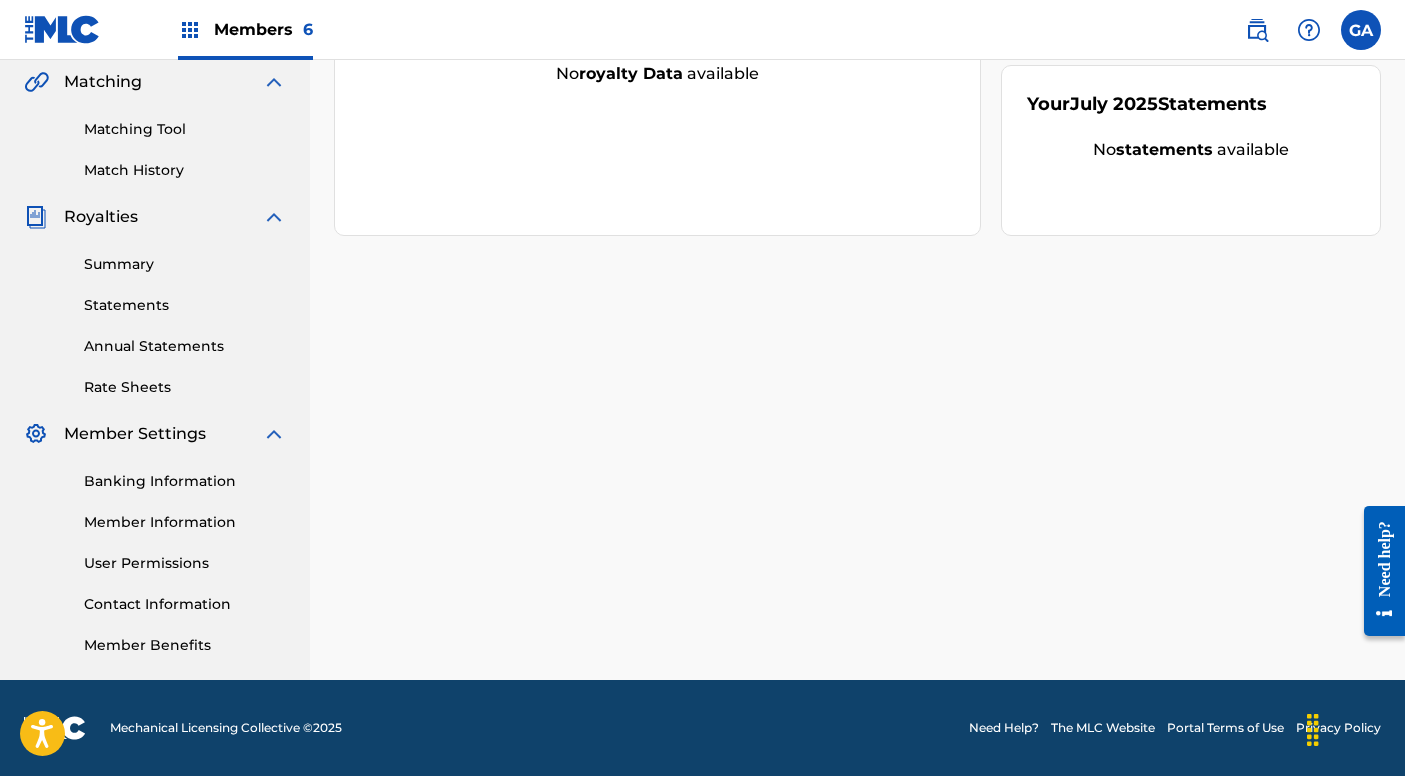 click on "Phil Vazquez Your amount paid last distribution   $0 Amount paid to date this year   $0 Your registered works   No  works   submitted Register Works Your pending works   ? 0 Your Match History ? No  Match History   available Your amount paid over time Last 6 months No  royalty data   available Your  July 2025  Statements No  statements   available" at bounding box center (857, 163) 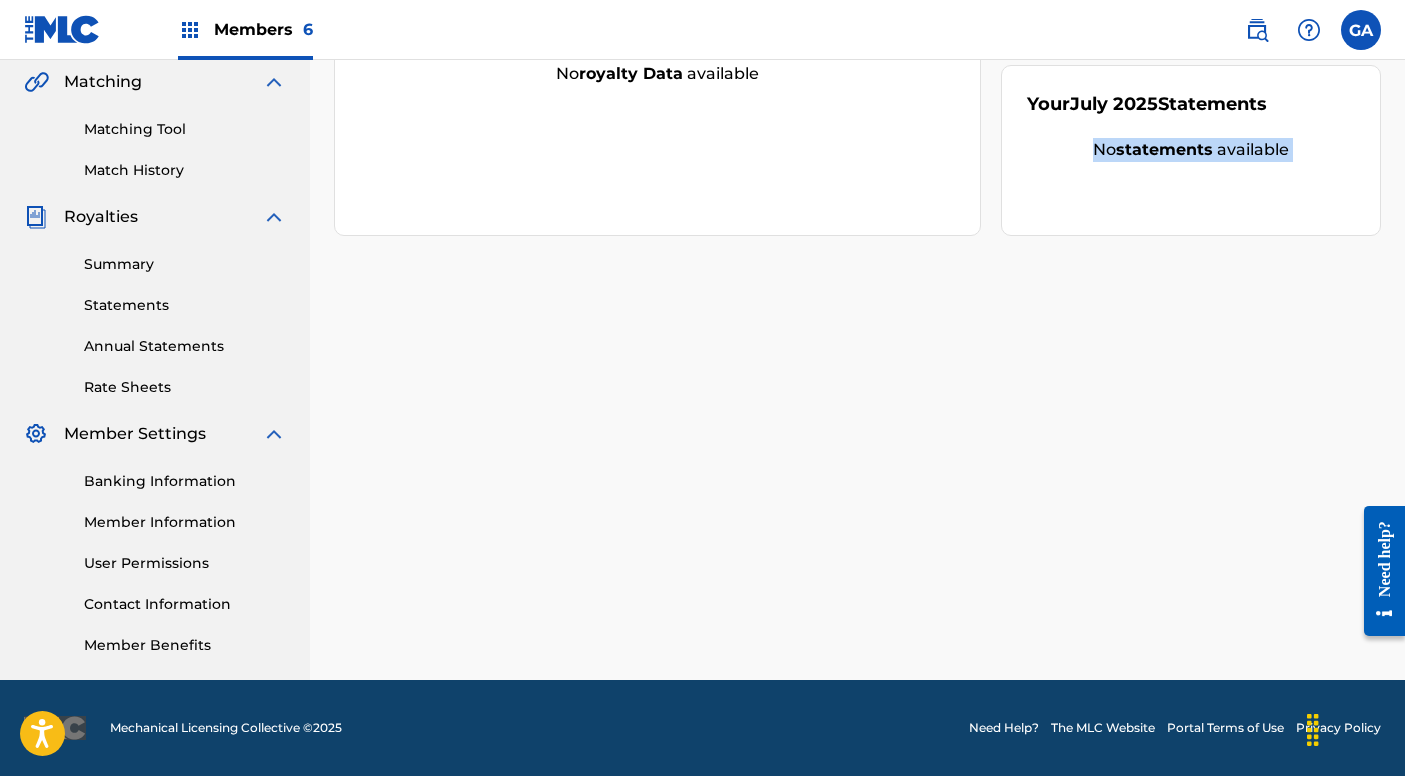 click on "Phil Vazquez Your amount paid last distribution   $0 Amount paid to date this year   $0 Your registered works   No  works   submitted Register Works Your pending works   ? 0 Your Match History ? No  Match History   available Your amount paid over time Last 6 months No  royalty data   available Your  July 2025  Statements No  statements   available" at bounding box center [857, 163] 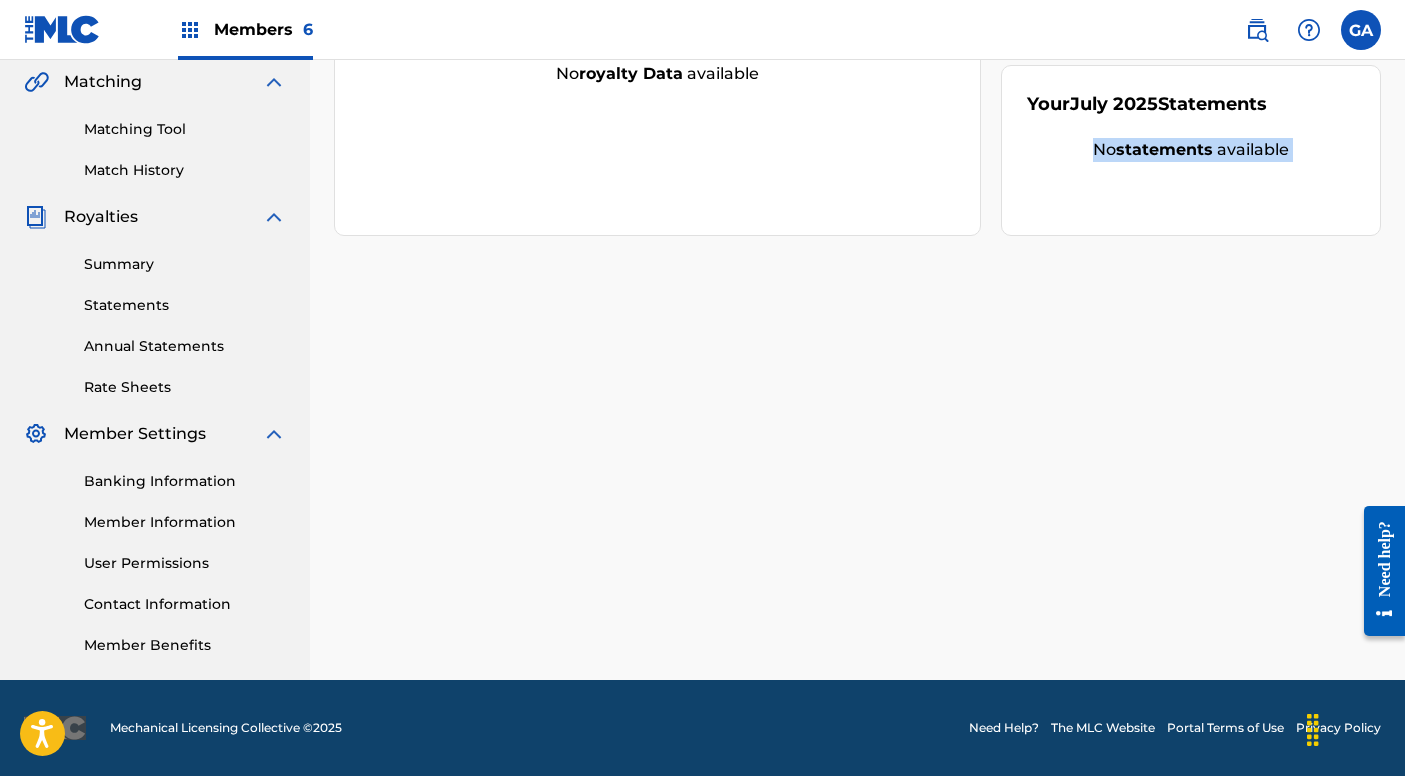drag, startPoint x: 1404, startPoint y: 299, endPoint x: 1404, endPoint y: 193, distance: 106 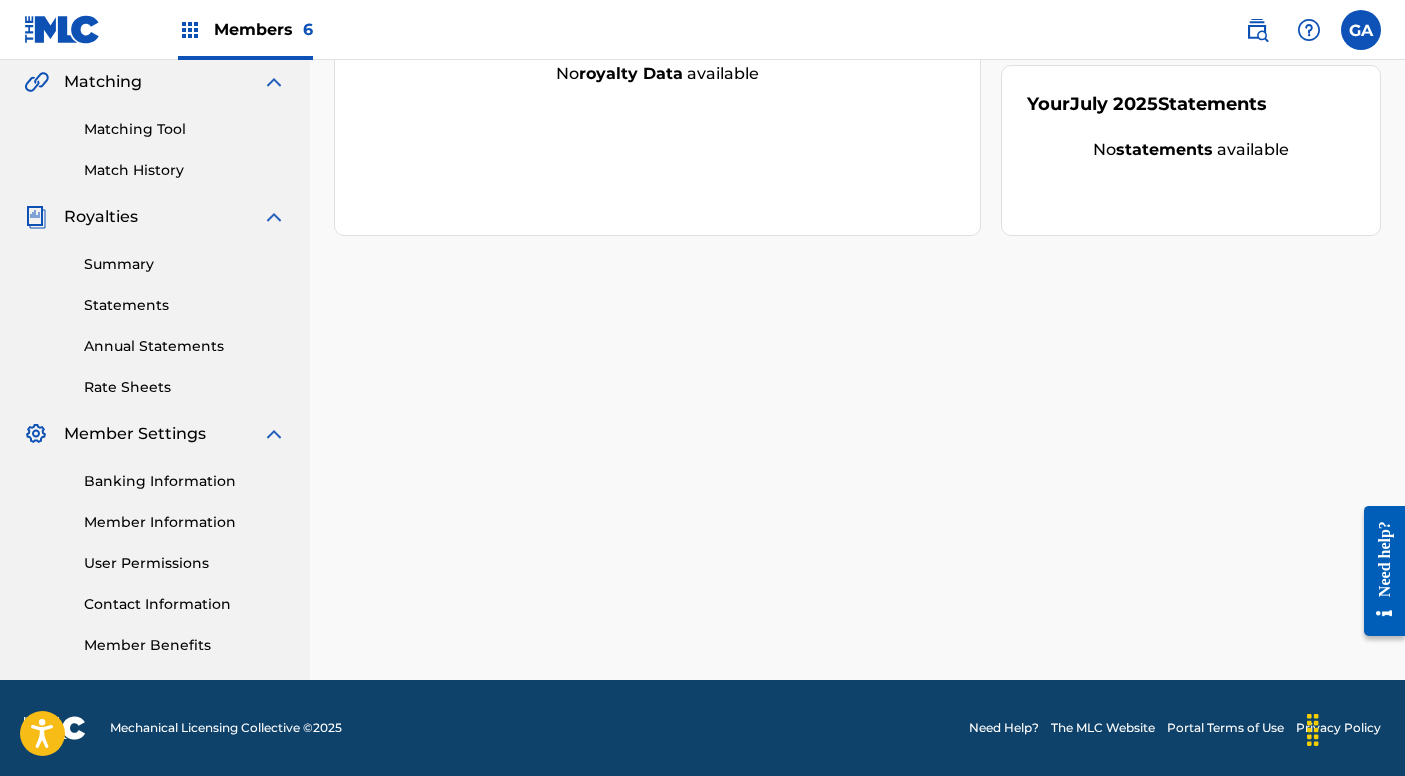 click on "Phil Vazquez Your amount paid last distribution   $0 Amount paid to date this year   $0 Your registered works   No  works   submitted Register Works Your pending works   ? 0 Your Match History ? No  Match History   available Your amount paid over time Last 6 months No  royalty data   available Your  July 2025  Statements No  statements   available" at bounding box center [857, 163] 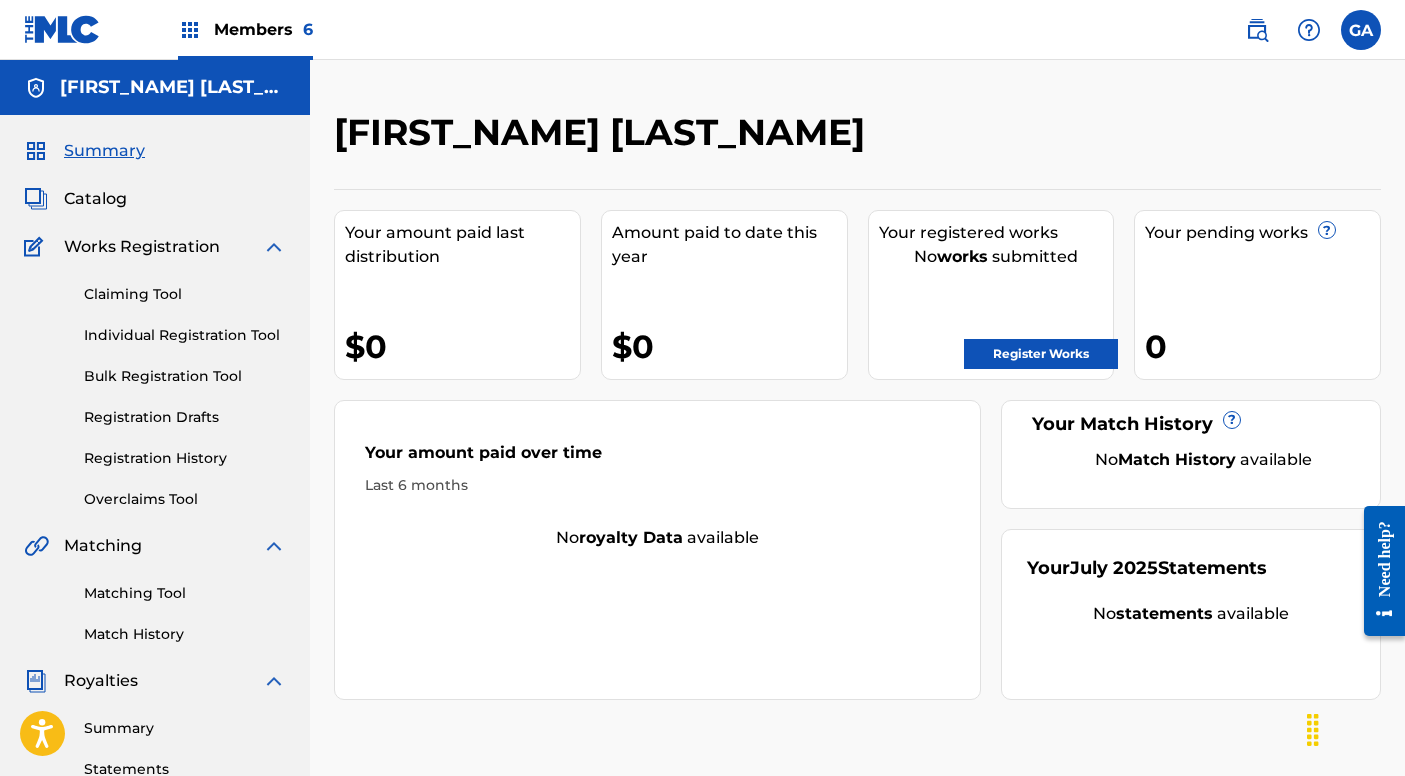 scroll, scrollTop: 0, scrollLeft: 0, axis: both 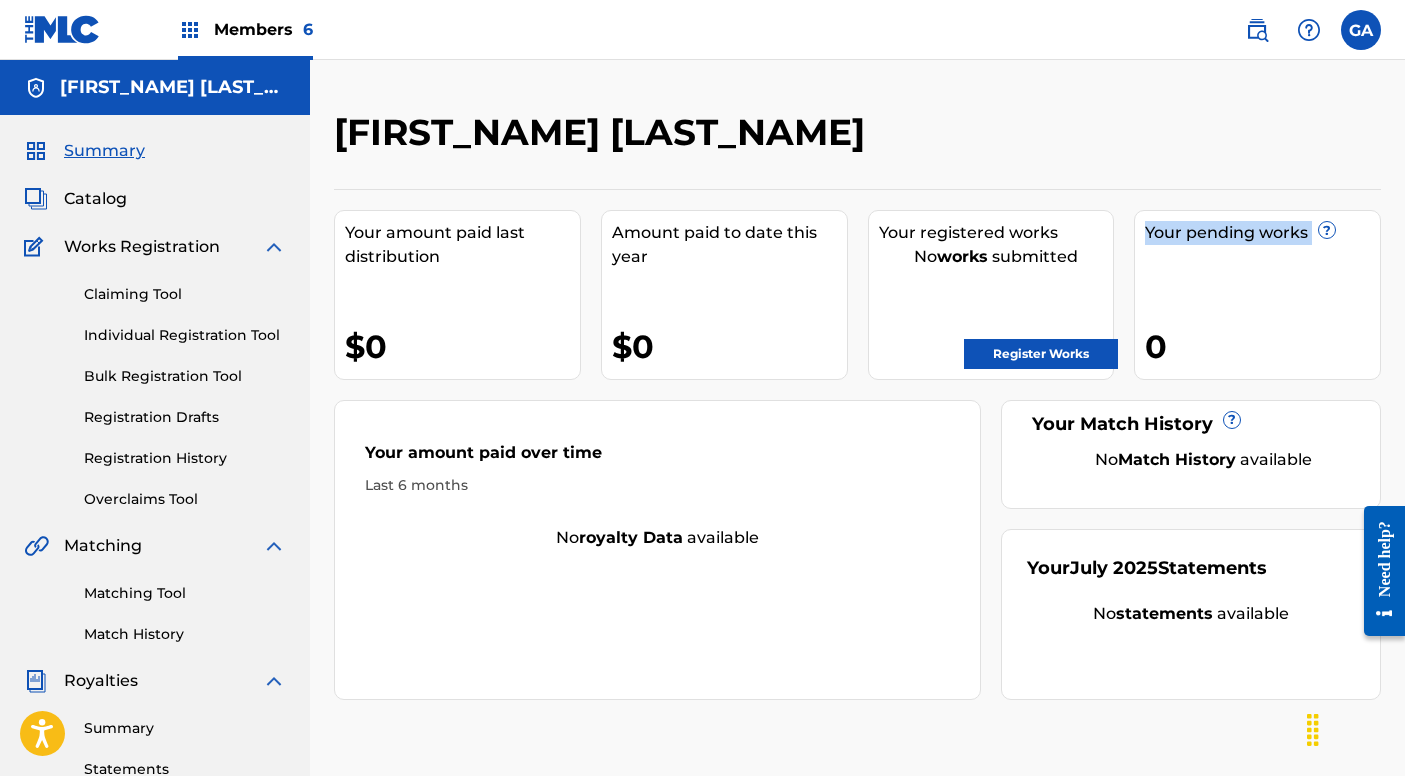 drag, startPoint x: 1216, startPoint y: 188, endPoint x: 1198, endPoint y: 188, distance: 18 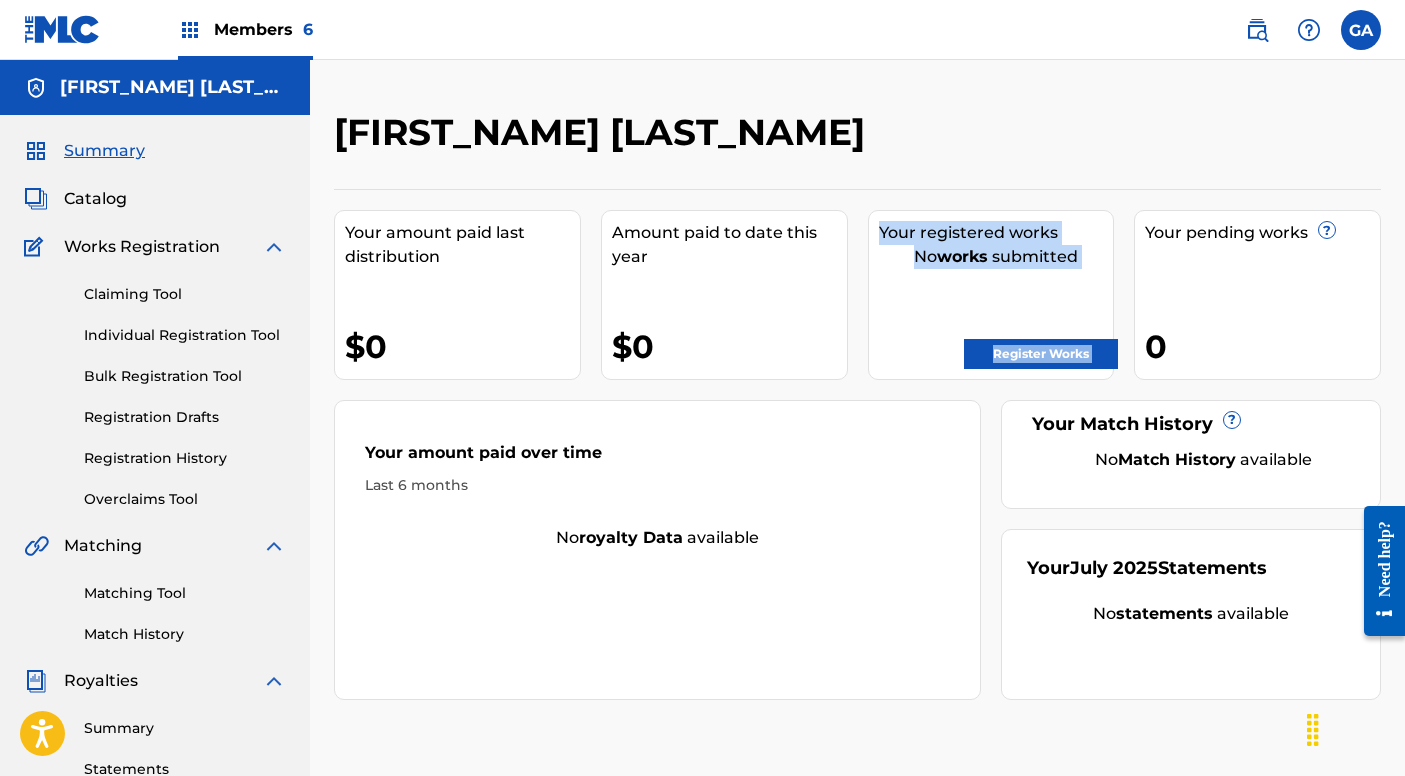 drag, startPoint x: 1198, startPoint y: 188, endPoint x: 898, endPoint y: 170, distance: 300.53952 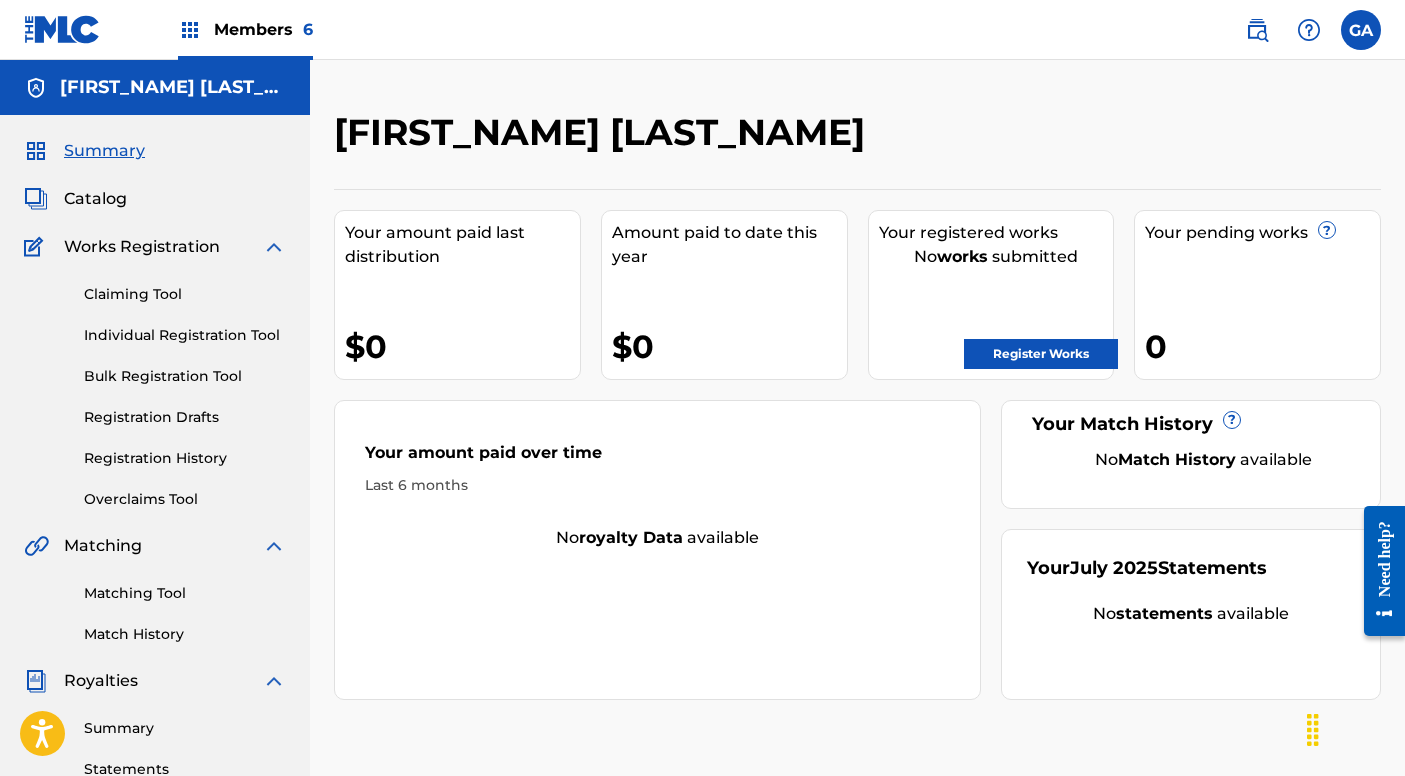 click on "Members    6" at bounding box center [263, 29] 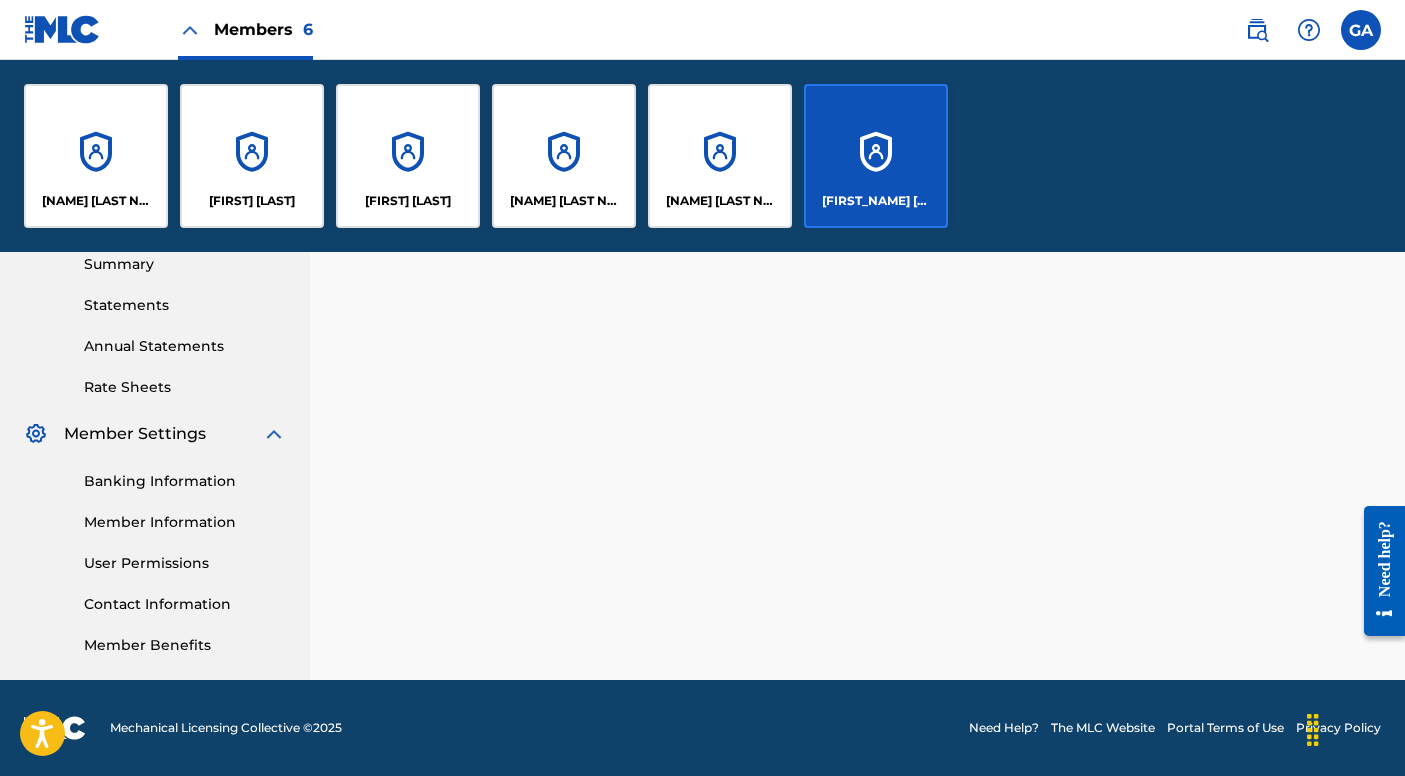 scroll, scrollTop: 656, scrollLeft: 0, axis: vertical 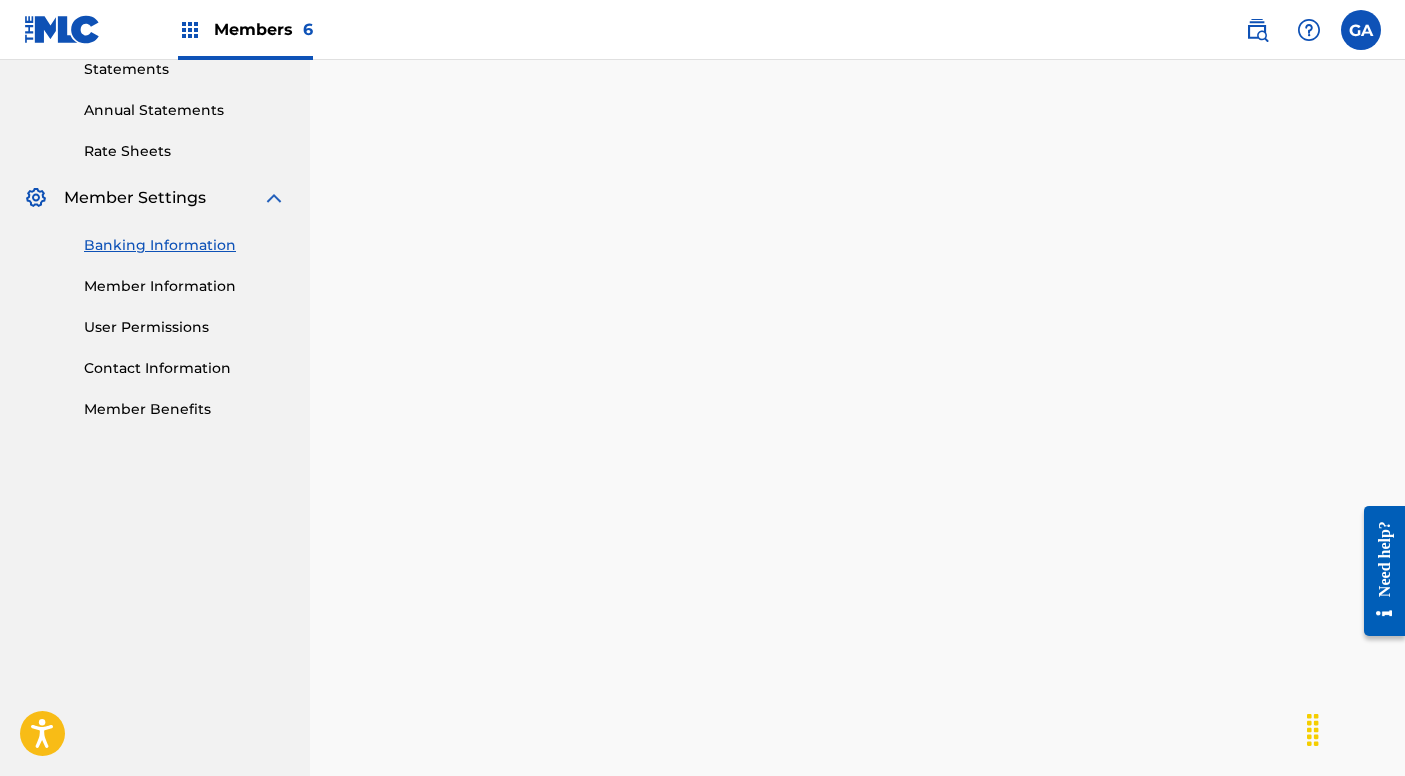 click on "Banking Information Member Information User Permissions Contact Information Member Benefits" at bounding box center [155, 315] 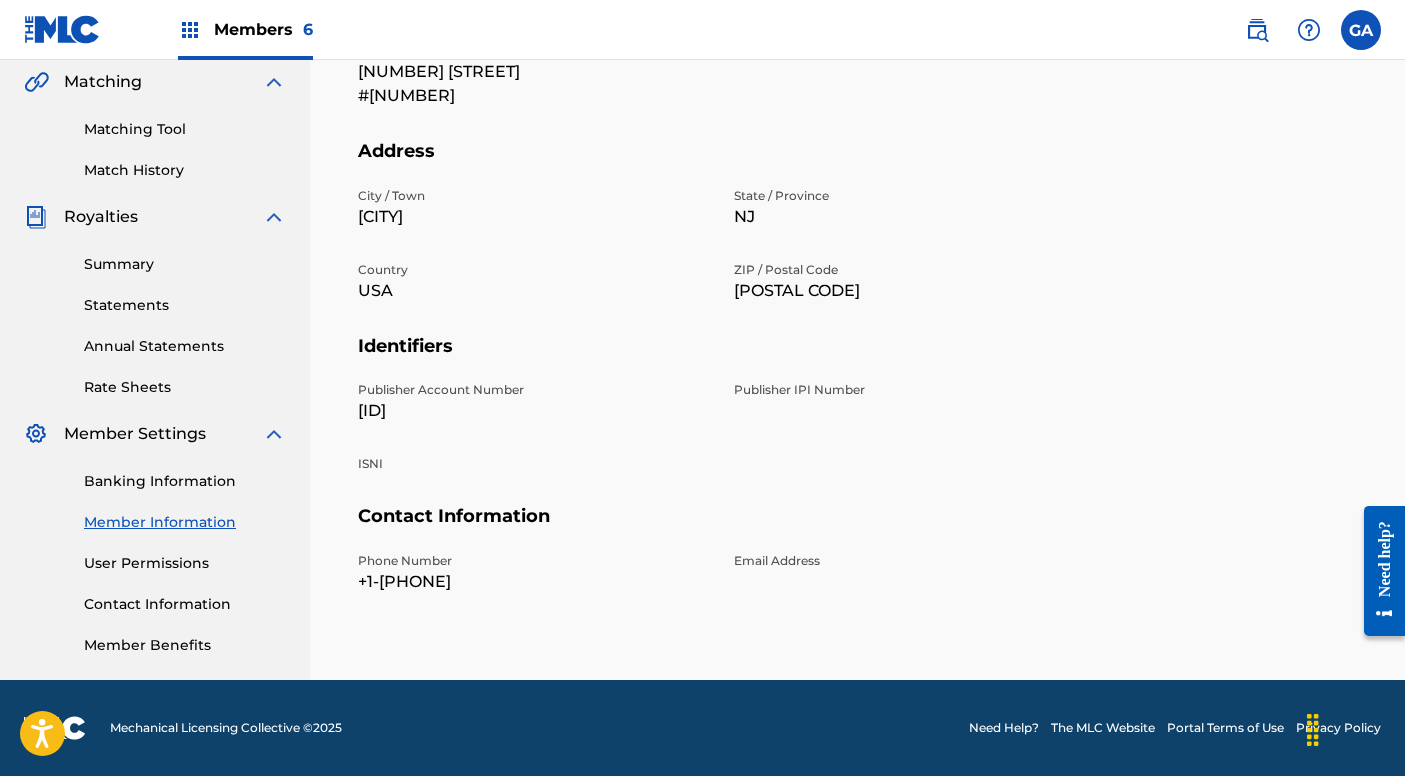 scroll, scrollTop: 464, scrollLeft: 0, axis: vertical 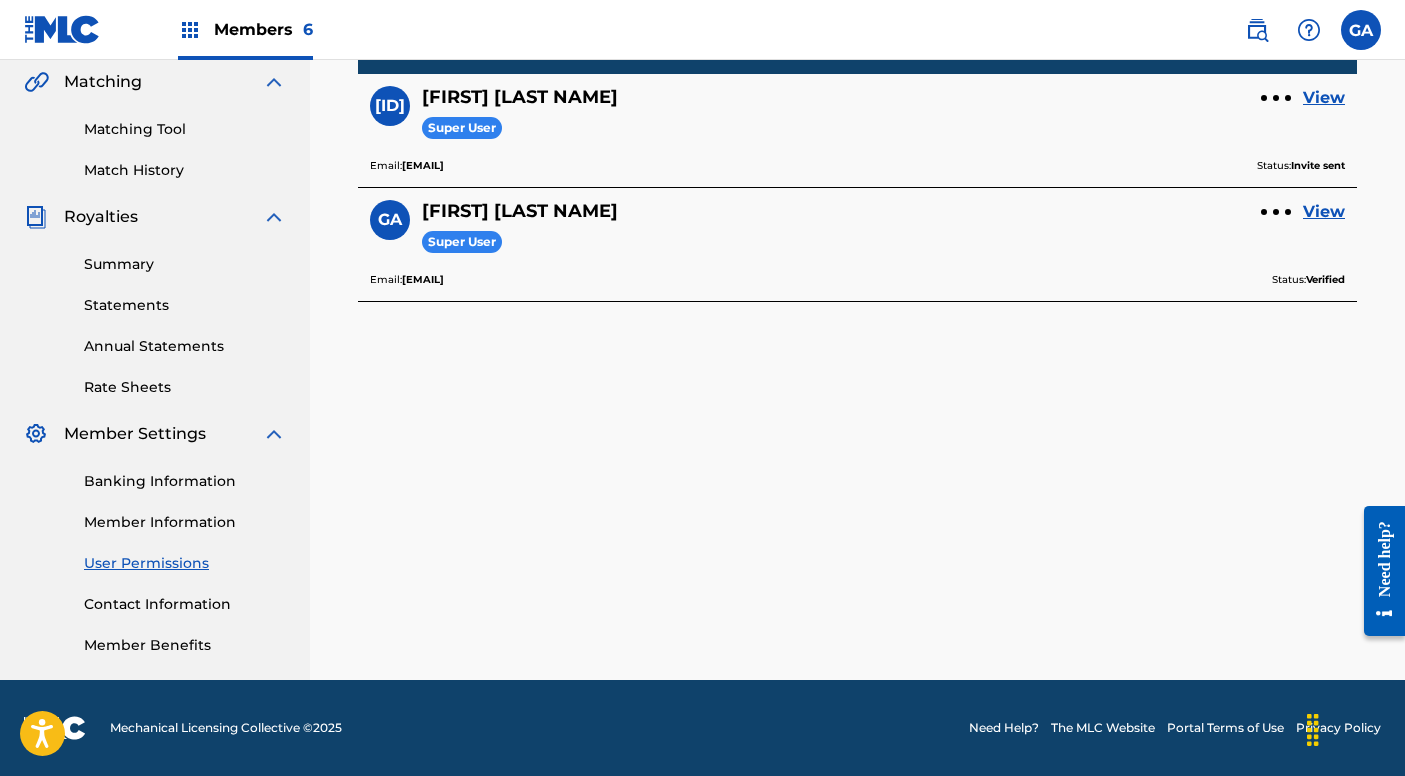 click on "Contact Information" at bounding box center (185, 604) 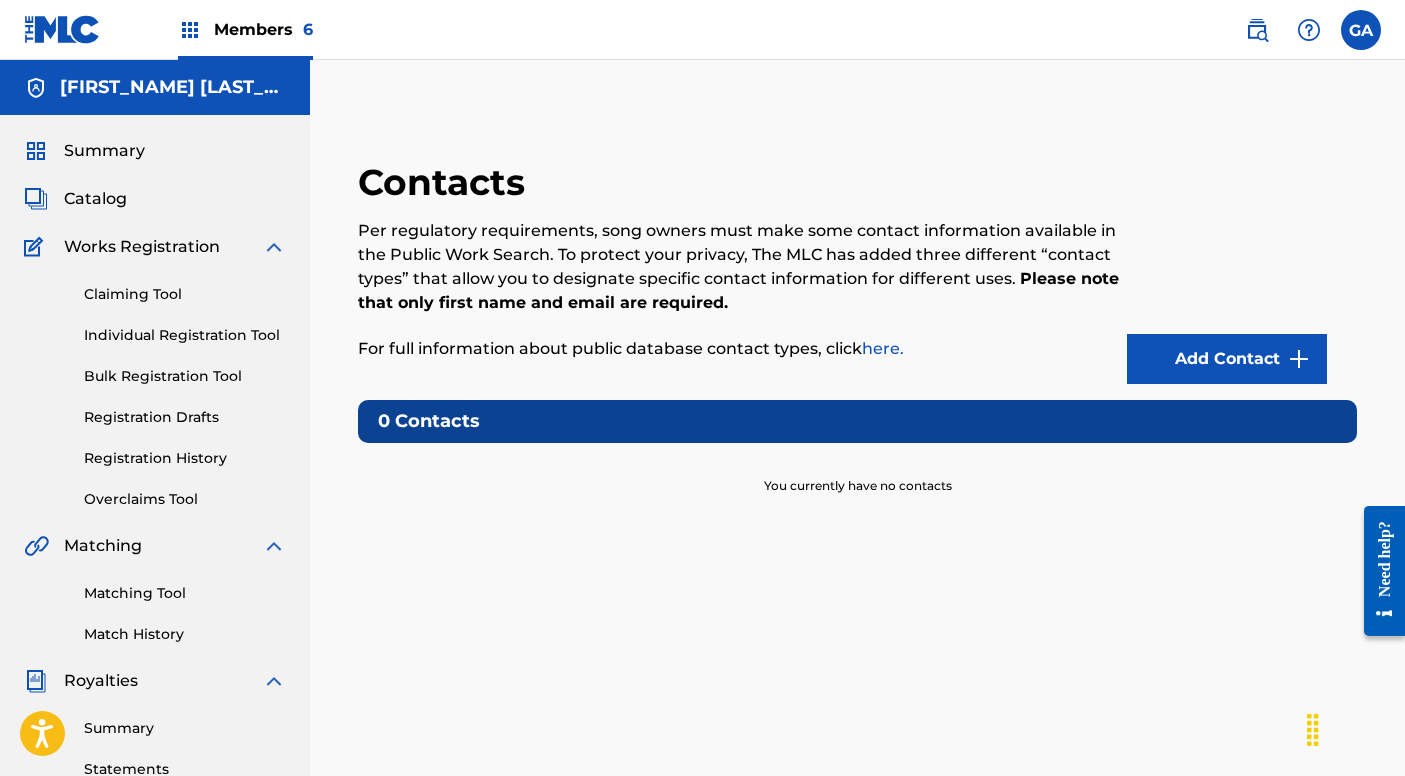 scroll, scrollTop: 0, scrollLeft: 0, axis: both 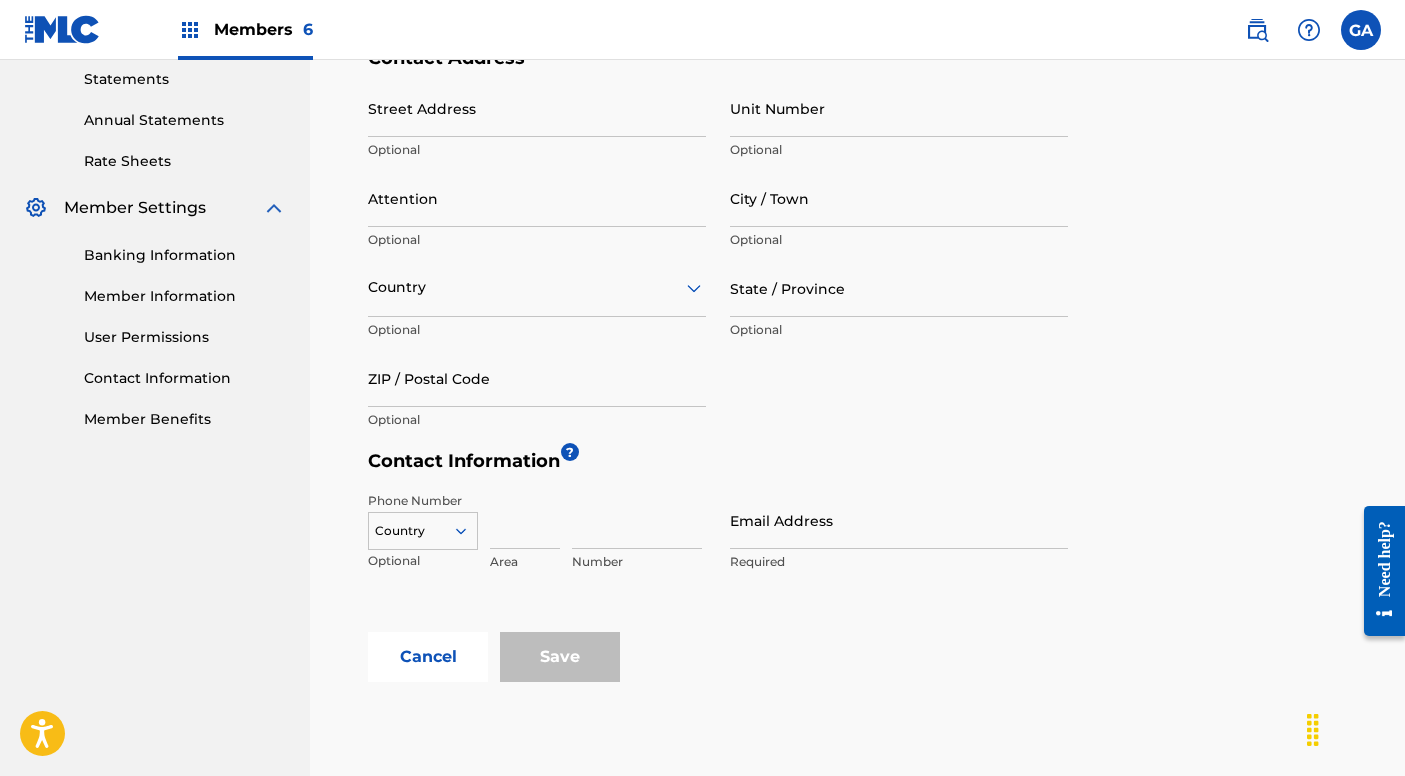 click on "Street Address Optional Unit Number Optional Attention Optional City / Town Optional Country Optional State / Province Optional ZIP / Postal Code Optional" at bounding box center (718, 260) 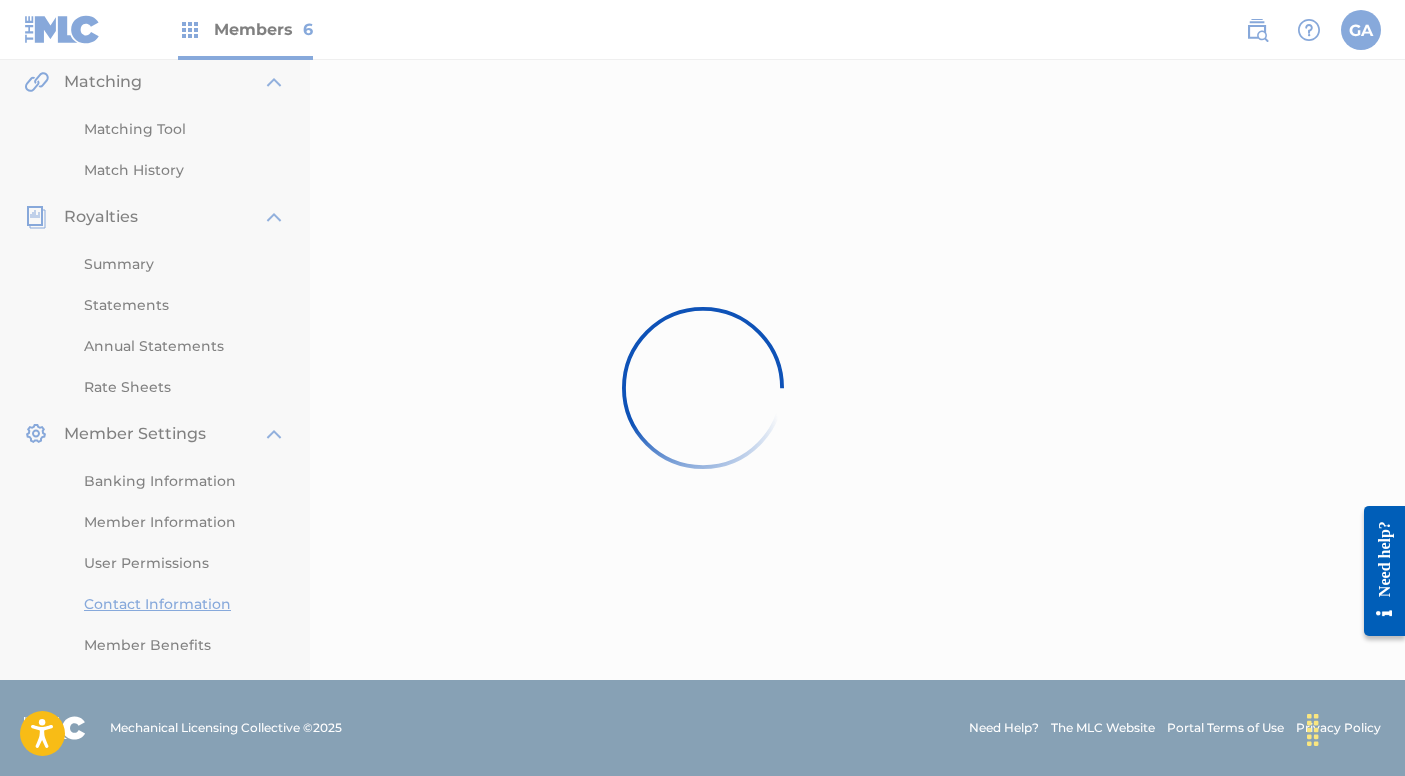 scroll, scrollTop: 0, scrollLeft: 0, axis: both 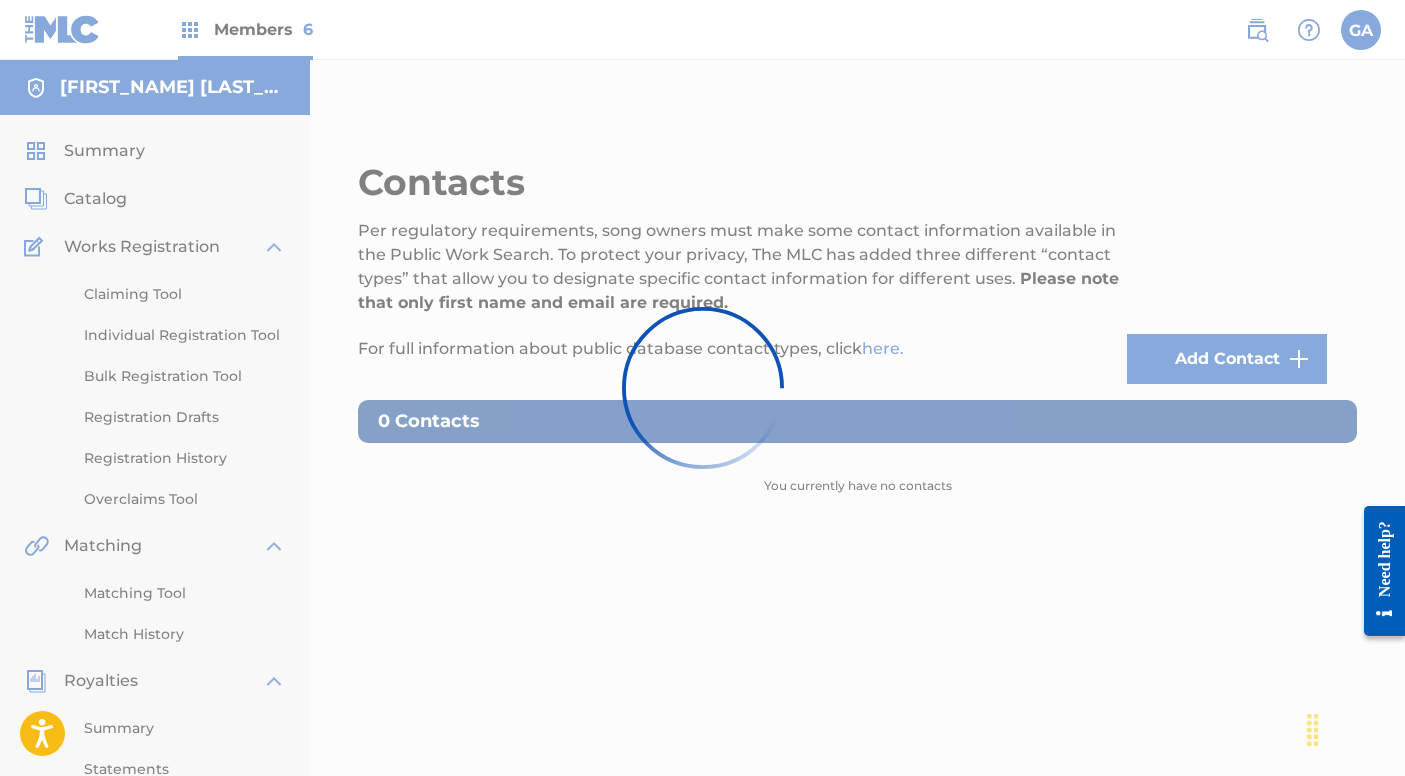 click on "Bulk Registration Tool" at bounding box center [185, 376] 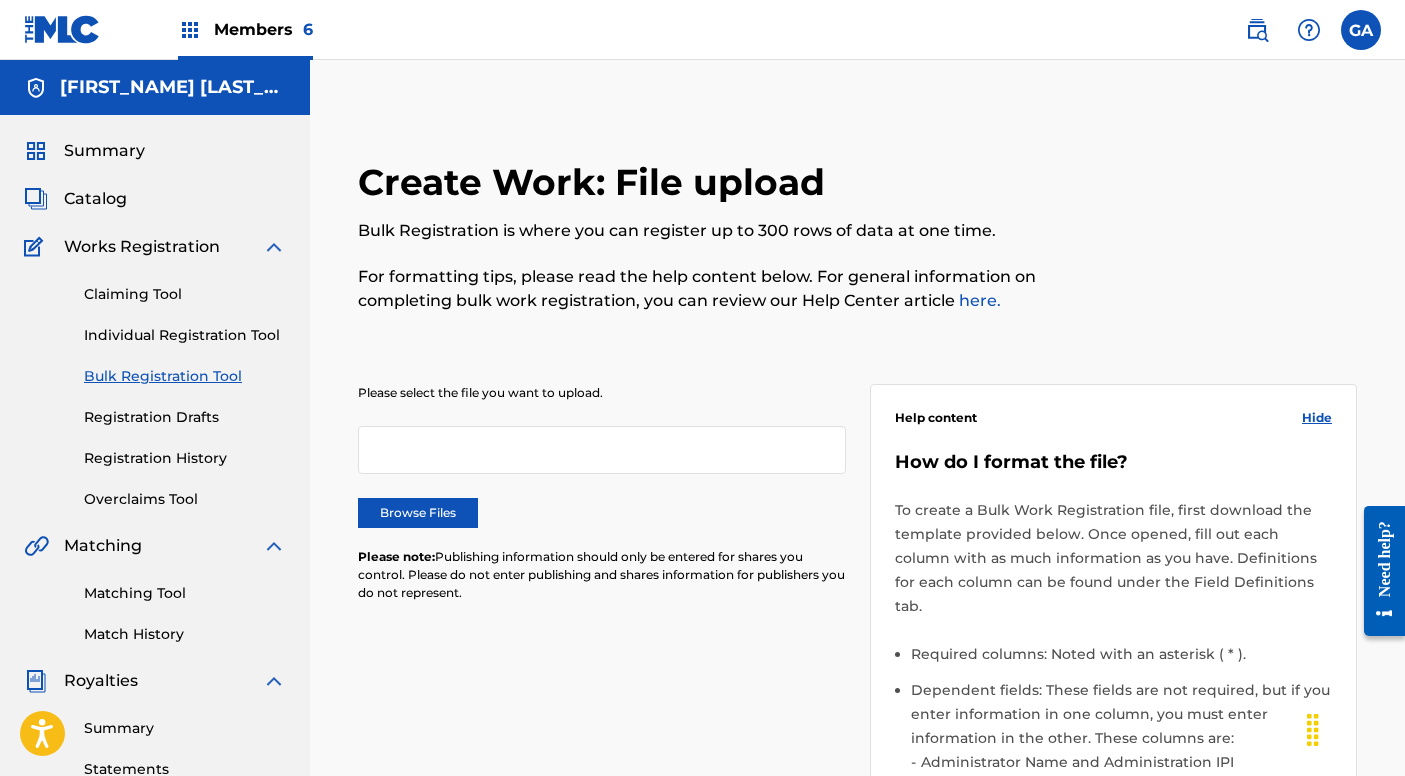 click on "Matching" at bounding box center [155, 546] 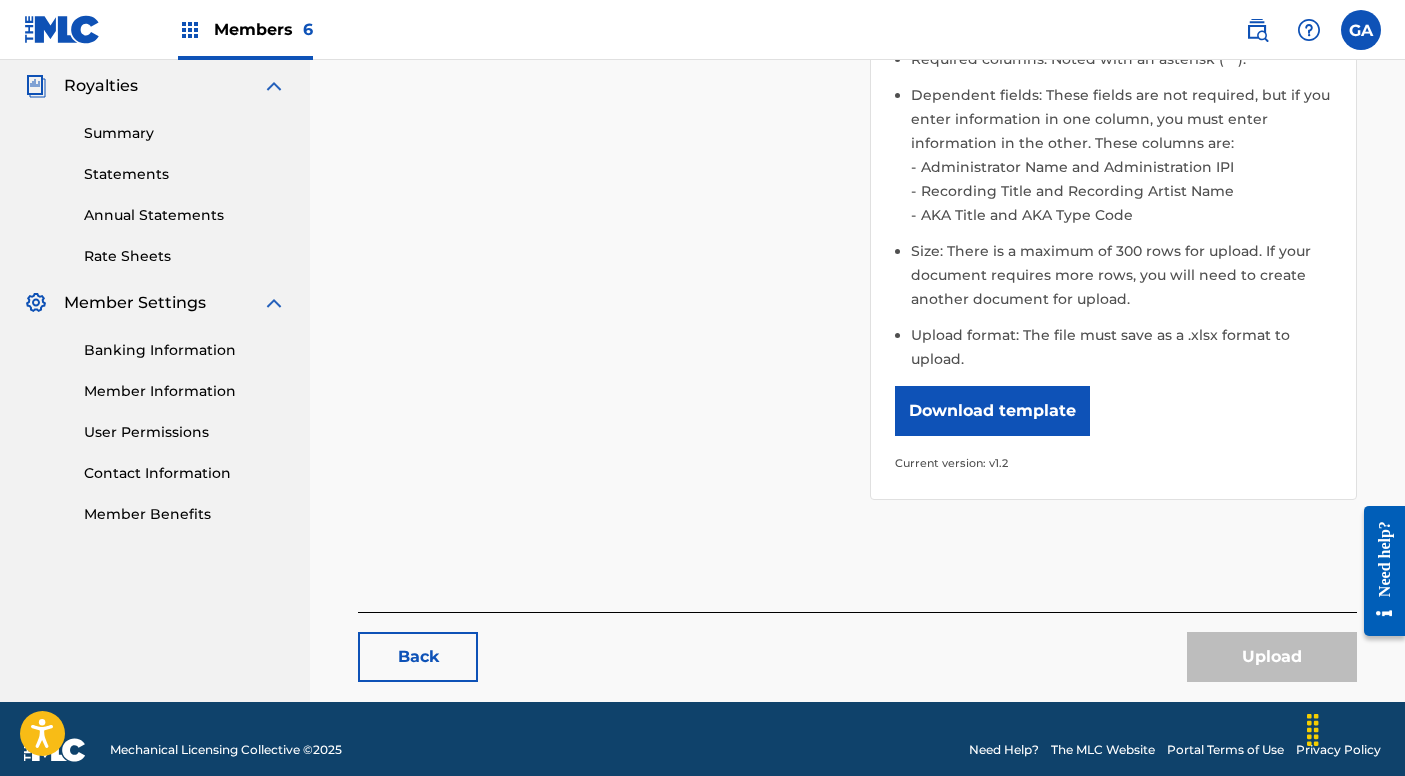 scroll, scrollTop: 592, scrollLeft: 0, axis: vertical 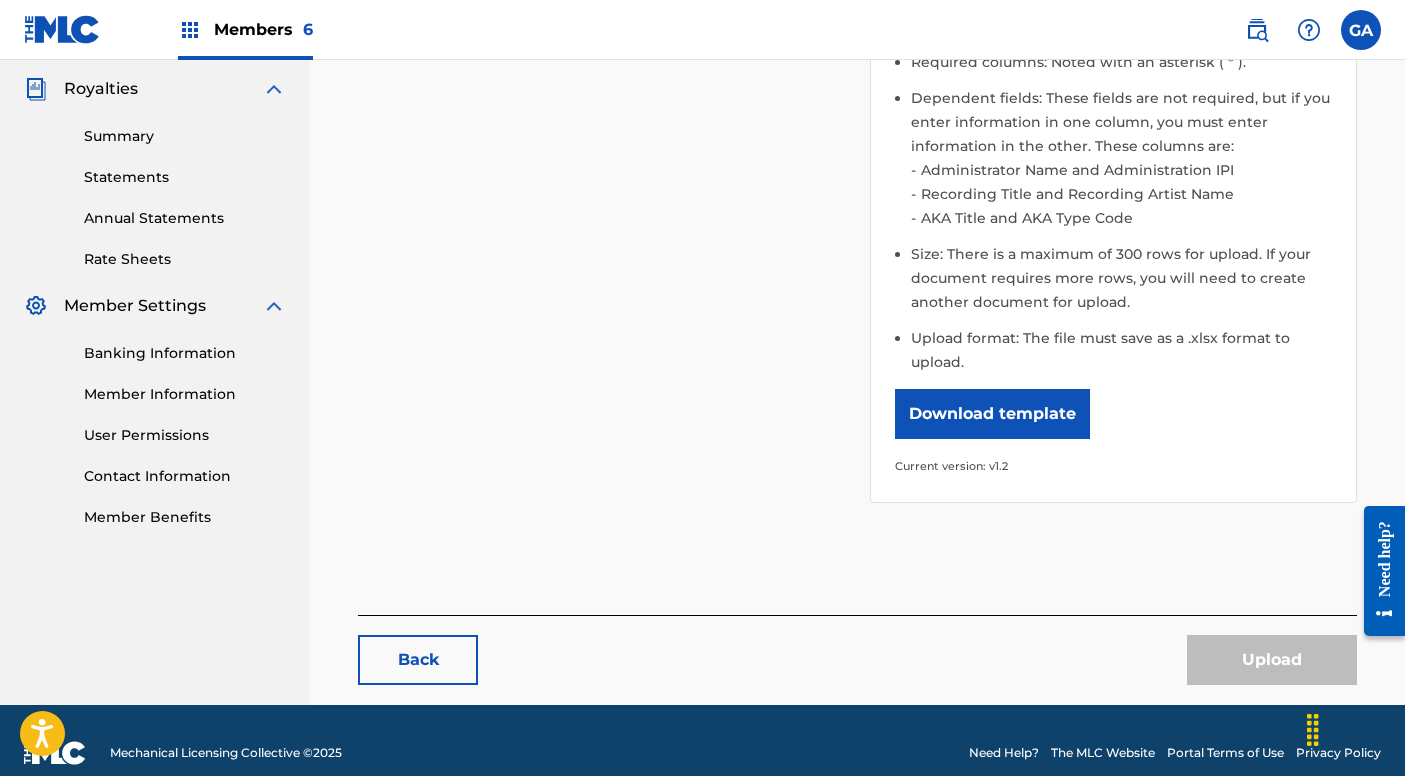 click on "Contact Information" at bounding box center (185, 476) 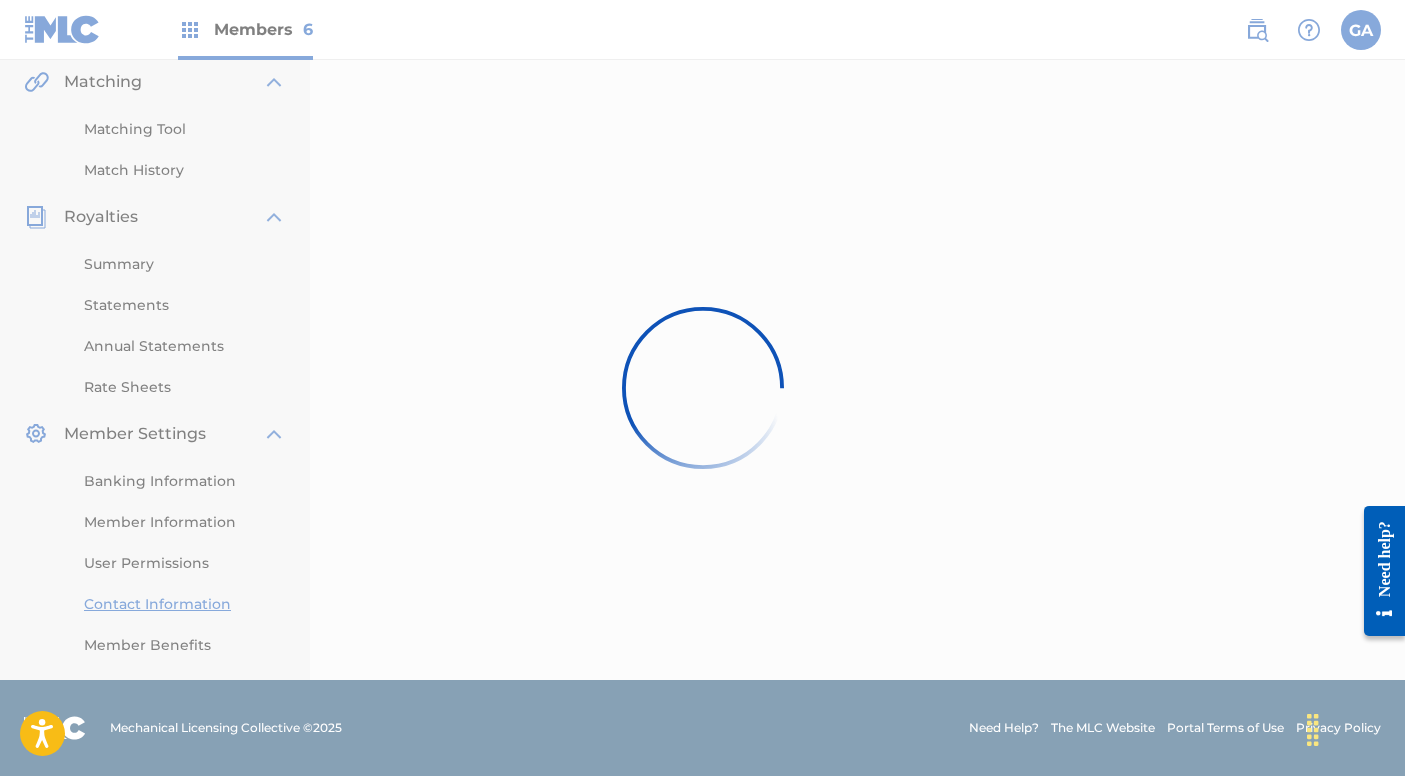 scroll, scrollTop: 0, scrollLeft: 0, axis: both 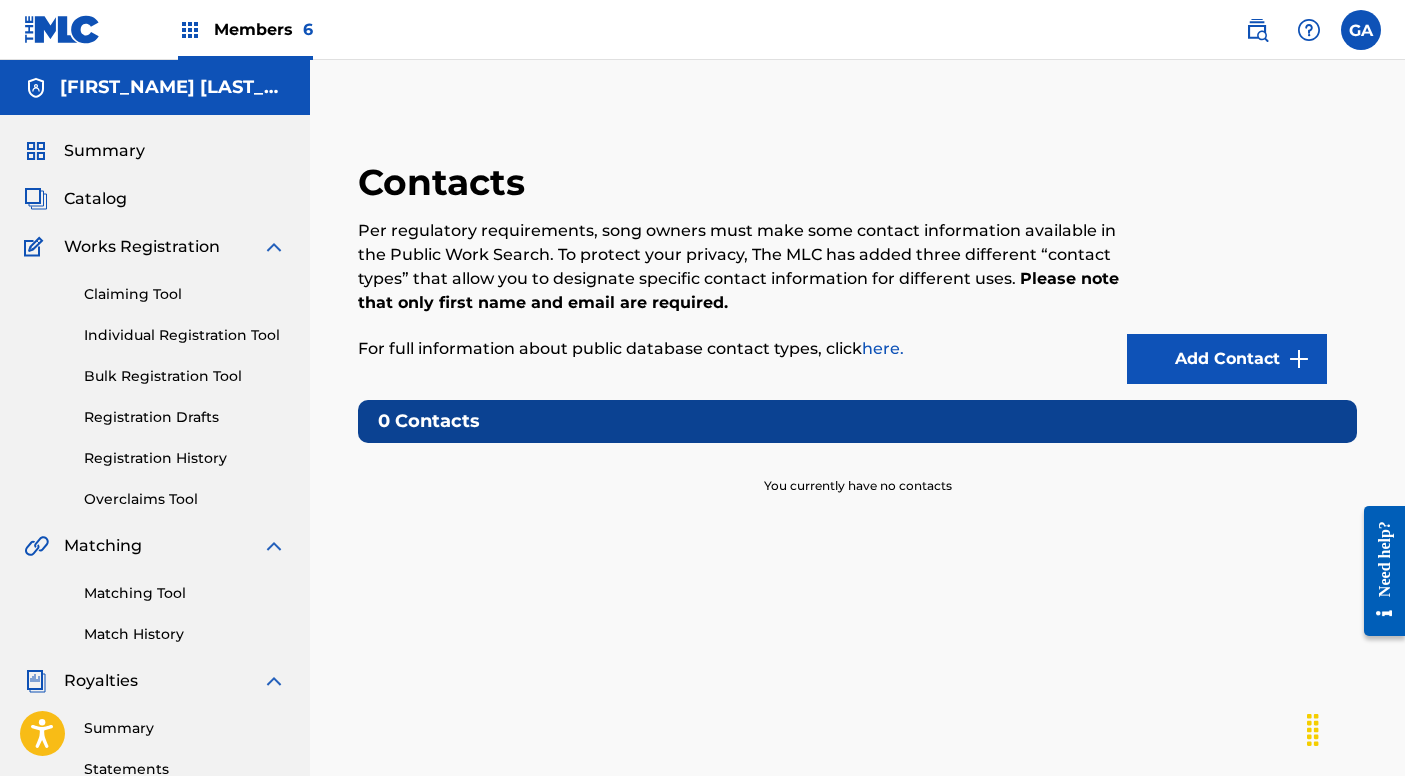 click on "Add Contact" at bounding box center (1227, 359) 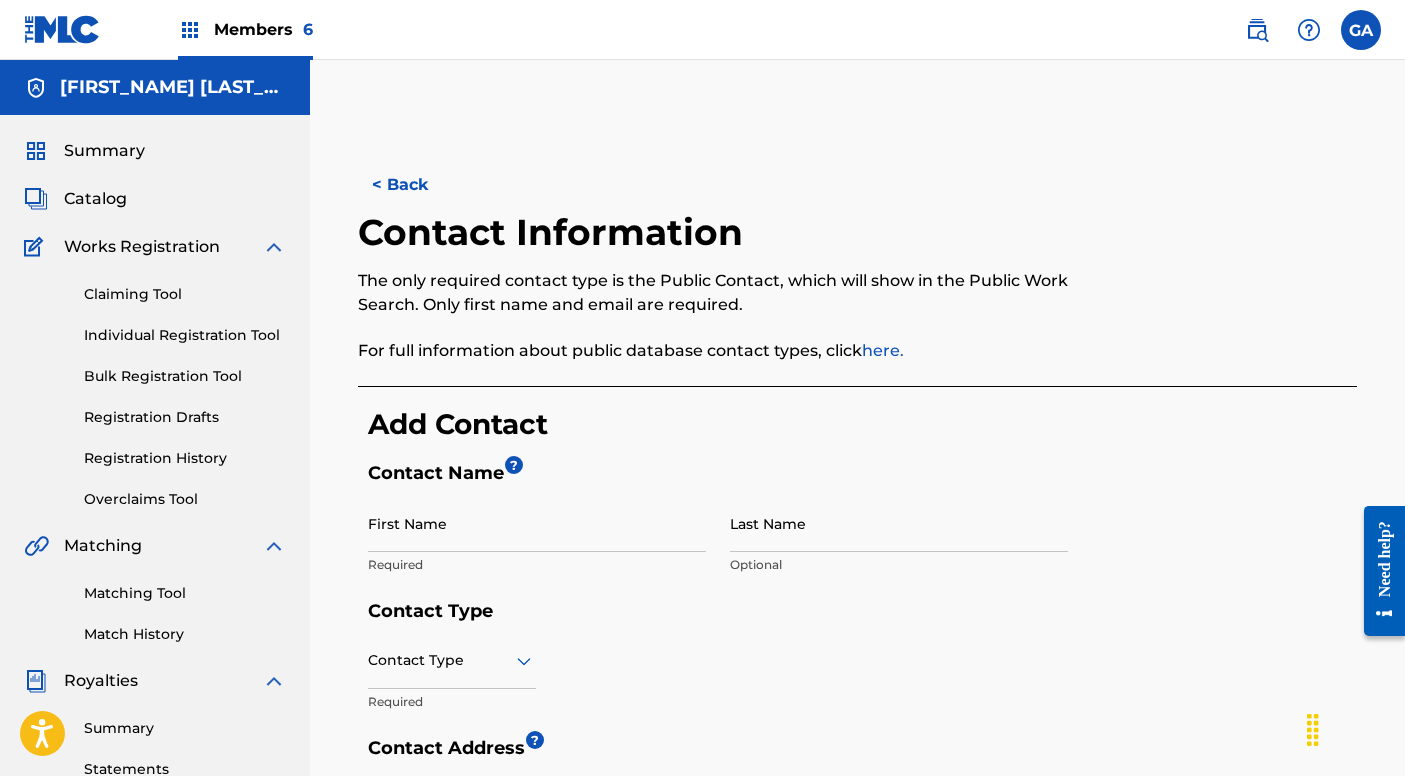 scroll, scrollTop: 0, scrollLeft: 0, axis: both 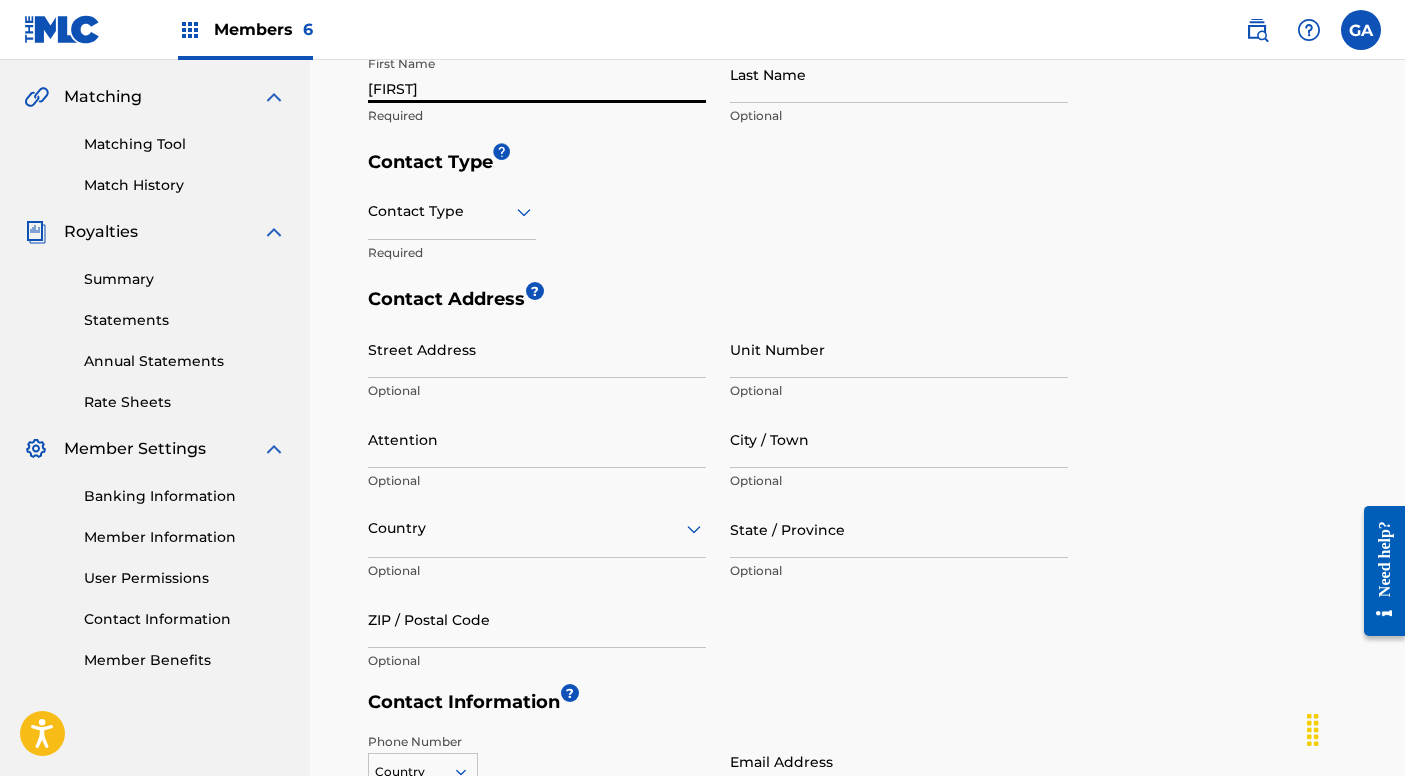 type on "Phil" 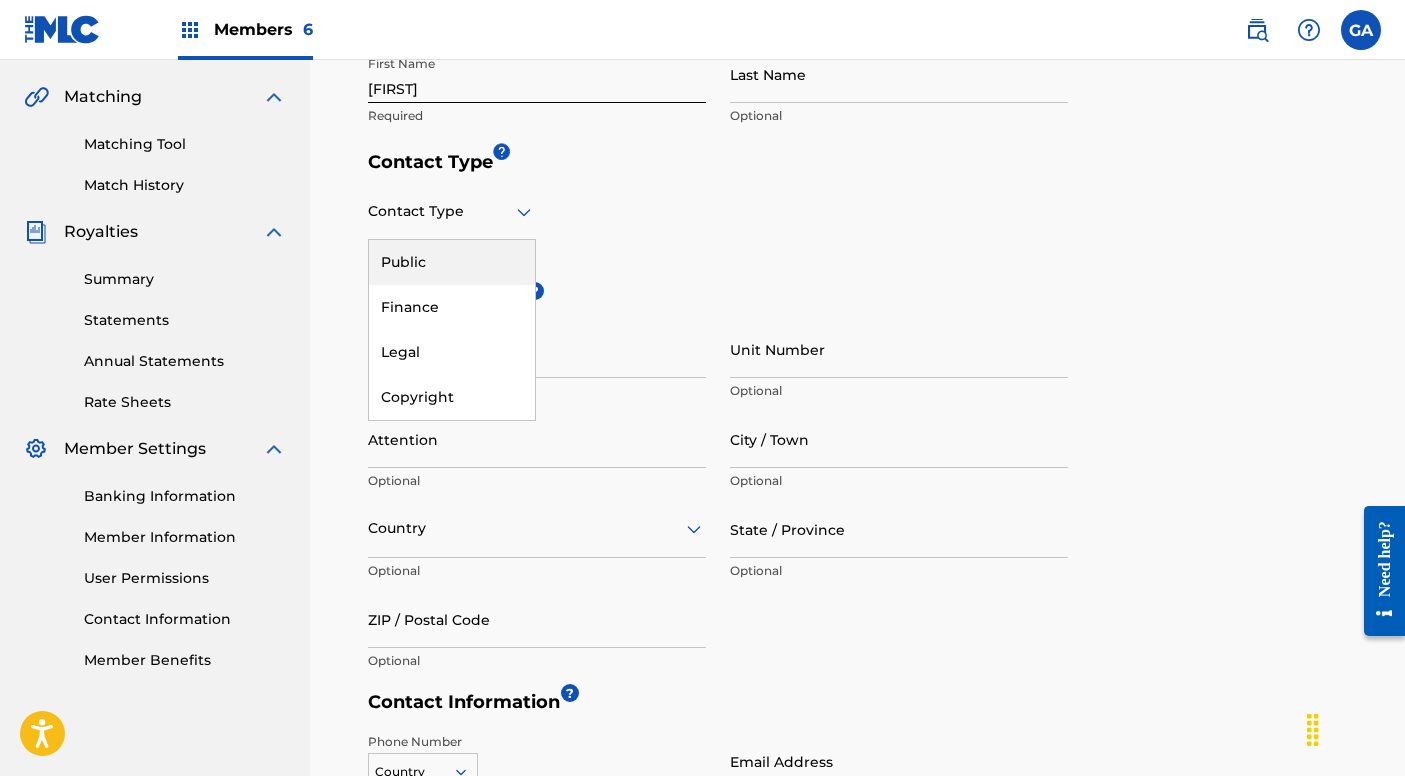 click at bounding box center (452, 211) 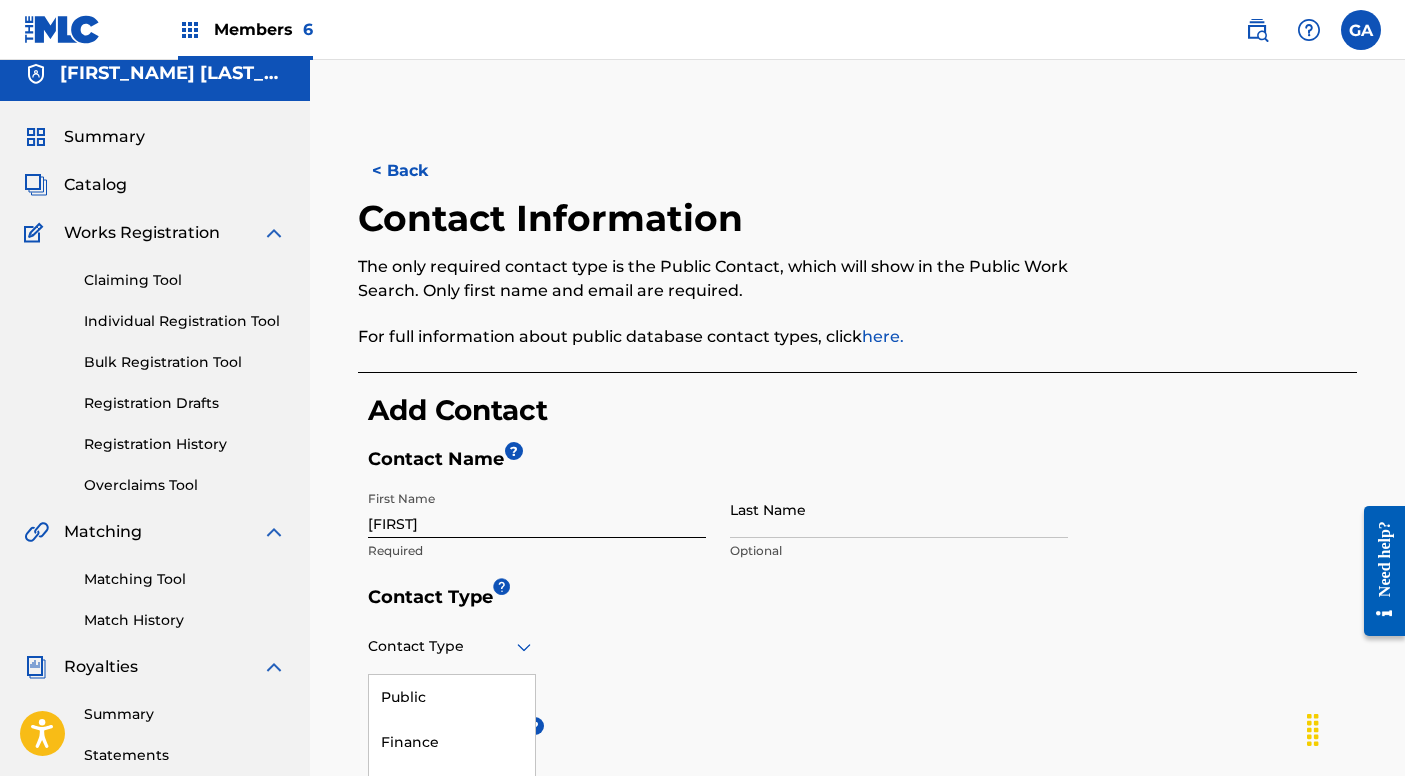 scroll, scrollTop: 0, scrollLeft: 0, axis: both 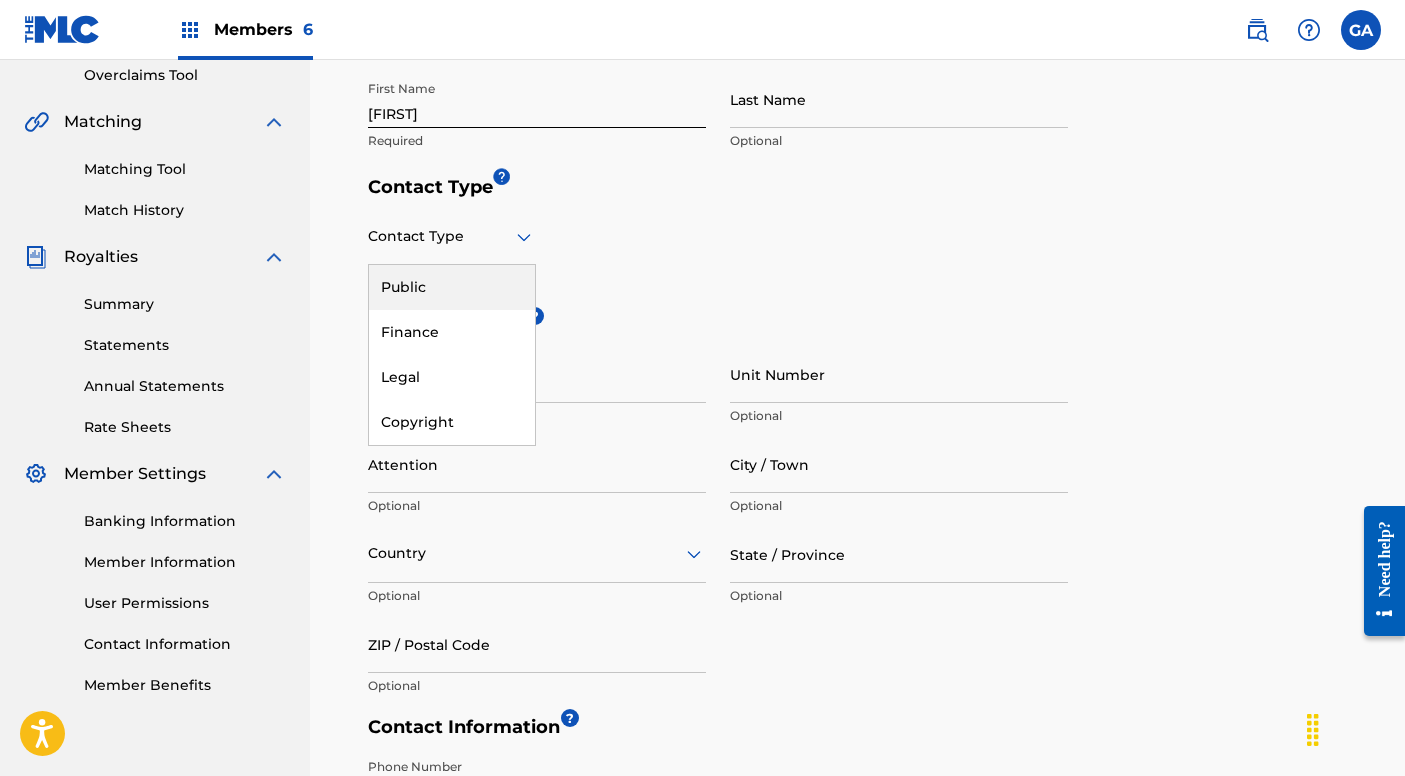 click on "Public" at bounding box center [452, 287] 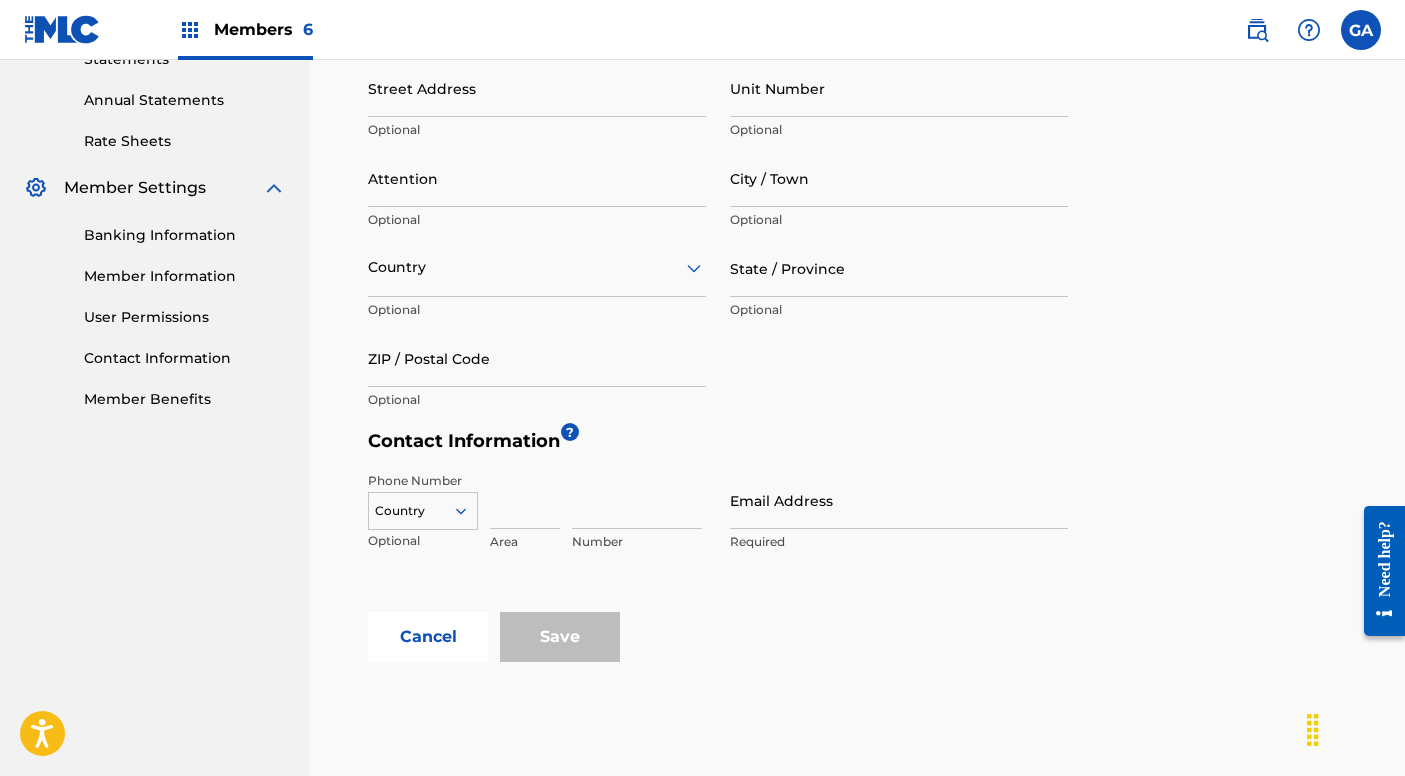 scroll, scrollTop: 724, scrollLeft: 0, axis: vertical 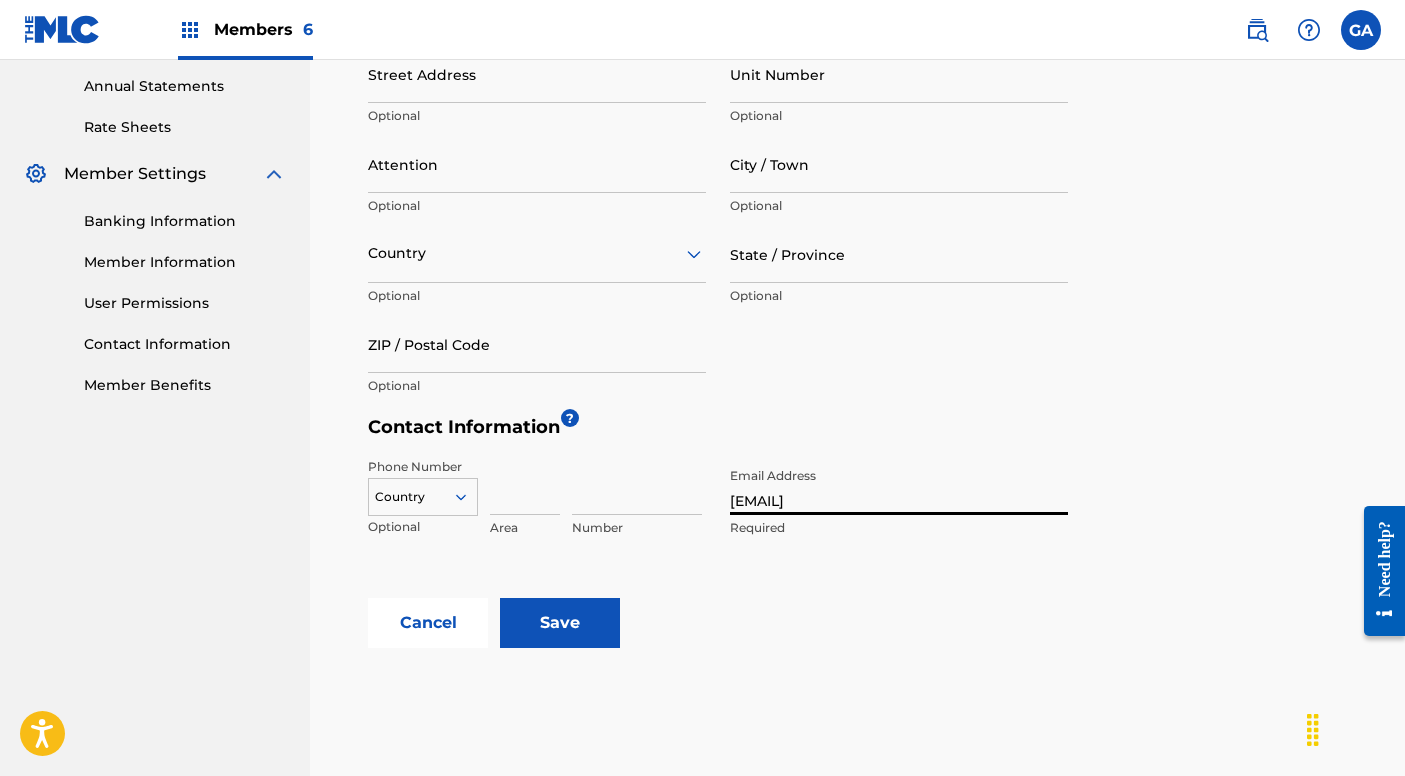 type on "philvibez@gmail.com" 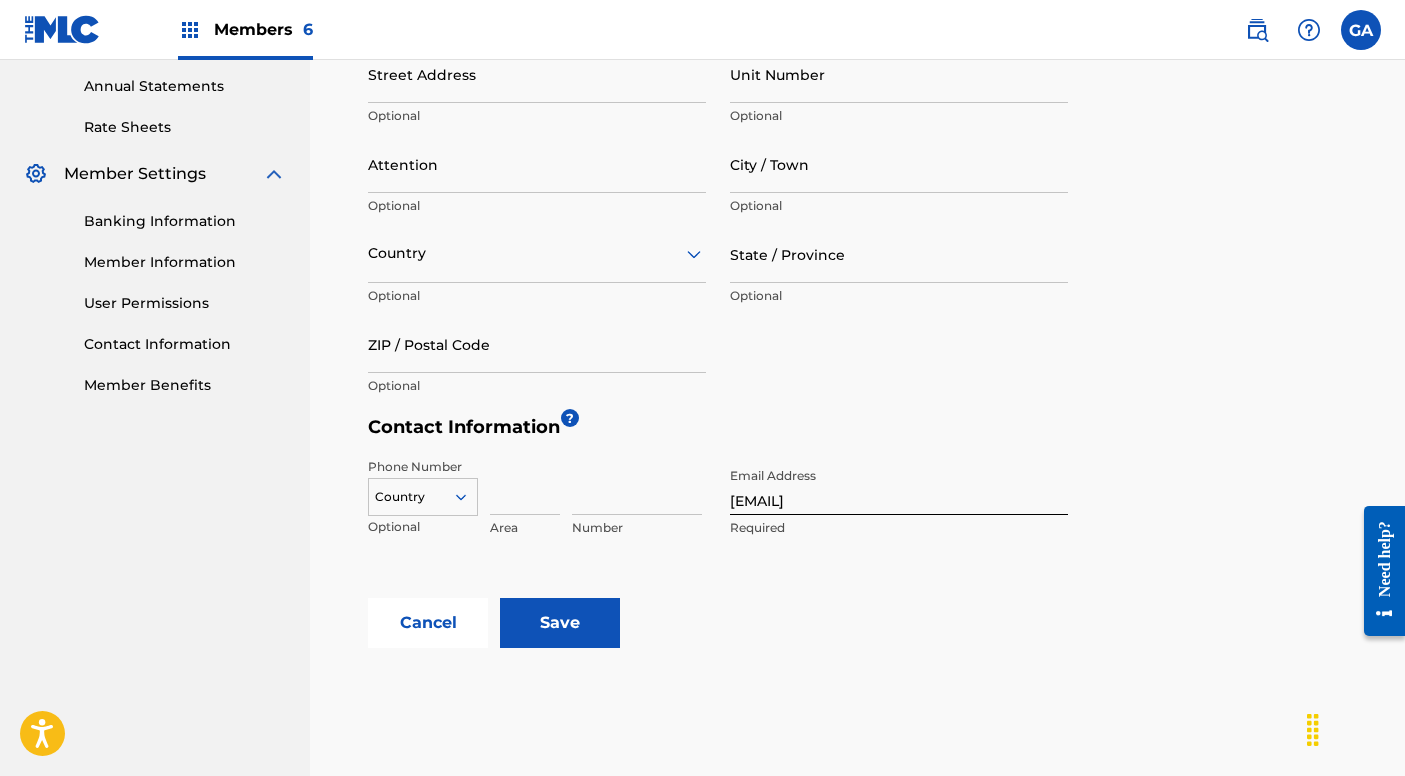 click on "Save" at bounding box center (560, 623) 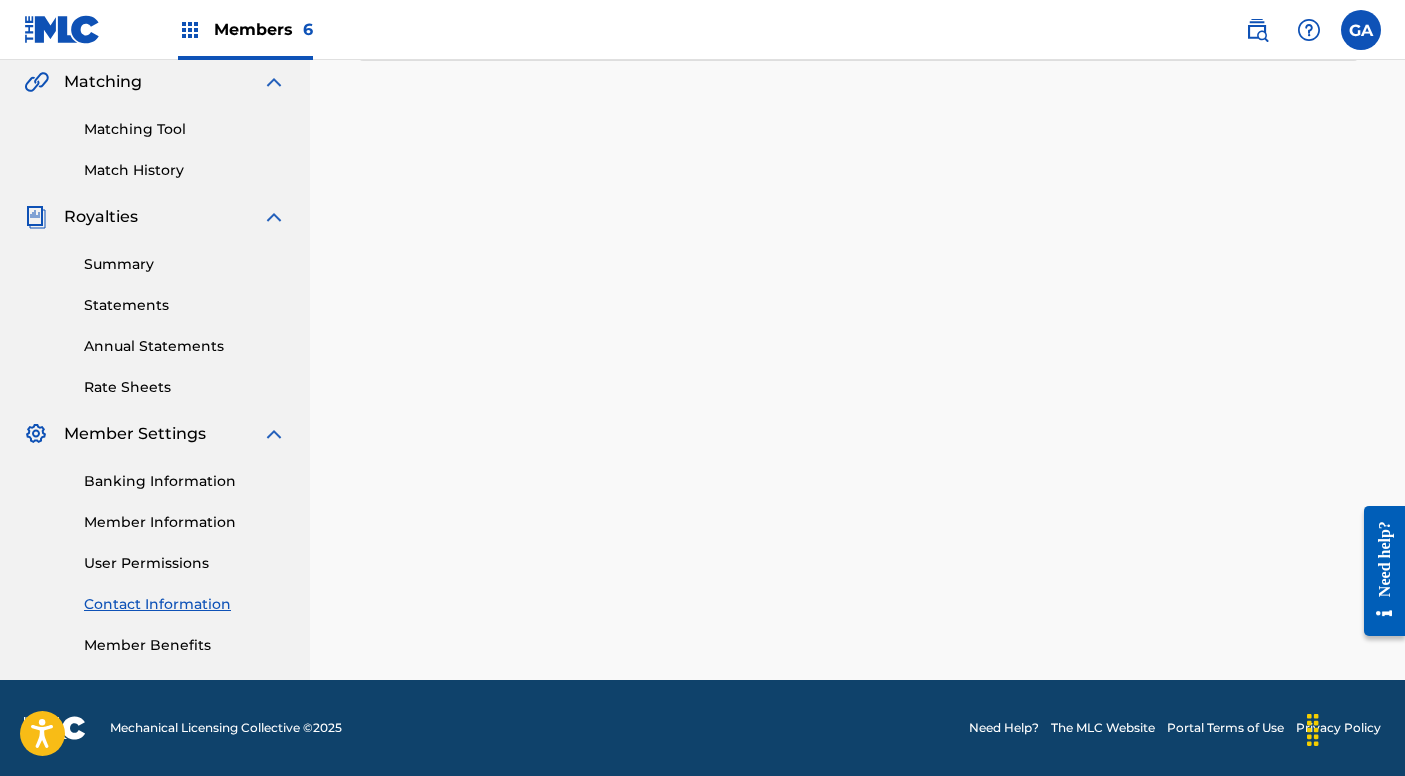 scroll, scrollTop: 464, scrollLeft: 0, axis: vertical 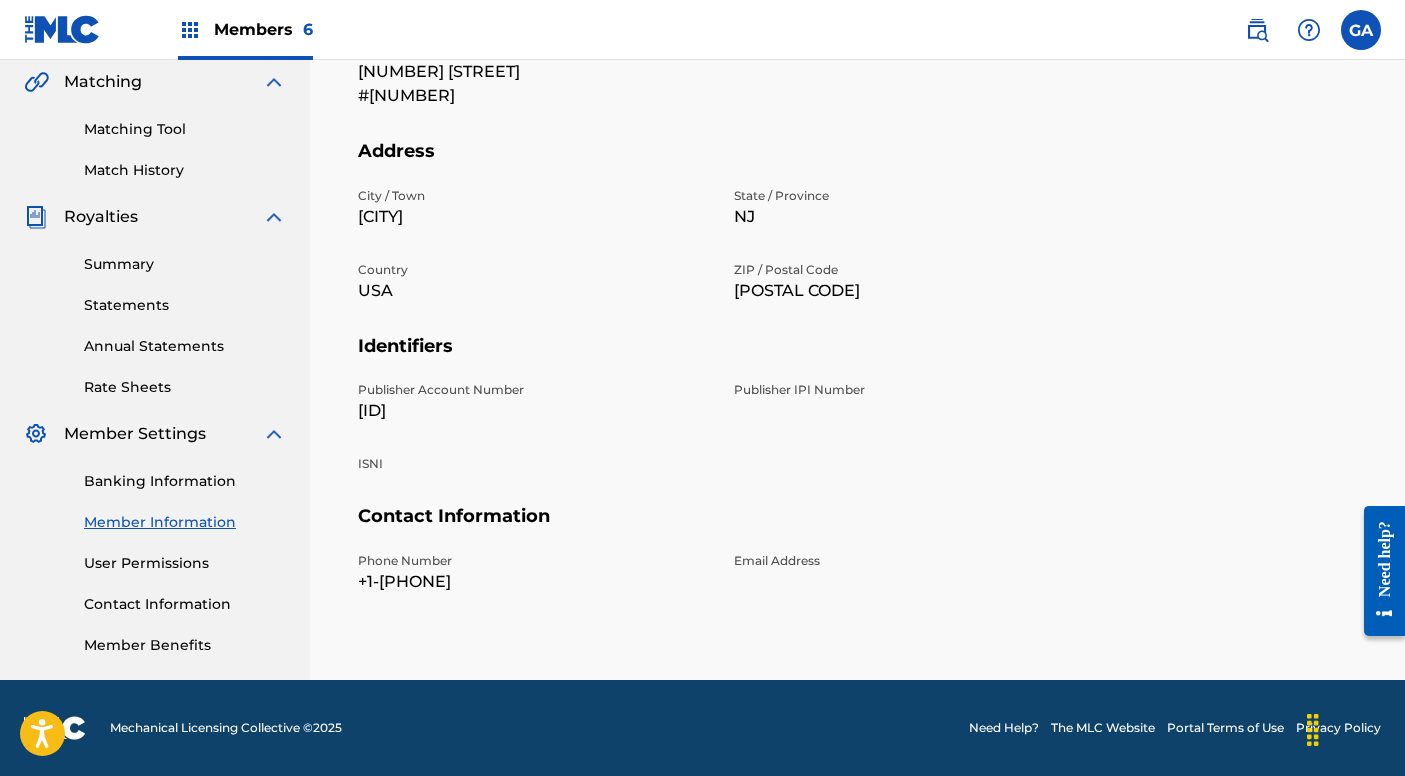 click on "Publisher IPI Number" at bounding box center [910, 402] 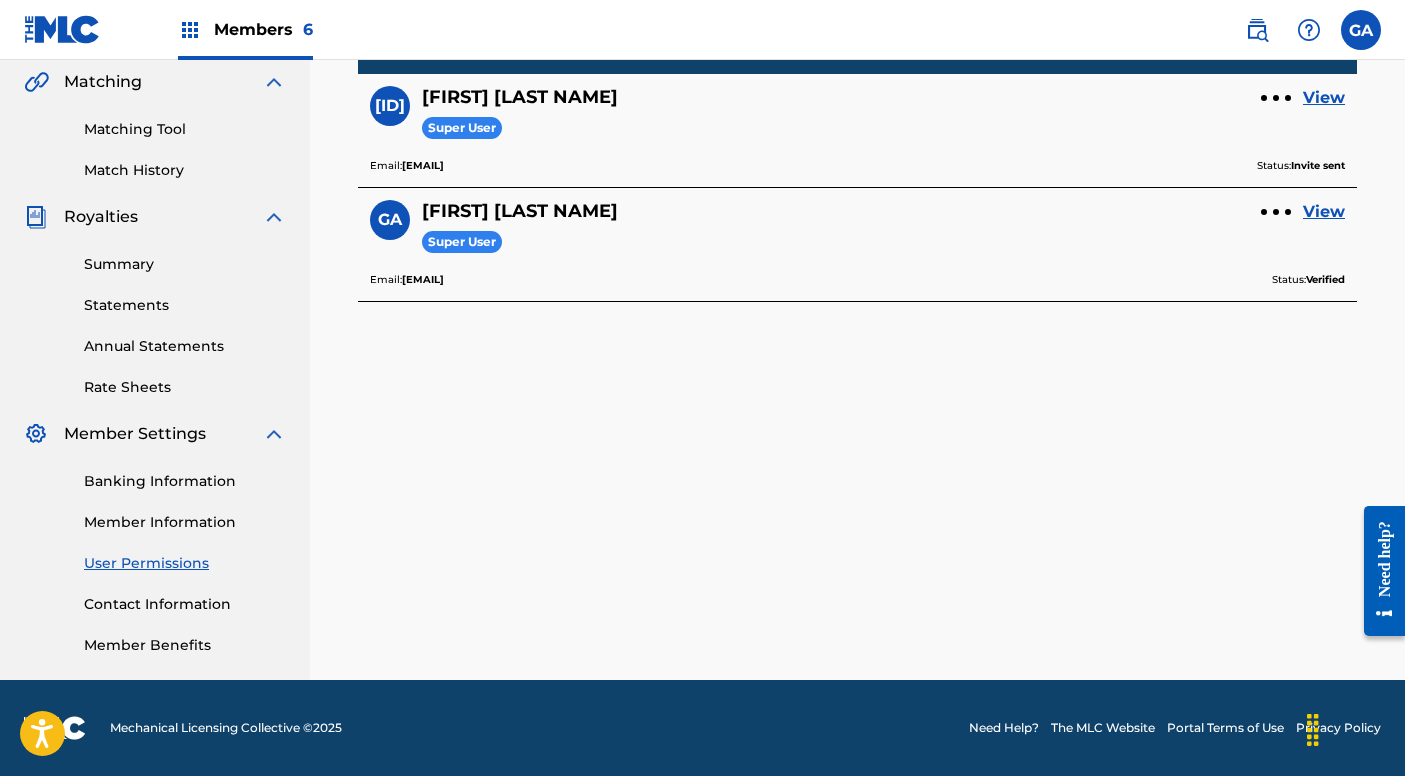 scroll, scrollTop: 464, scrollLeft: 0, axis: vertical 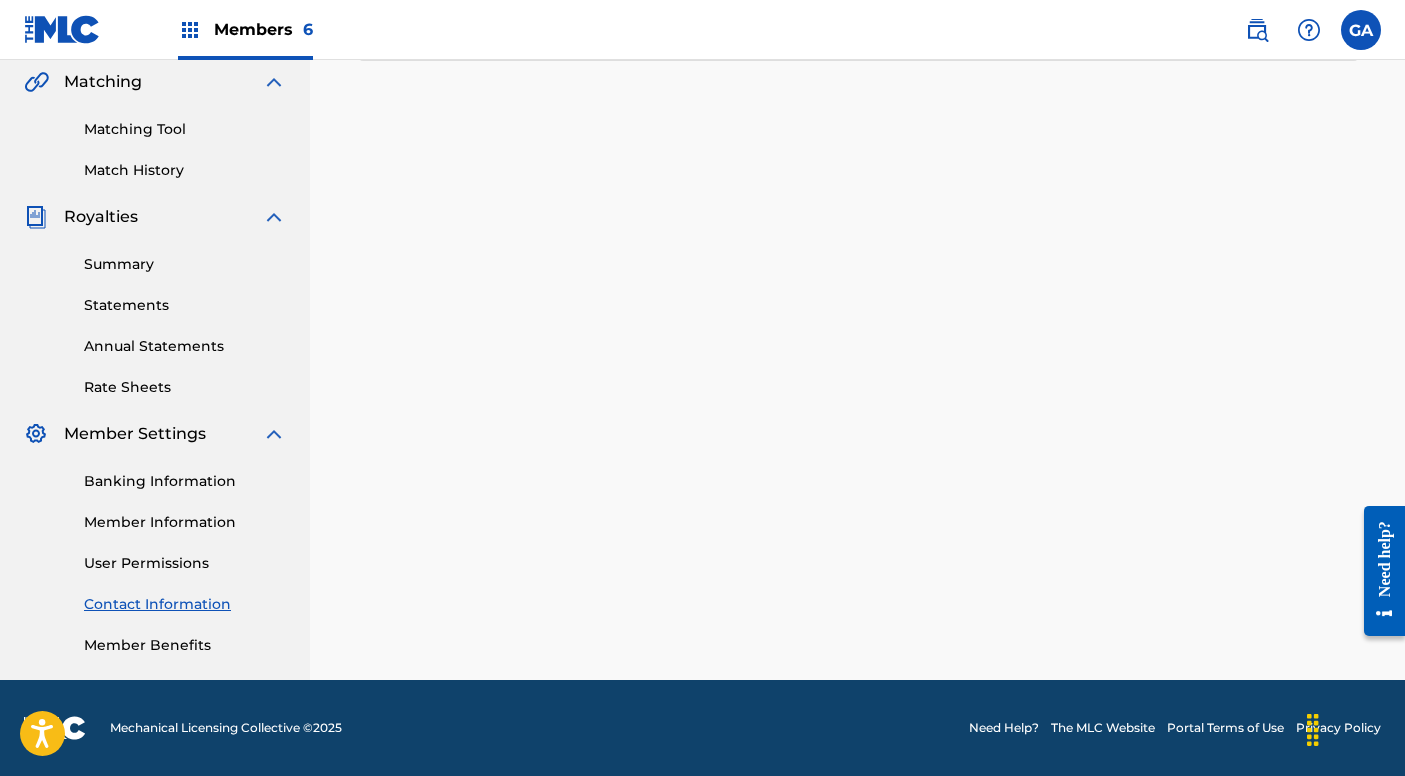click on "Member Benefits" at bounding box center (185, 645) 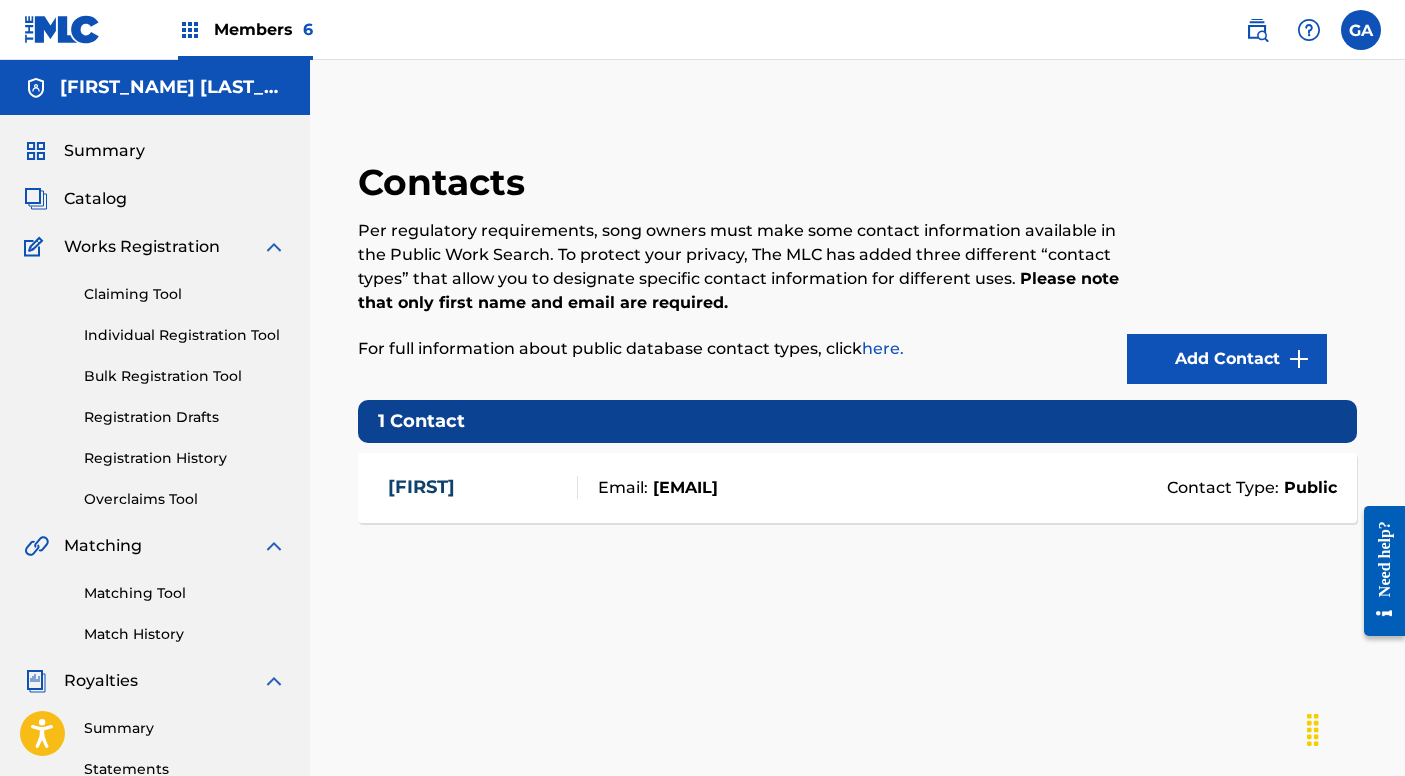 scroll, scrollTop: 0, scrollLeft: 0, axis: both 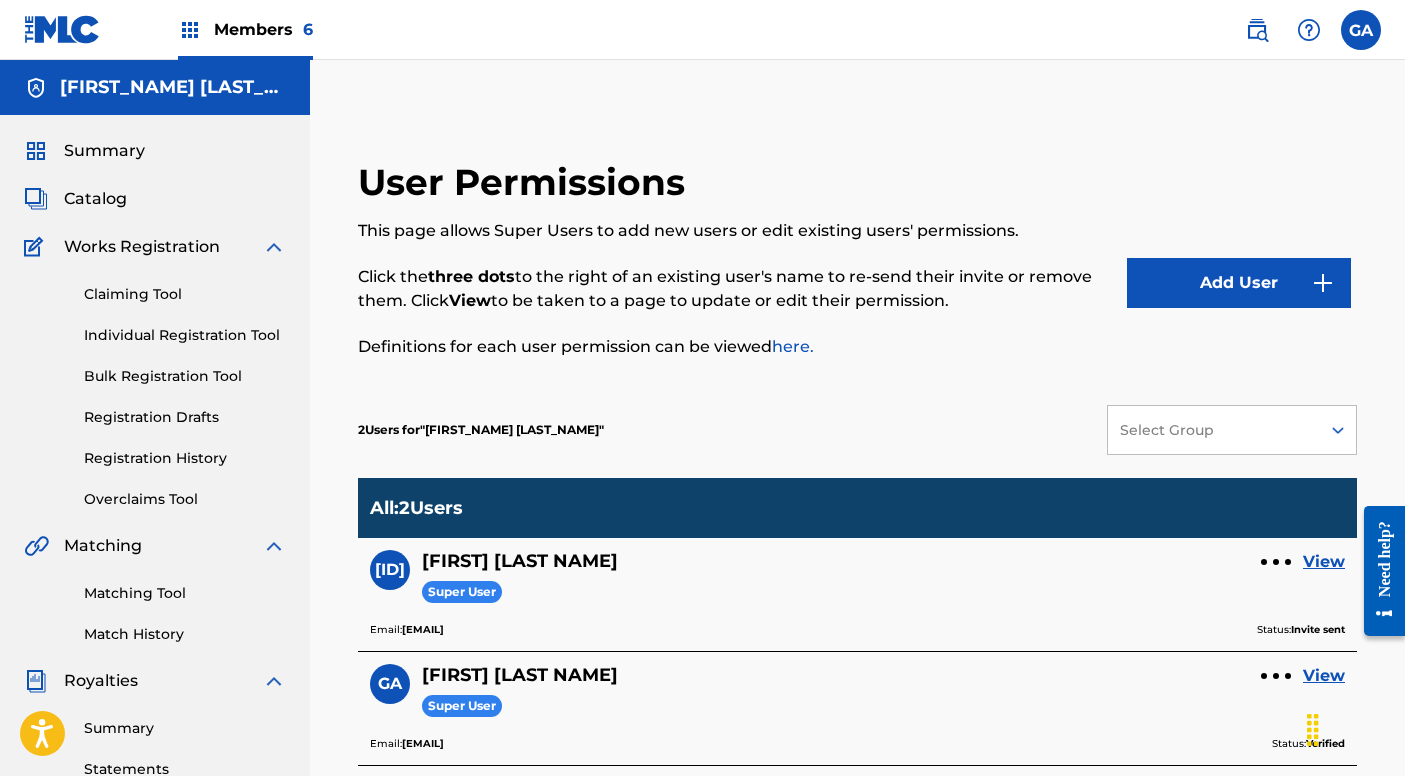 click on "Summary" at bounding box center [104, 151] 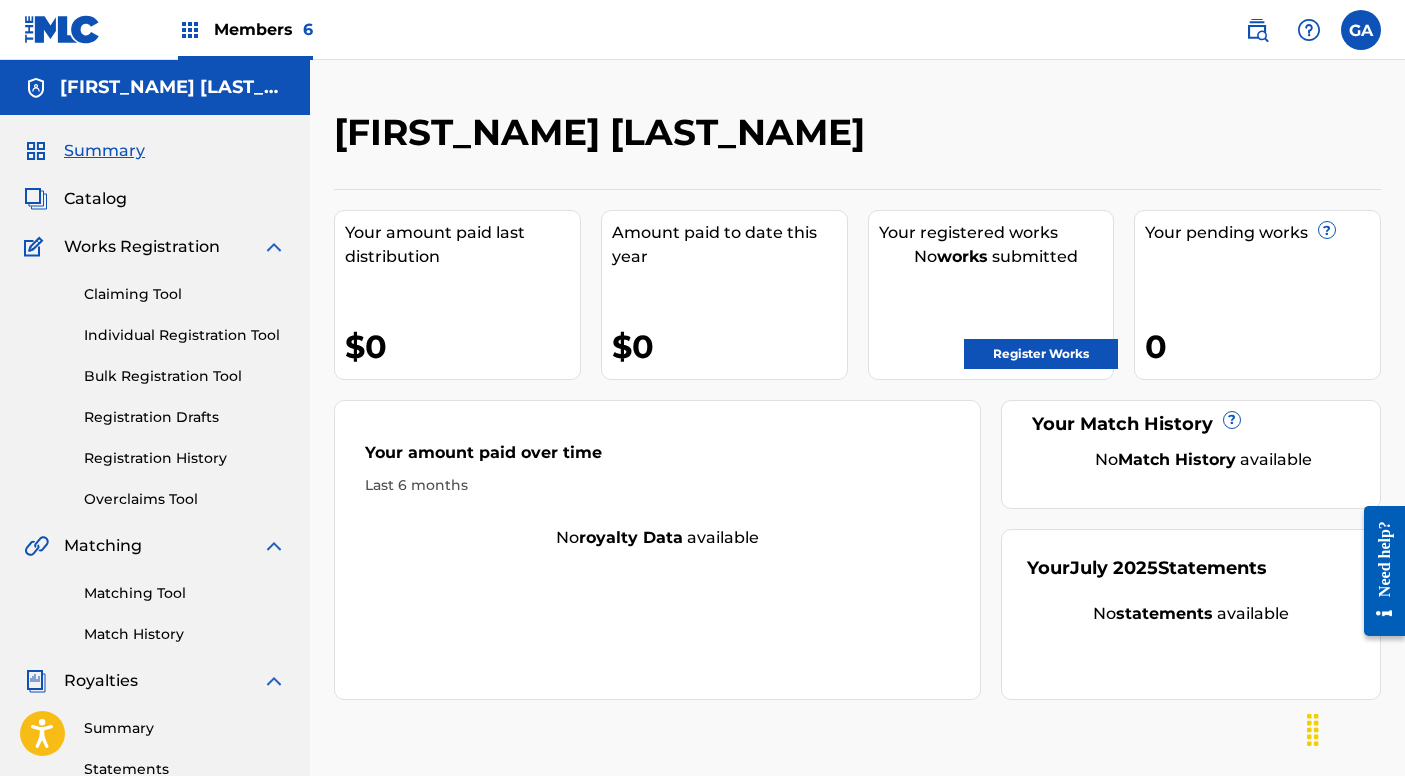 click on "Members    6" at bounding box center [263, 29] 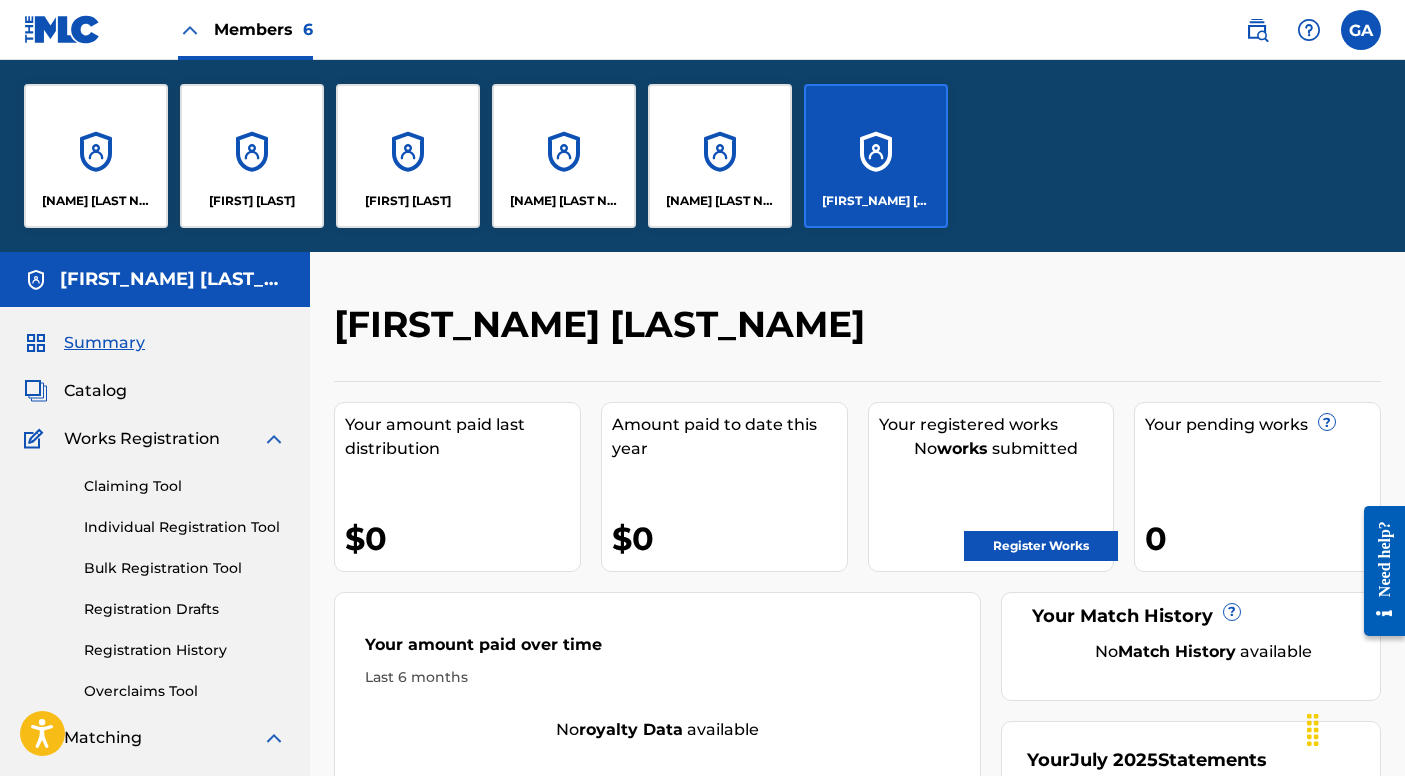 click on "[FIRST] [LAST]" at bounding box center [252, 156] 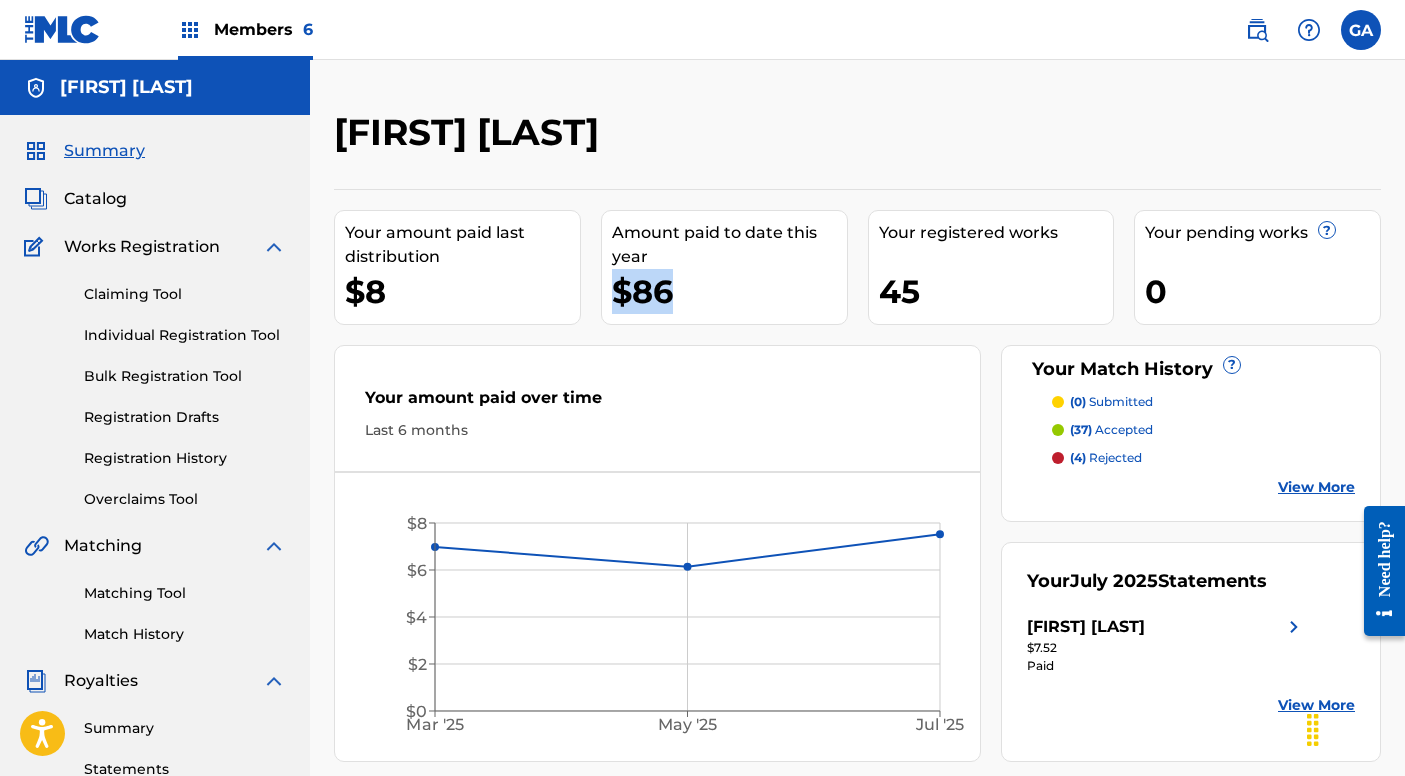 drag, startPoint x: 717, startPoint y: 302, endPoint x: 615, endPoint y: 290, distance: 102.70345 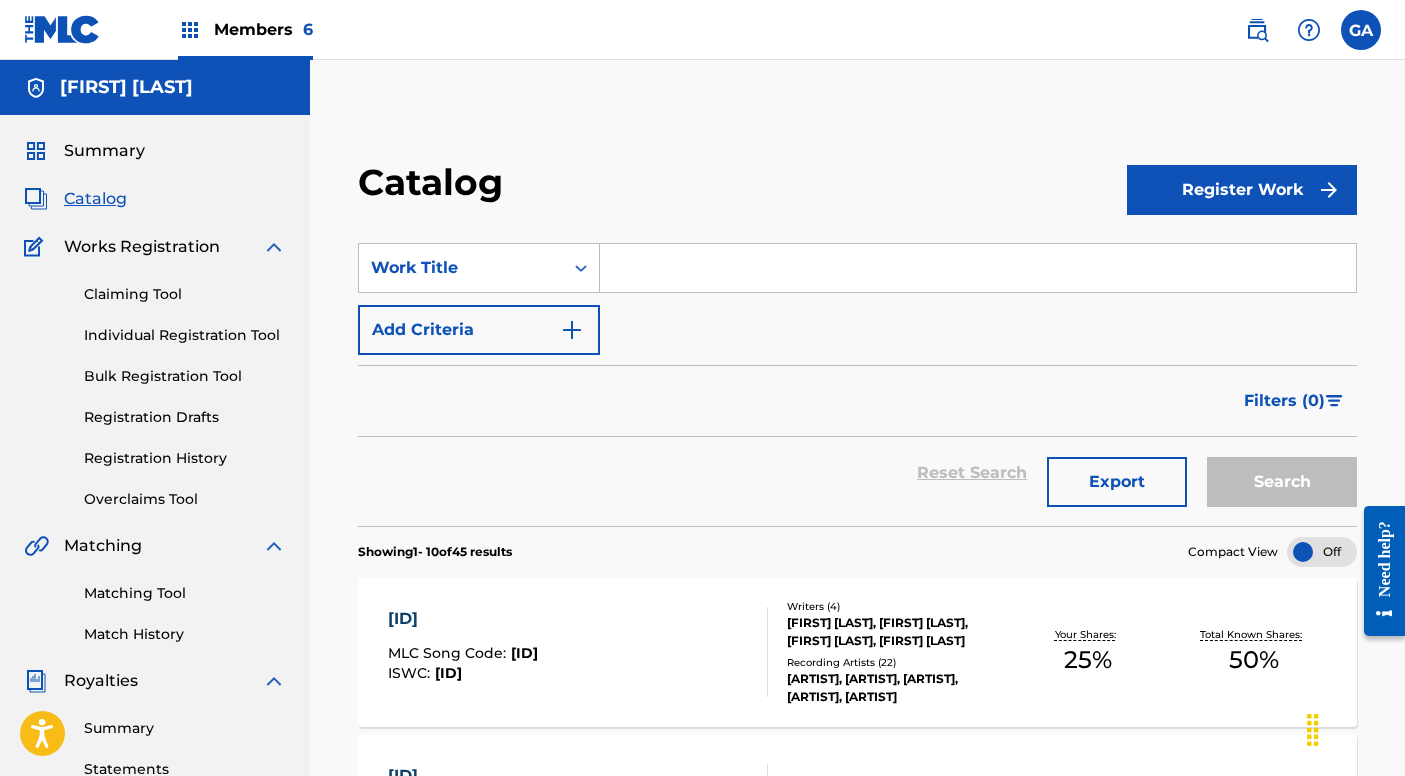 scroll, scrollTop: 0, scrollLeft: 0, axis: both 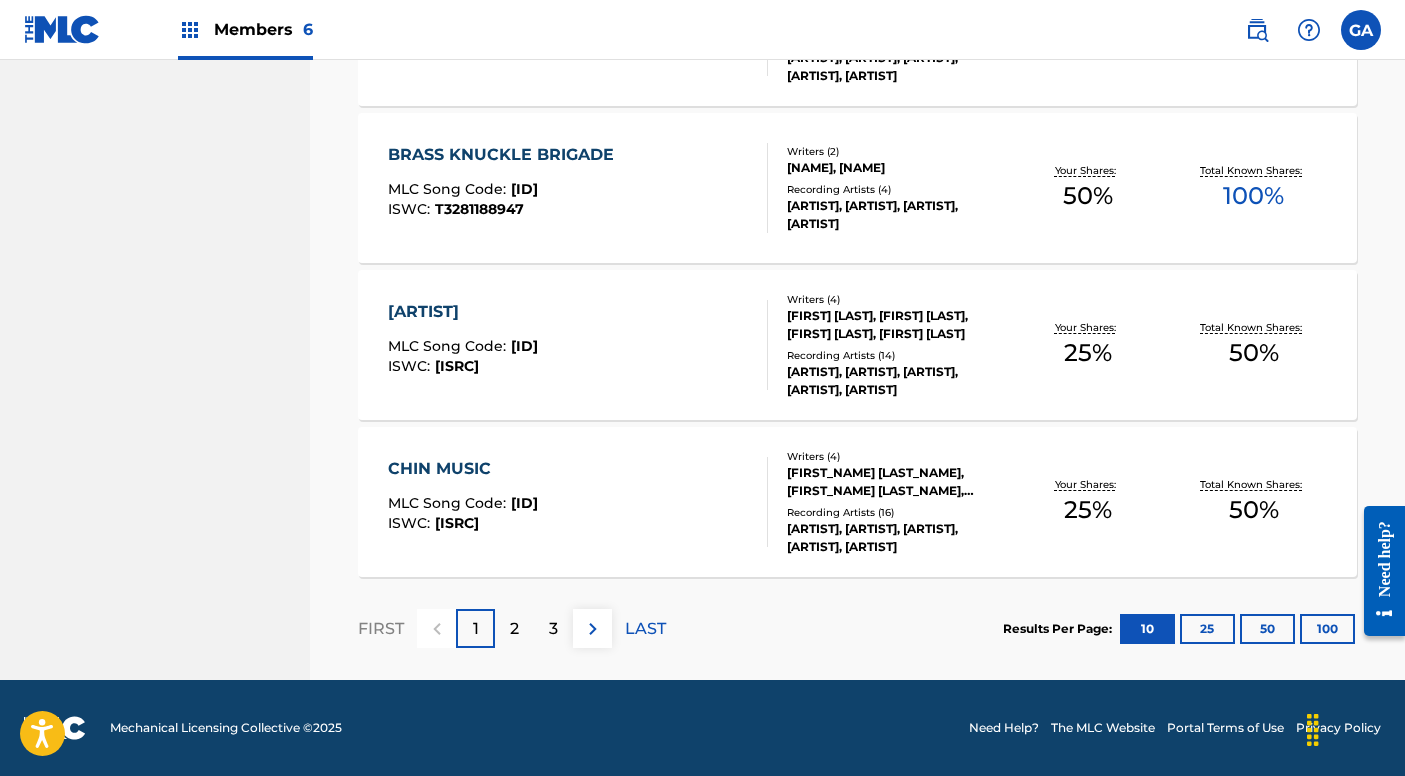 click on "100" at bounding box center (1327, 629) 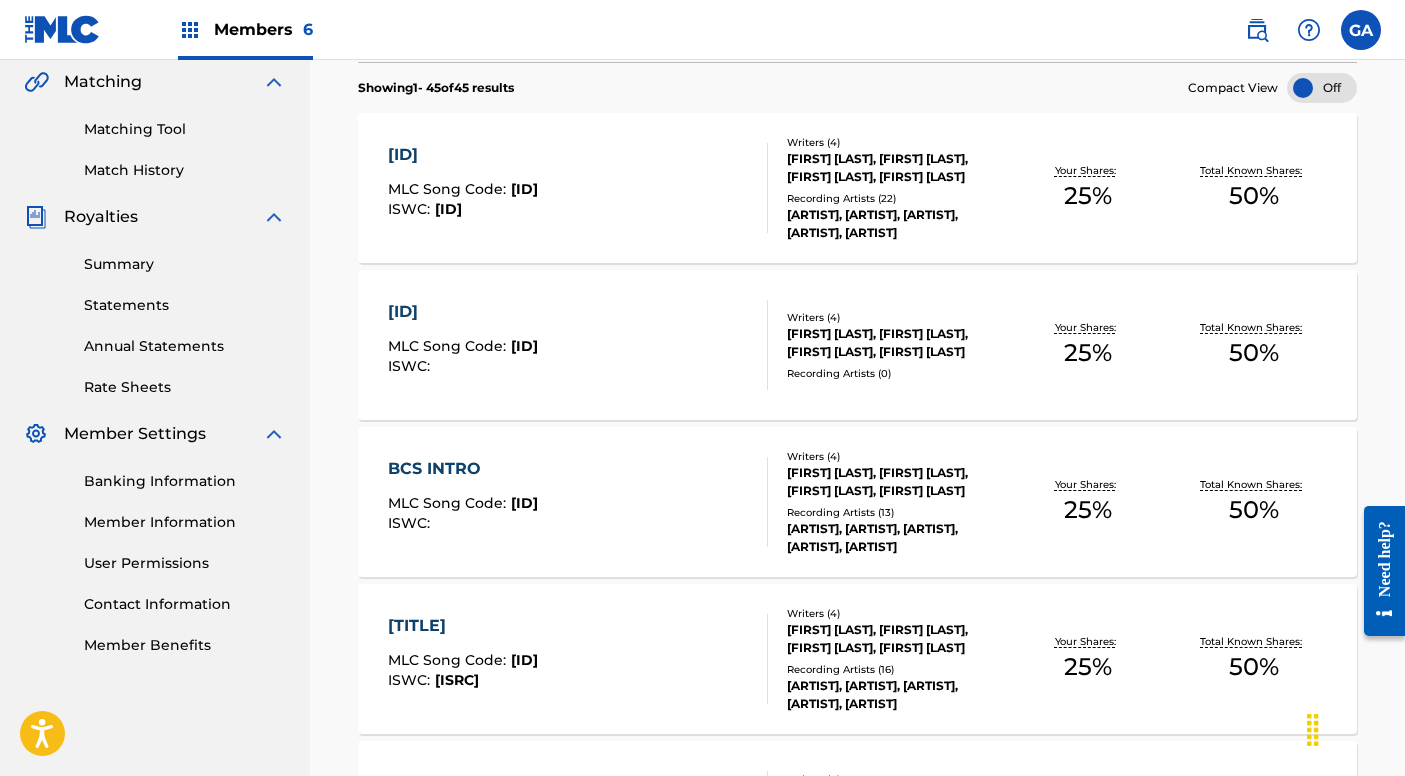 scroll, scrollTop: 504, scrollLeft: 0, axis: vertical 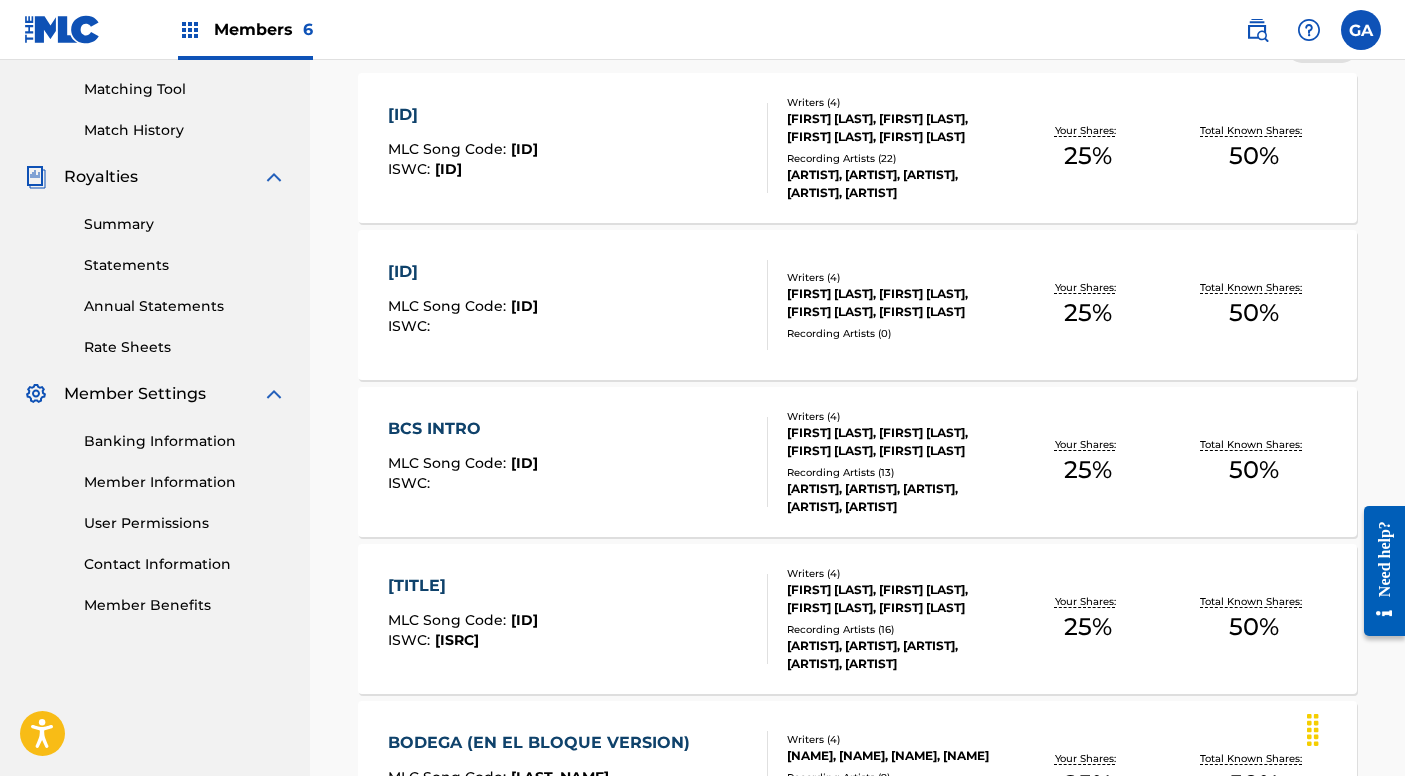 click on "Catalog Register Work SearchWithCriteria4158c9c0-3c9b-47bc-b8b6-196ceebfc534 Work Title Add Criteria Filter Hold Filters Overclaim   Dispute   Remove Filters Apply Filters Filters ( 0 ) Reset Search Export Search Showing  1  -   45  of  45   results   Compact View ABUSO MLC Song Code : AX6B6E ISWC : T9046069287 Writers ( 4 ) GARY AGIS, MARTIN GONZALEZ, GLEN L LORIEO, ANTHONY PATRICK RANALLI Recording Artists ( 22 ) BILLY CLUB SANDWICH, BILLY CLUB SANDWICH, BILLY CLUB SANDWICH, BILLY CLUB SANDWICH, BILLY CLUB SANDWICH Your Shares: 25 % Total Known Shares: 50 % ANGER IS… MLC Song Code : AX38O3 ISWC : Writers ( 4 ) GARY AGIS, MARTIN GONZALEZ, GLEN L LORIEO, ANTHONY PATRICK RANALLI Recording Artists ( 0 ) Your Shares: 25 % Total Known Shares: 50 % BCS INTRO MLC Song Code : BE6C2M ISWC : Writers ( 4 ) GARY AGIS, MARTIN GONZALEZ, GLEN L LORIEO, ANTHONY PATRICK RANALLI Recording Artists ( 13 ) BILLY CLUB SANDWICH, BILLY CLUB SANDWICH, BILLY CLUB SANDWICH, BILLY CLUB SANDWICH, BILLY CLUB SANDWICH Your Shares: 25 %" at bounding box center (857, 3415) 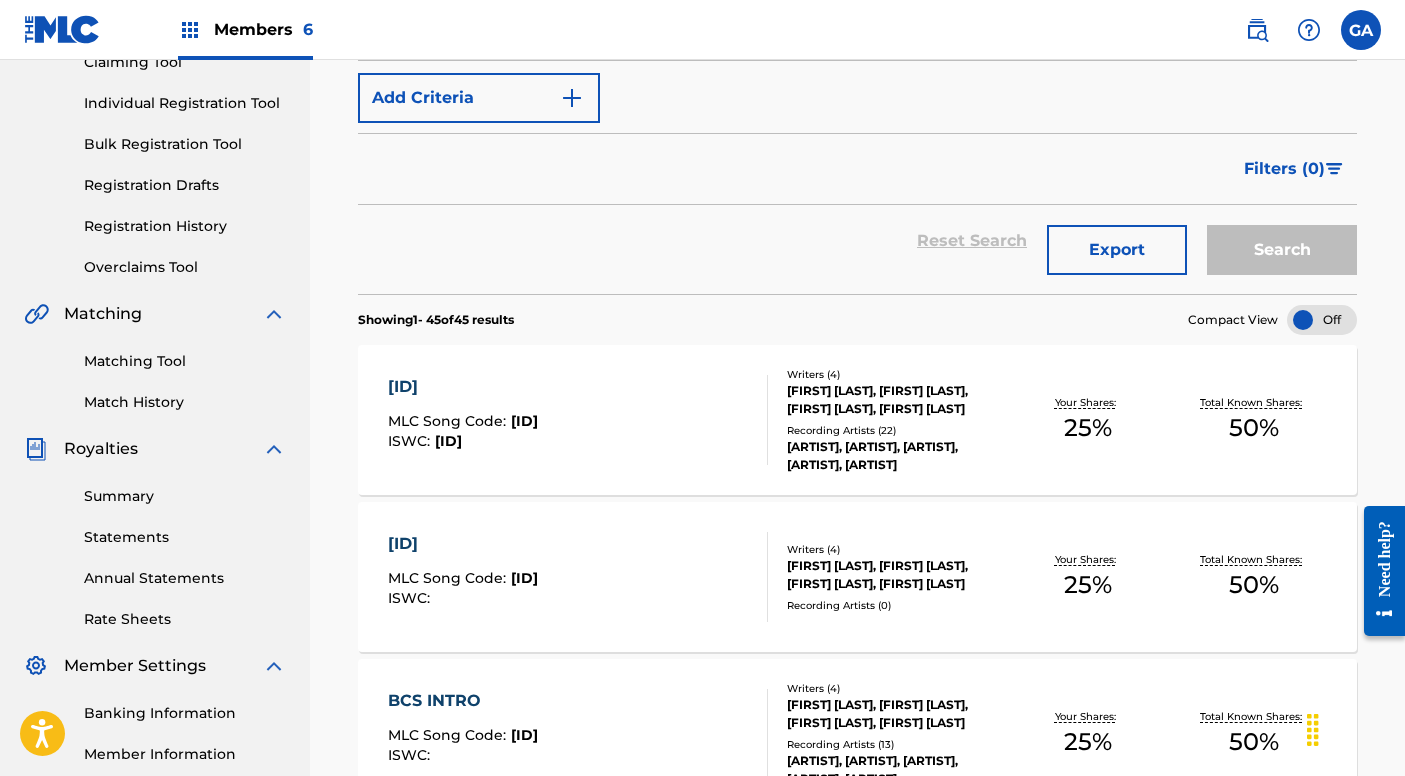 scroll, scrollTop: 239, scrollLeft: 0, axis: vertical 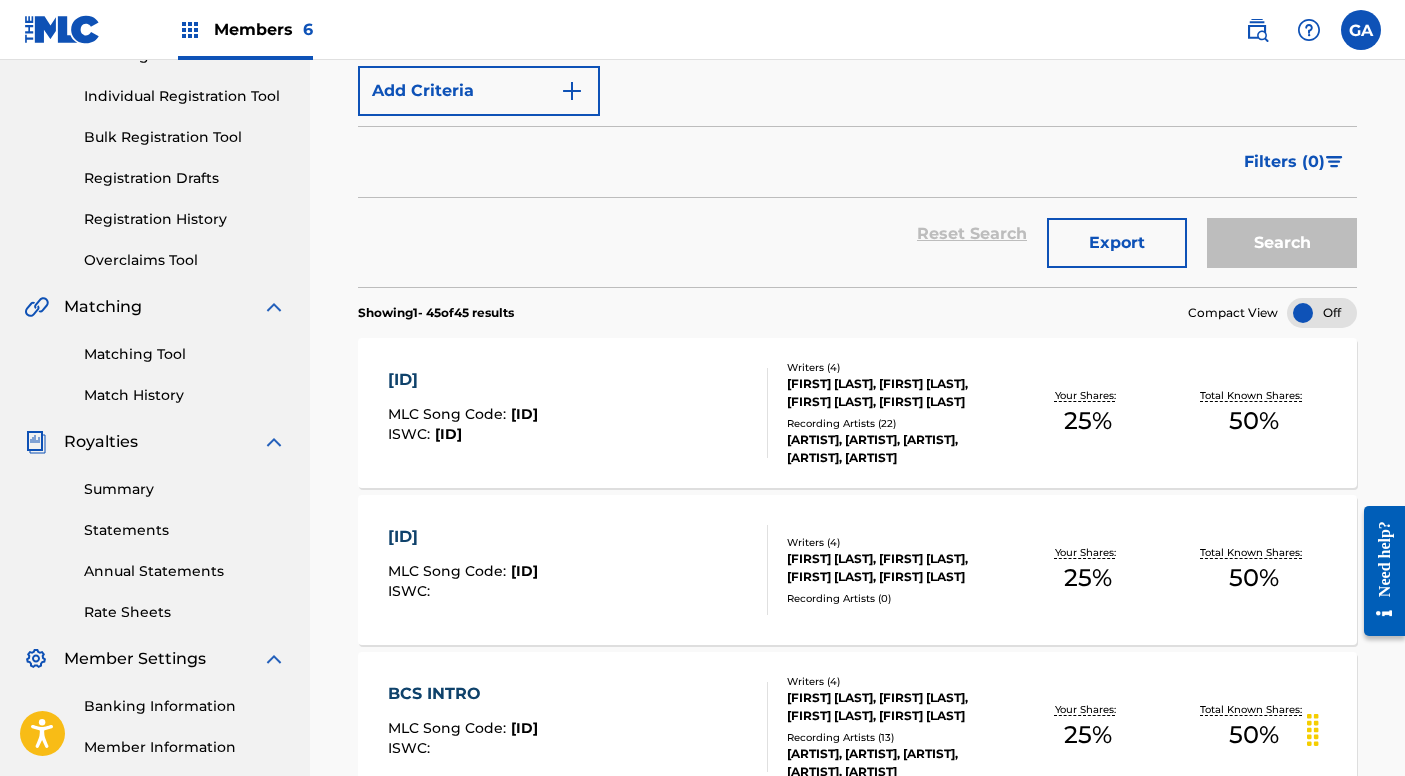 click on "Recording Artists ( 22 )" at bounding box center (896, 423) 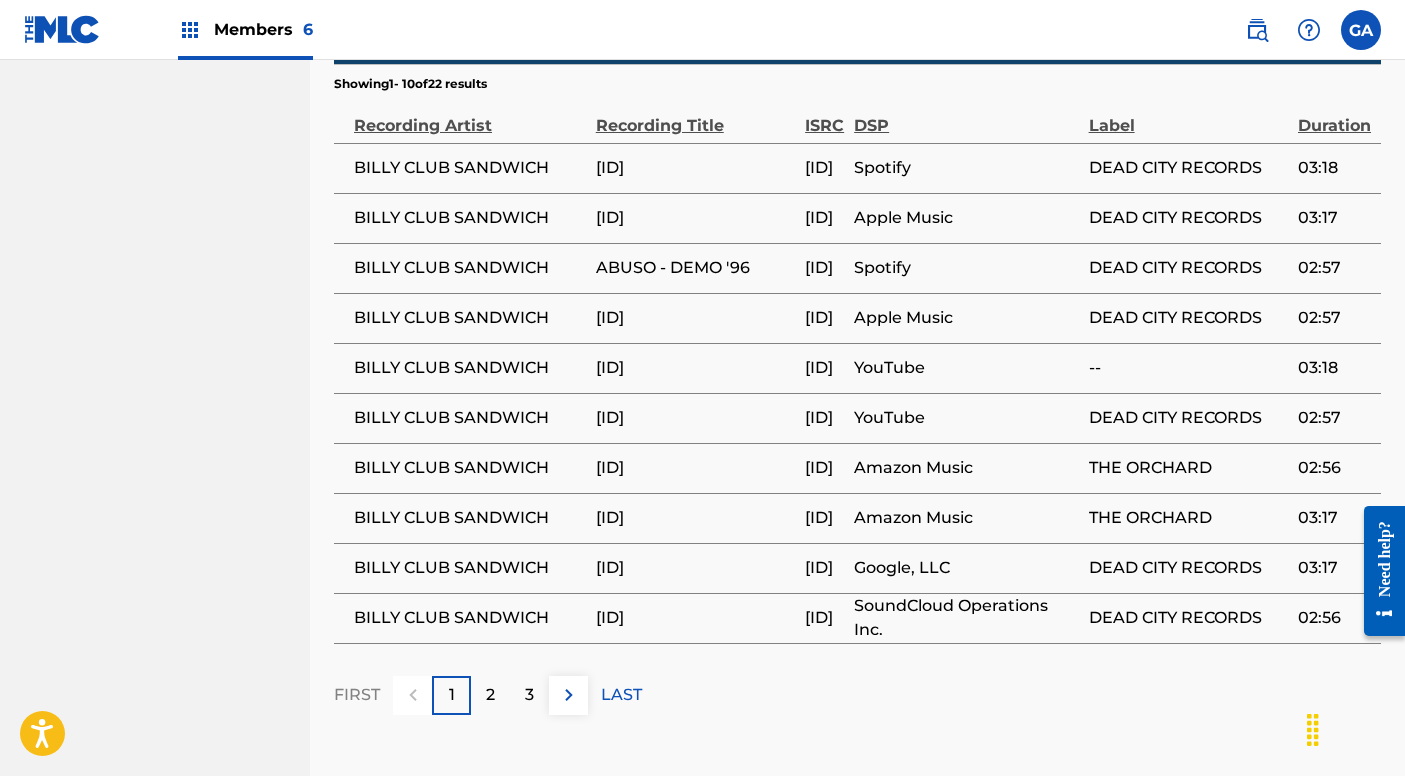 scroll, scrollTop: 1481, scrollLeft: 0, axis: vertical 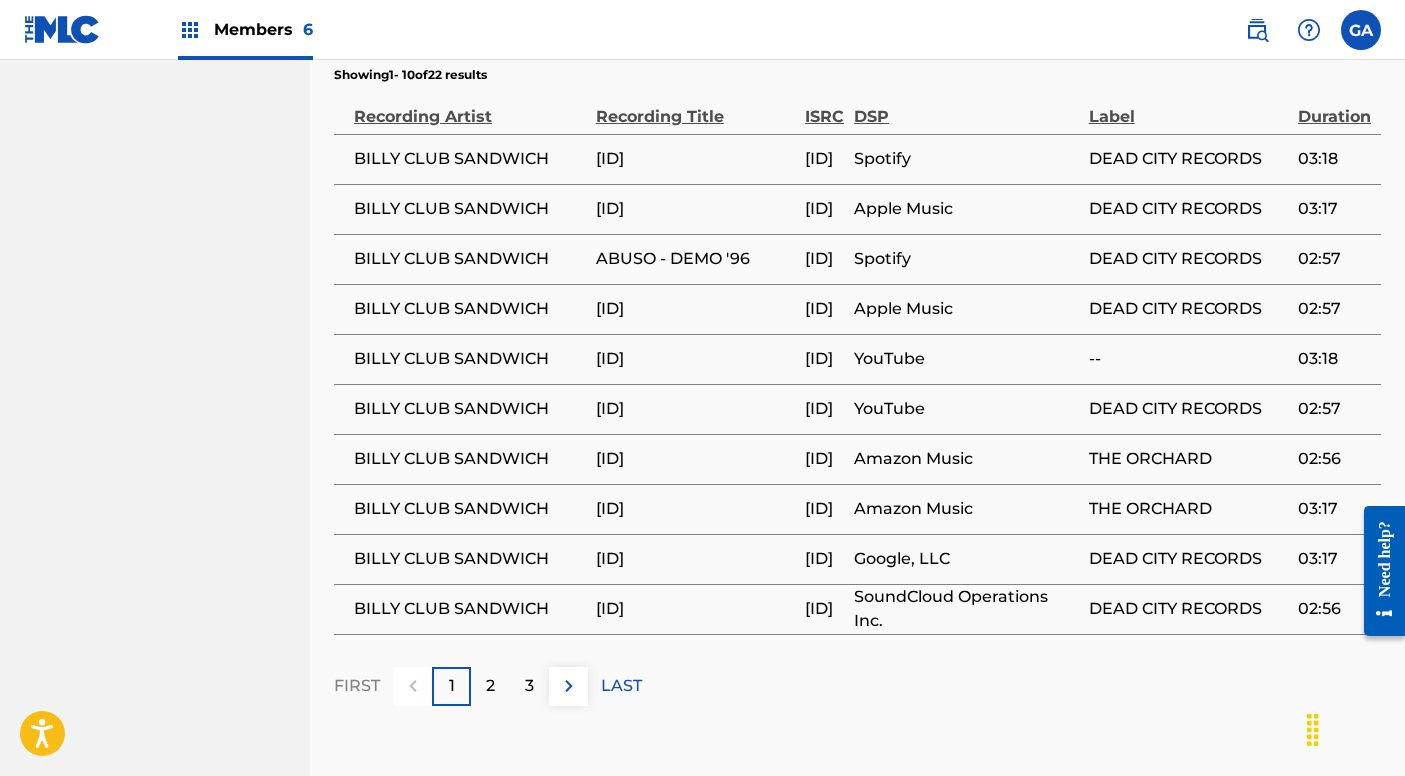 click on "2" at bounding box center [490, 686] 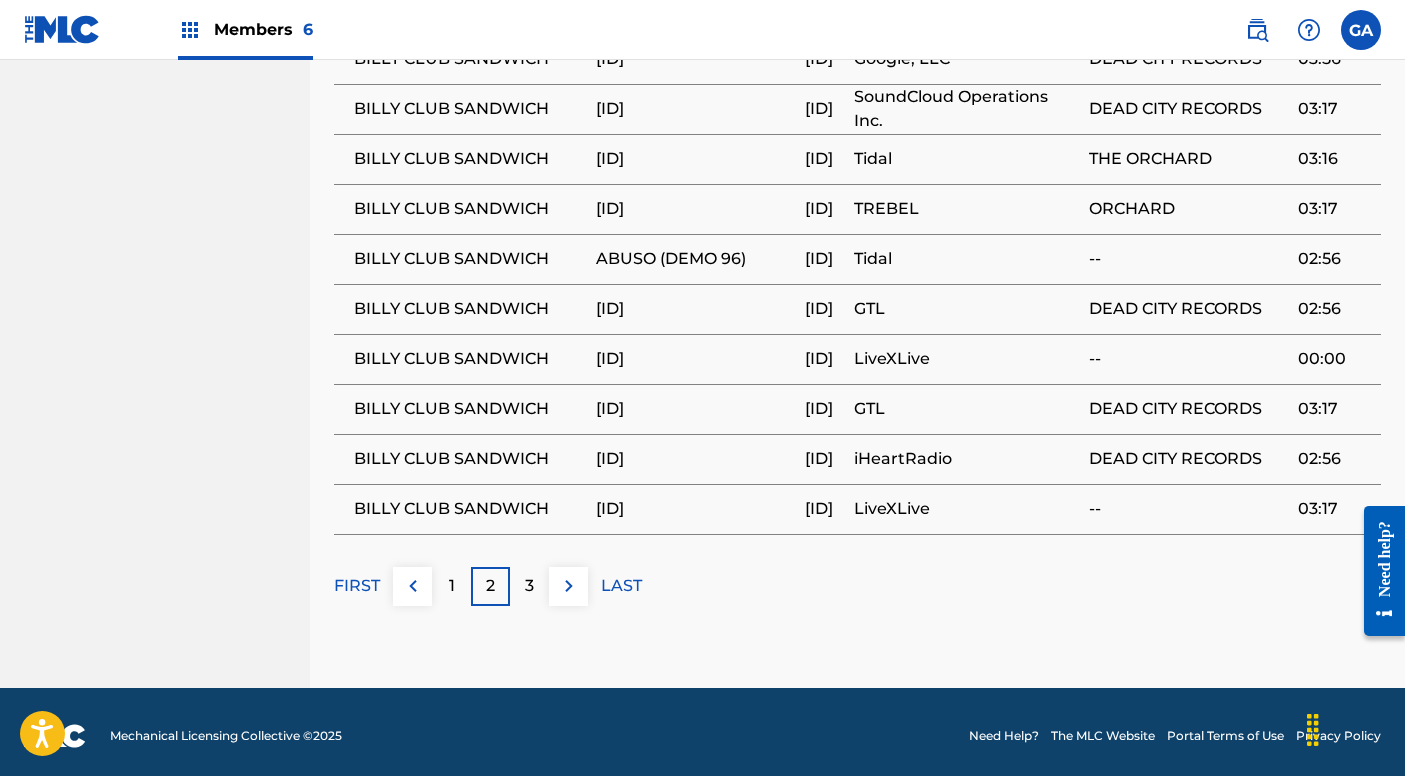 scroll, scrollTop: 1583, scrollLeft: 0, axis: vertical 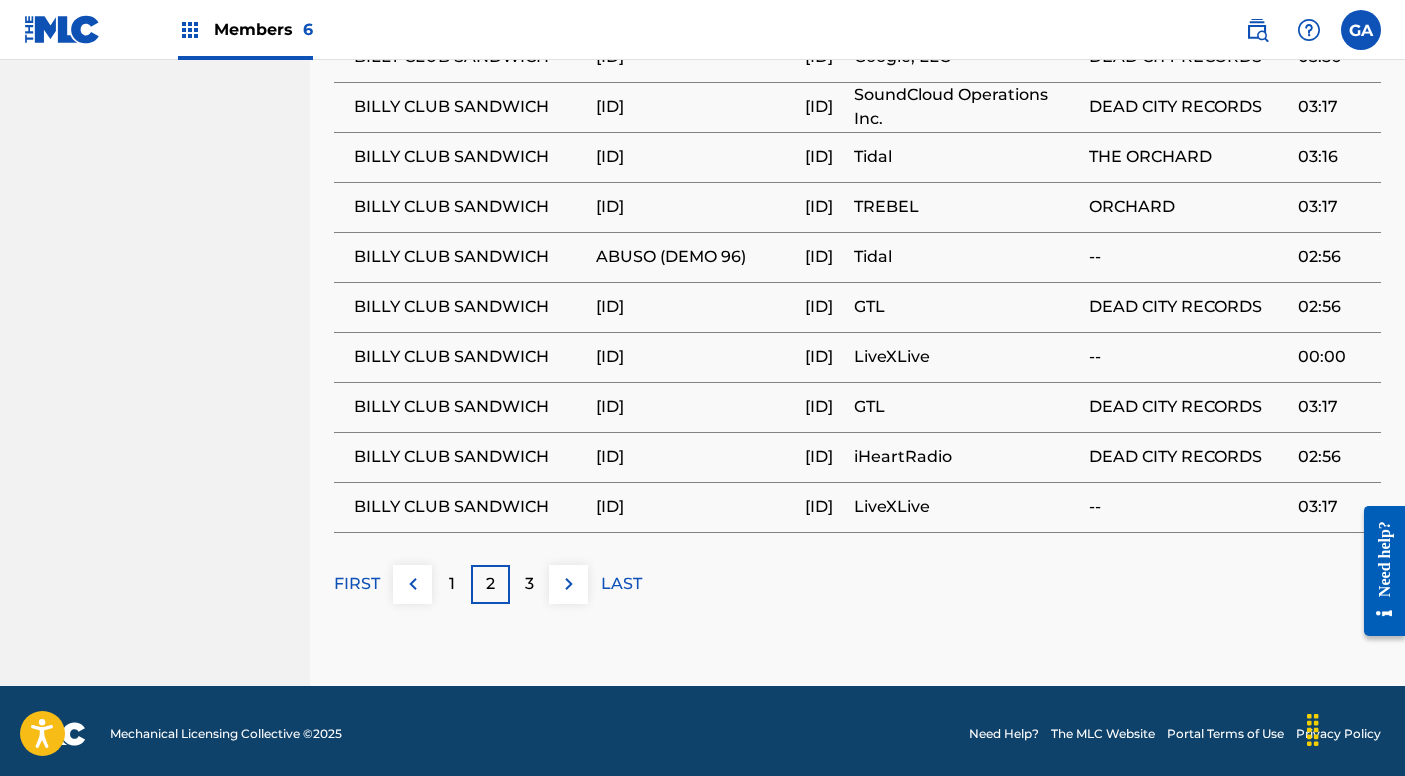 drag, startPoint x: 823, startPoint y: 602, endPoint x: 714, endPoint y: 602, distance: 109 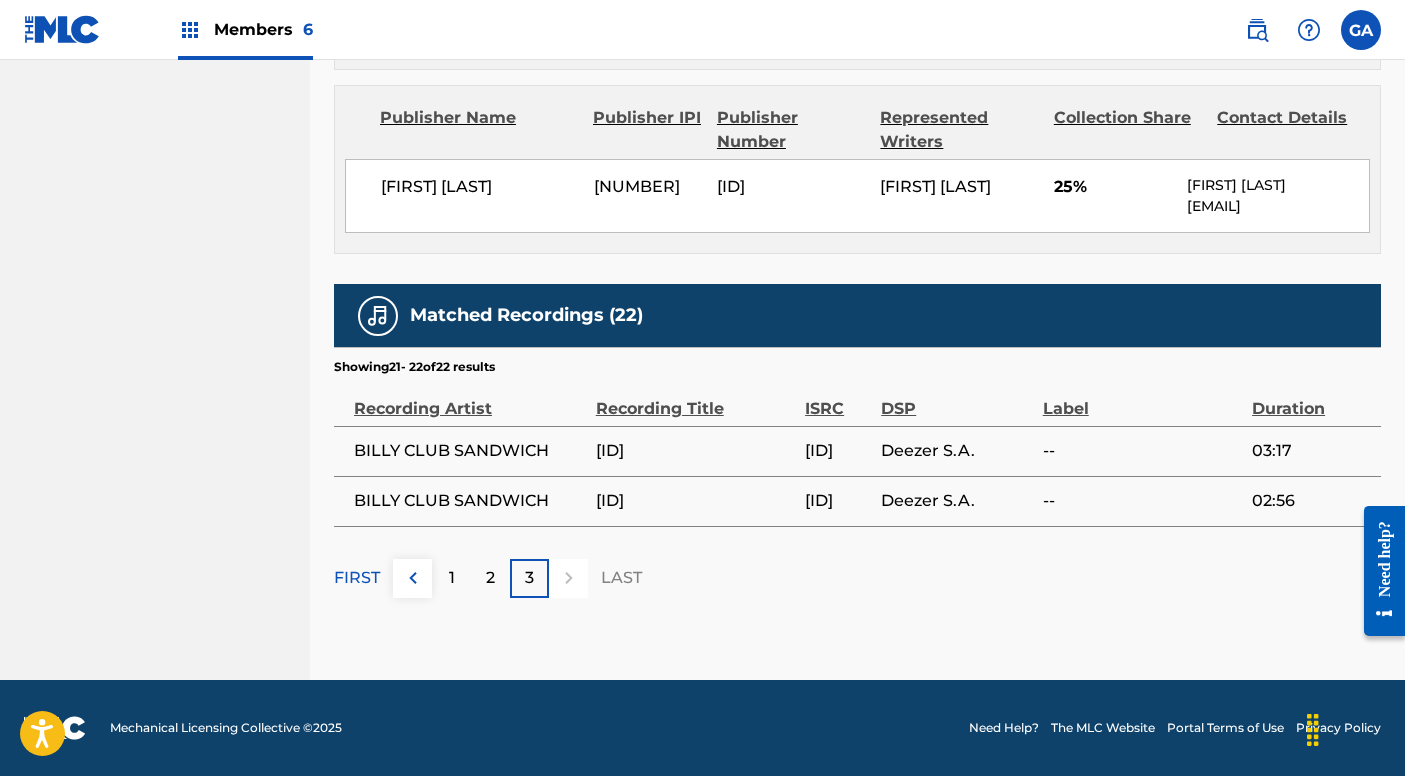 scroll, scrollTop: 1202, scrollLeft: 0, axis: vertical 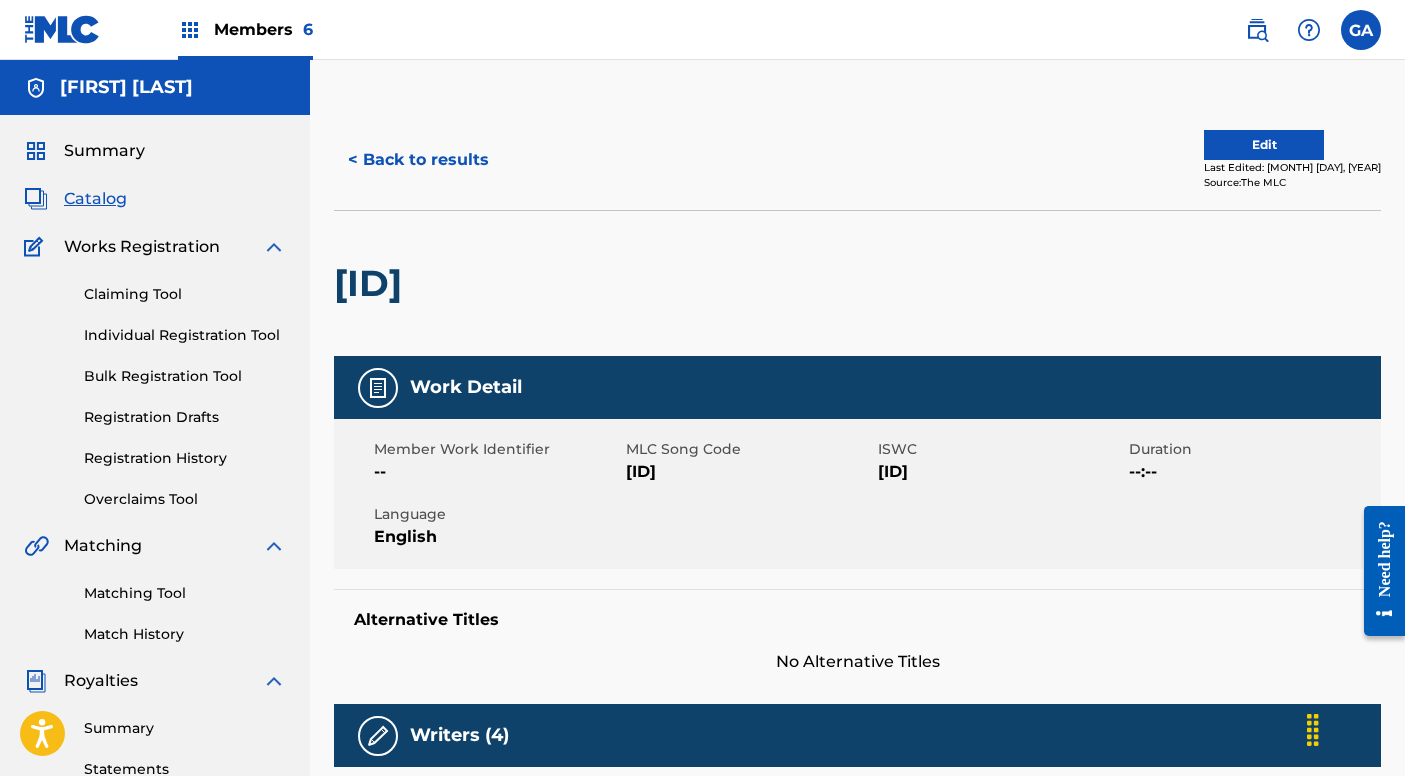 click on "Summary" at bounding box center (104, 151) 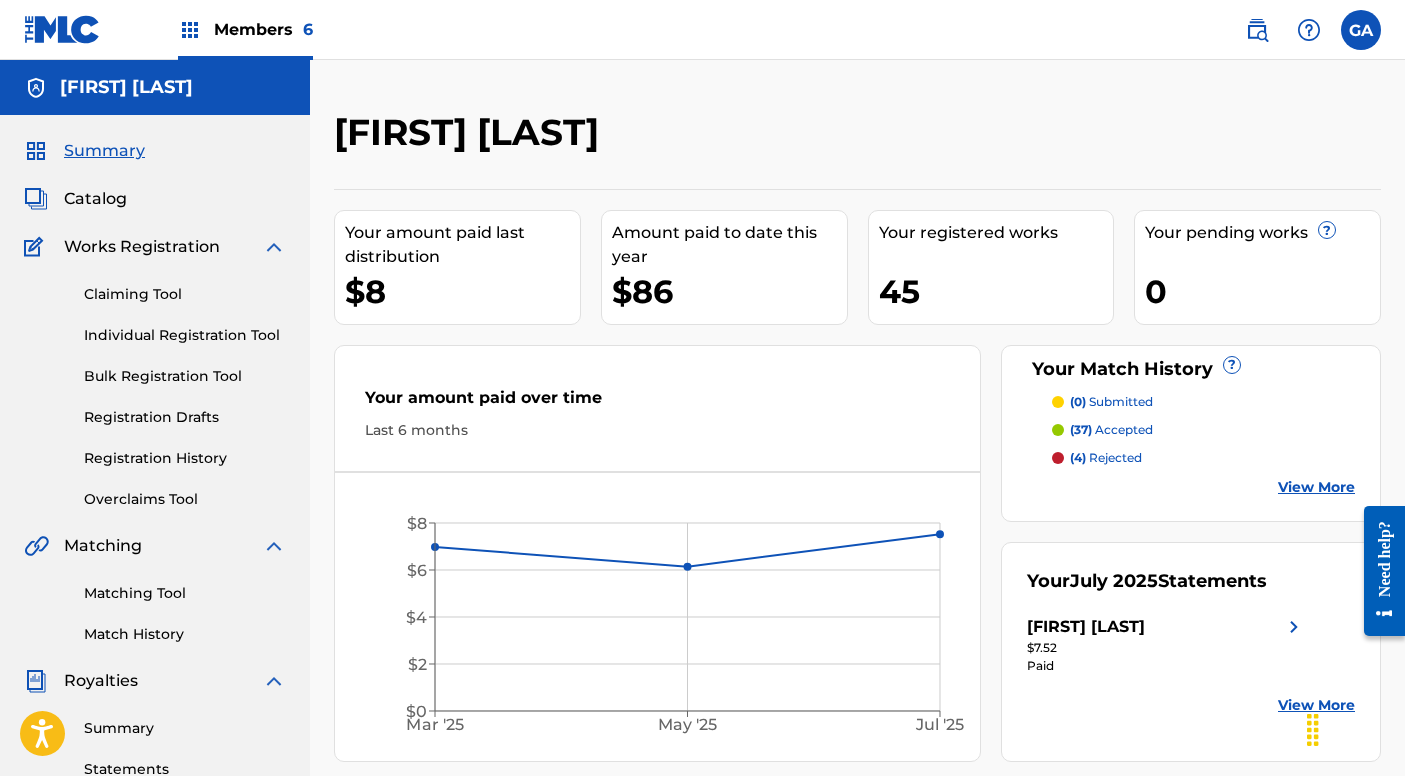 click on "Gary Agis Your amount paid last distribution   $8 Amount paid to date this year   $86 Your registered works   45 Your pending works   ? 0 Your Match History ? (0)   submitted (37)   accepted (4)   rejected View More Your amount paid over time Last 6 months Mar '25 May '25 Jul '25 $0 $2 $4 $6 $8 Your  July 2025  Statements Gary Agis $7.52 Paid View More" at bounding box center [857, 436] 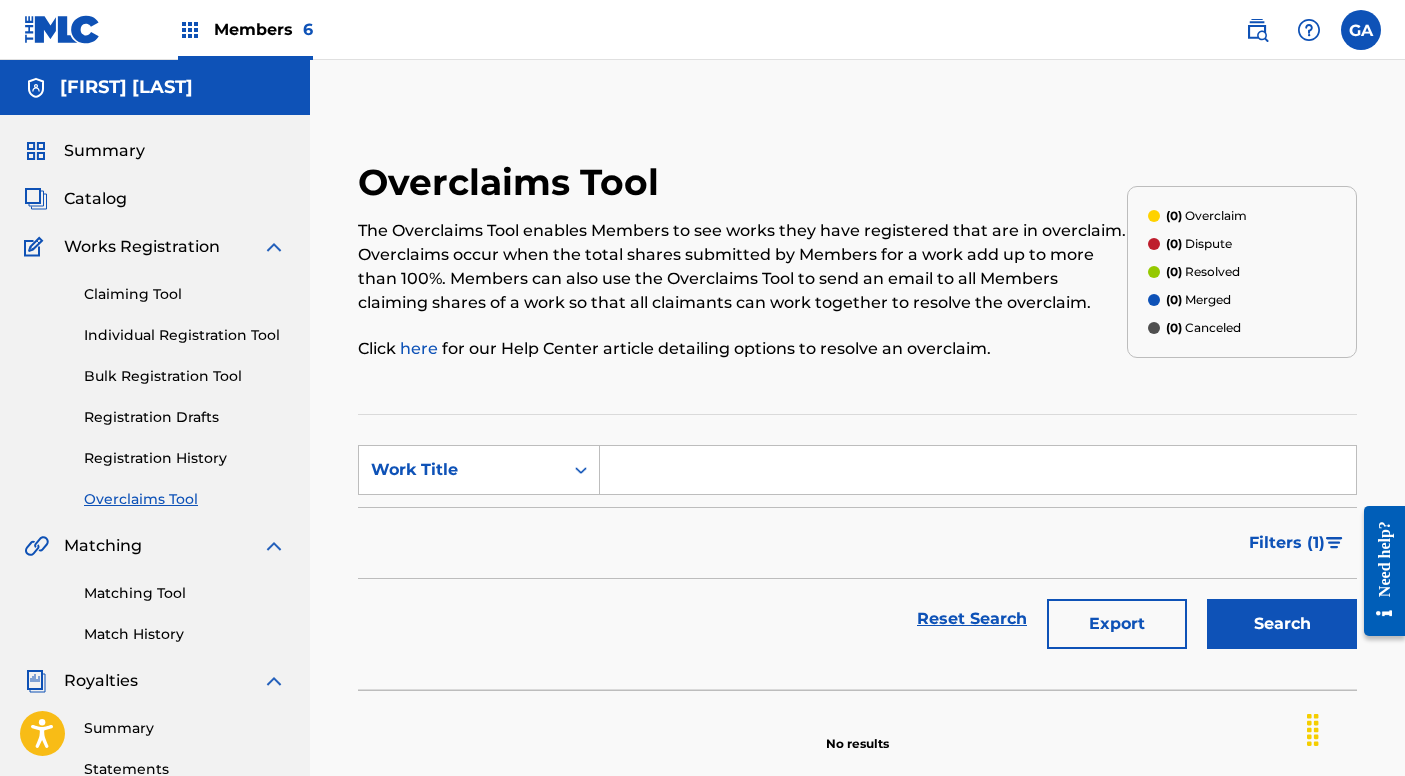 click on "Members    6 GA GA Gary   Agis garymuttley@gmail.com Profile Log out" at bounding box center (702, 30) 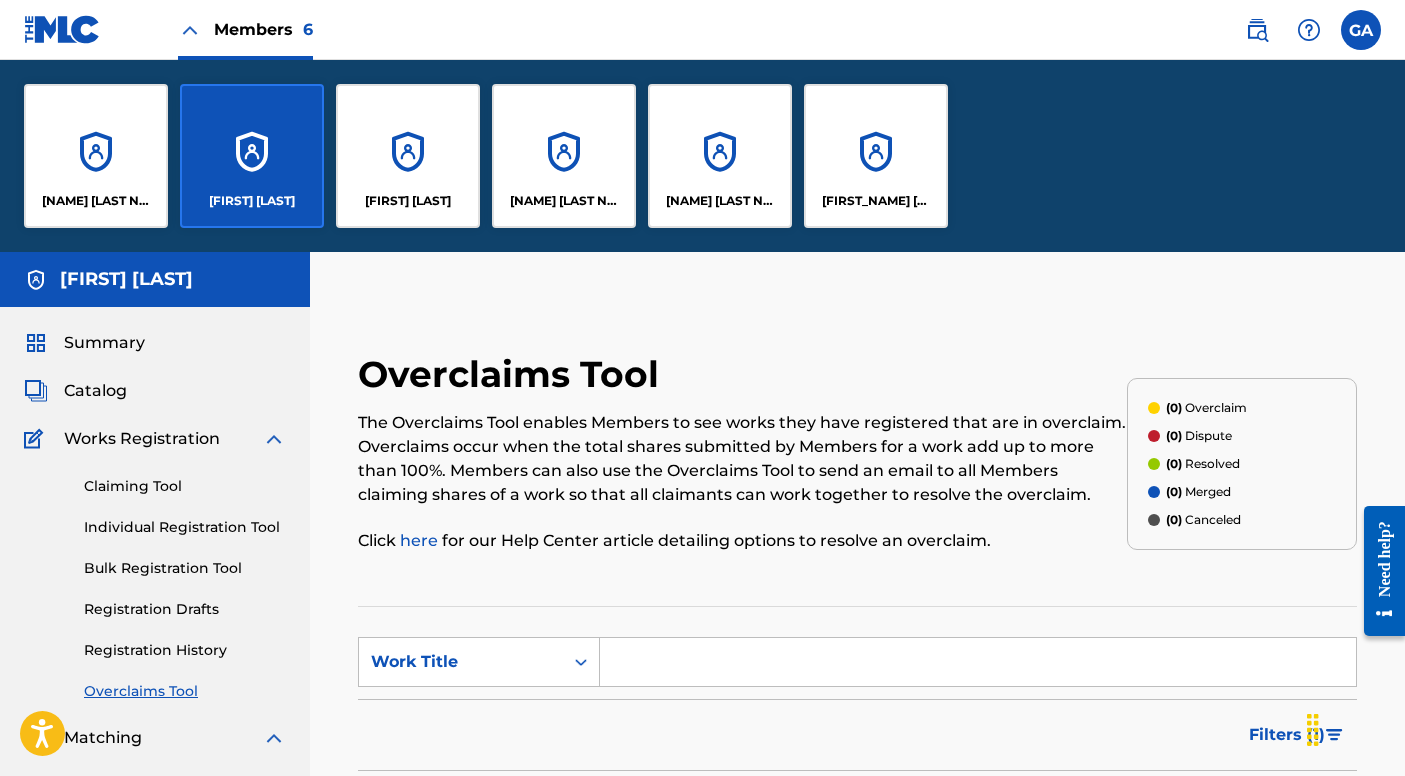 scroll, scrollTop: 0, scrollLeft: 0, axis: both 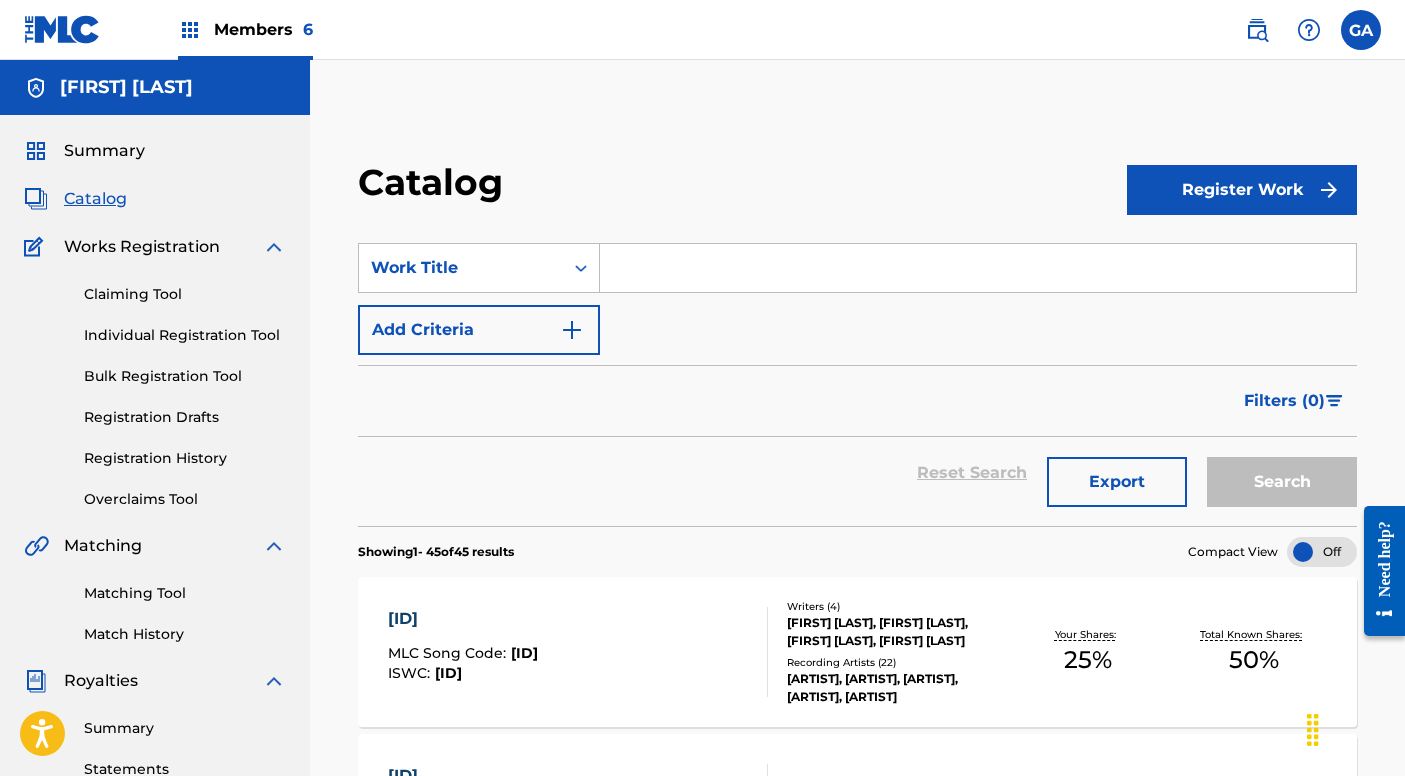 click on "Summary" at bounding box center (185, 728) 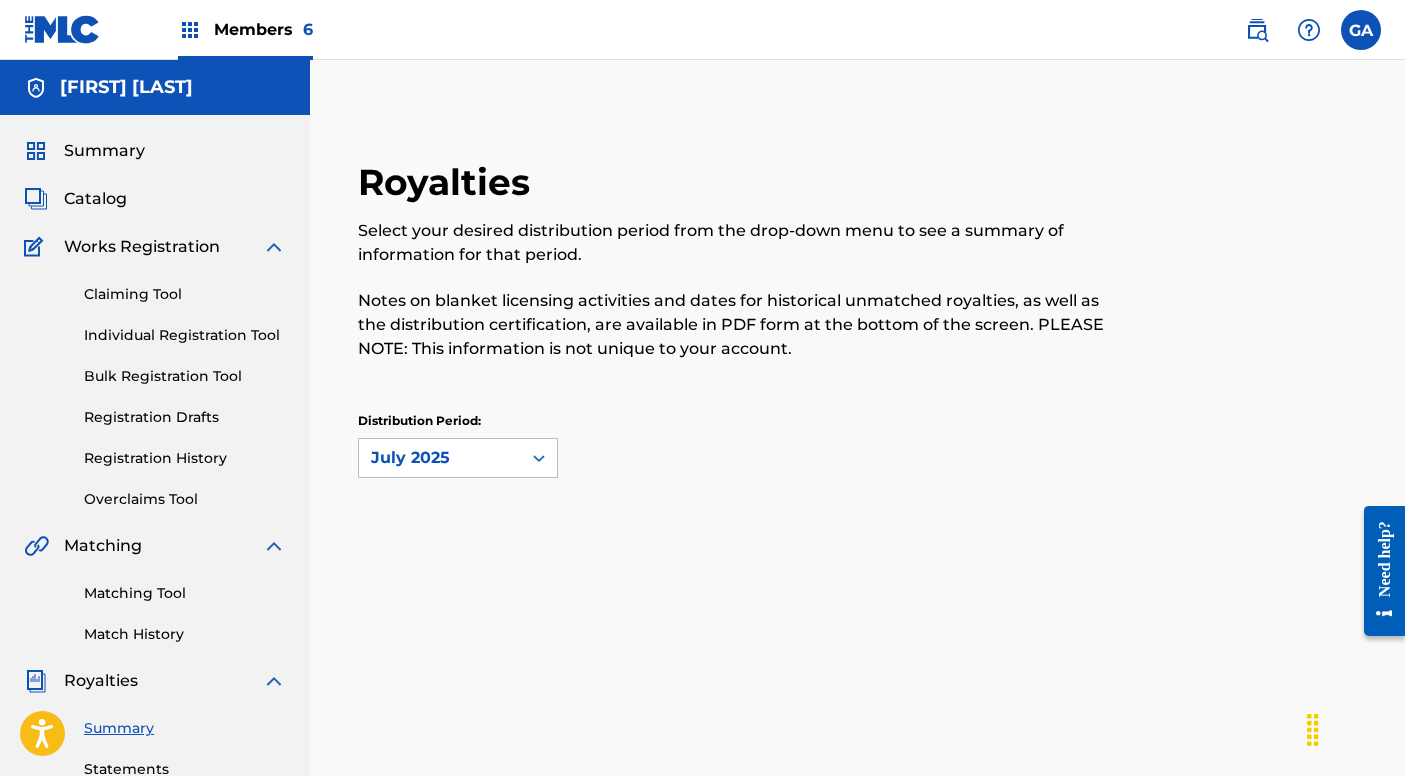 click on "Summary" at bounding box center [185, 728] 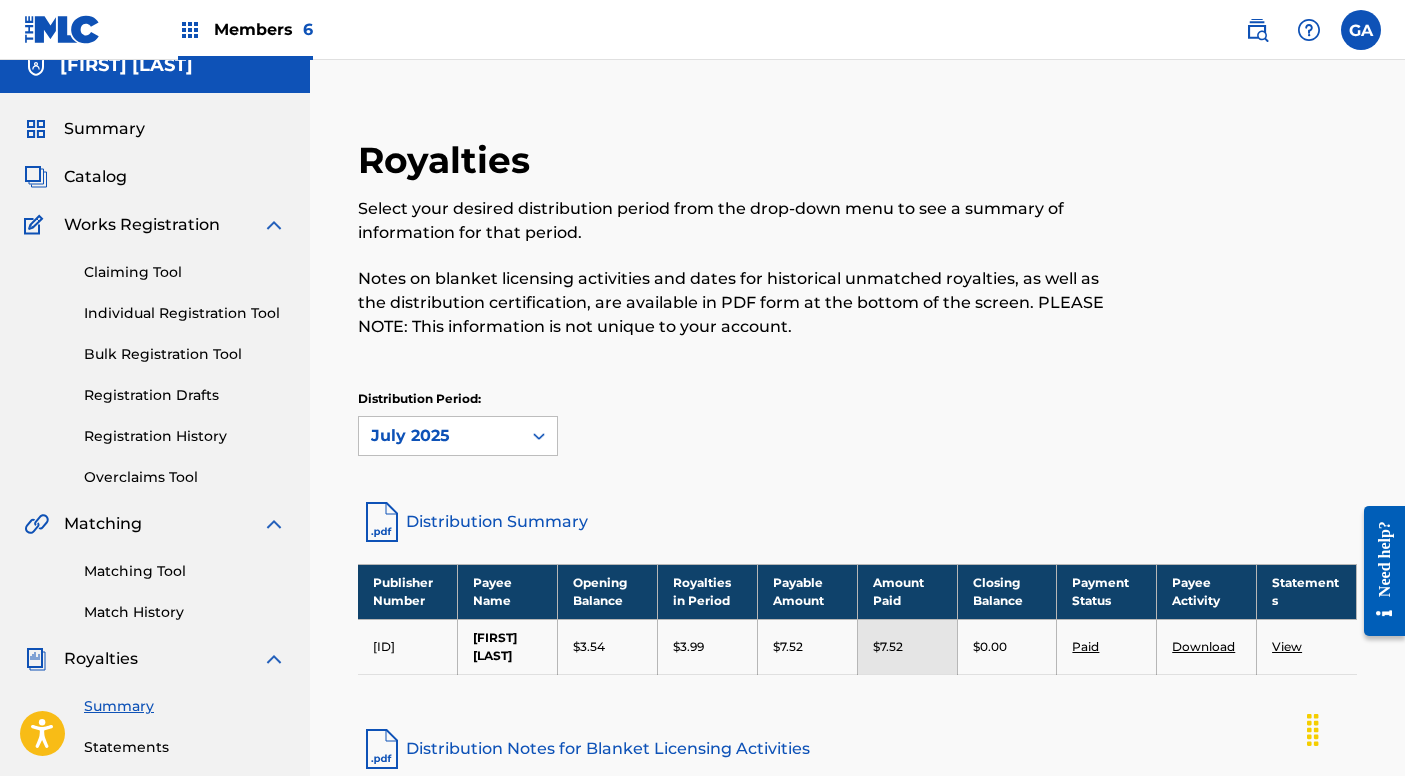 scroll, scrollTop: -1, scrollLeft: 0, axis: vertical 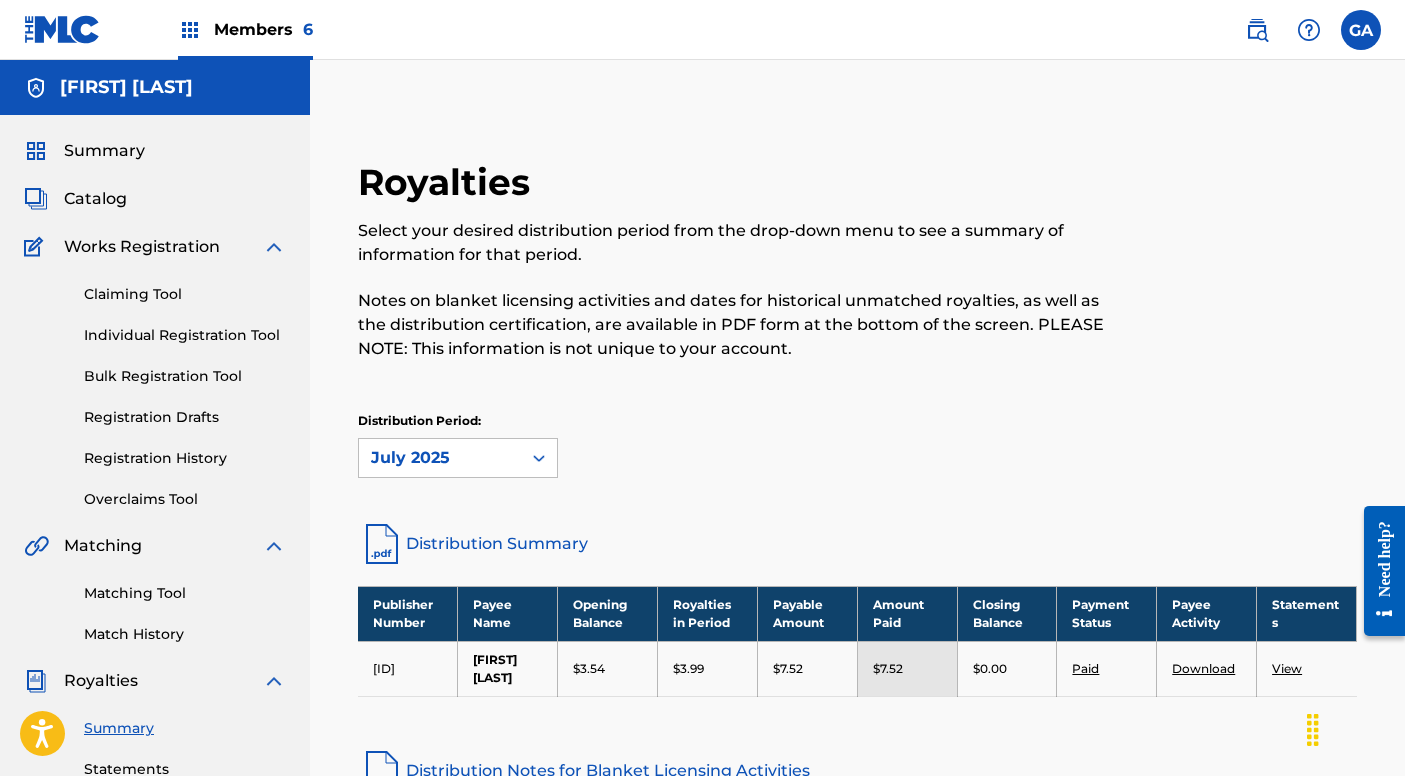 click on "Summary" at bounding box center (104, 151) 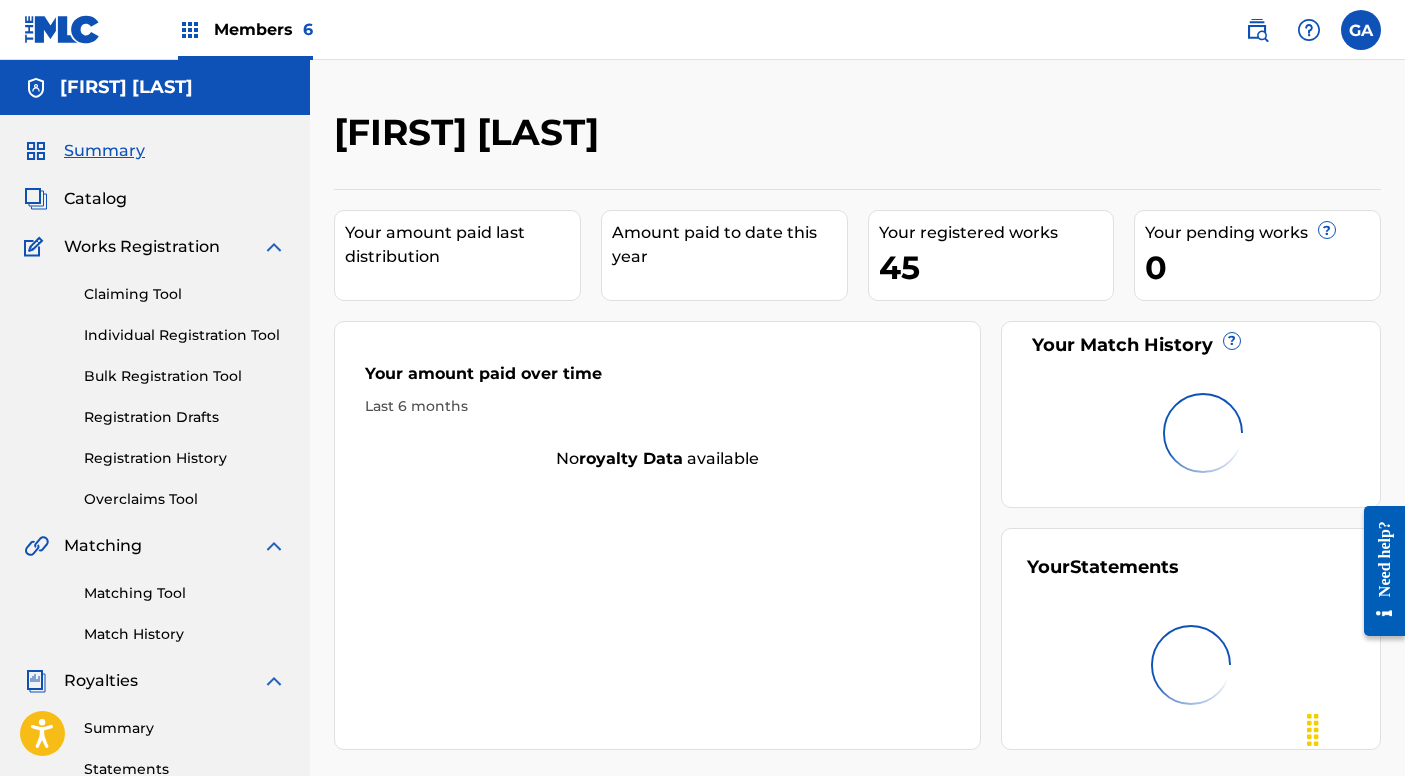 scroll, scrollTop: 0, scrollLeft: 0, axis: both 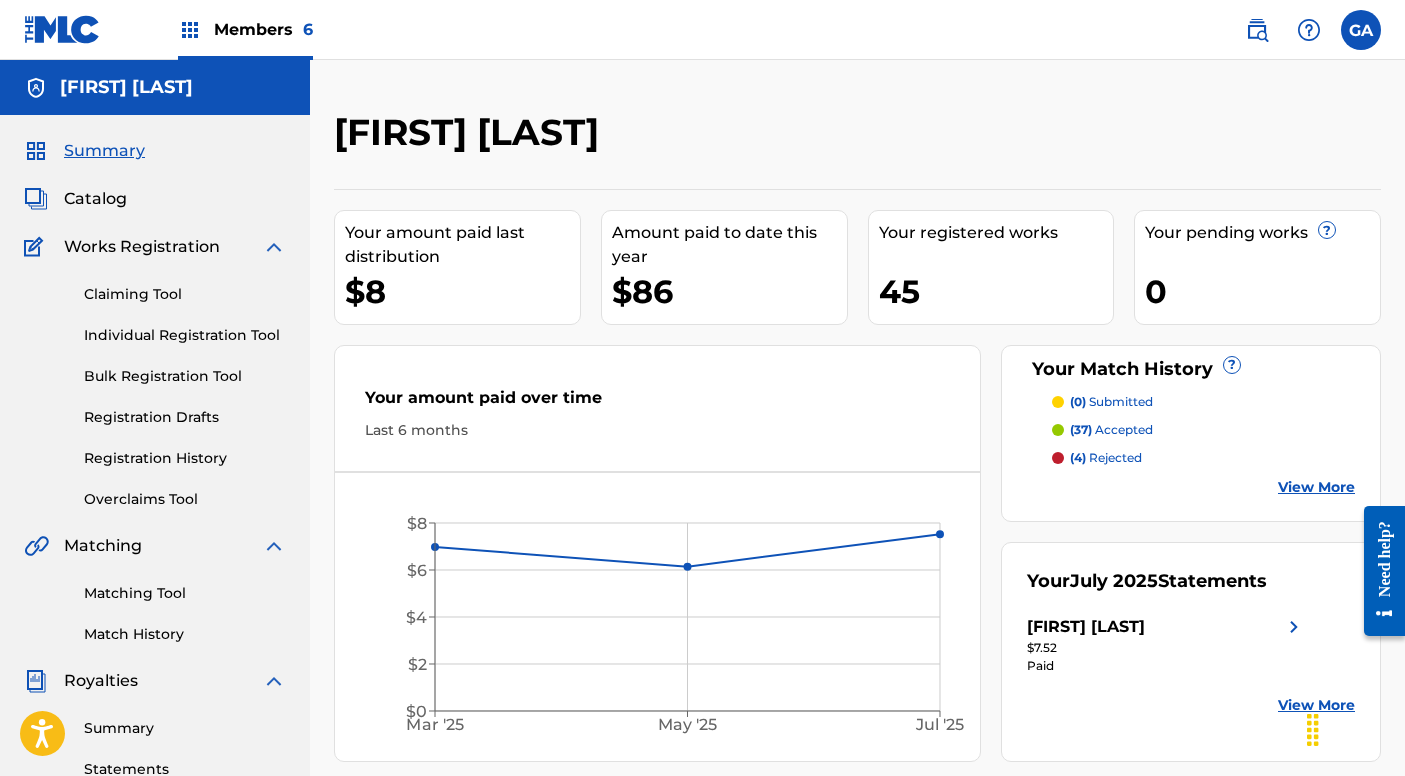 click on "Mar '25 May '25 Jul '25 $0 $2 $4 $6 $8" 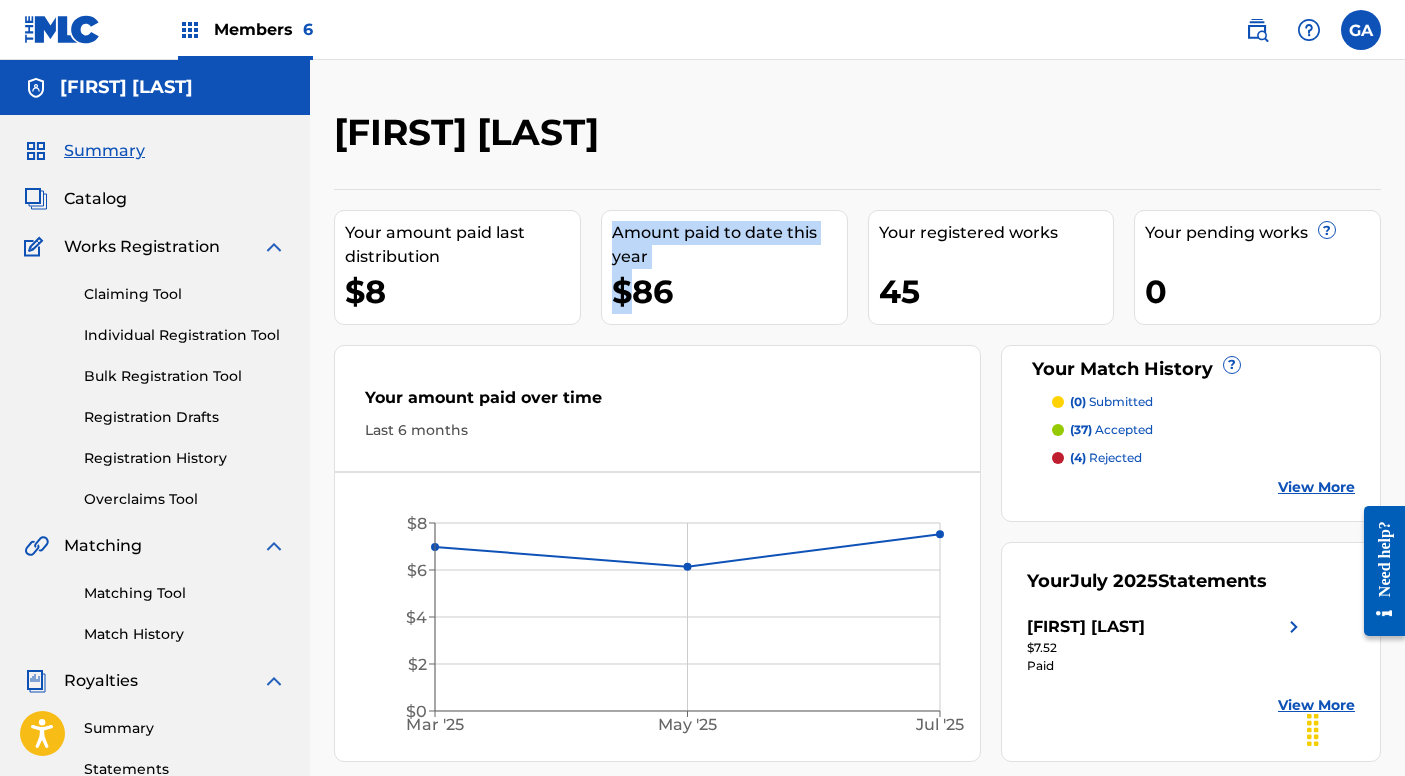 drag, startPoint x: 623, startPoint y: 292, endPoint x: 292, endPoint y: 280, distance: 331.21744 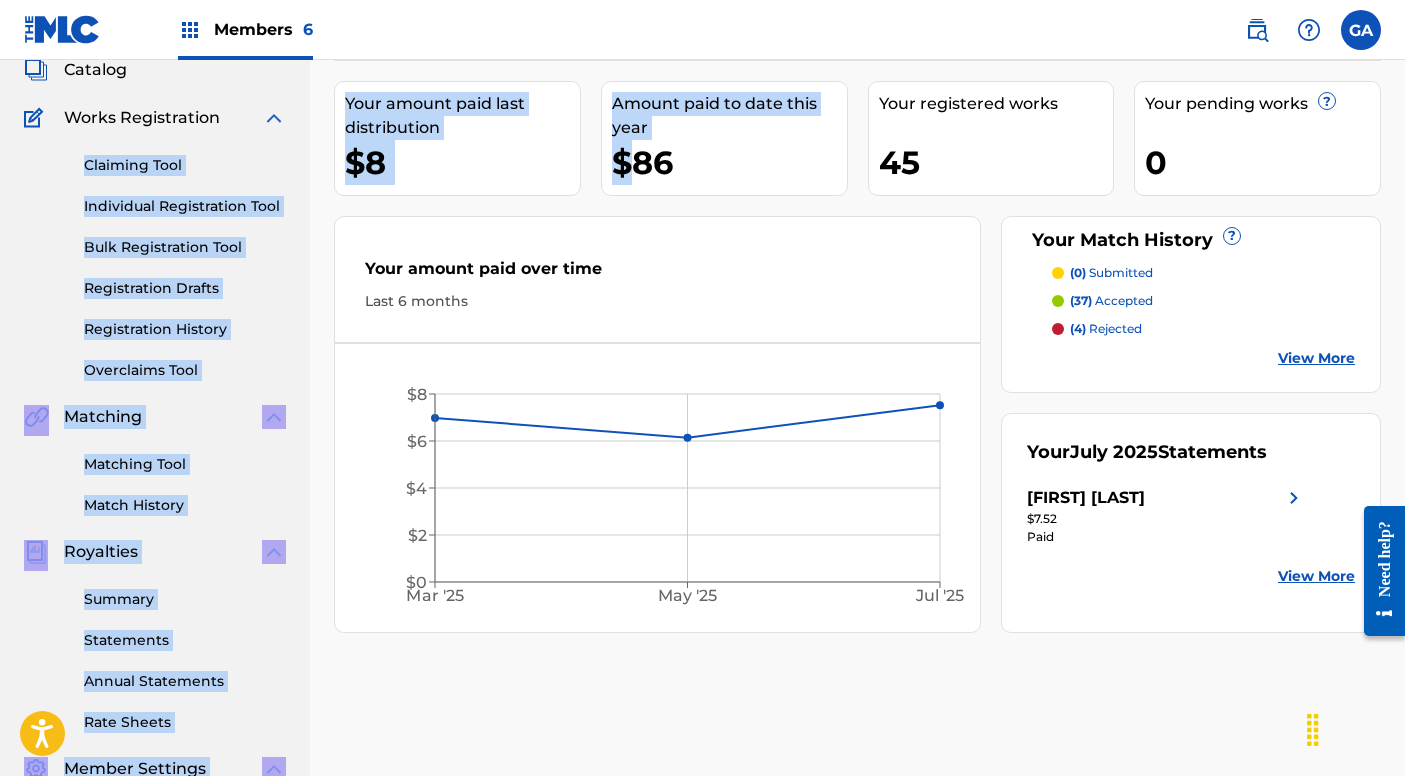 scroll, scrollTop: 162, scrollLeft: 0, axis: vertical 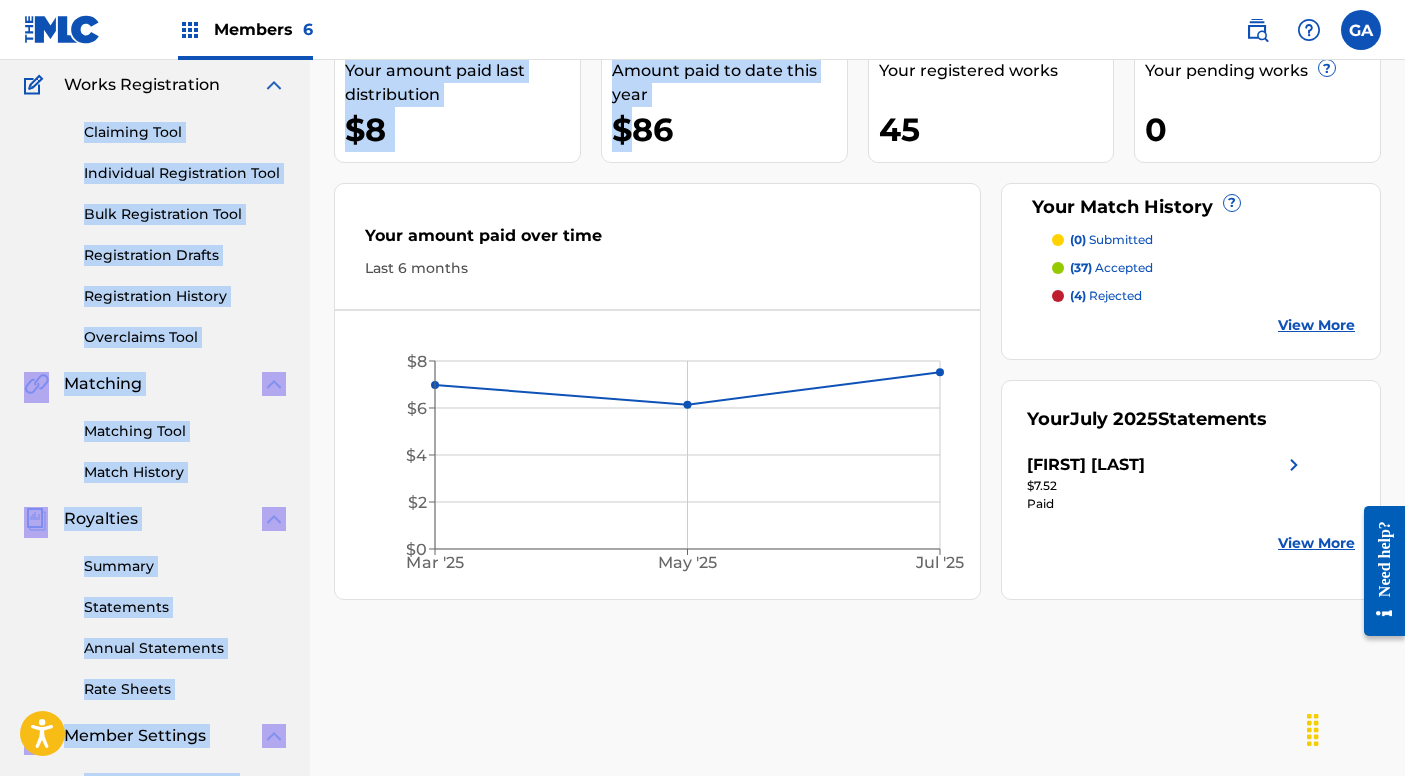 click on "Summary Catalog Works Registration Claiming Tool Individual Registration Tool Bulk Registration Tool Registration Drafts Registration History Overclaims Tool Matching Matching Tool Match History Royalties Summary Statements Annual Statements Rate Sheets Member Settings Banking Information Member Information User Permissions Contact Information Member Benefits" at bounding box center [155, 467] 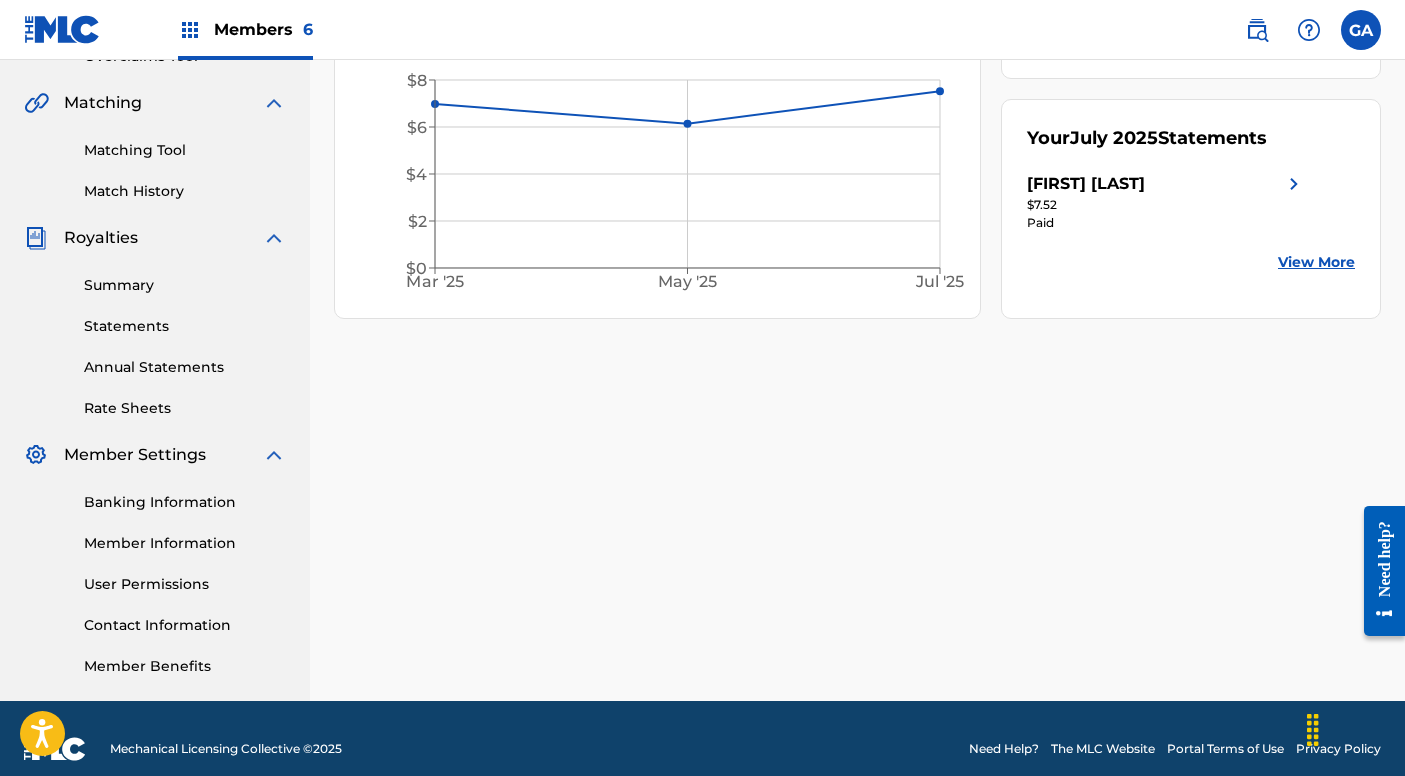 scroll, scrollTop: 465, scrollLeft: 0, axis: vertical 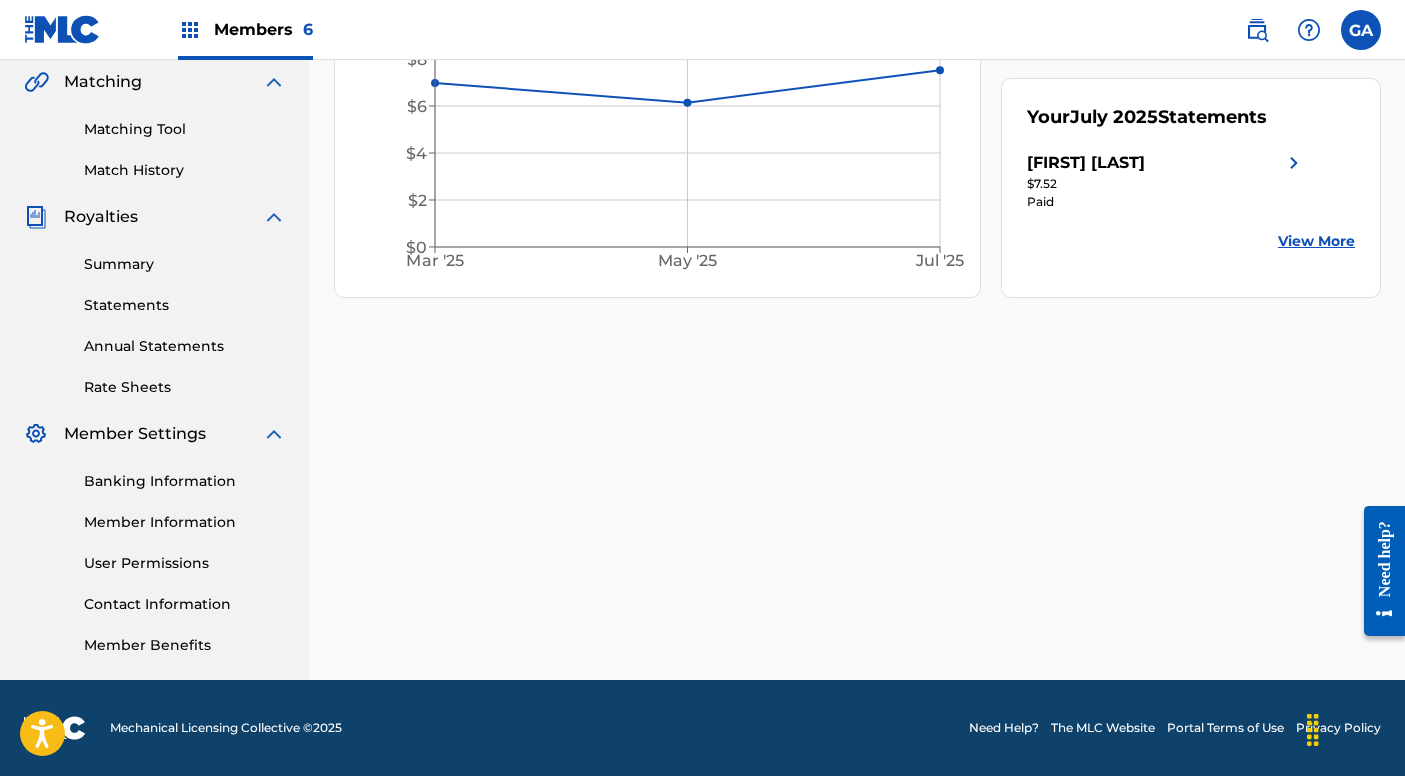 click on "Annual Statements" at bounding box center (185, 346) 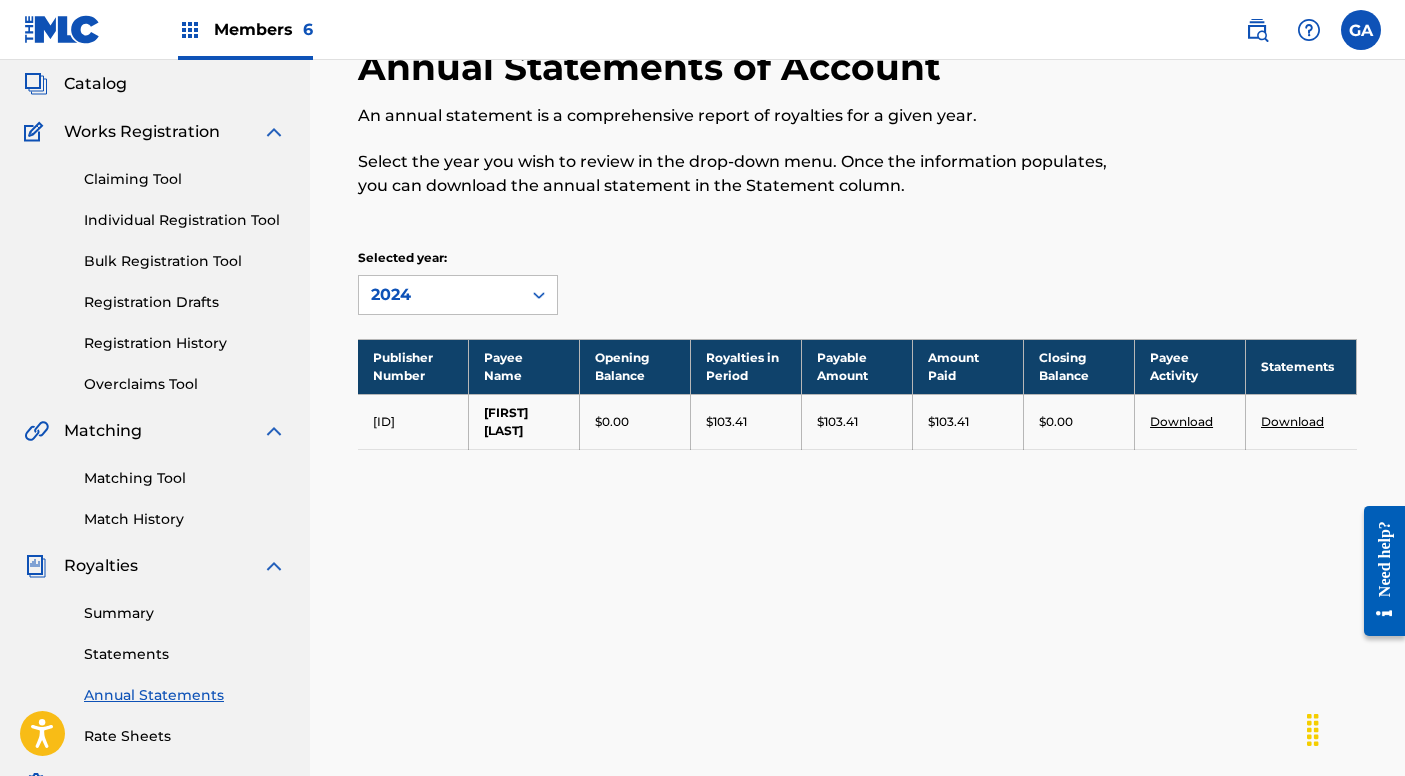 scroll, scrollTop: 119, scrollLeft: 0, axis: vertical 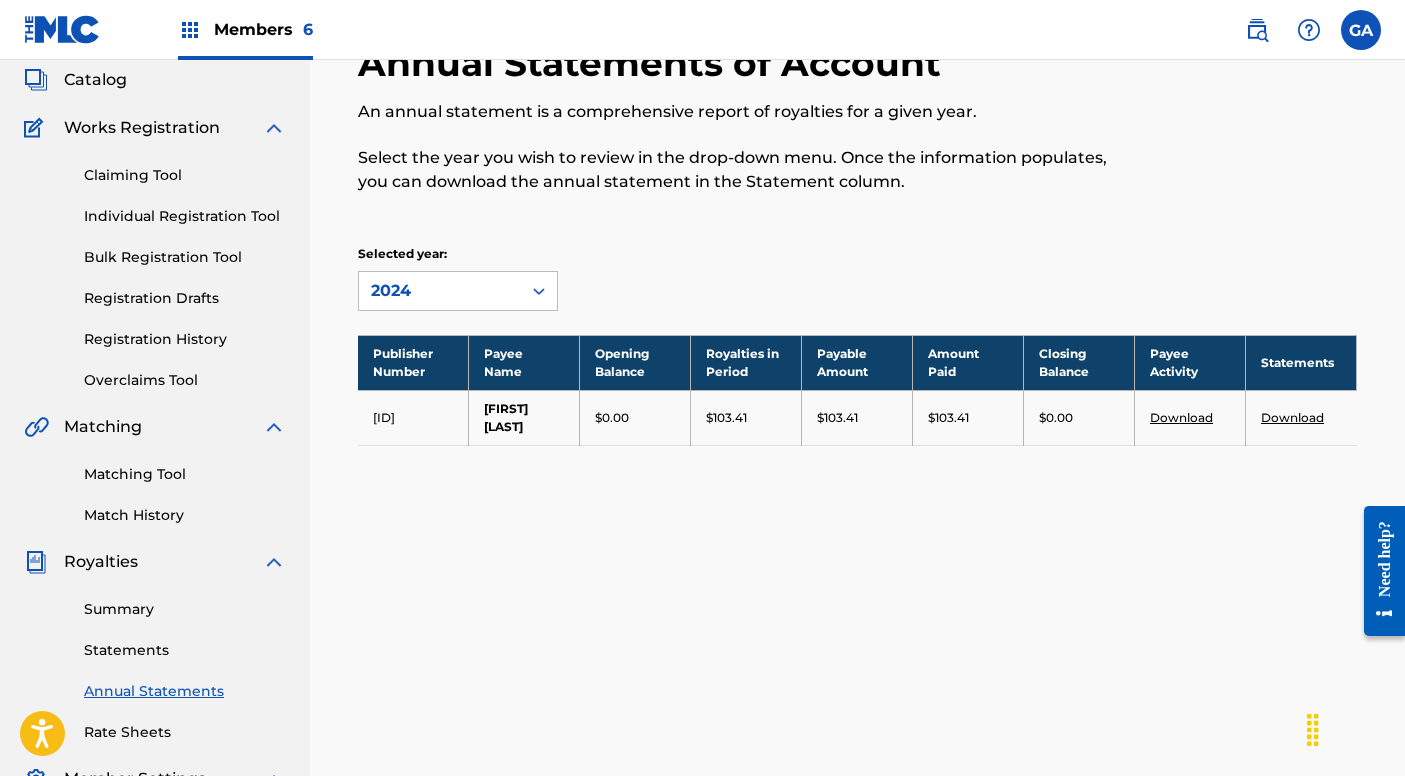 click on "Statements" at bounding box center [185, 650] 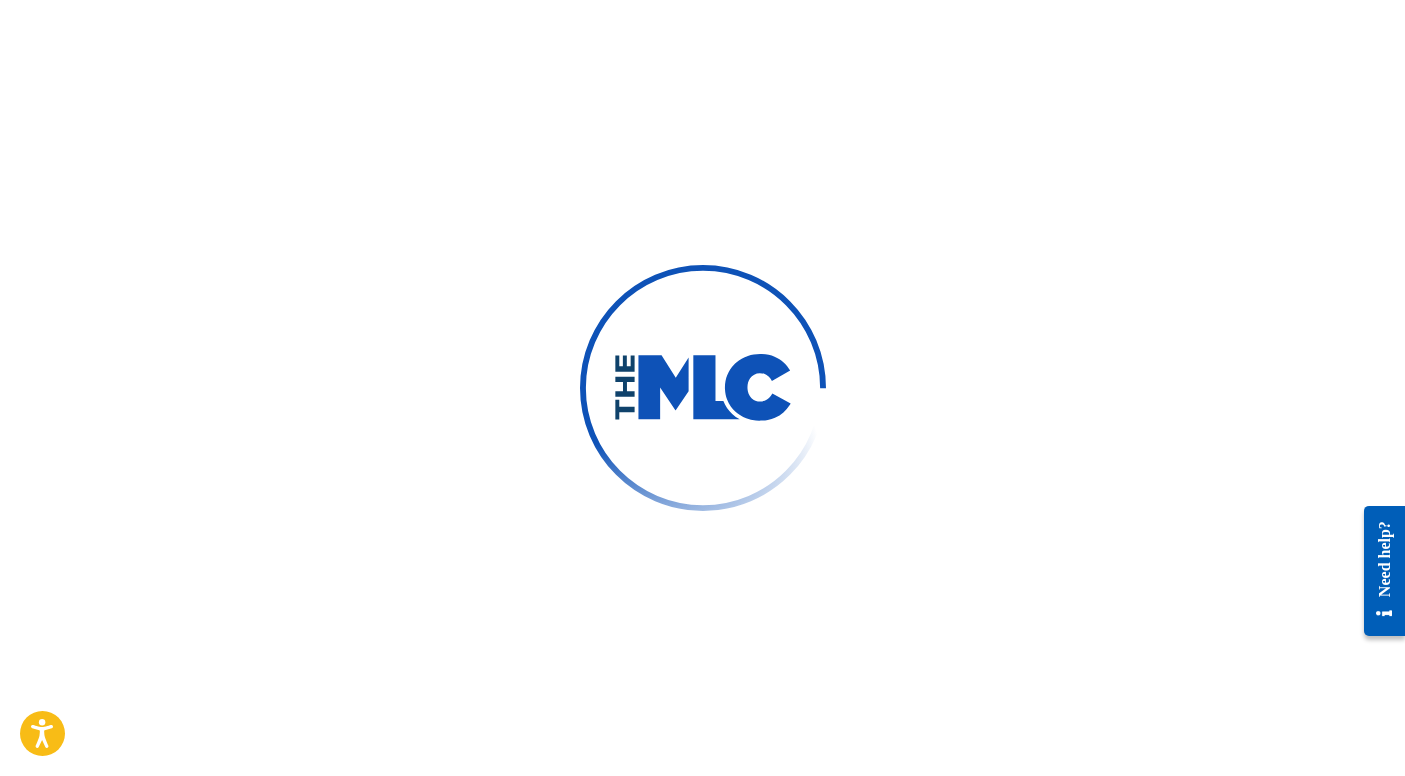 scroll, scrollTop: 0, scrollLeft: 0, axis: both 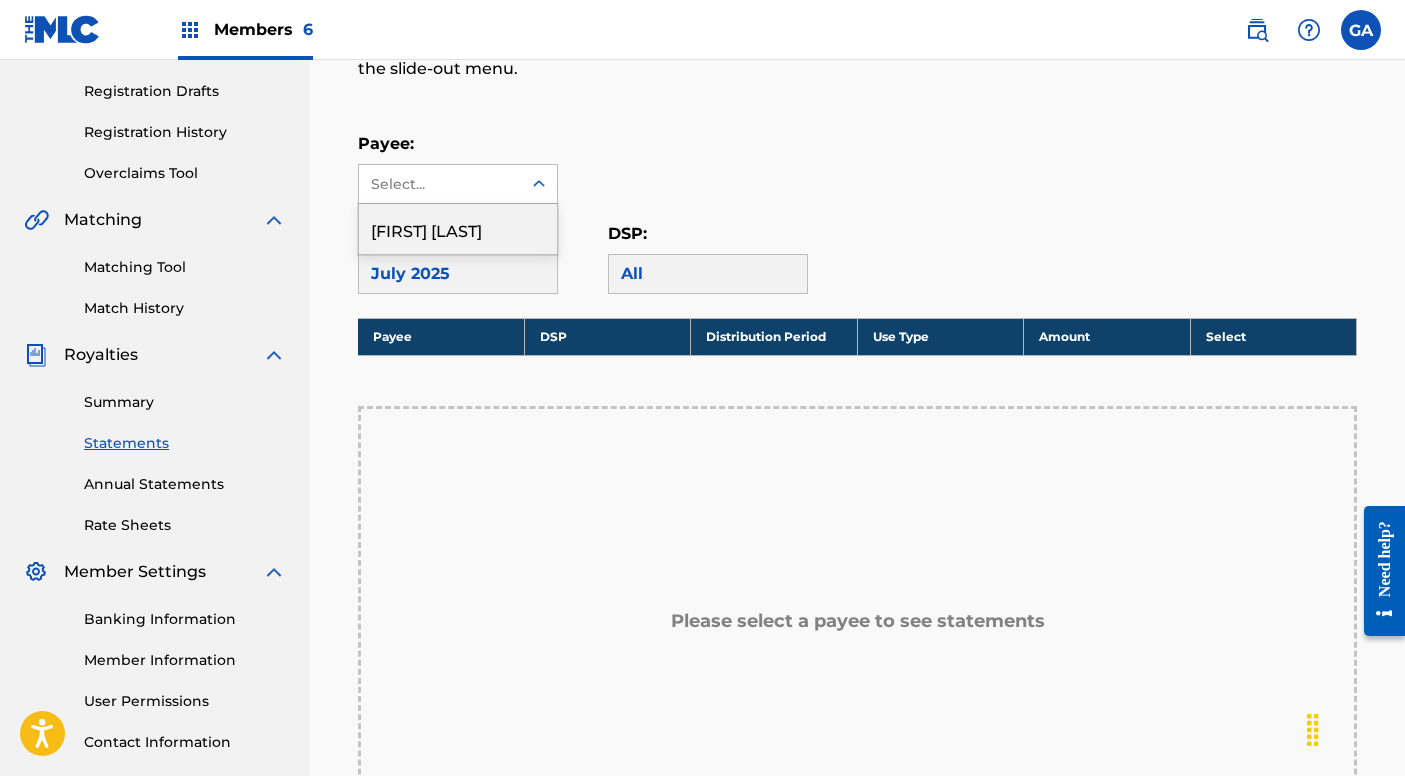 click on "Select..." at bounding box center (440, 184) 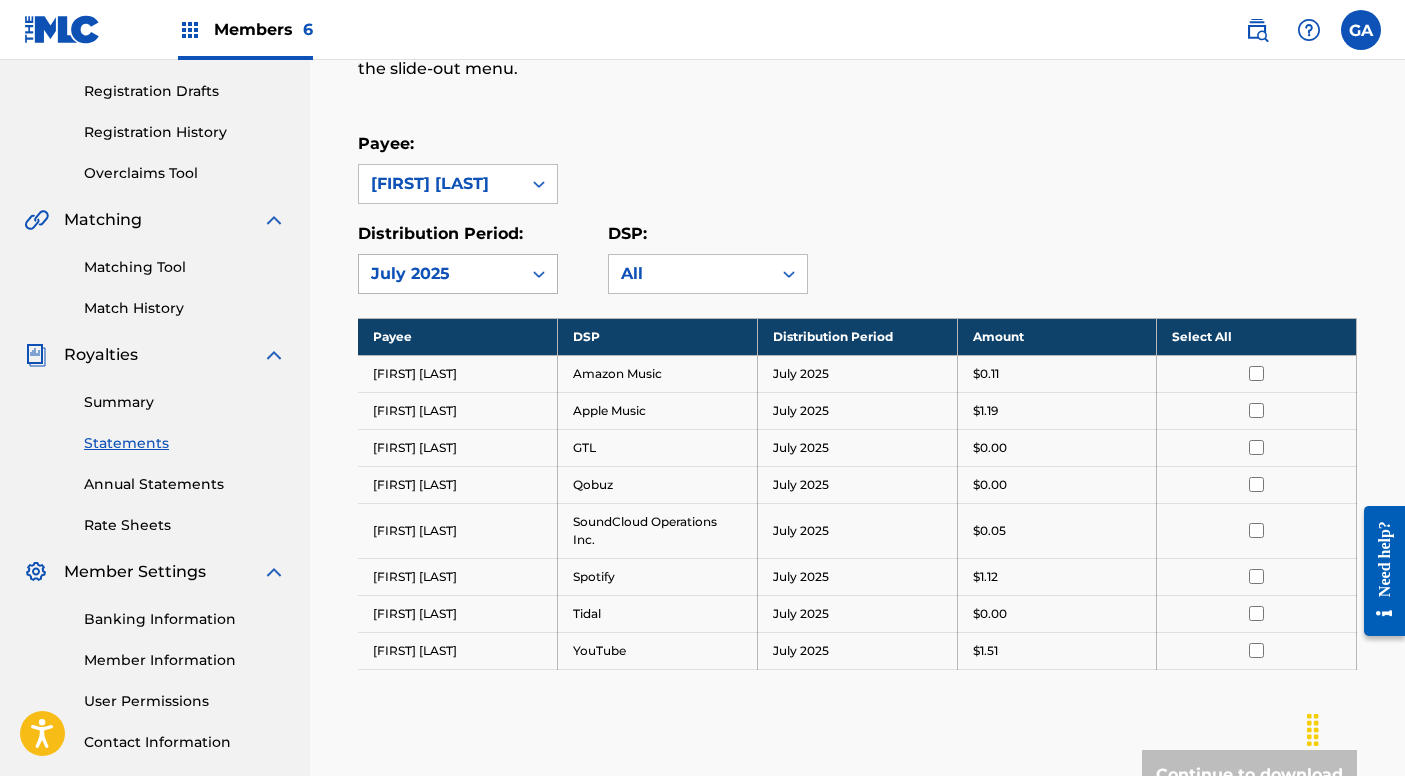 click on "July 2025" at bounding box center (440, 274) 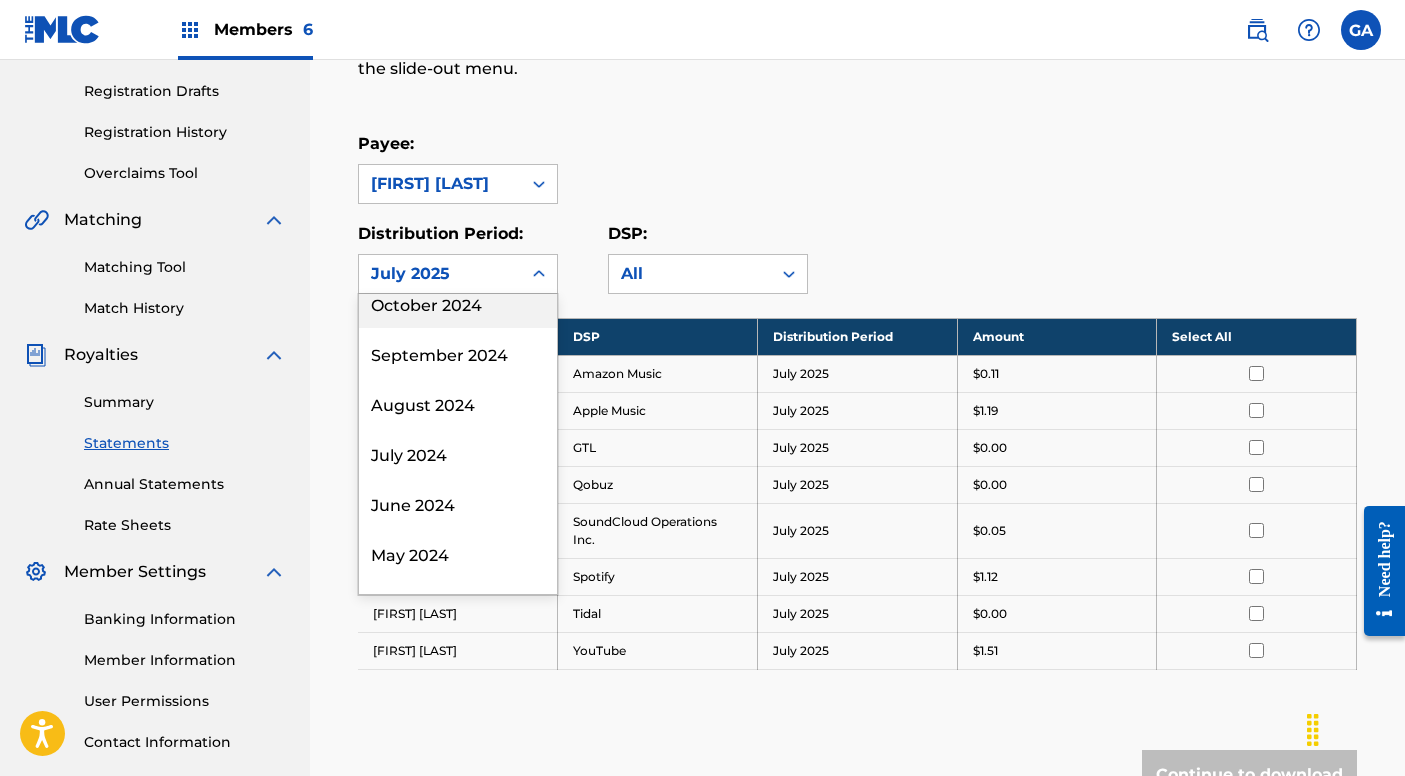 scroll, scrollTop: 433, scrollLeft: 0, axis: vertical 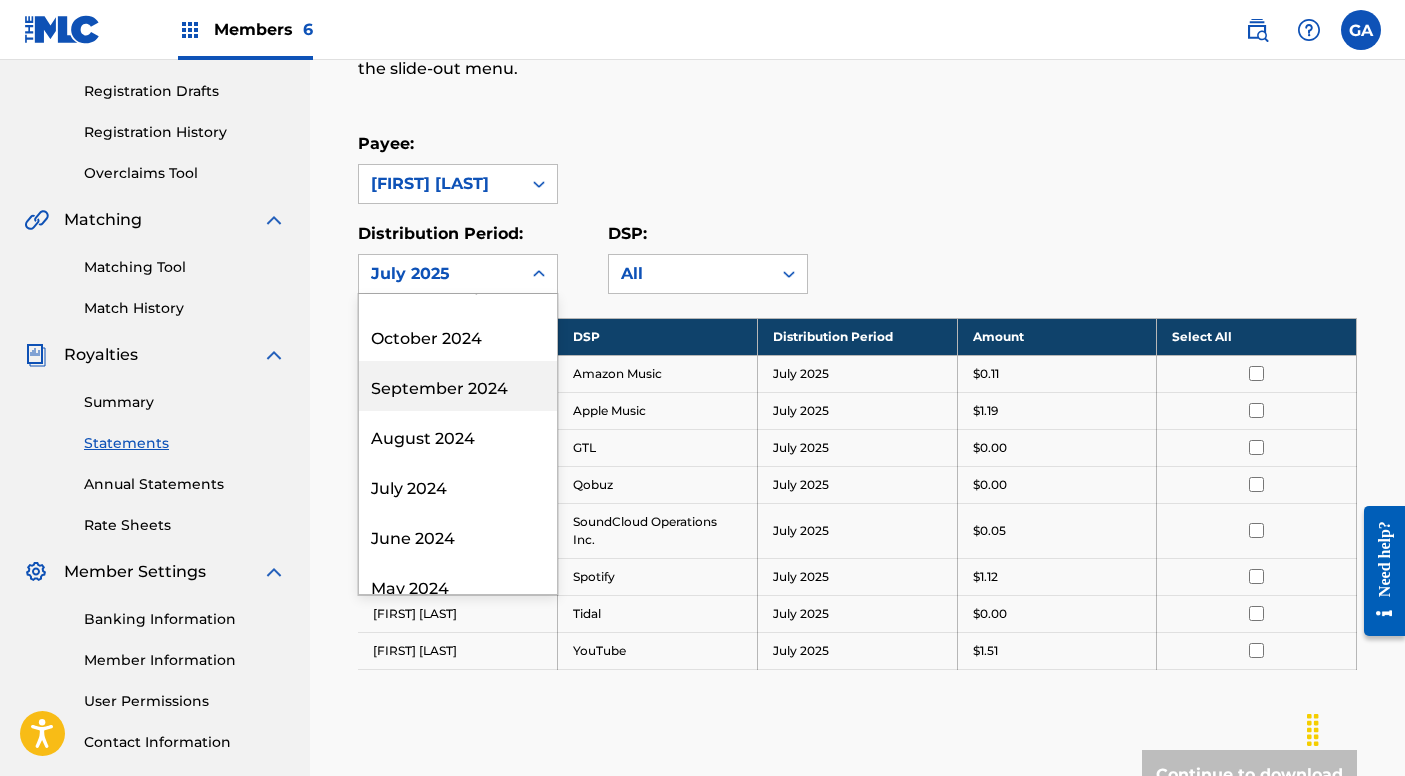 click on "September 2024" at bounding box center (458, 386) 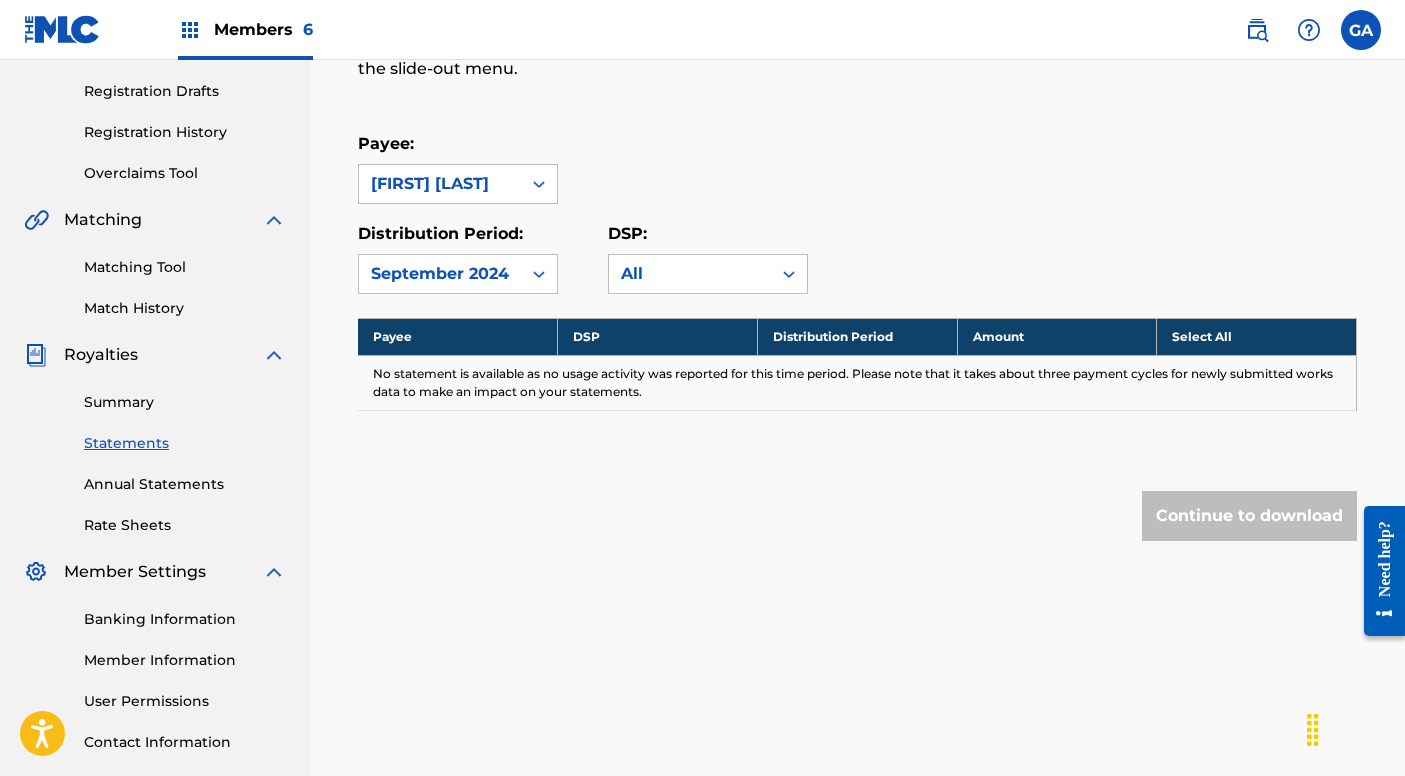 click on "September 2024" at bounding box center [440, 274] 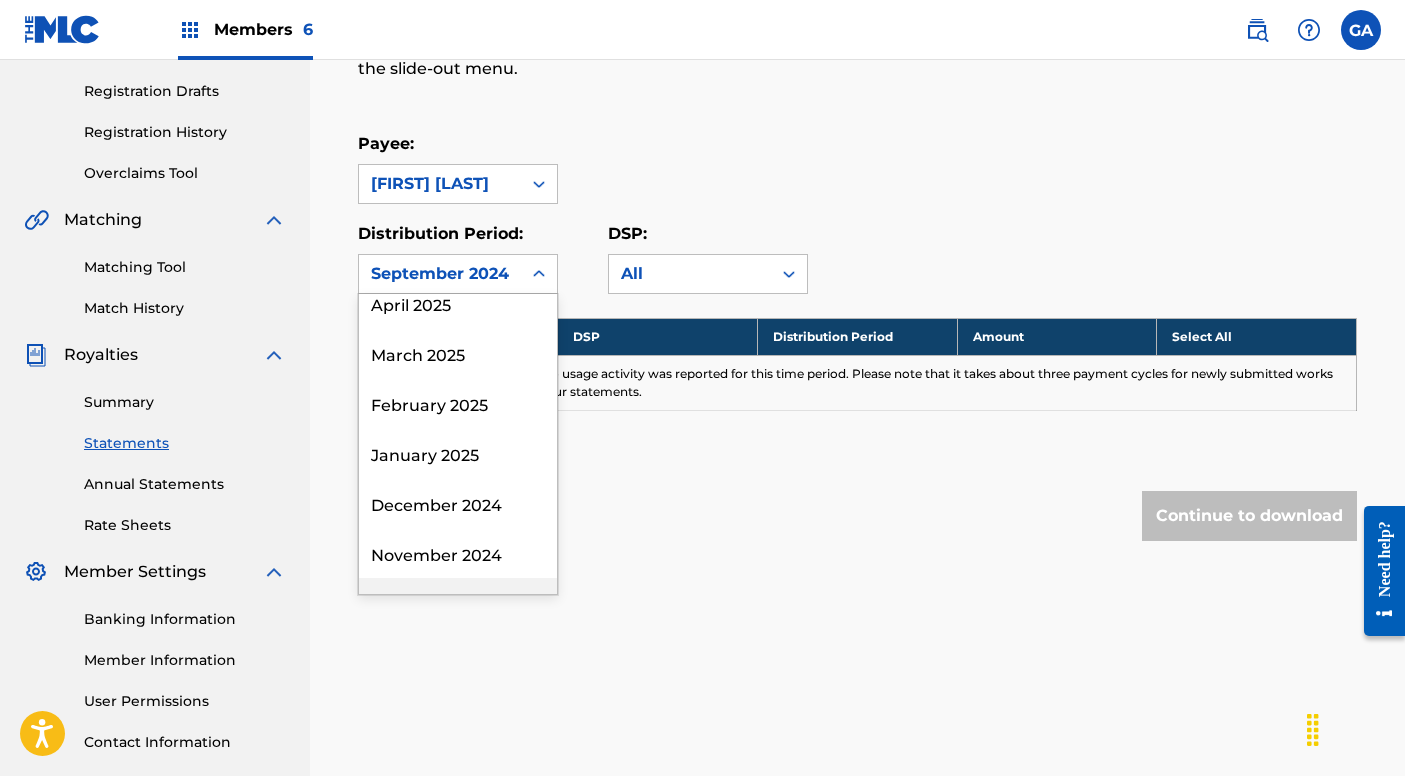 scroll, scrollTop: 216, scrollLeft: 0, axis: vertical 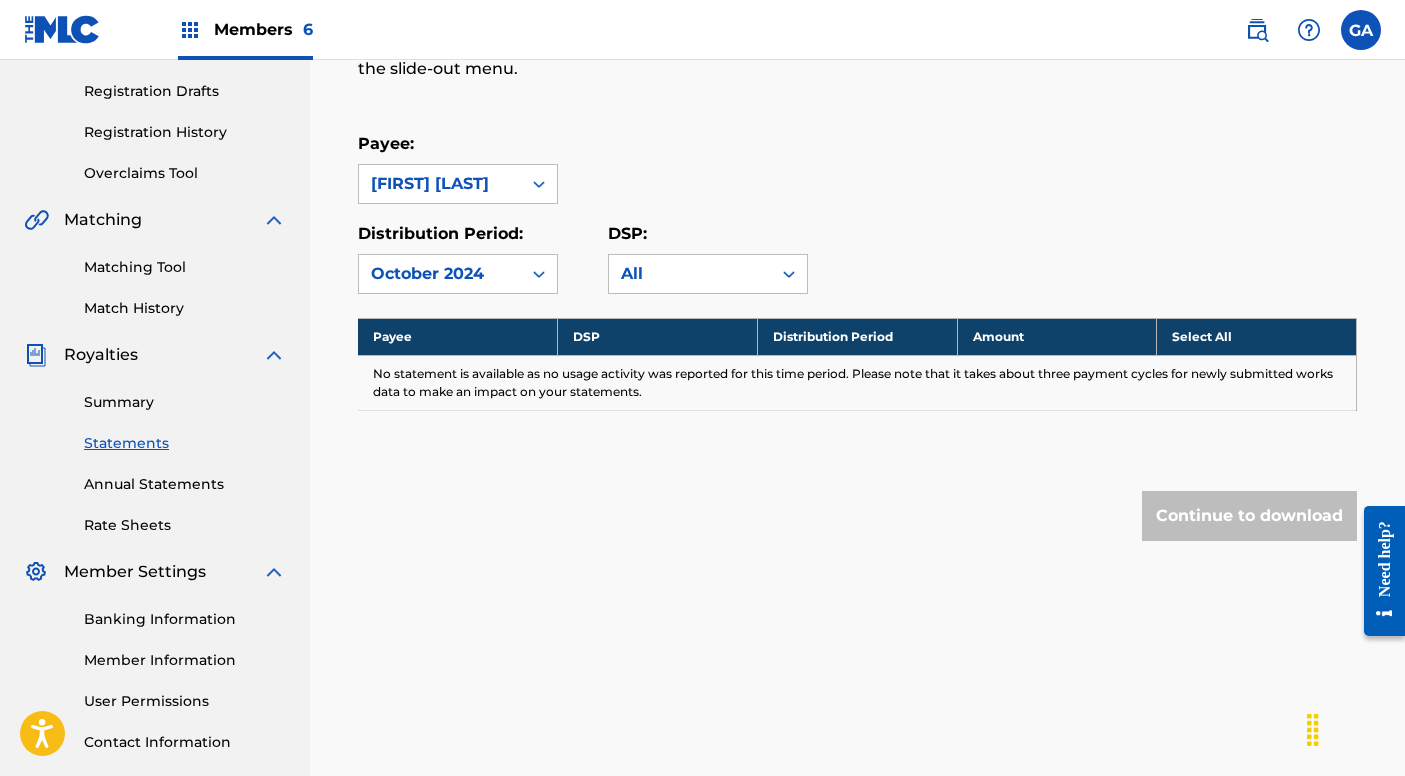 click at bounding box center [539, 274] 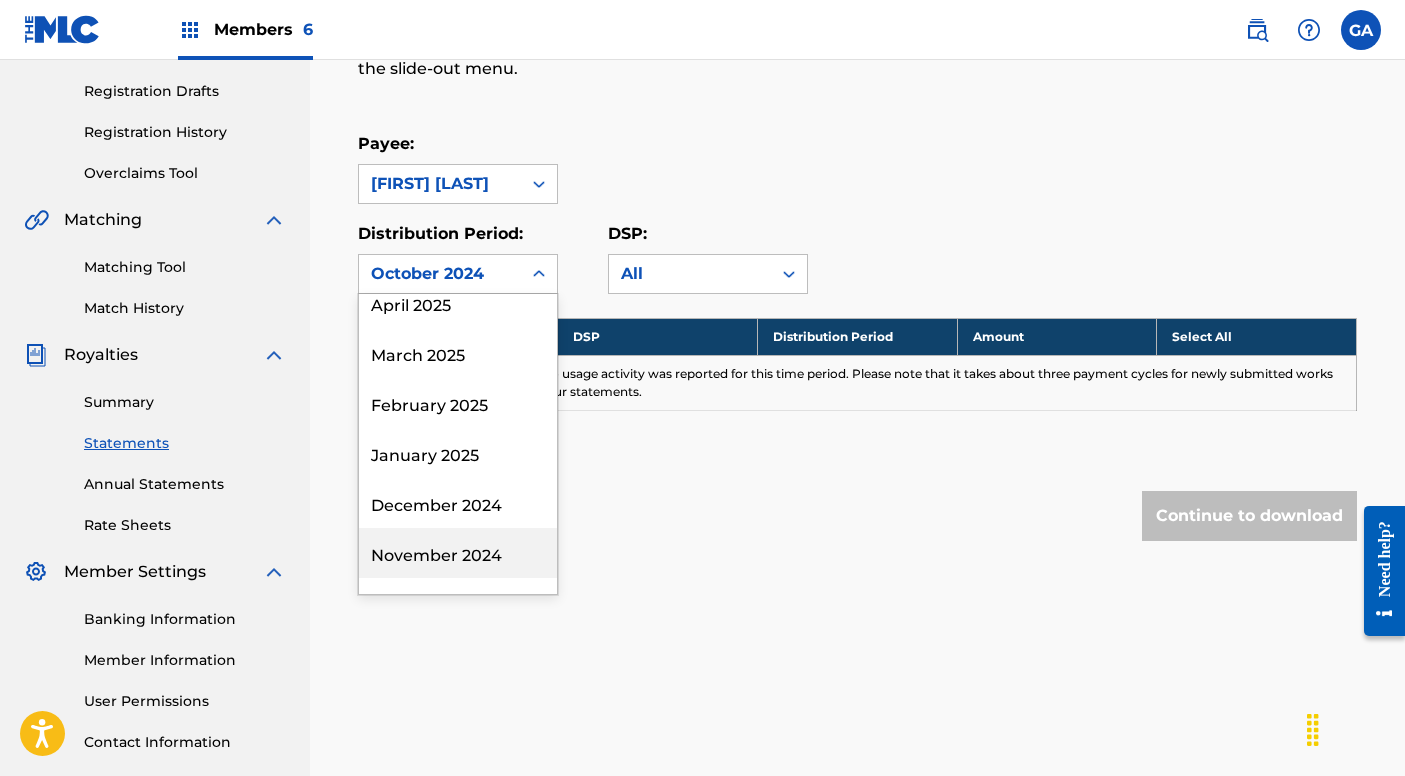 scroll, scrollTop: 216, scrollLeft: 0, axis: vertical 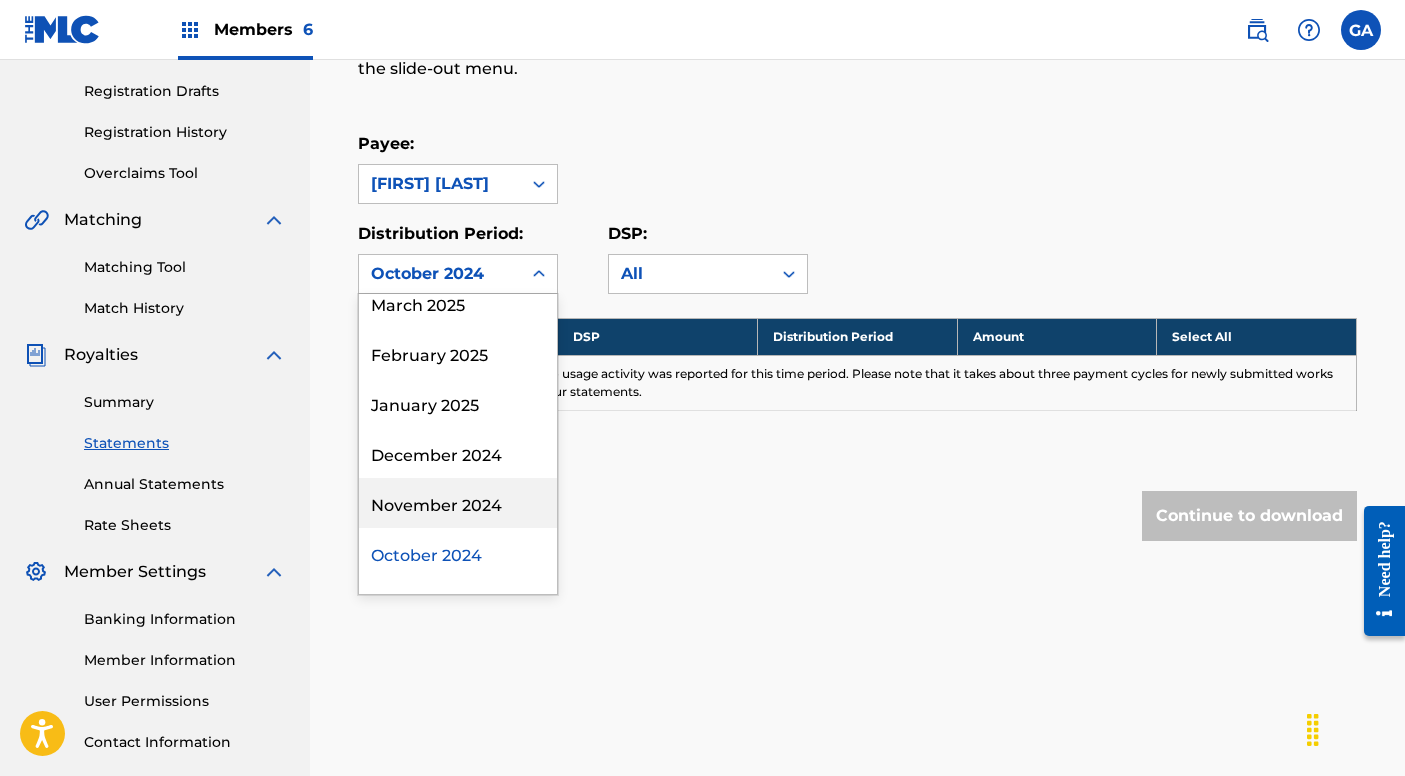 click on "November 2024" at bounding box center (458, 503) 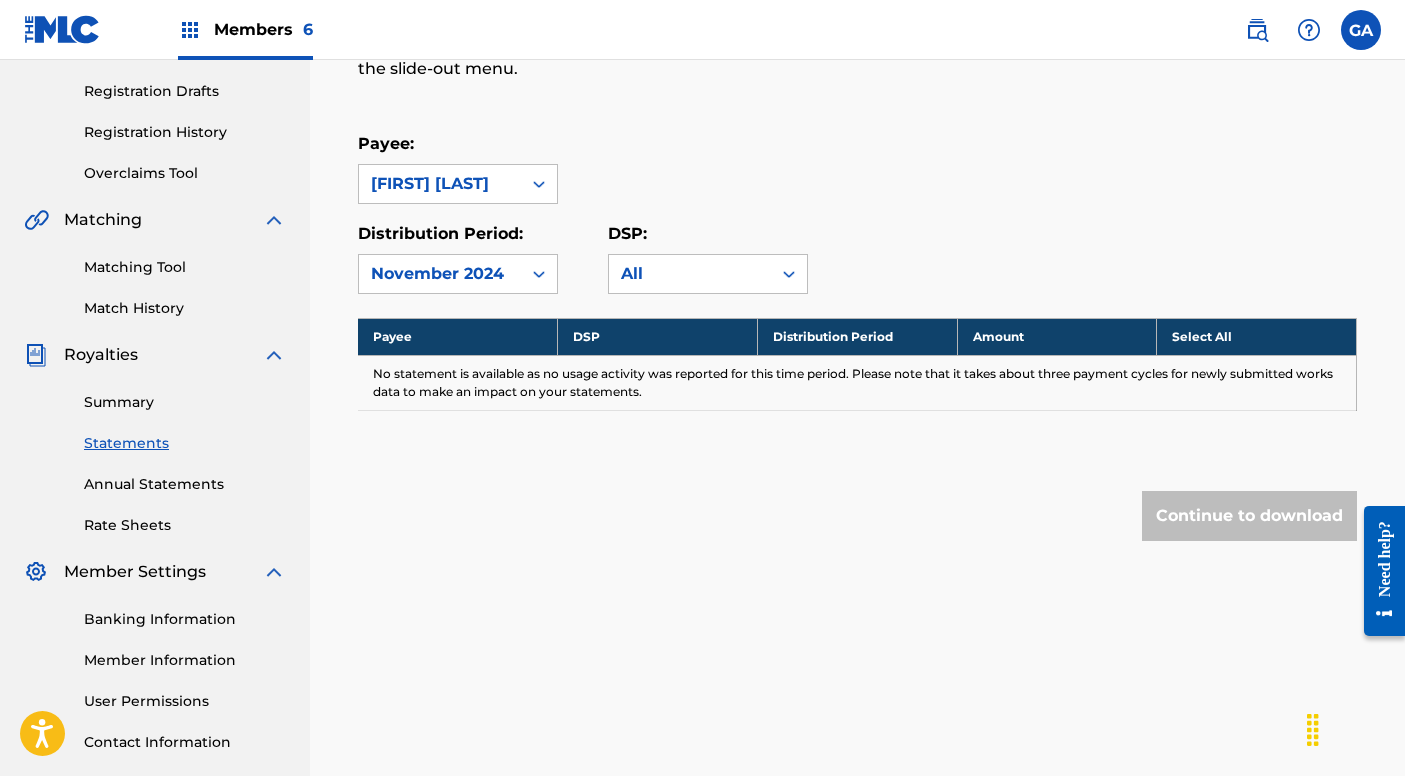 click on "Royalty Statements Select your desired payee from the Payee drop-down menu. Then you can filter by distribution period and DSP in the corresponding drop-down menus. In the Select column, check the box(es) for any statements you would like to download or click    Select All   at the top of the column to select all statements. Scroll to the bottom and click  Continue to download , then select your download options from the slide-out menu. Payee: Gary Agis Distribution Period: November 2024 DSP: All Payee DSP Distribution Period Amount Select All No statement is available as no usage activity was reported for this time period. Please note that it takes about three payment cycles for newly submitted works data to make an impact on your statements. Continue to download" at bounding box center [857, 227] 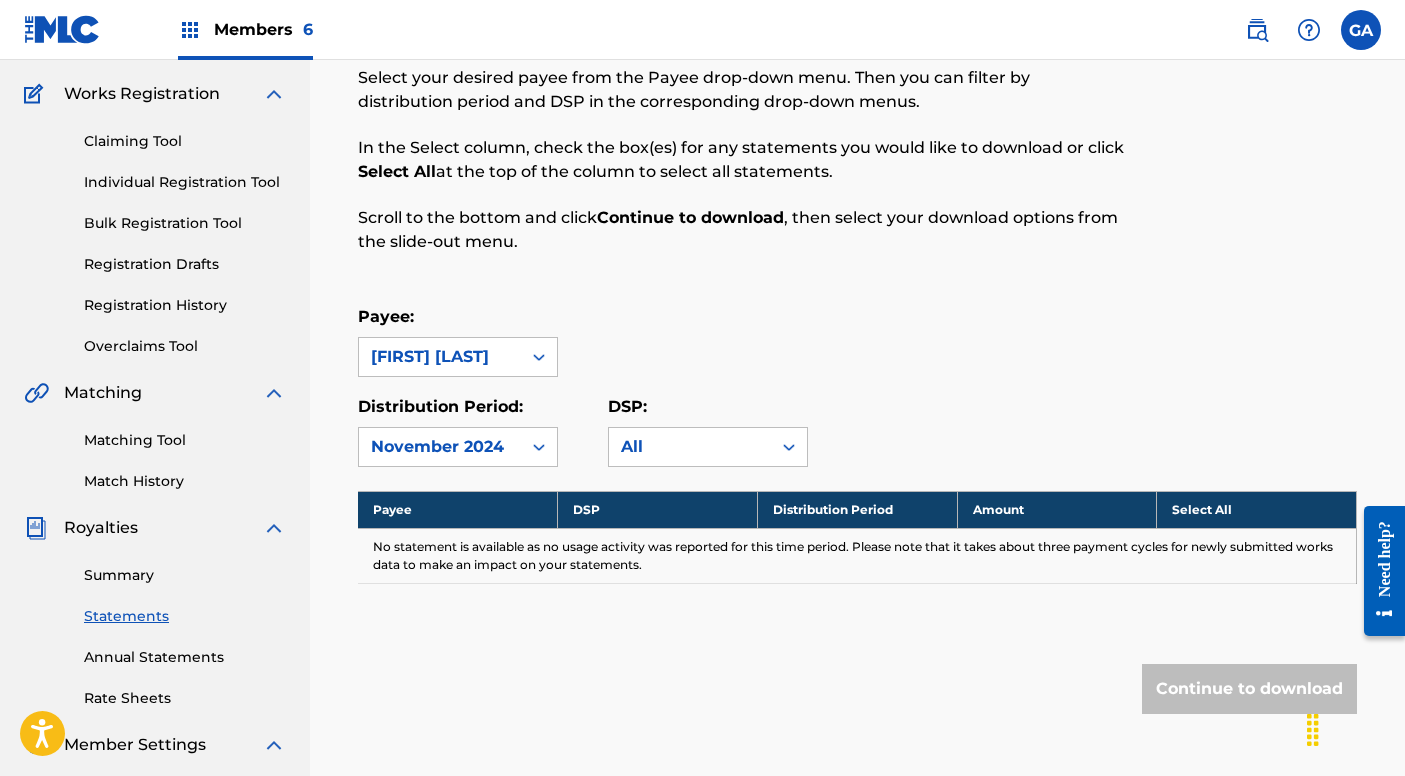 scroll, scrollTop: 151, scrollLeft: 0, axis: vertical 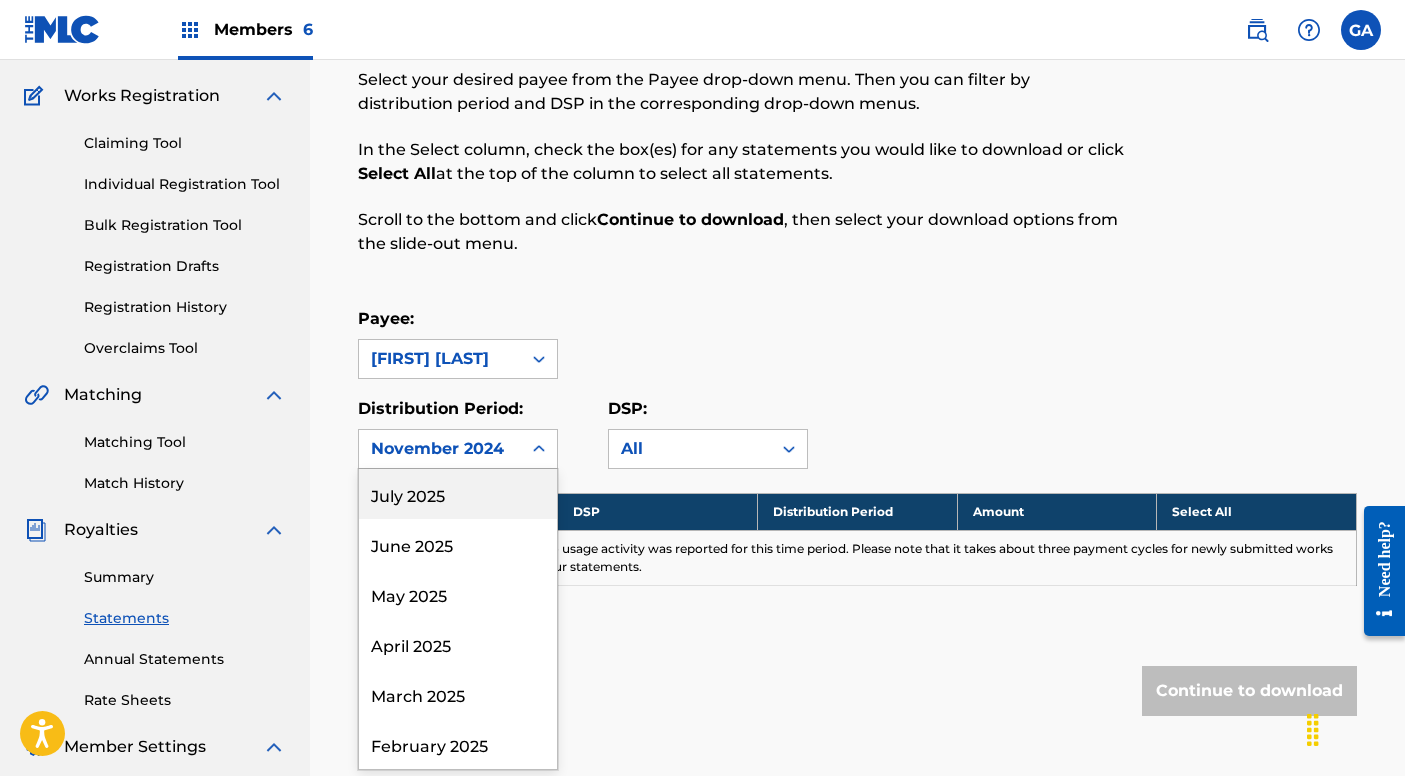 click 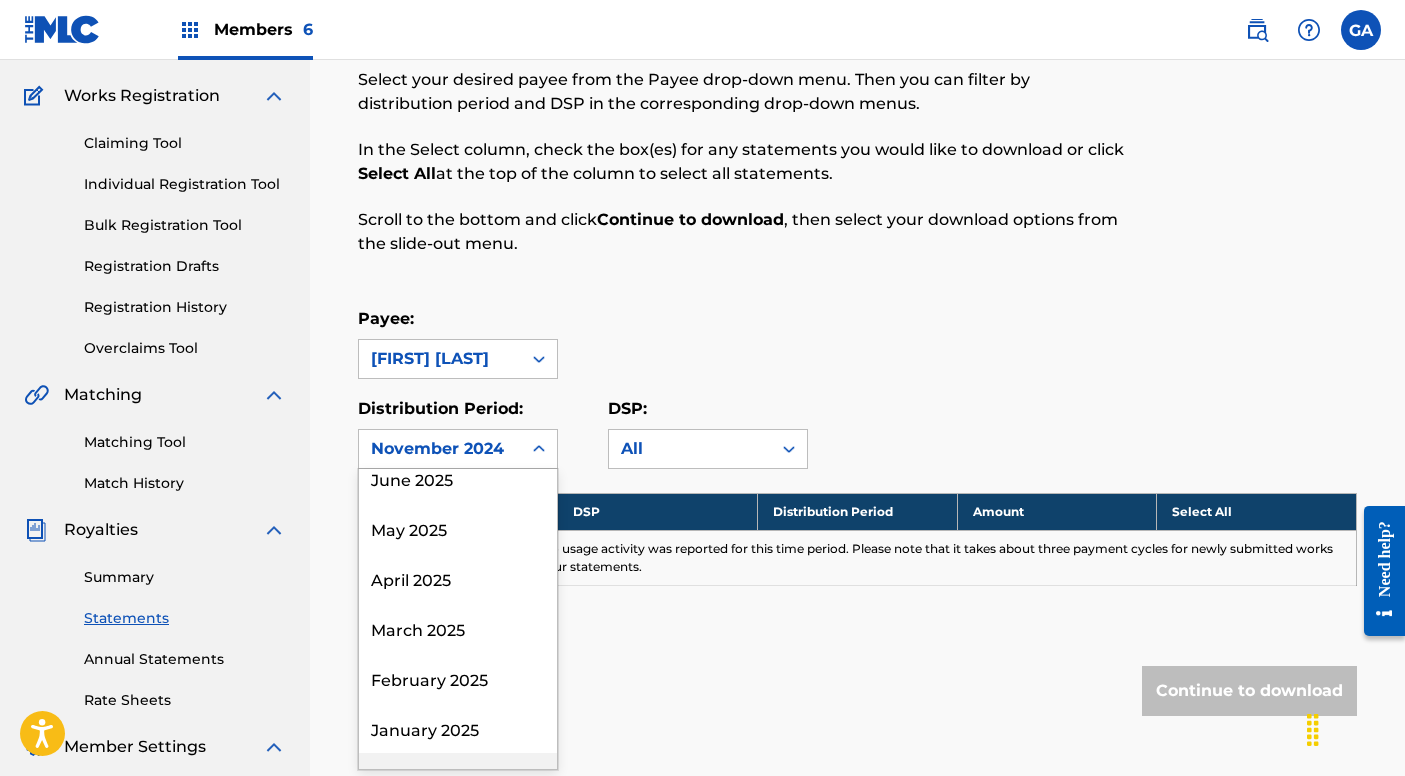 scroll, scrollTop: 116, scrollLeft: 0, axis: vertical 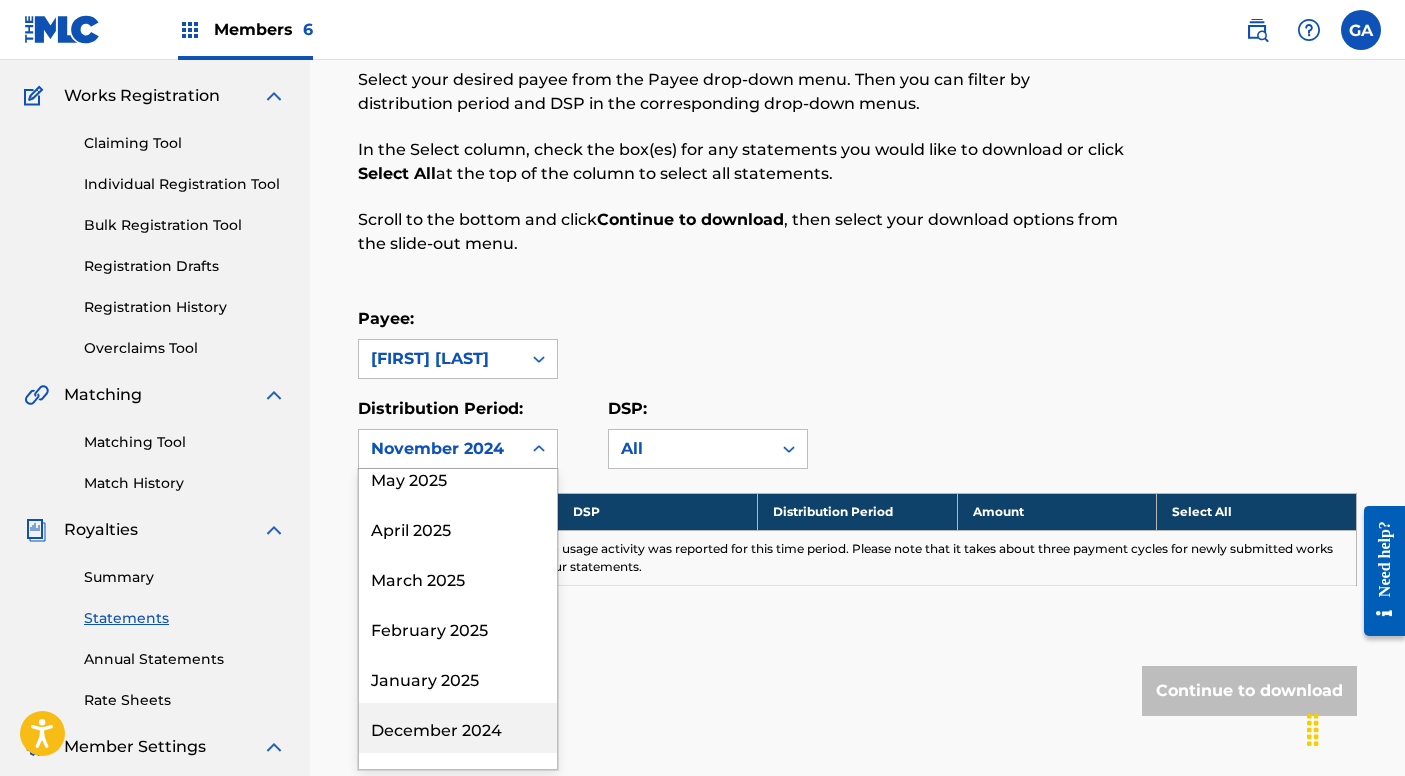 click on "December 2024" at bounding box center (458, 728) 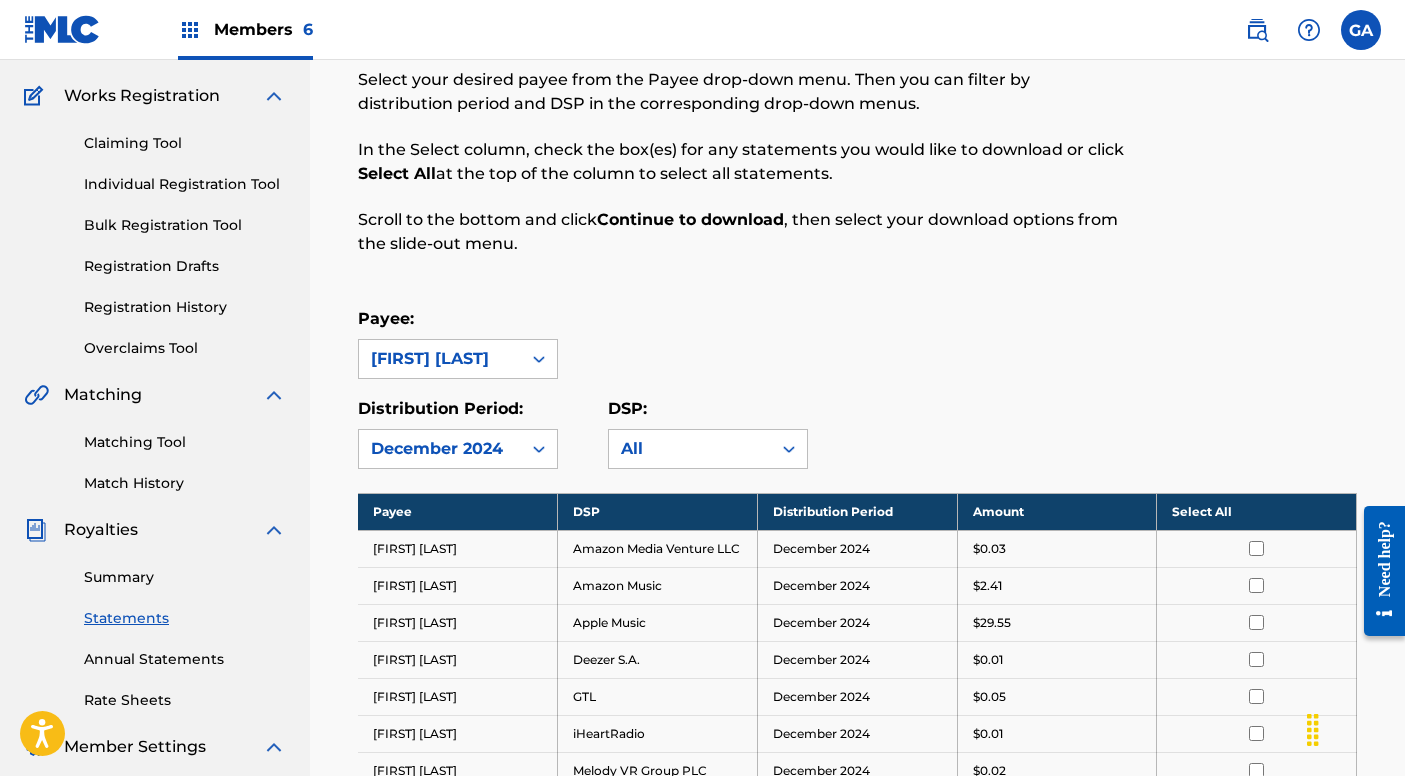 click on "Payee: Gary Agis" at bounding box center [857, 343] 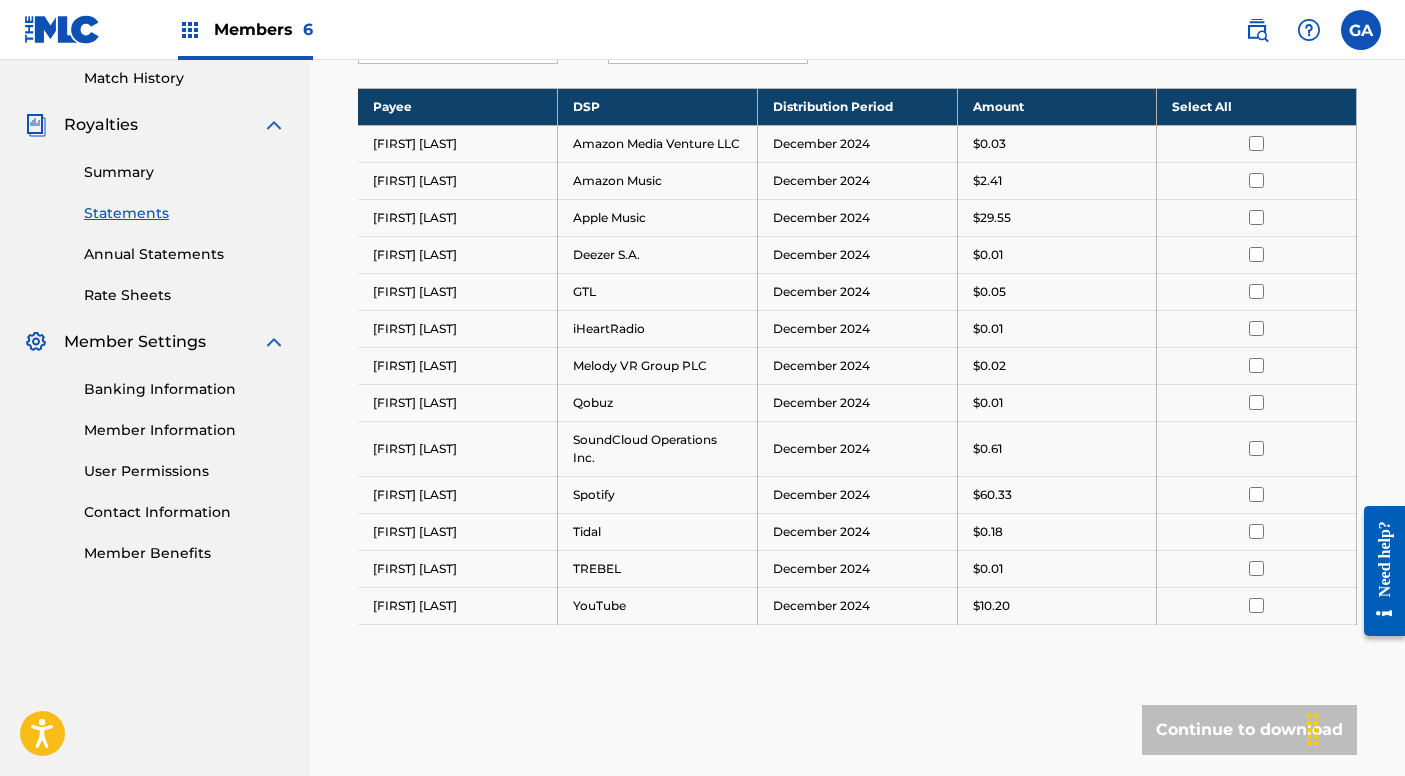 scroll, scrollTop: 561, scrollLeft: 0, axis: vertical 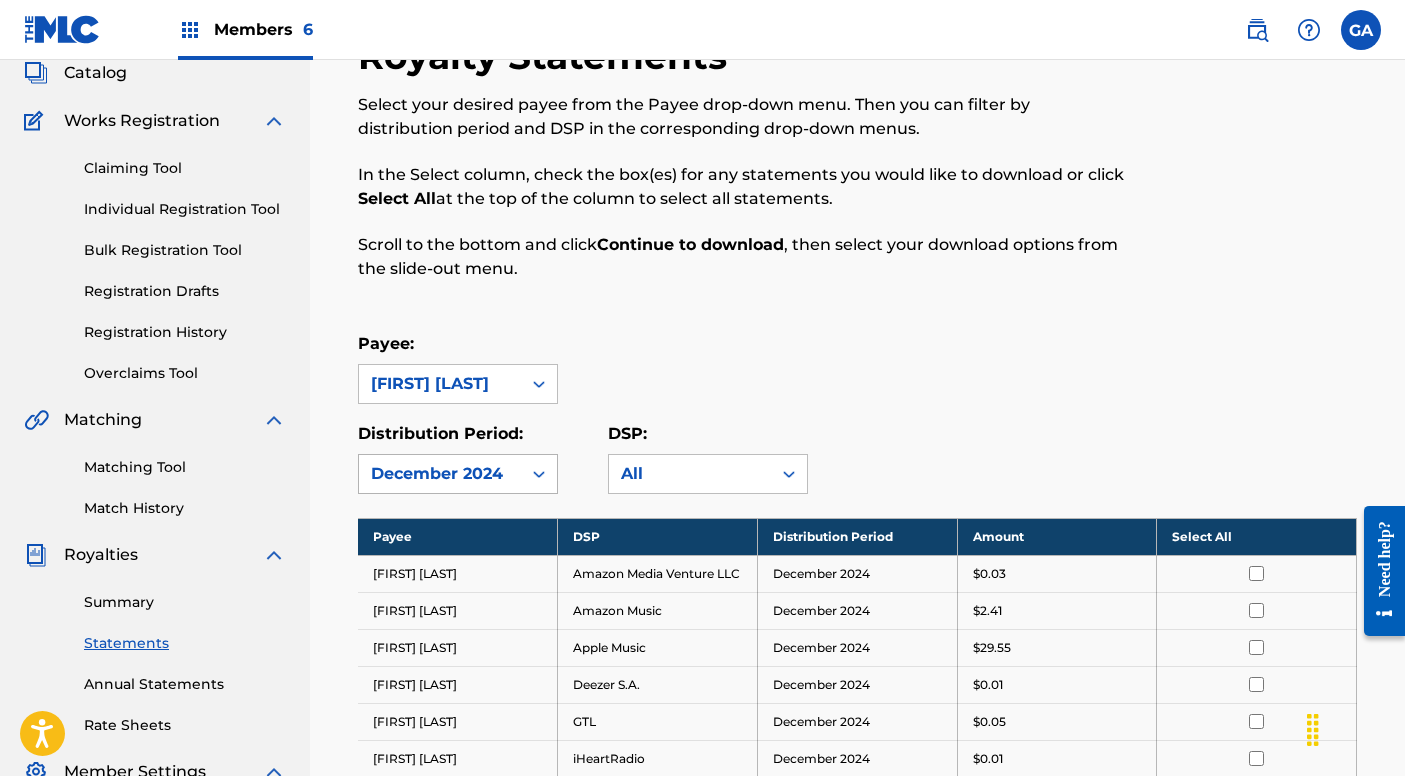 click on "December 2024" at bounding box center (458, 474) 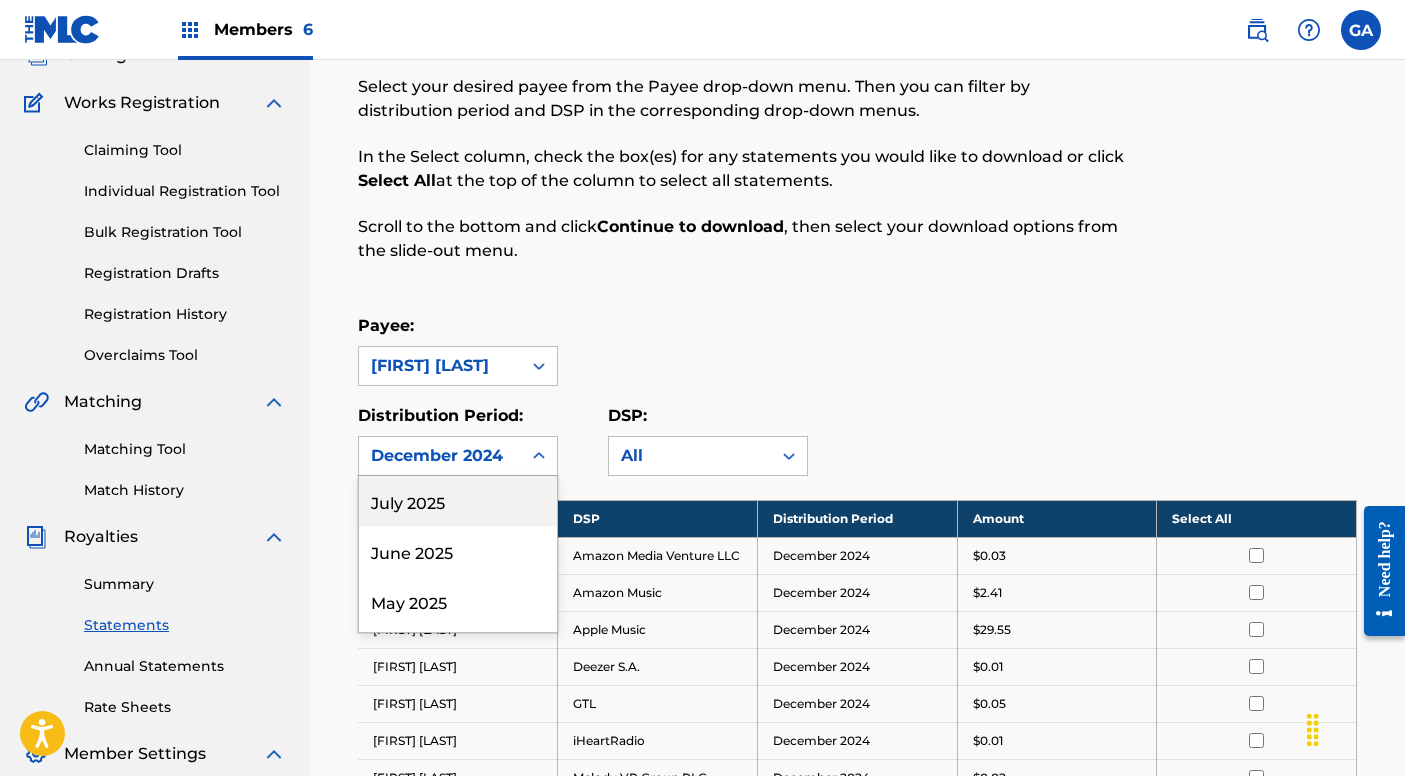 scroll, scrollTop: 145, scrollLeft: 0, axis: vertical 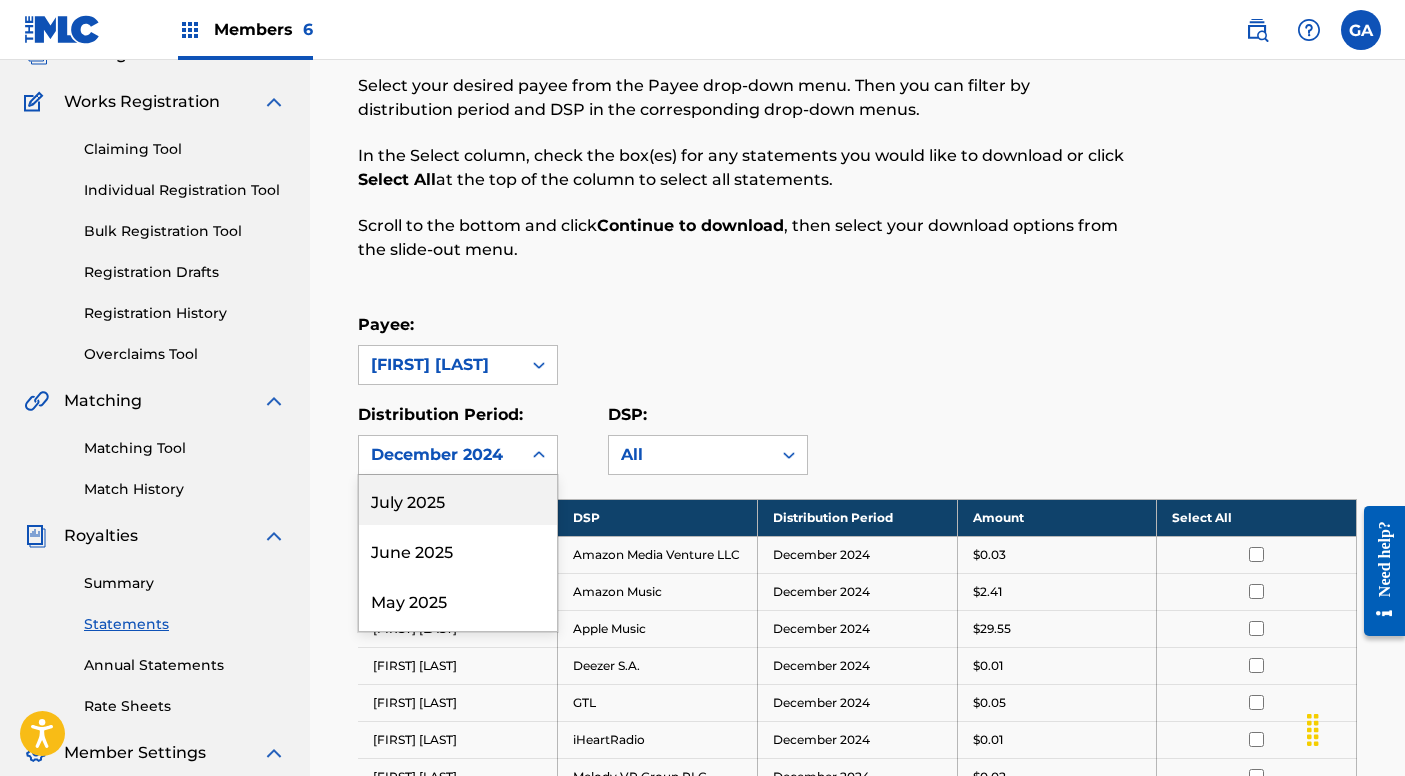 click on "July 2025" at bounding box center (458, 500) 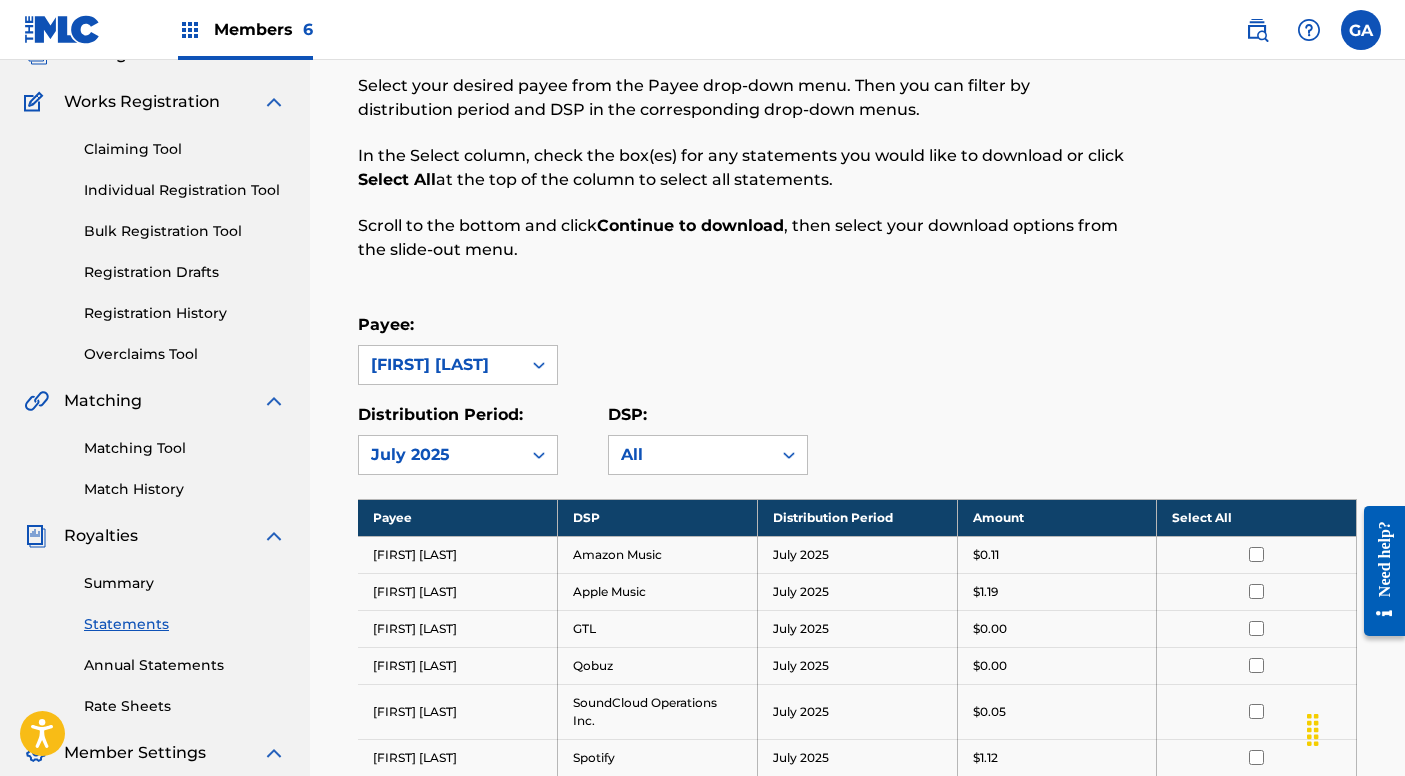 click on "Payee: Gary Agis" at bounding box center (857, 349) 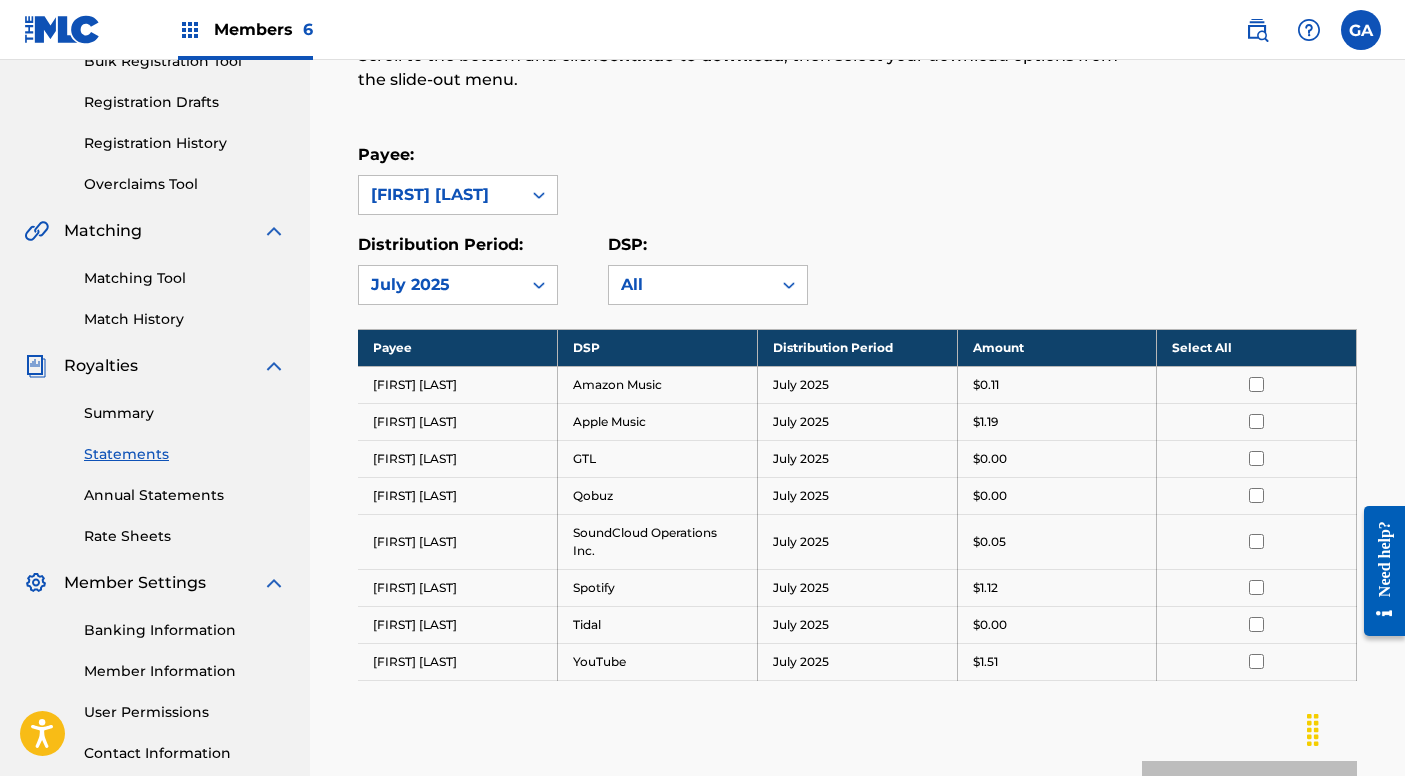 scroll, scrollTop: 313, scrollLeft: 0, axis: vertical 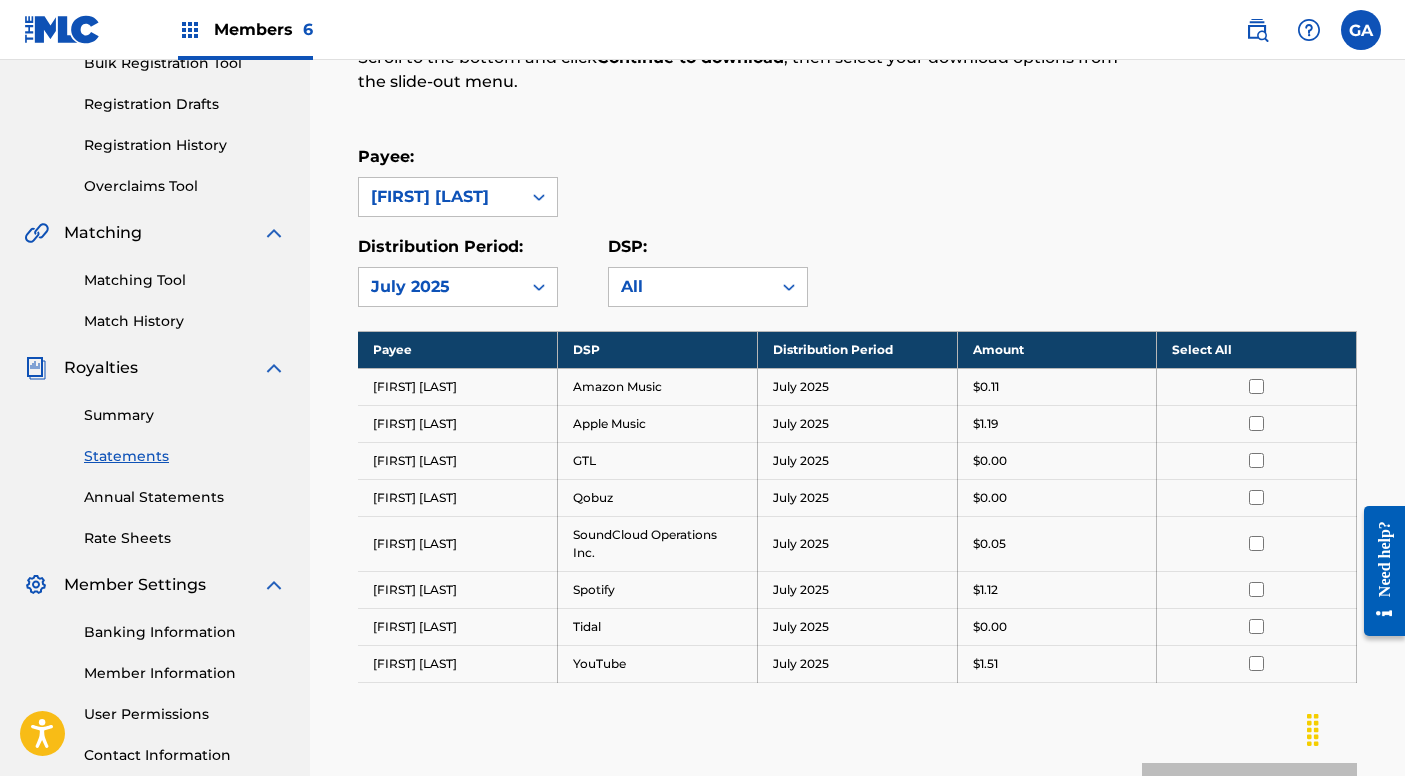 drag, startPoint x: 1079, startPoint y: 310, endPoint x: 985, endPoint y: 326, distance: 95.35198 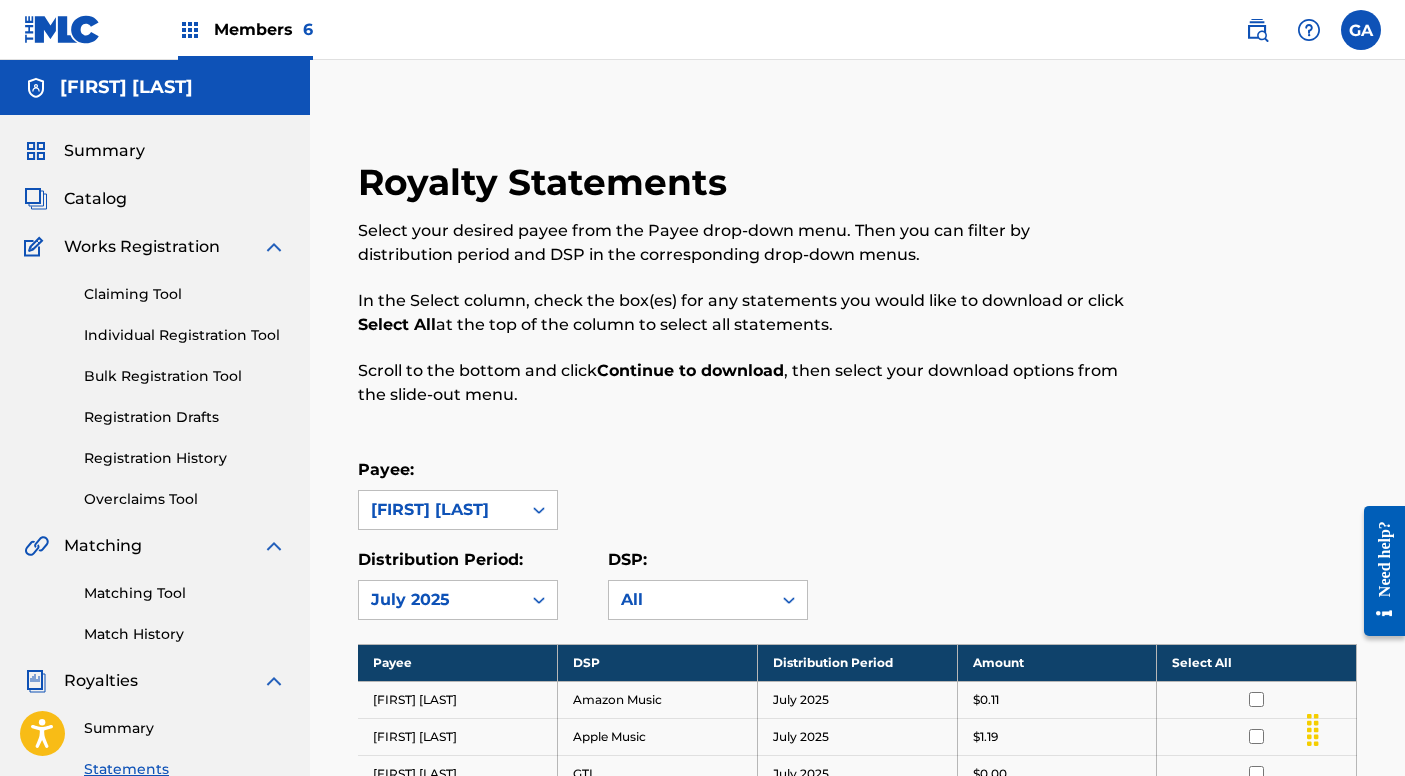 scroll, scrollTop: 0, scrollLeft: 0, axis: both 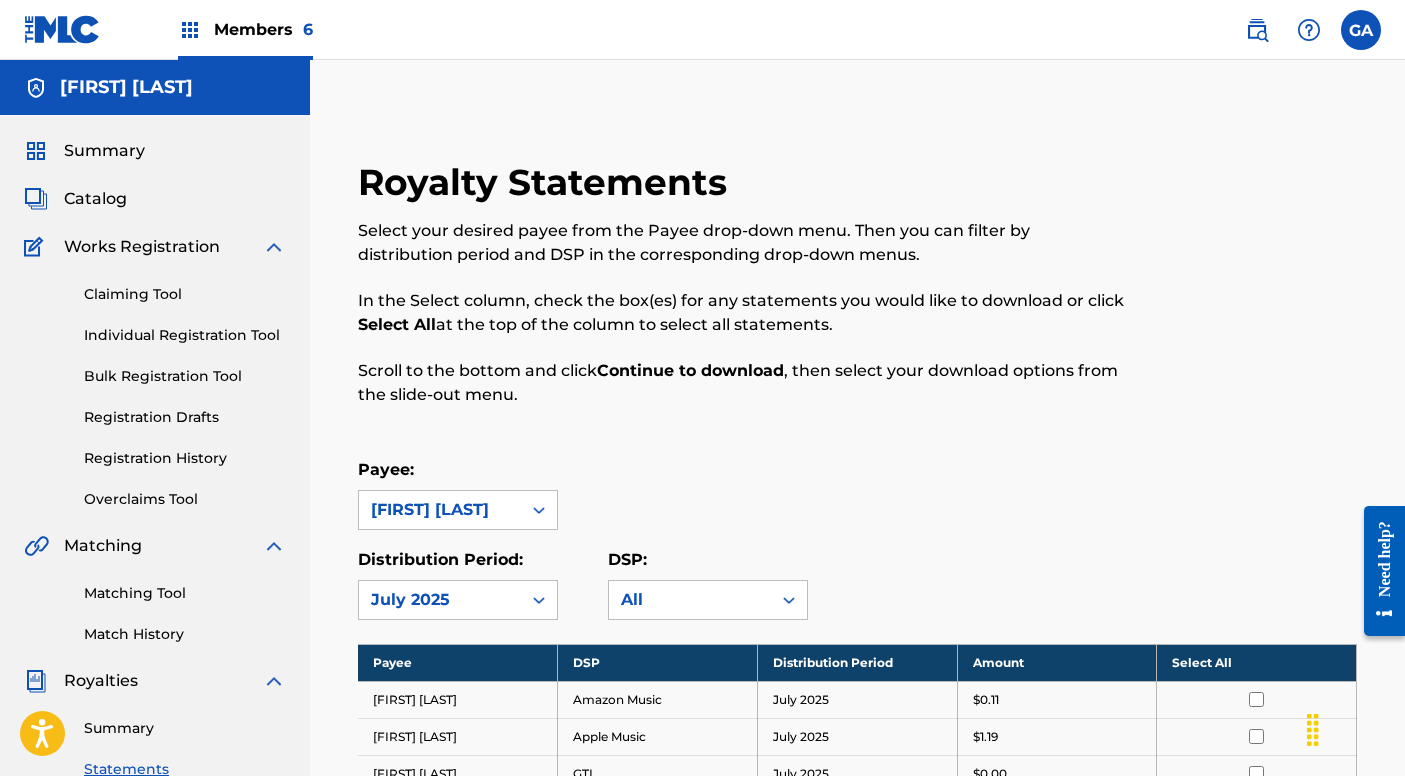 click on "Members    6" at bounding box center (263, 29) 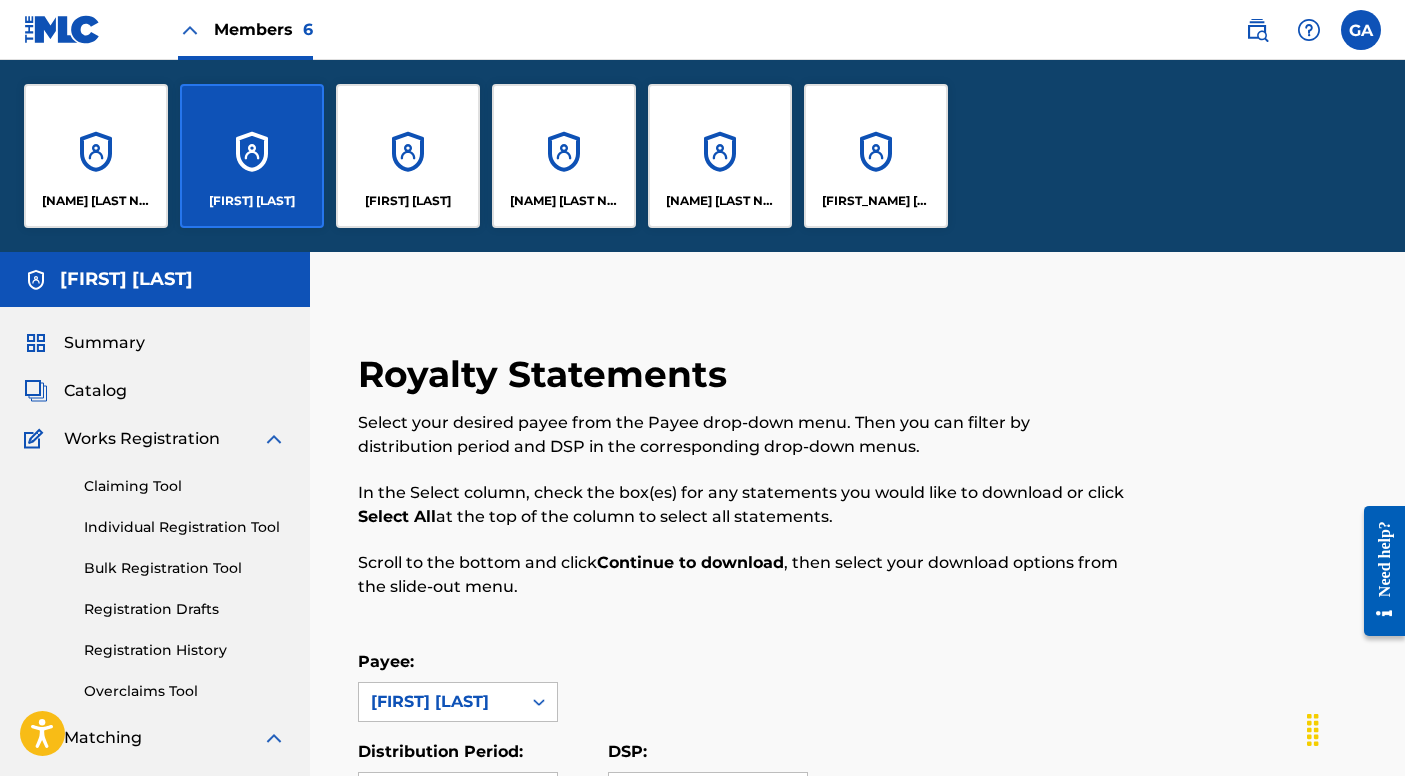 click on "[FIRST] [LAST]" at bounding box center (720, 156) 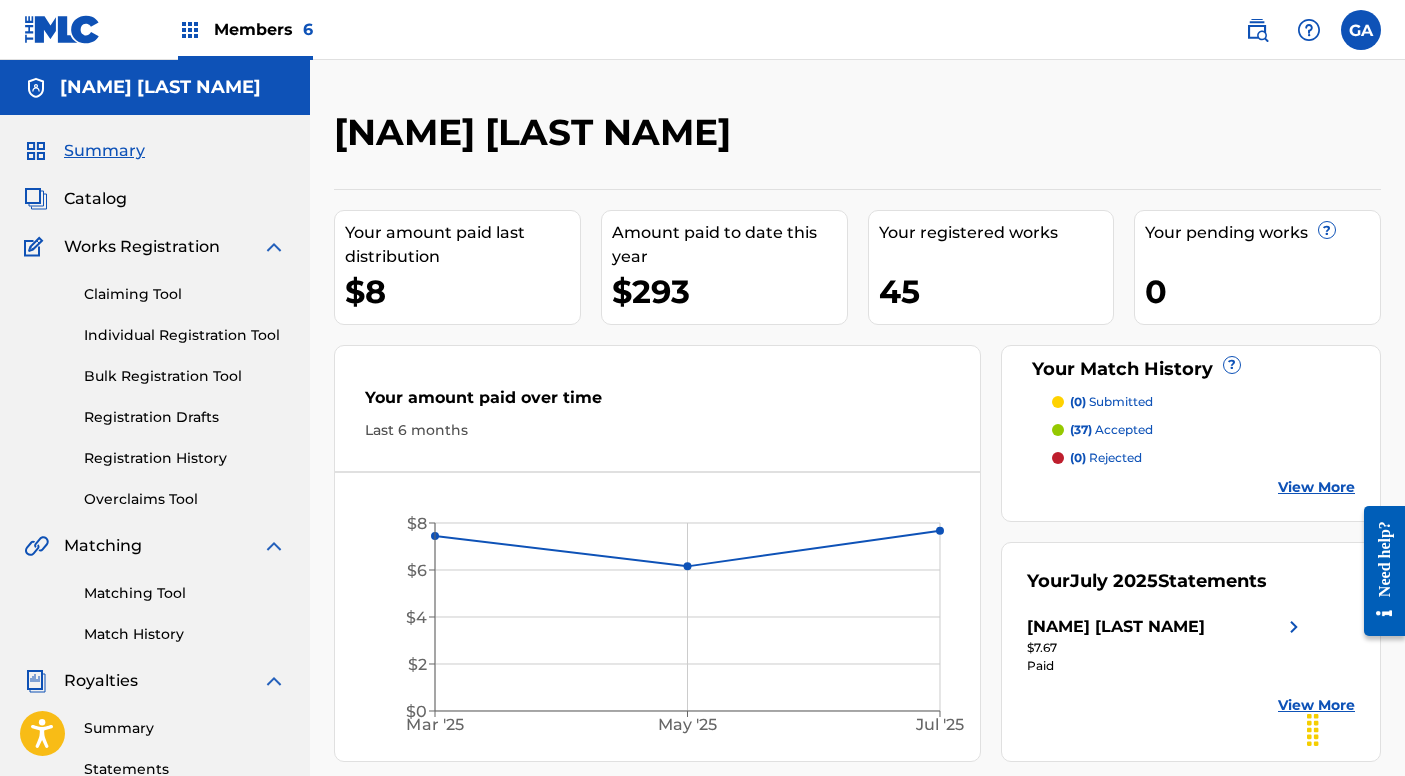 drag, startPoint x: 593, startPoint y: 327, endPoint x: 481, endPoint y: 316, distance: 112.53888 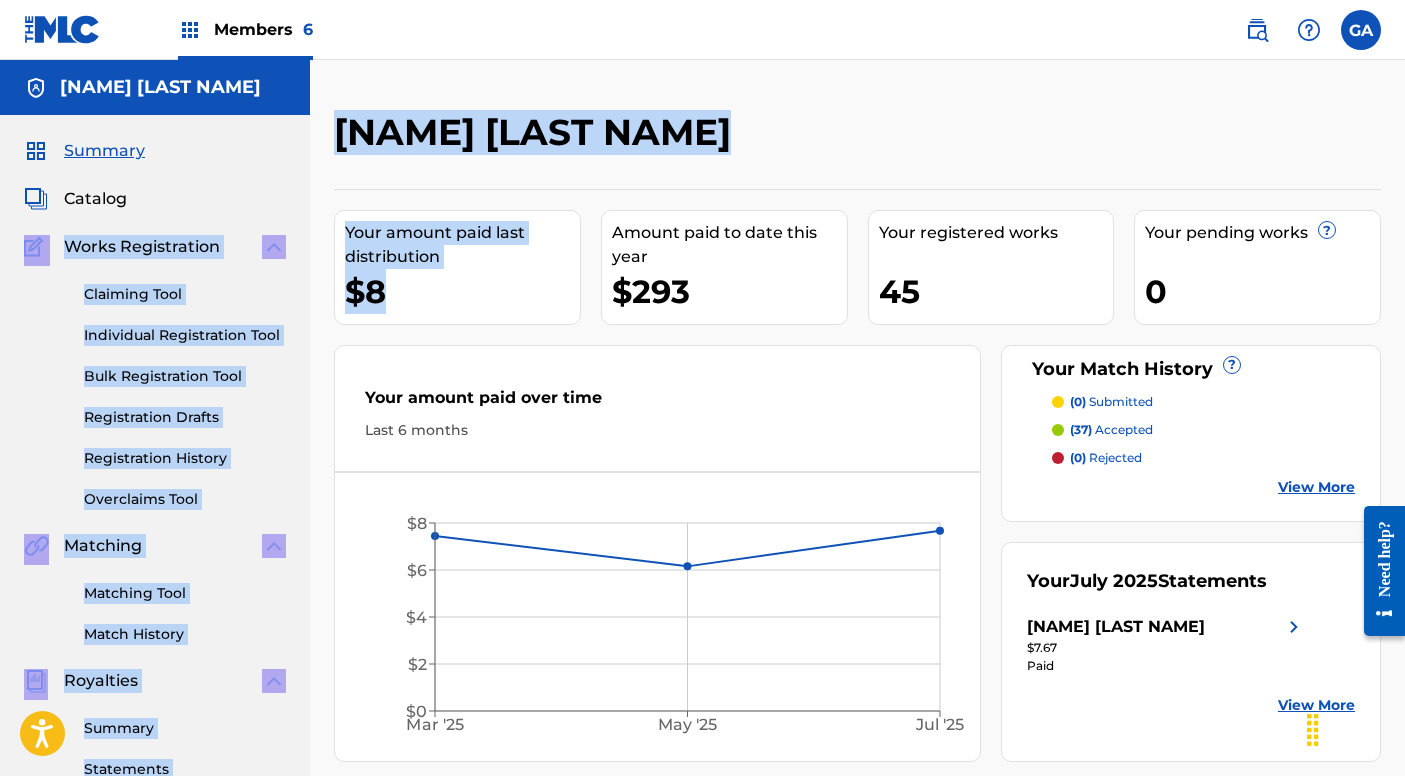 drag, startPoint x: 481, startPoint y: 316, endPoint x: 180, endPoint y: 178, distance: 331.12686 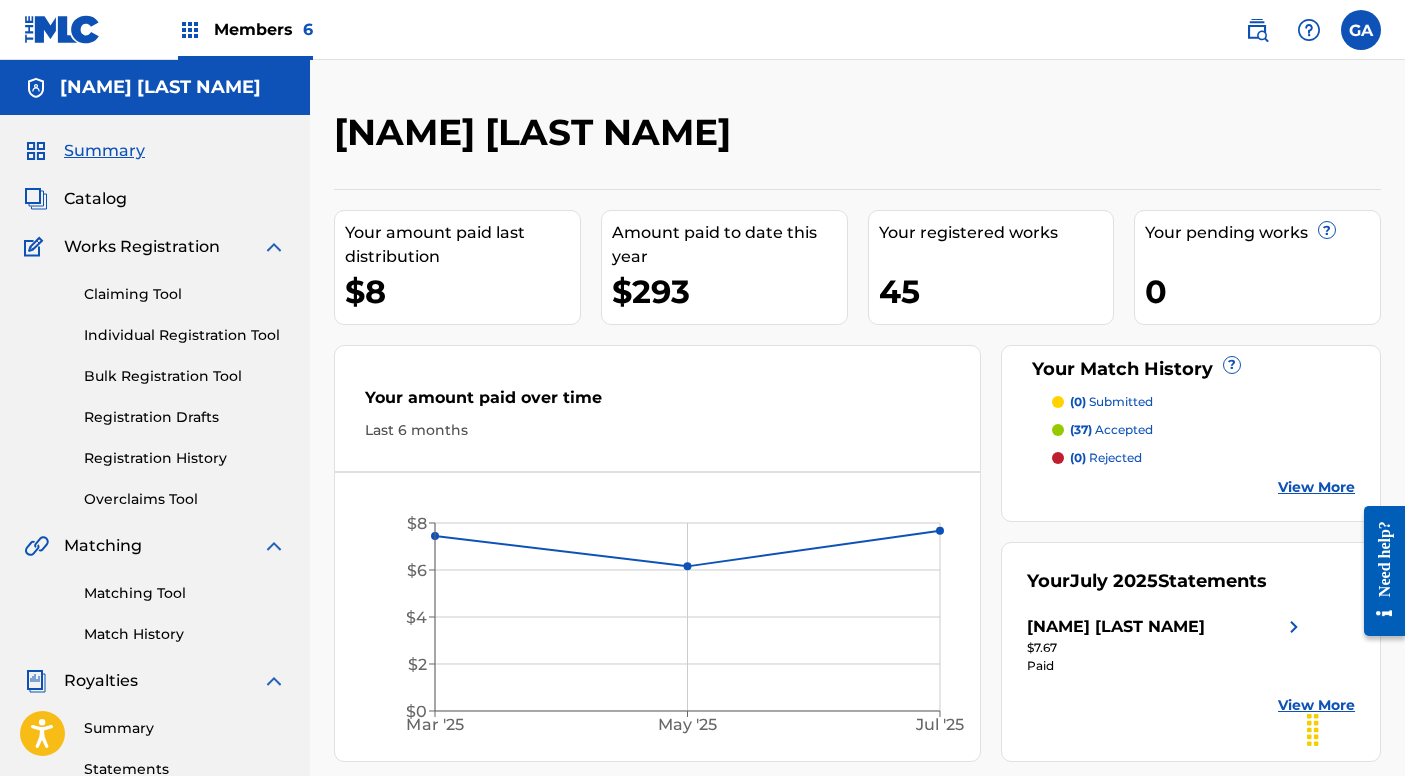 click on "Members    6" at bounding box center [245, 29] 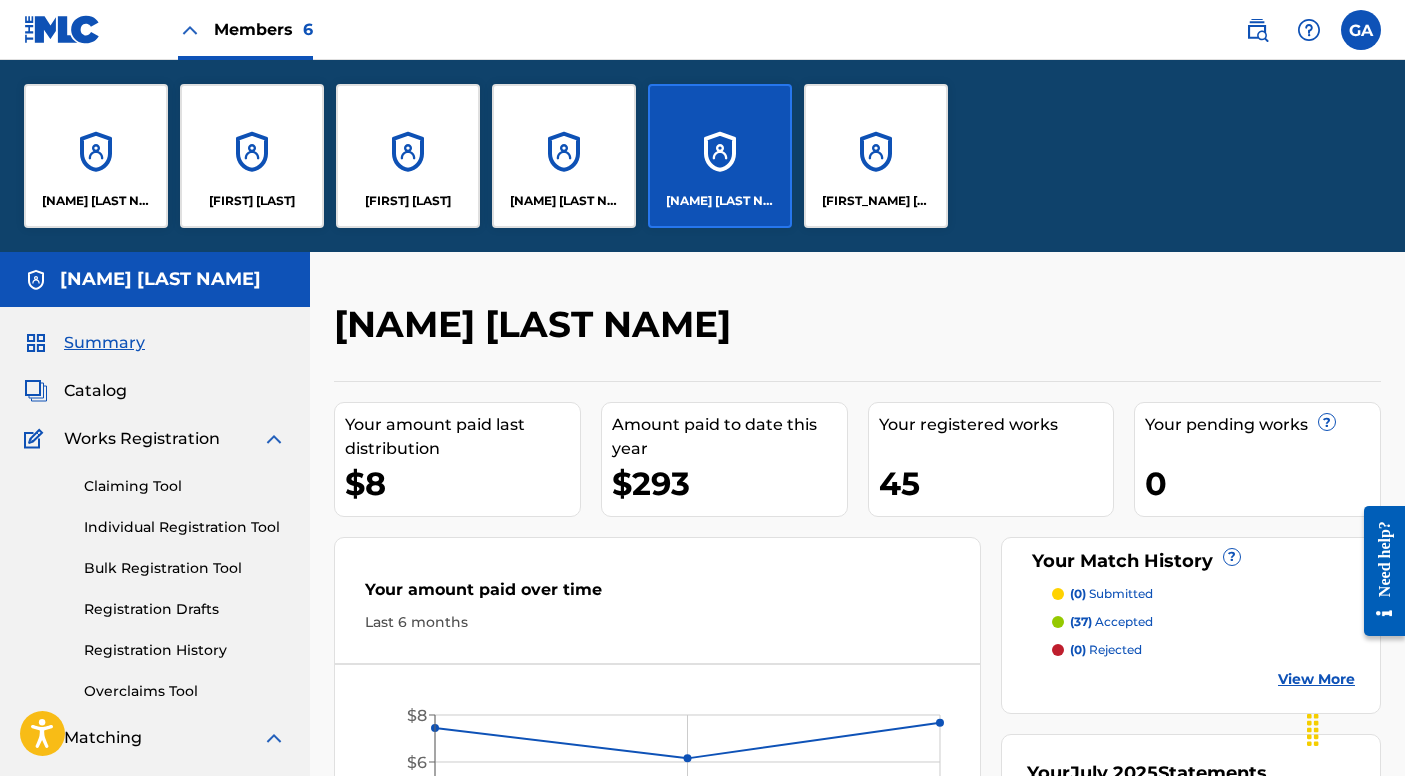 click on "[FIRST] [LAST]" at bounding box center [252, 156] 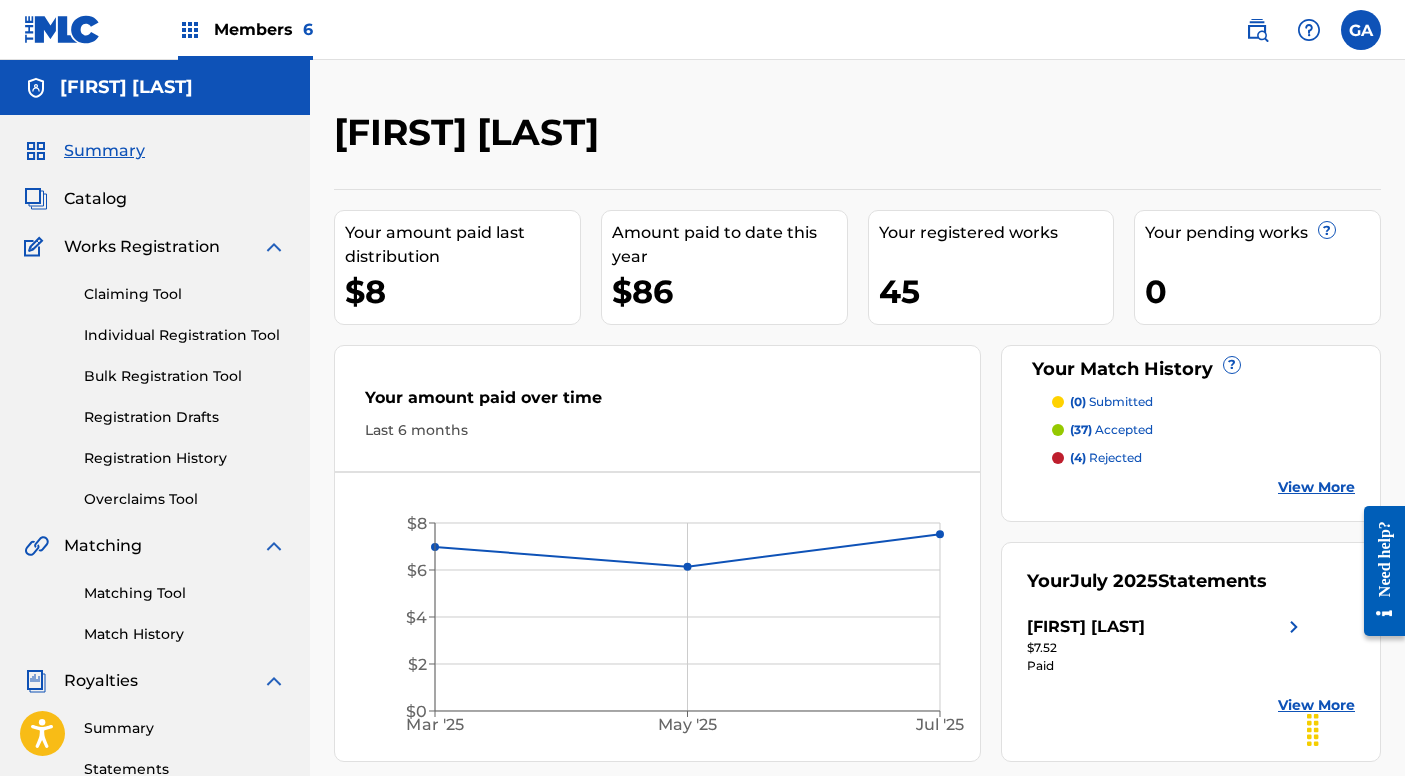 click on "Catalog" at bounding box center (95, 199) 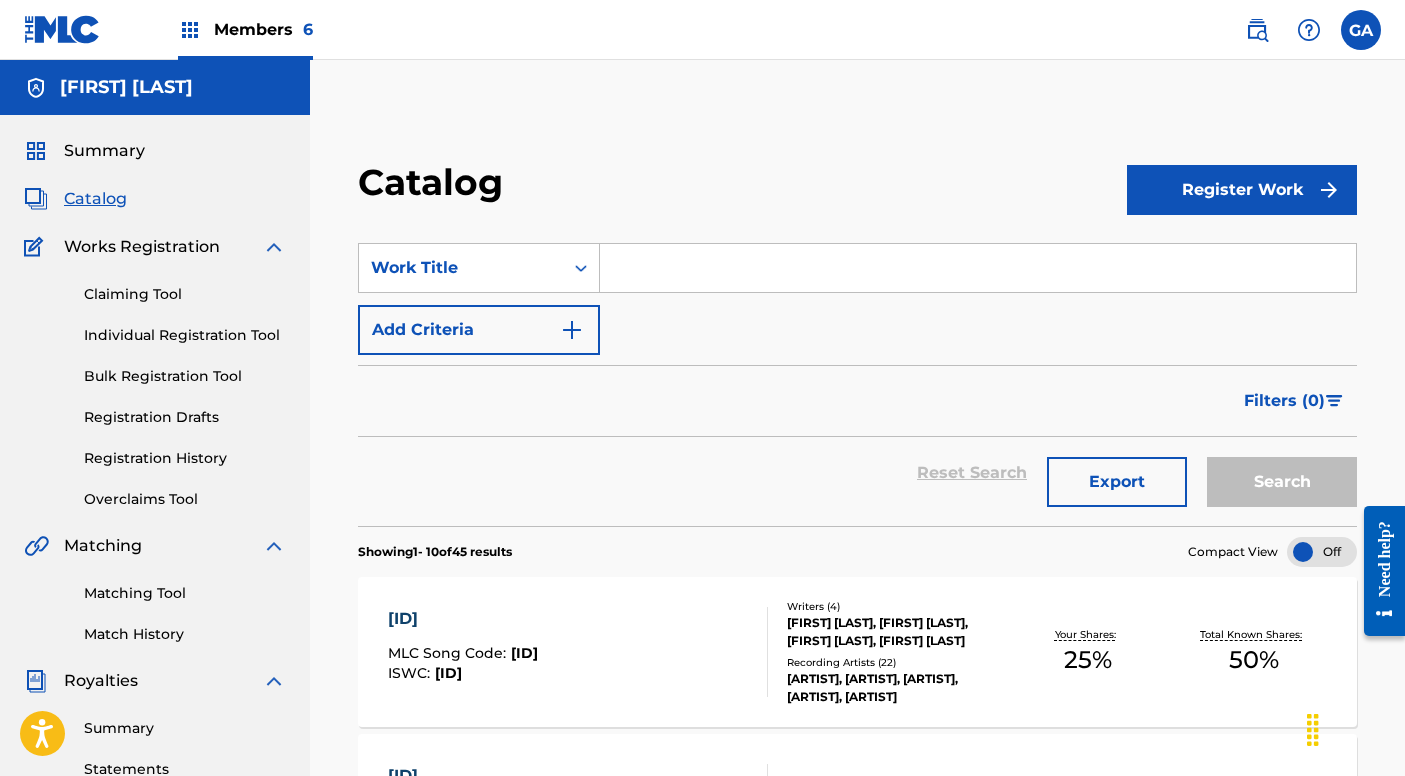 click at bounding box center [978, 268] 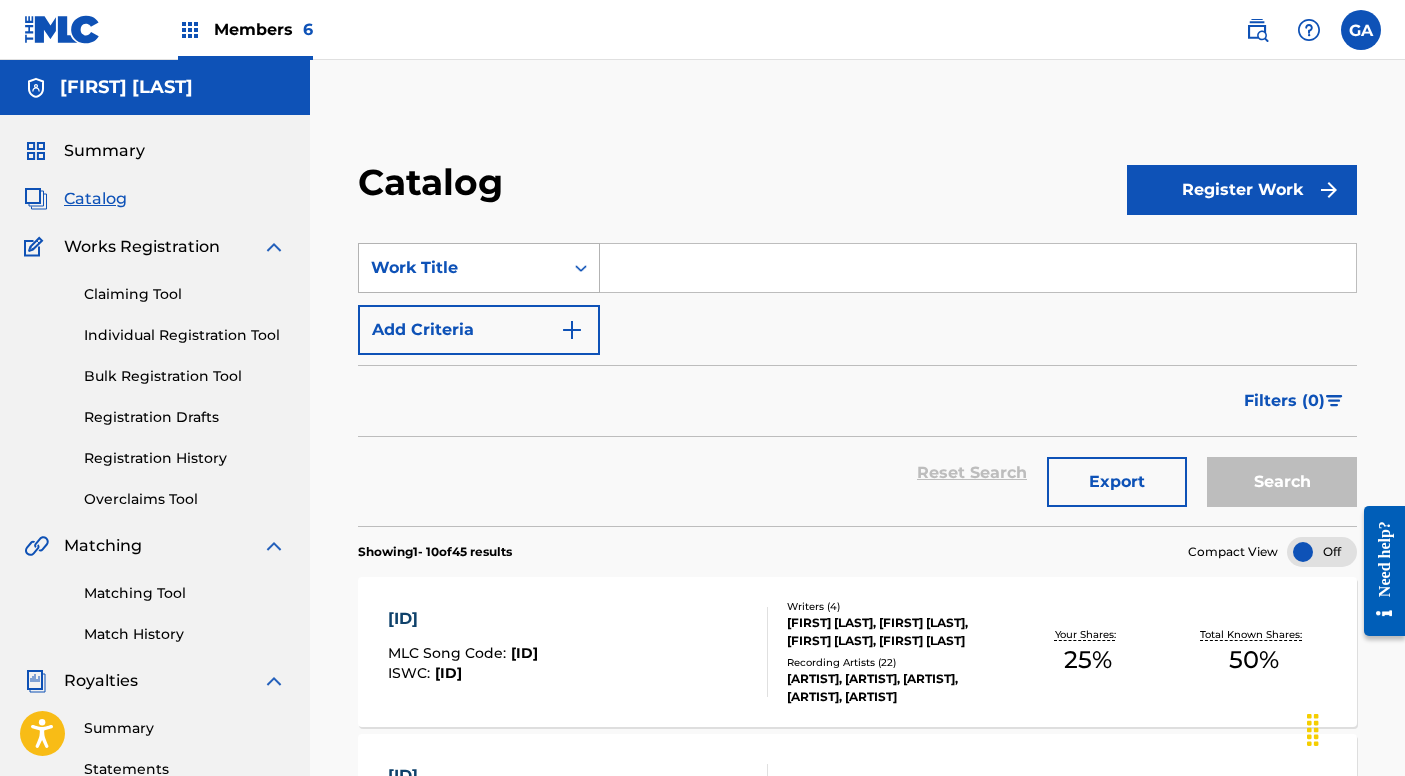 click at bounding box center [581, 268] 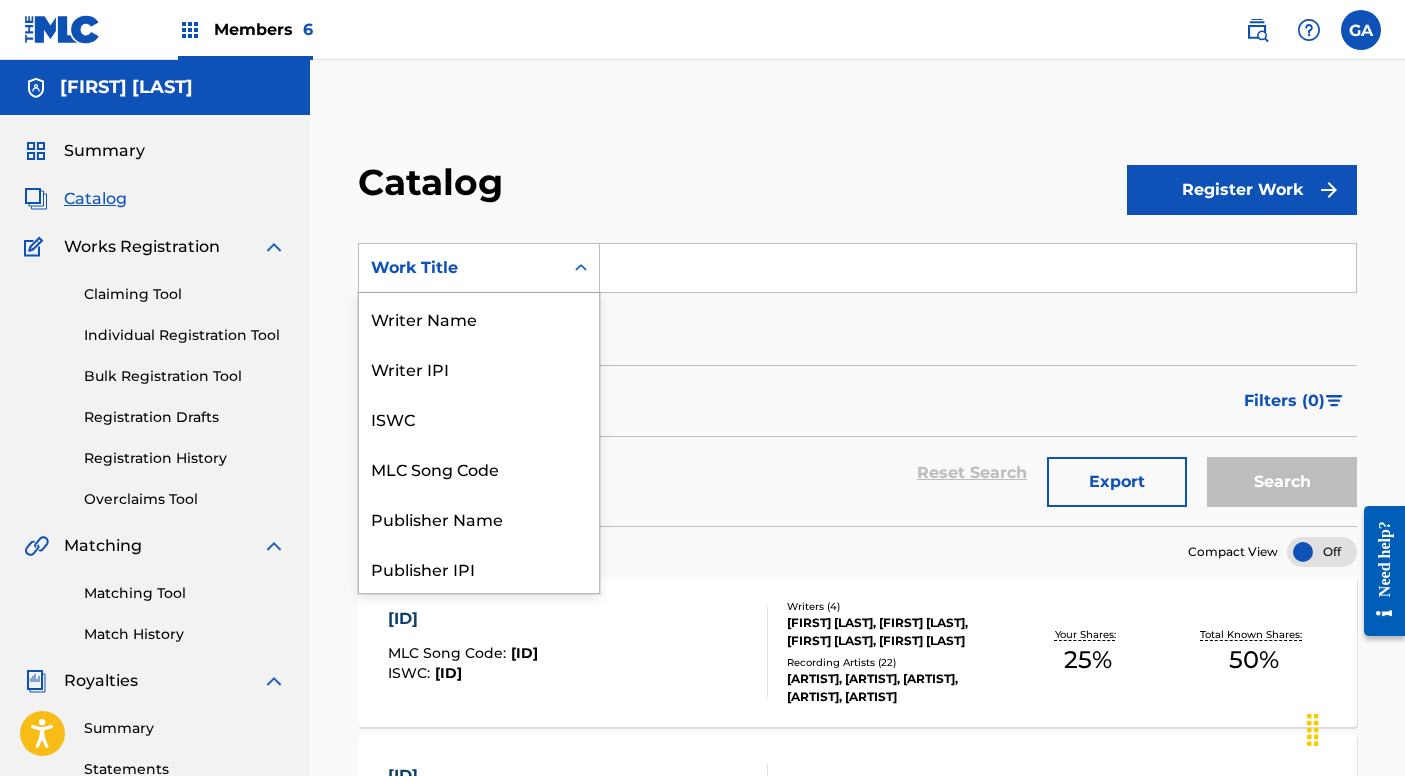 scroll, scrollTop: 300, scrollLeft: 0, axis: vertical 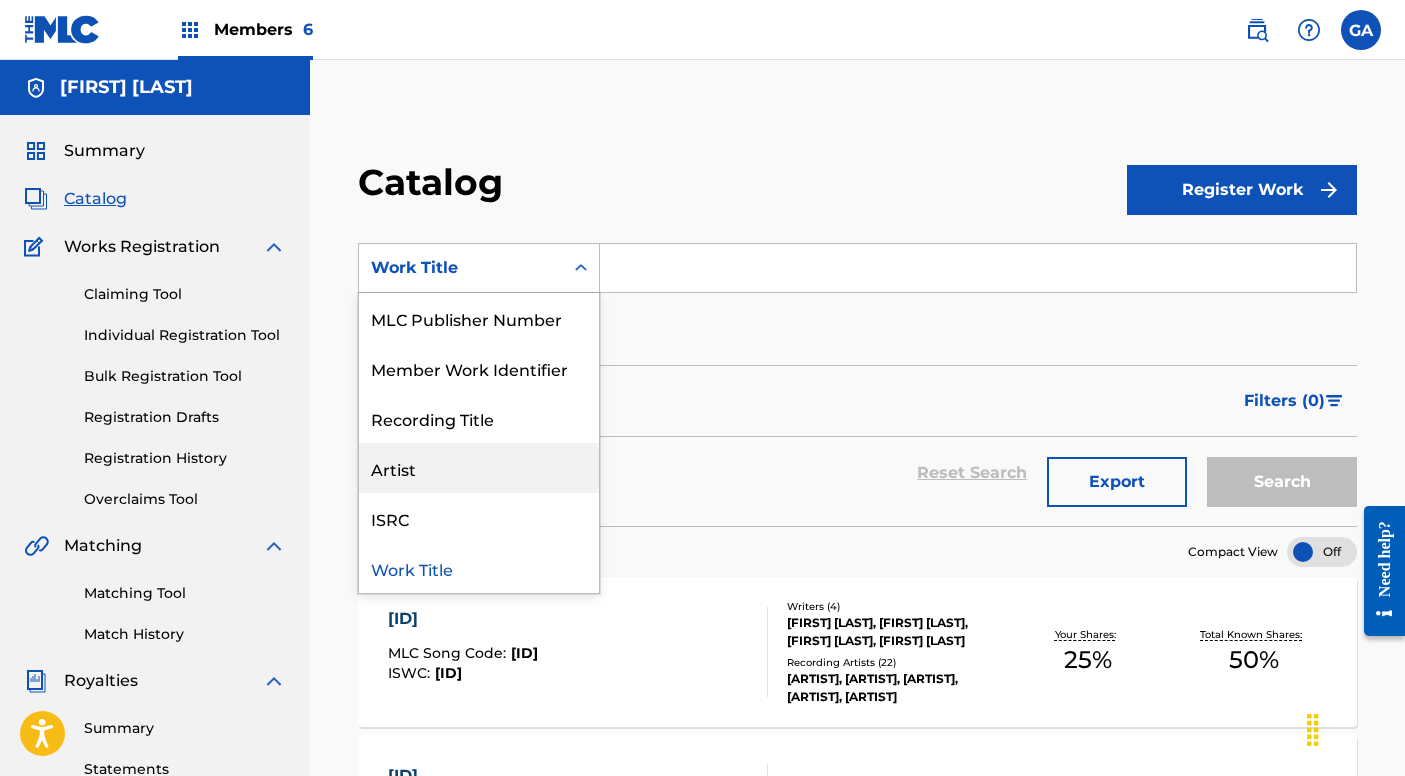 click on "Artist" at bounding box center (479, 468) 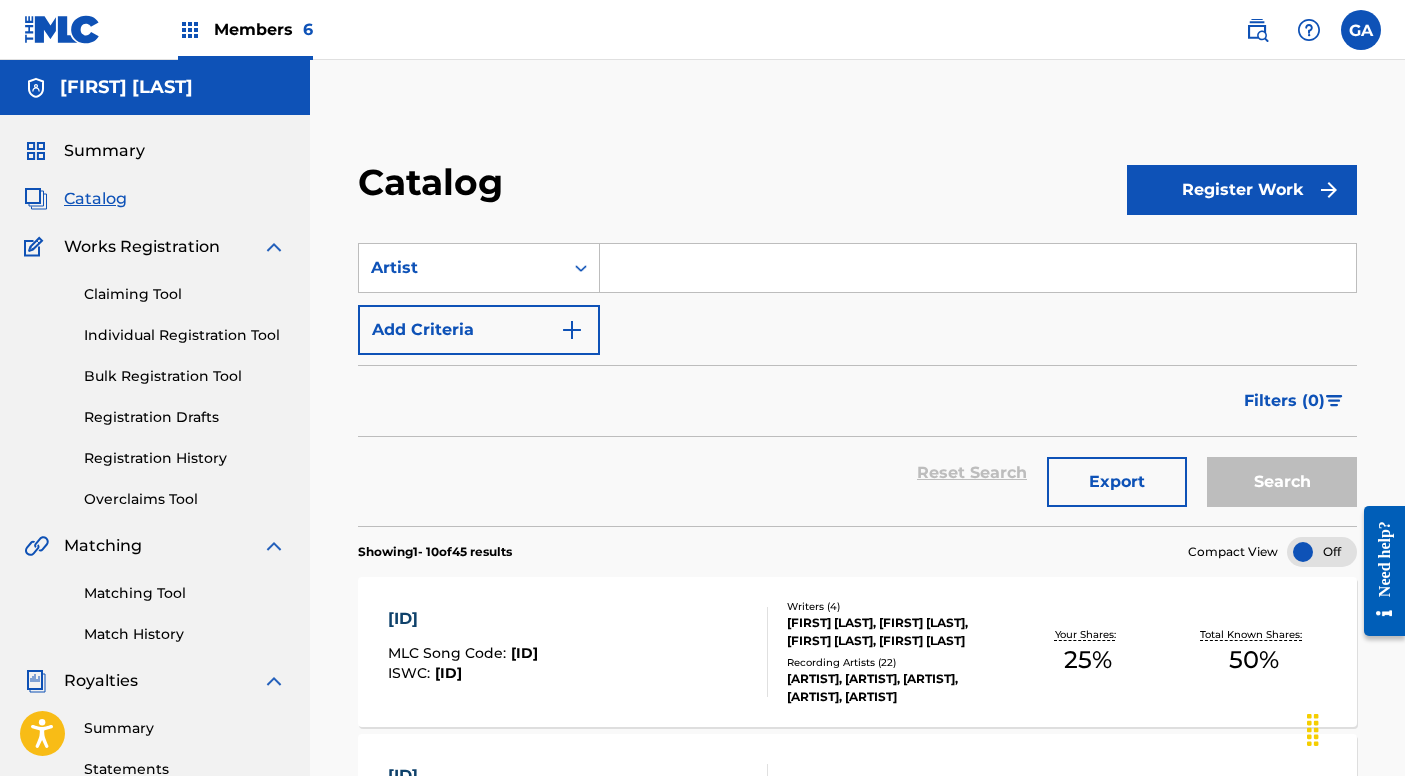 click at bounding box center (978, 268) 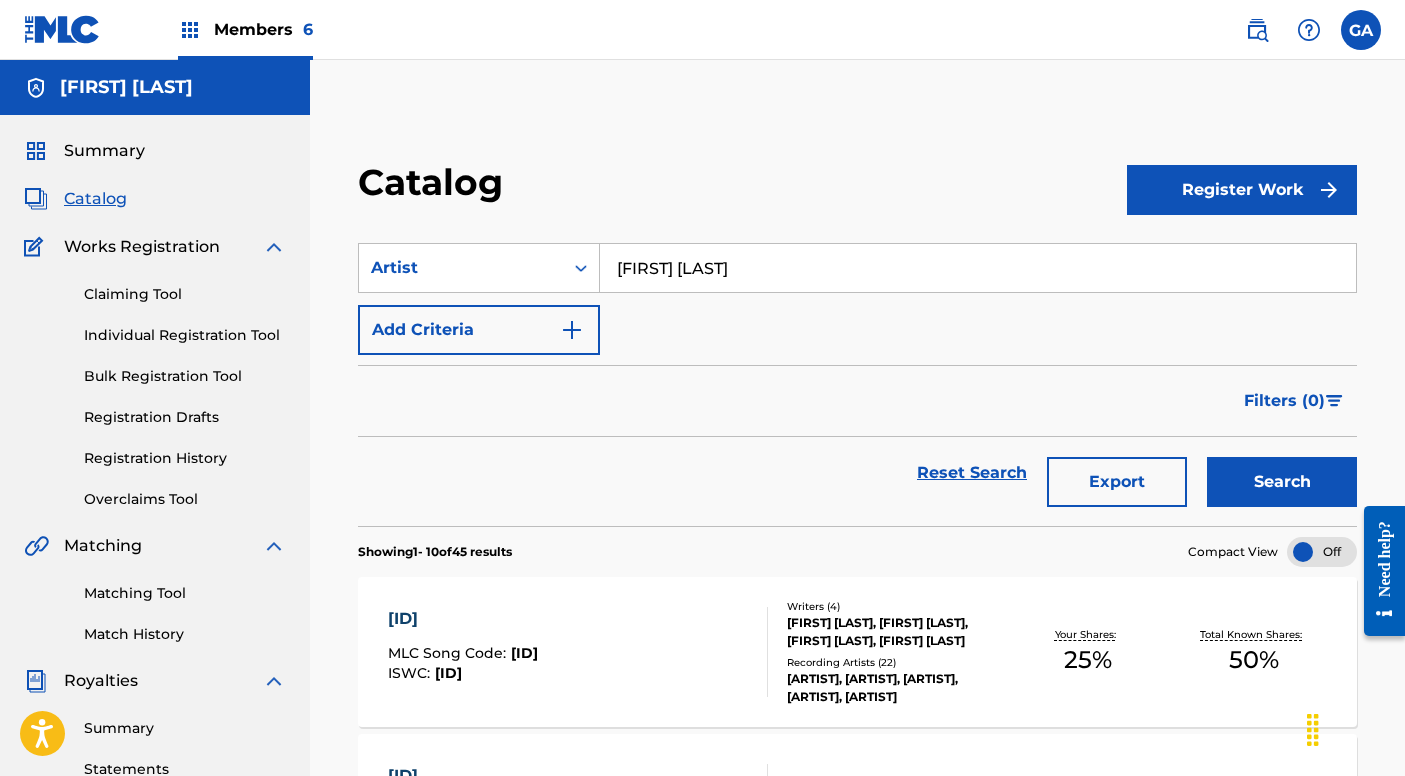 type on "Angelo diablo" 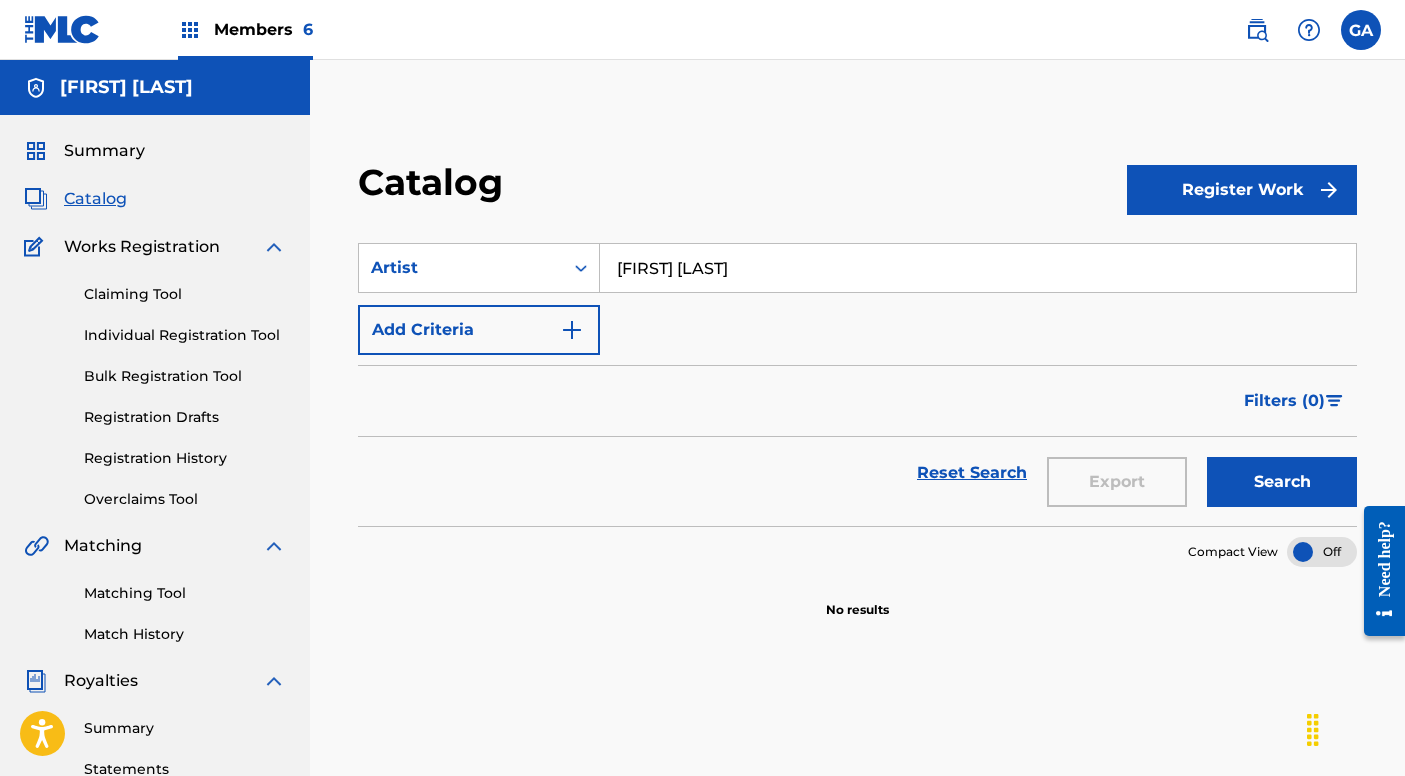 click on "Register Work" at bounding box center (1242, 190) 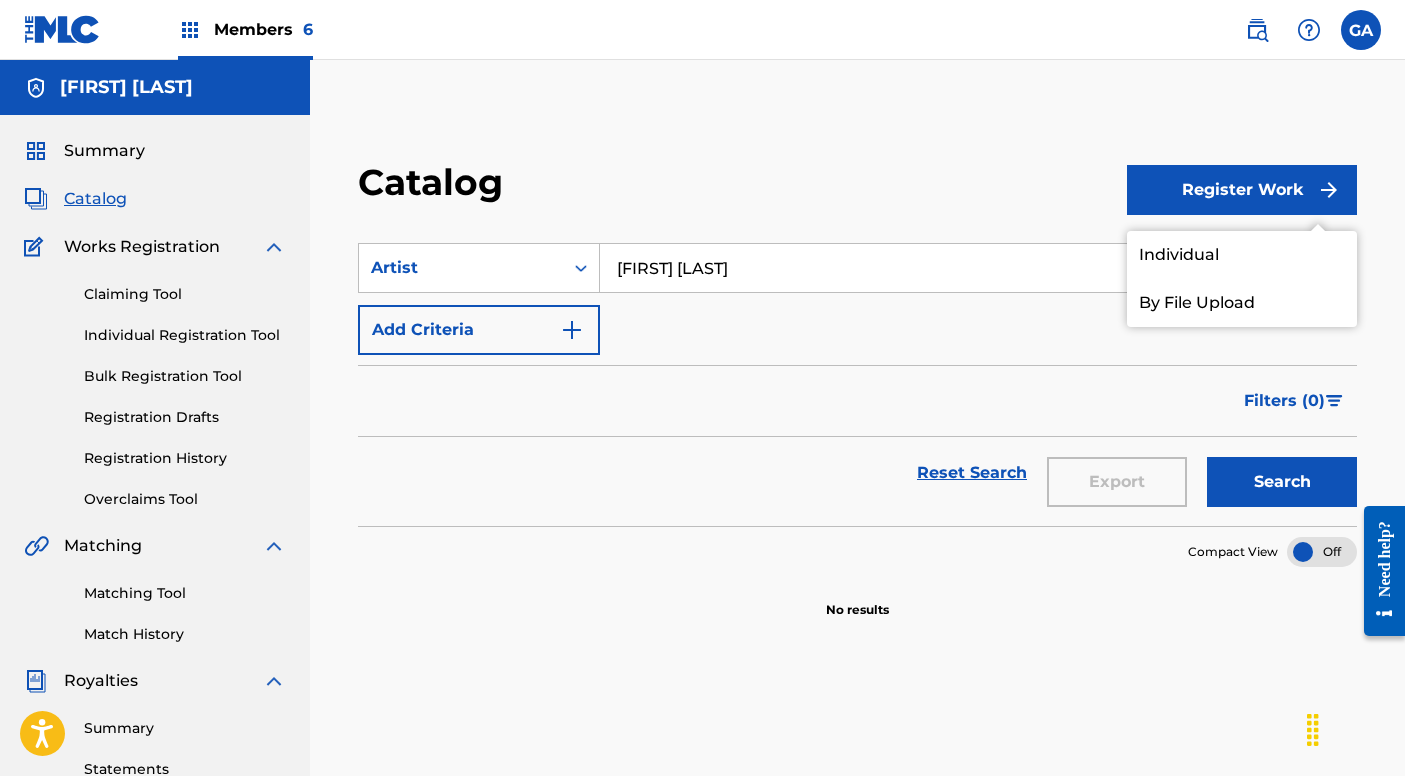 click on "Individual" at bounding box center (1242, 255) 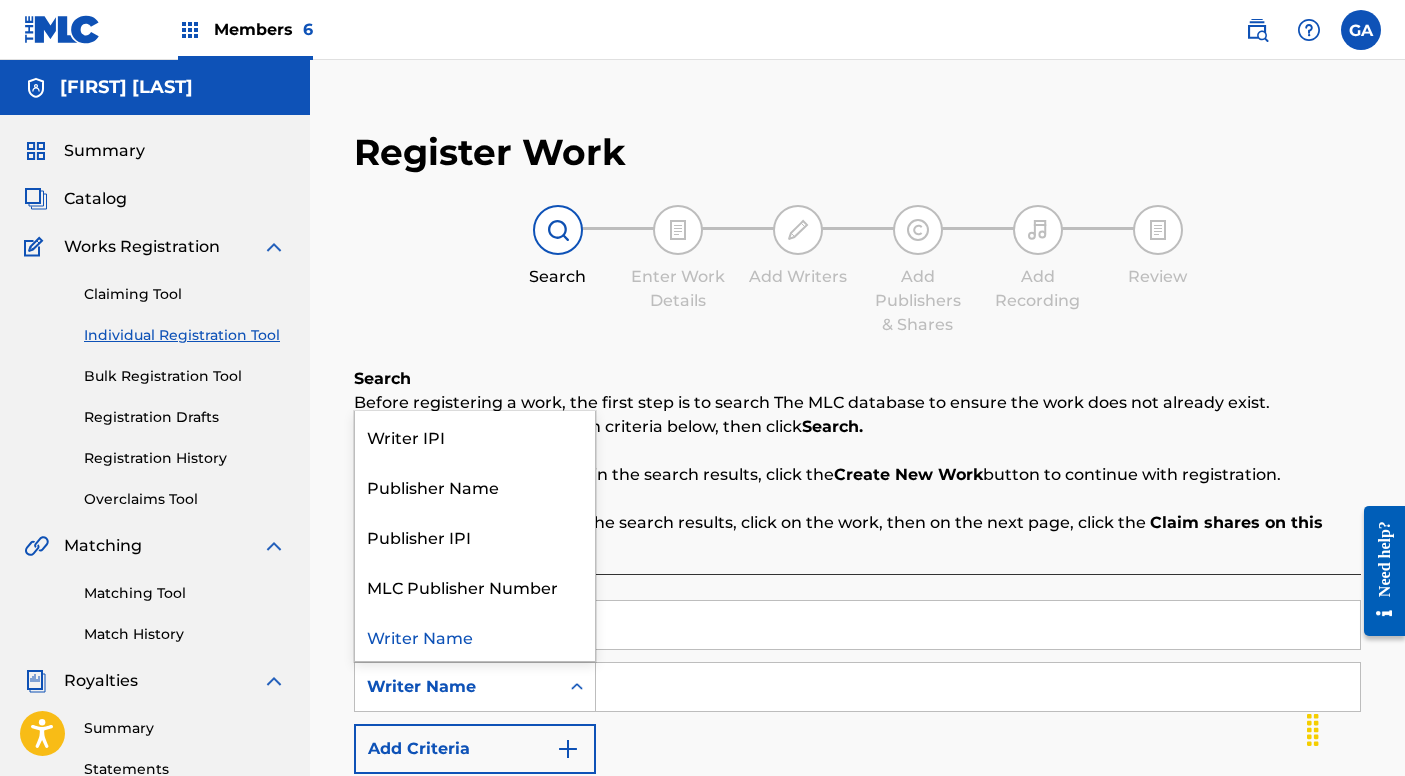 click on "Writer Name" at bounding box center [457, 687] 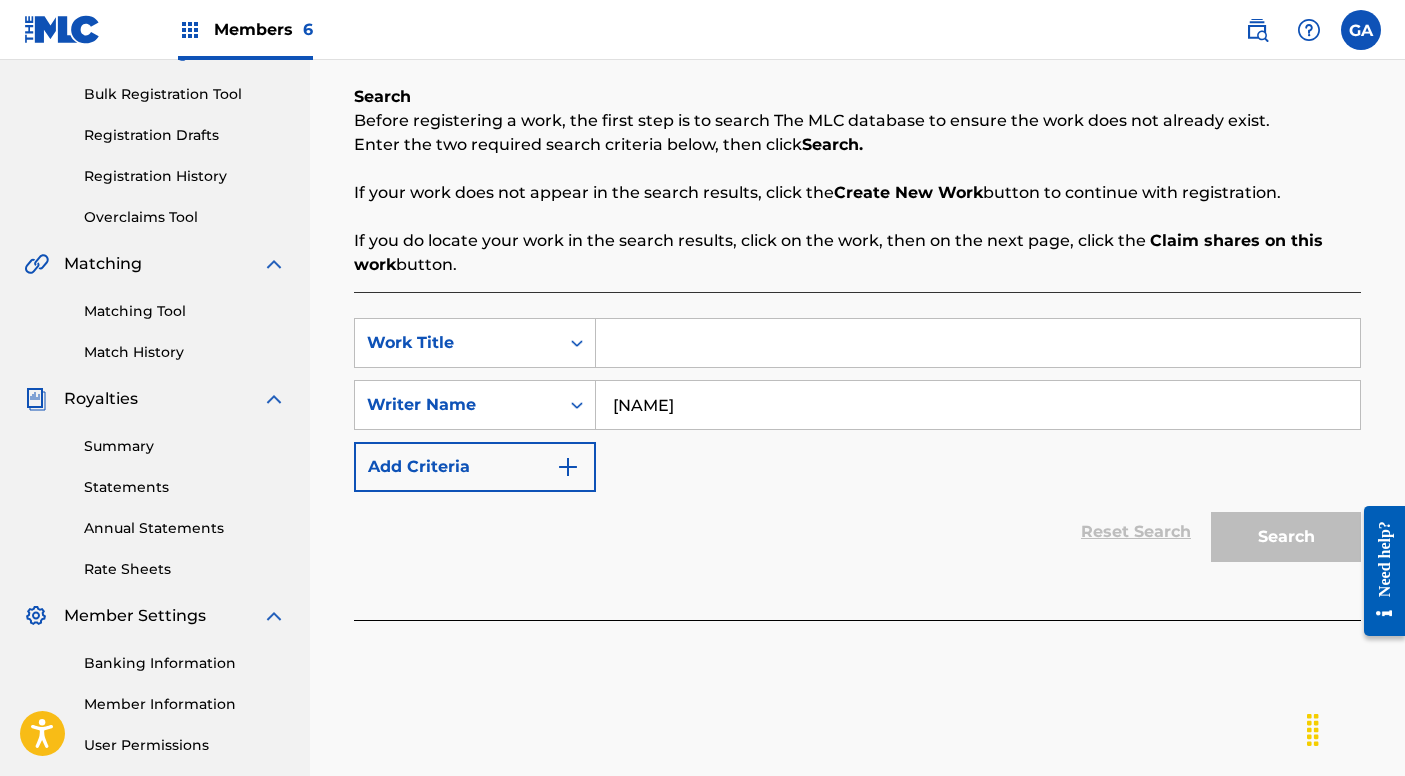scroll, scrollTop: 290, scrollLeft: 0, axis: vertical 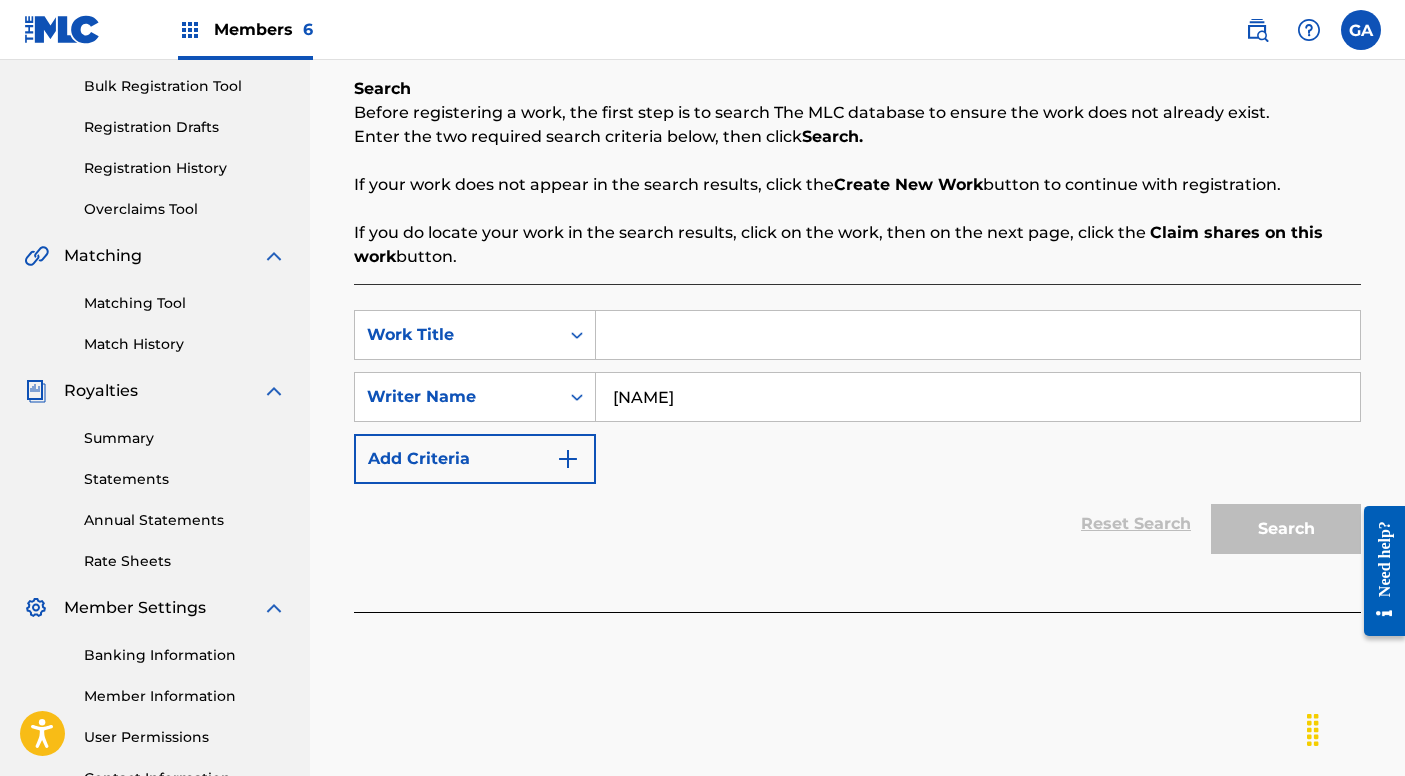 type on "nick reis" 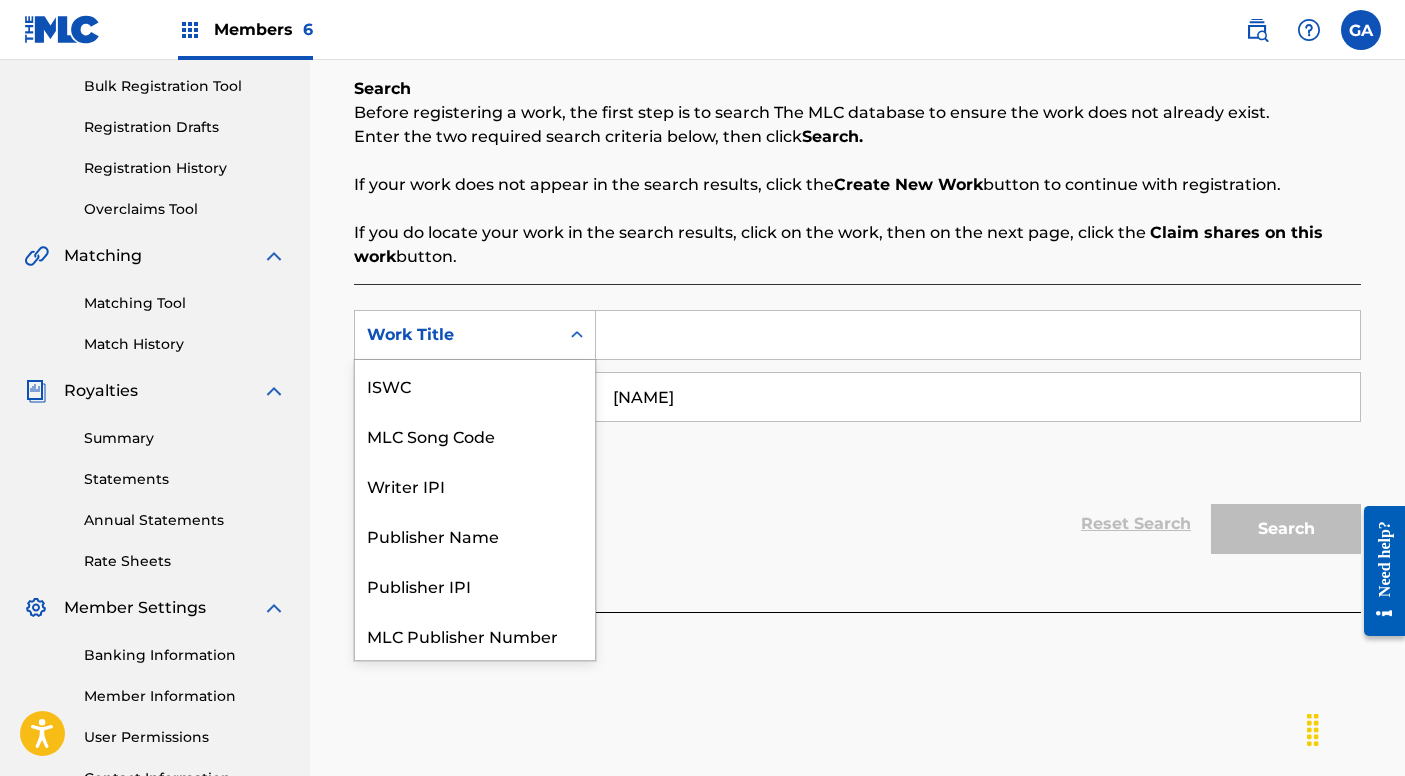 scroll, scrollTop: 50, scrollLeft: 0, axis: vertical 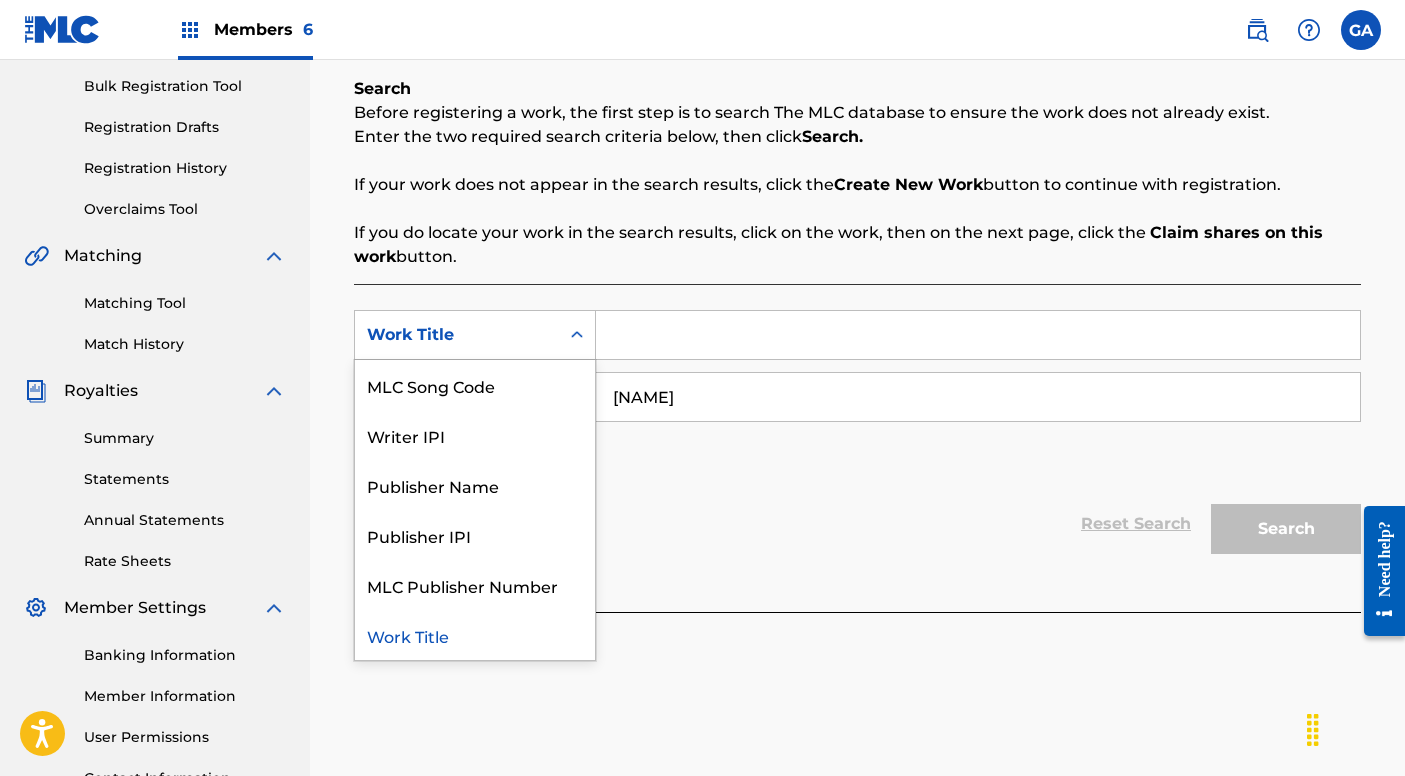 click 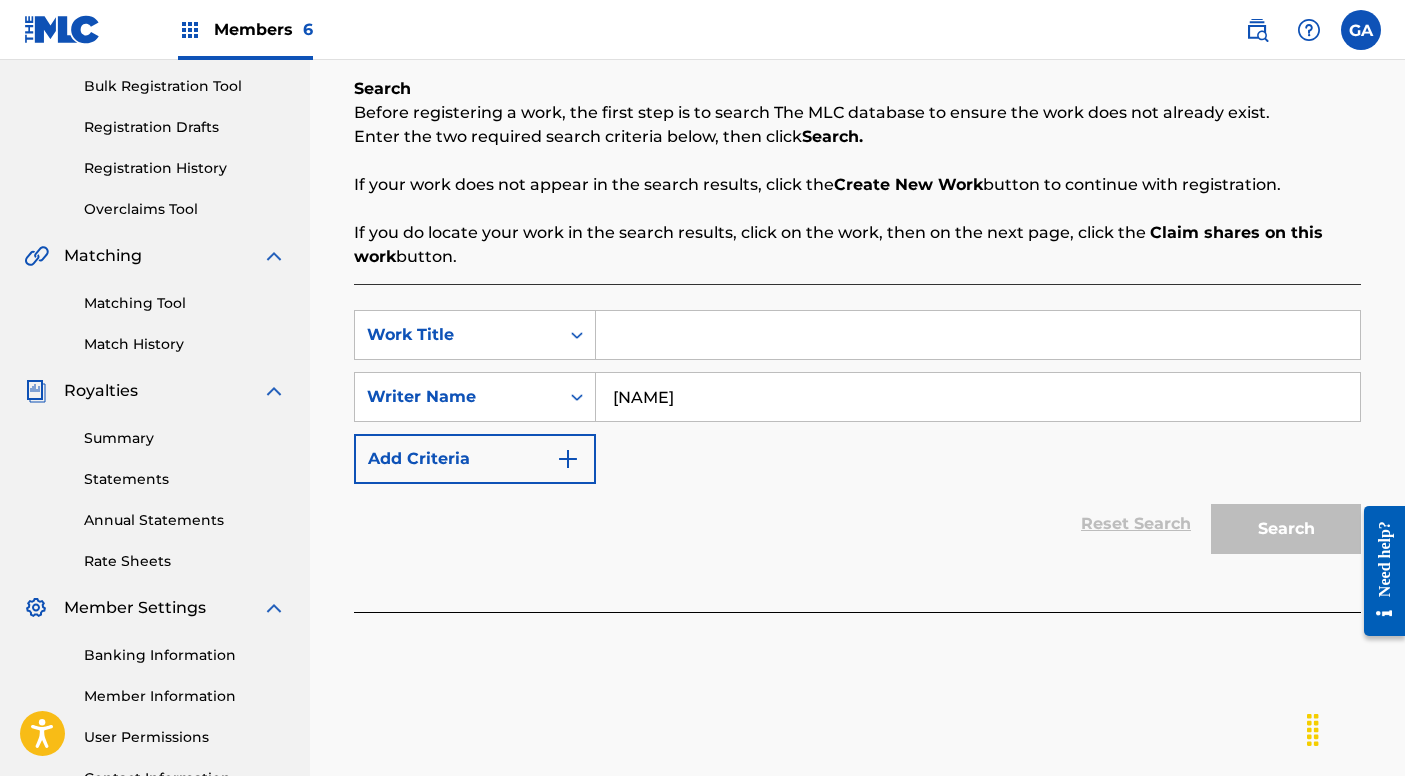 click on "Reset Search Search" at bounding box center [857, 524] 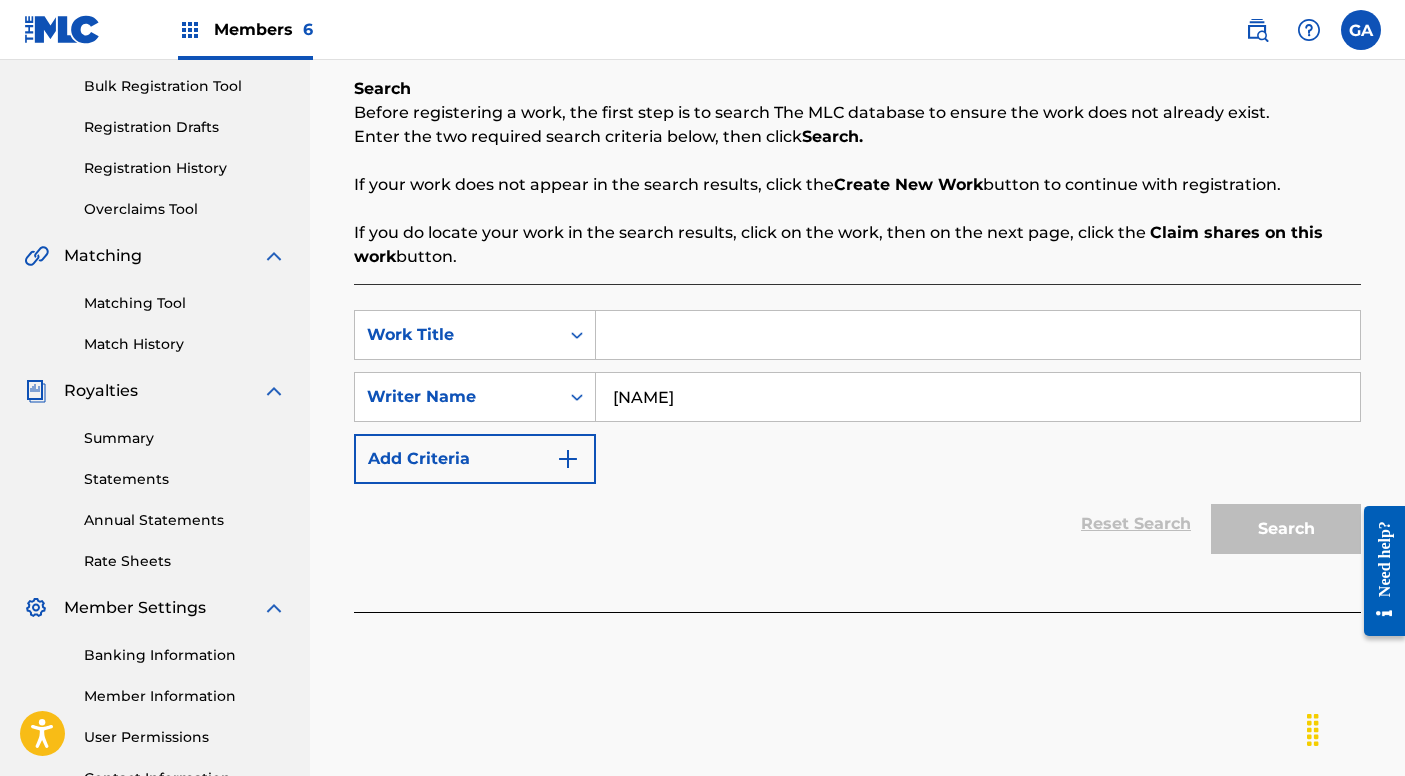 click on "nick reis" at bounding box center [978, 397] 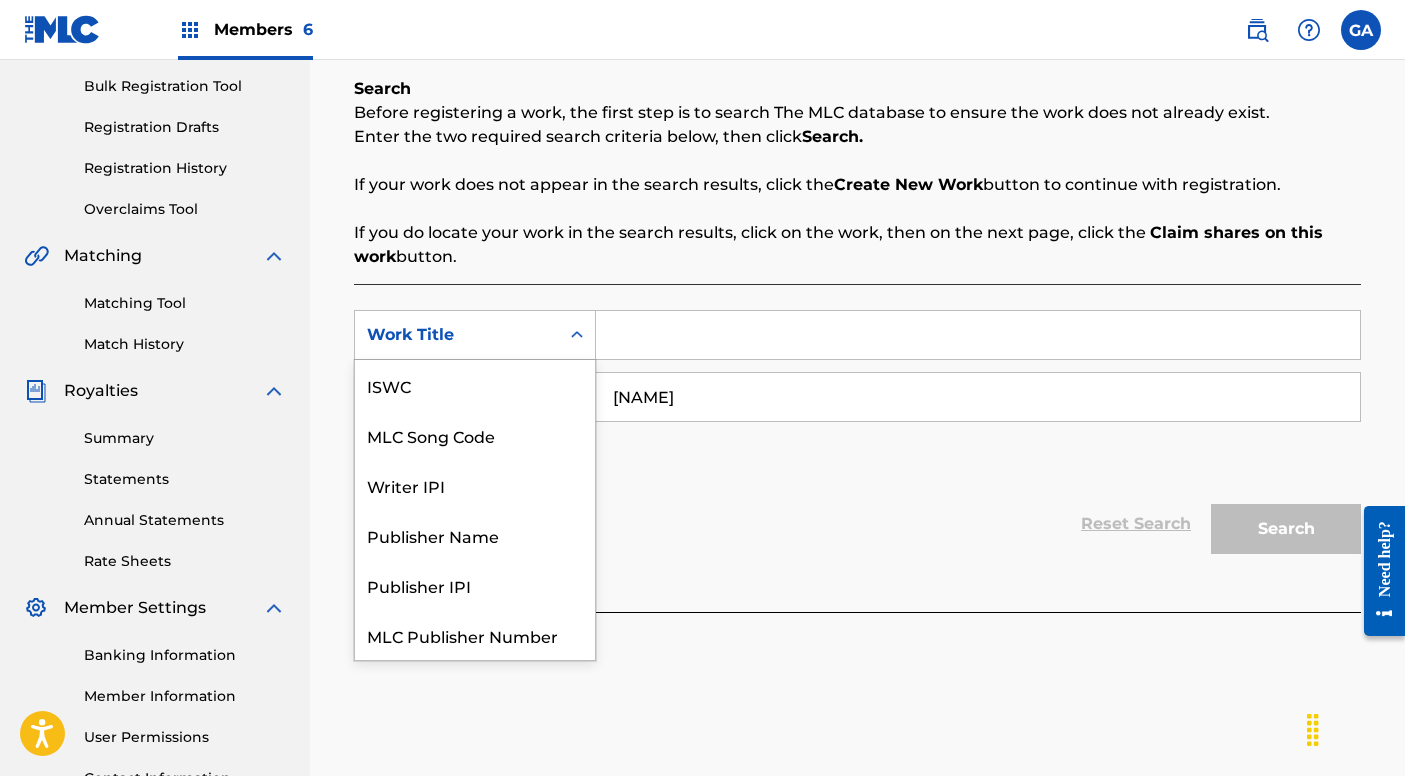 scroll, scrollTop: 50, scrollLeft: 0, axis: vertical 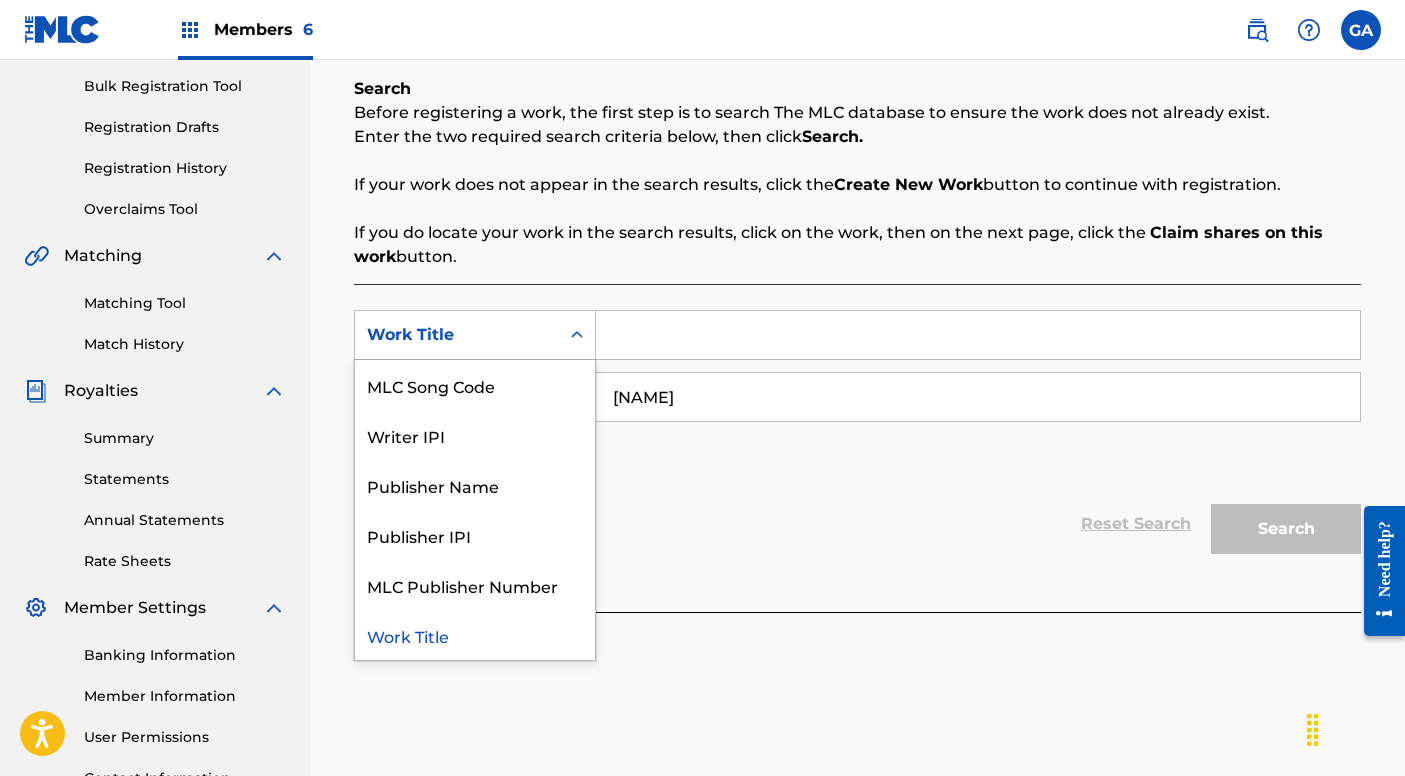 click on "Work Title" at bounding box center (457, 335) 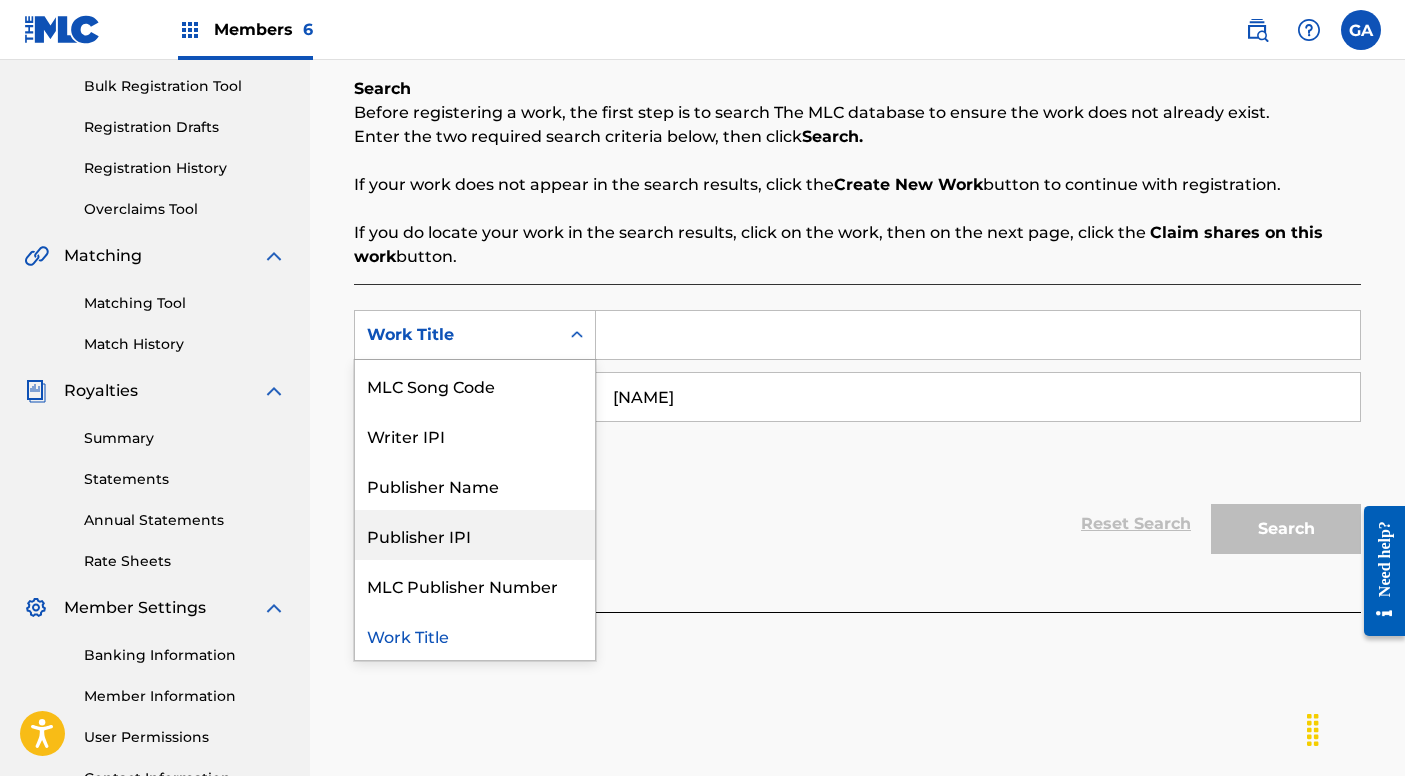 click on "Publisher IPI" at bounding box center (475, 535) 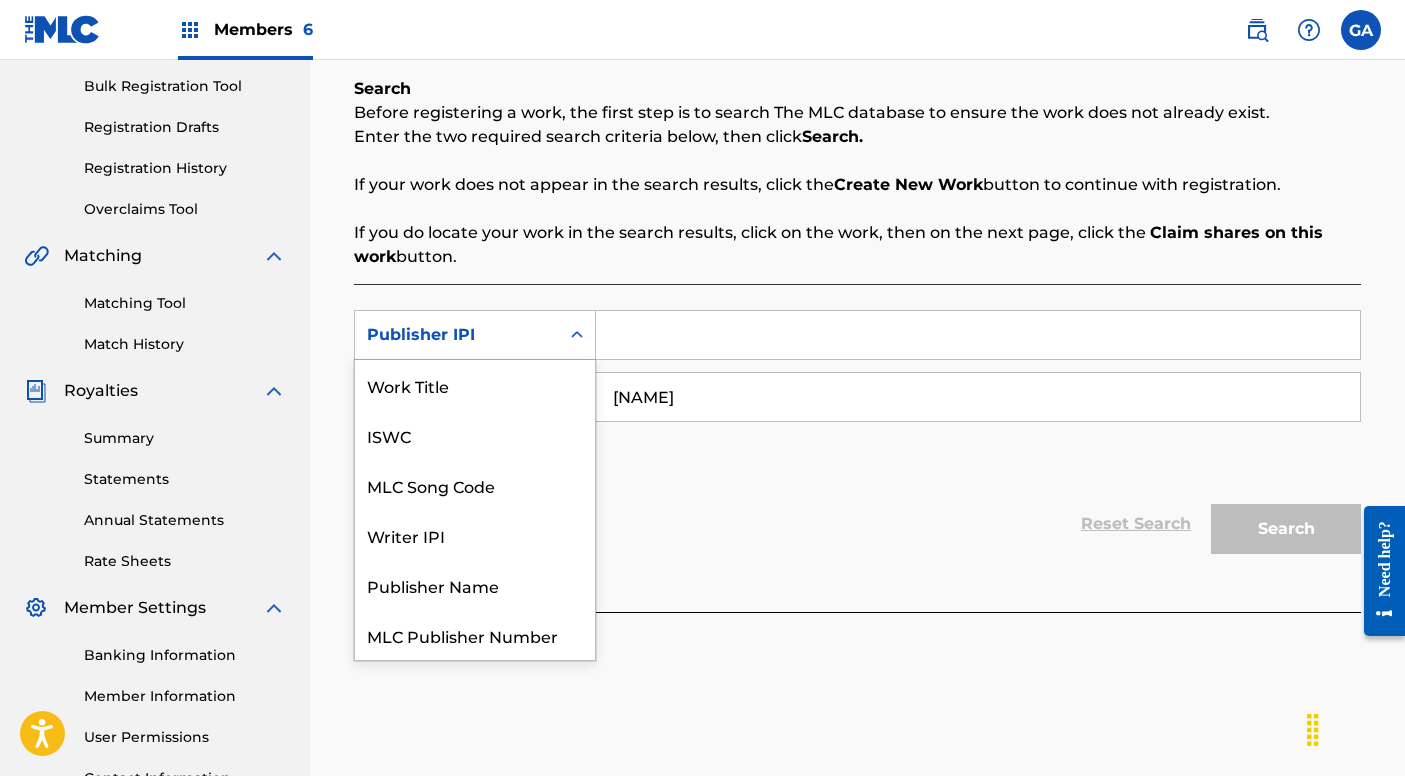 click on "Publisher IPI" at bounding box center (457, 335) 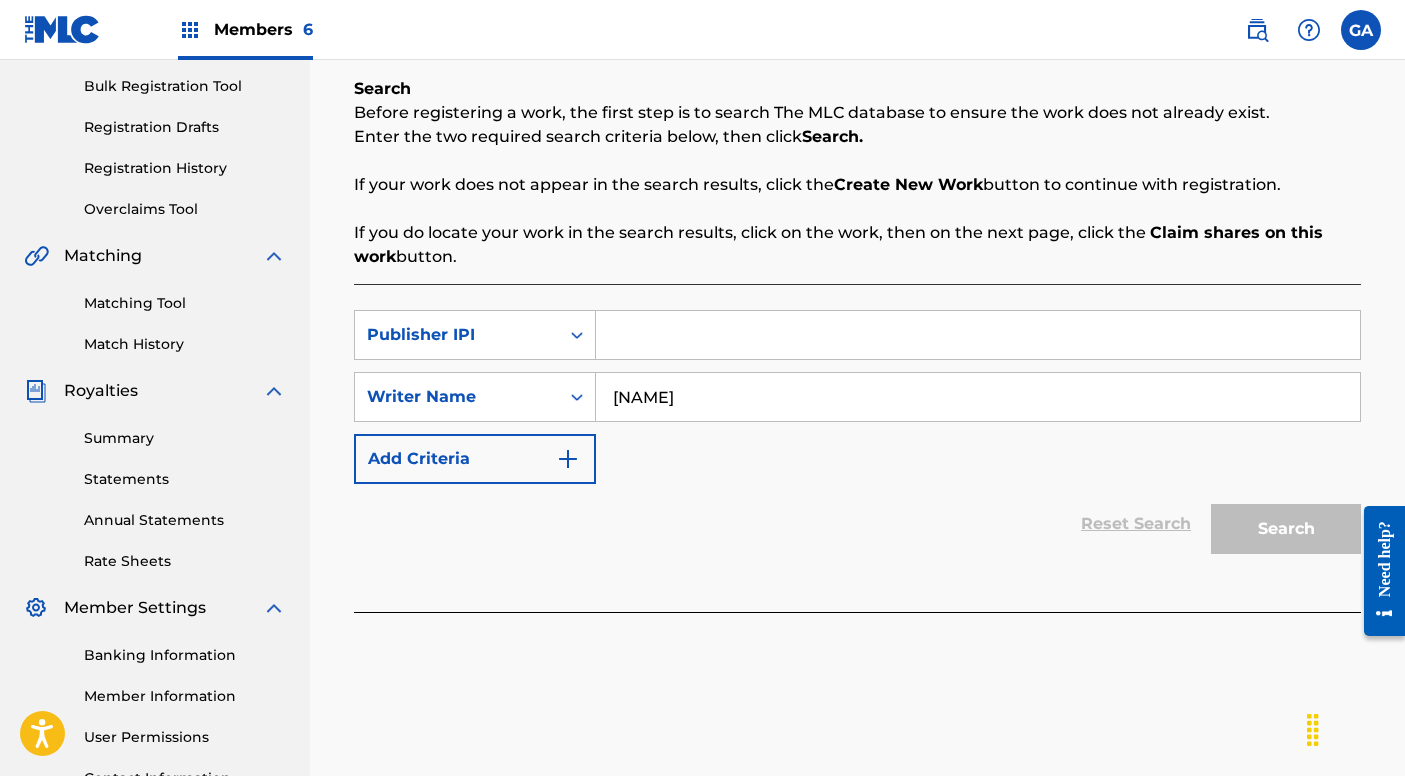 click at bounding box center (978, 335) 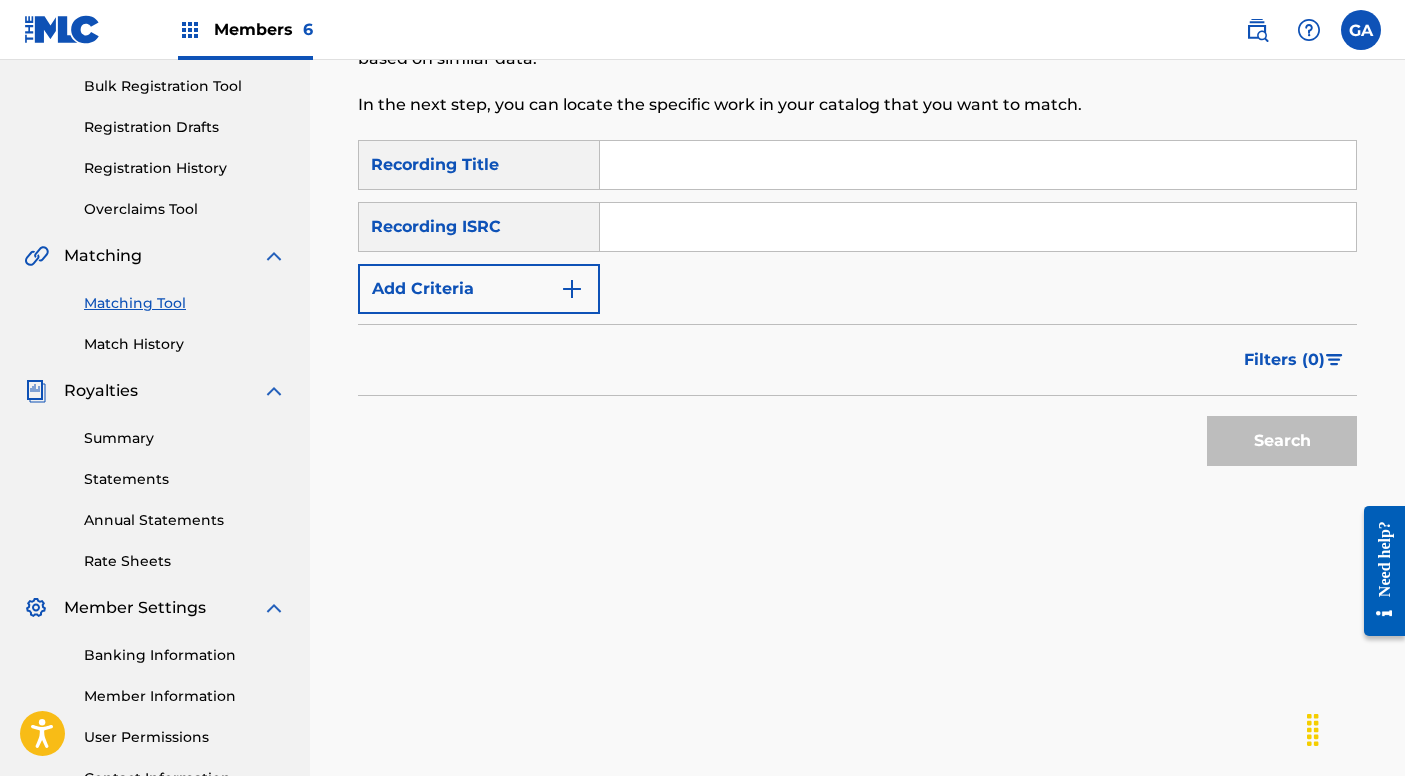 scroll, scrollTop: 0, scrollLeft: 0, axis: both 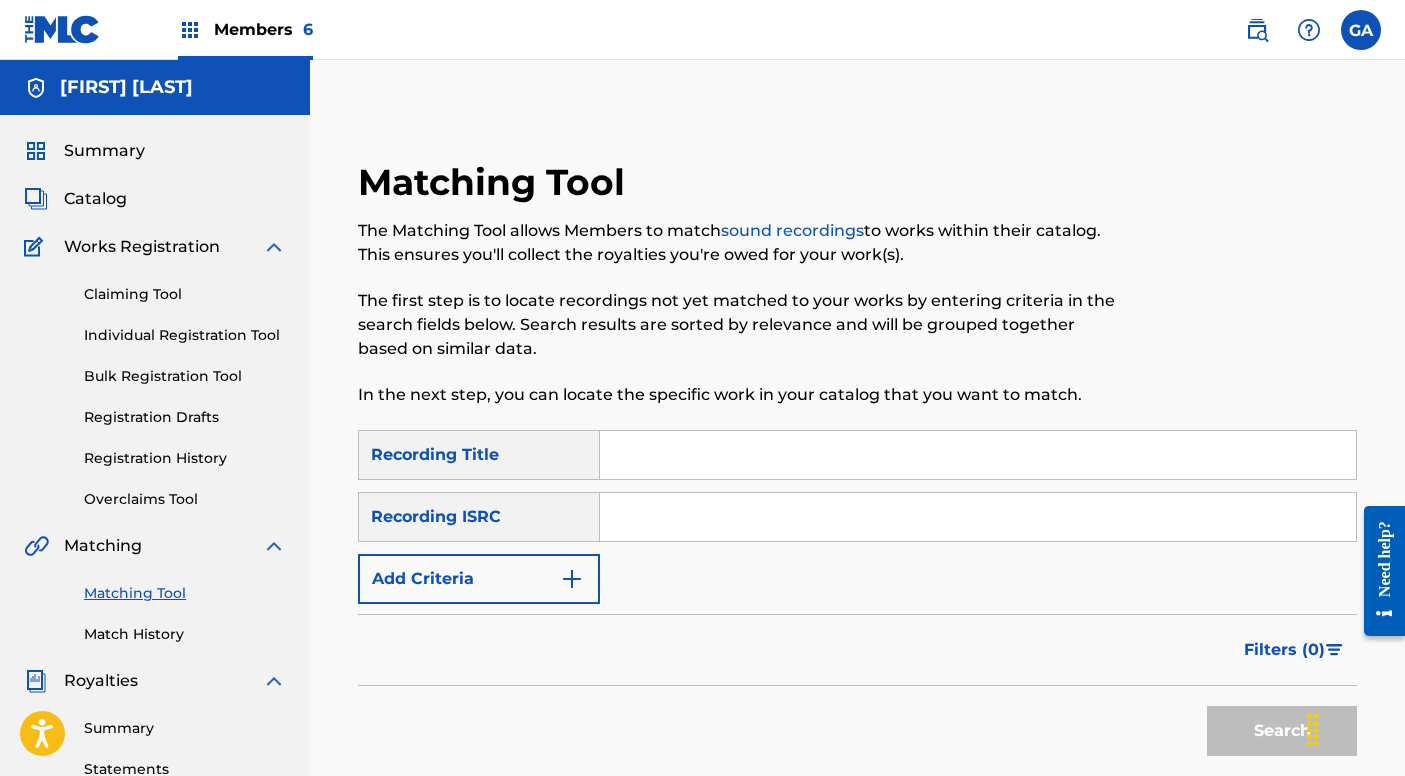 click on "Add Criteria" at bounding box center (479, 579) 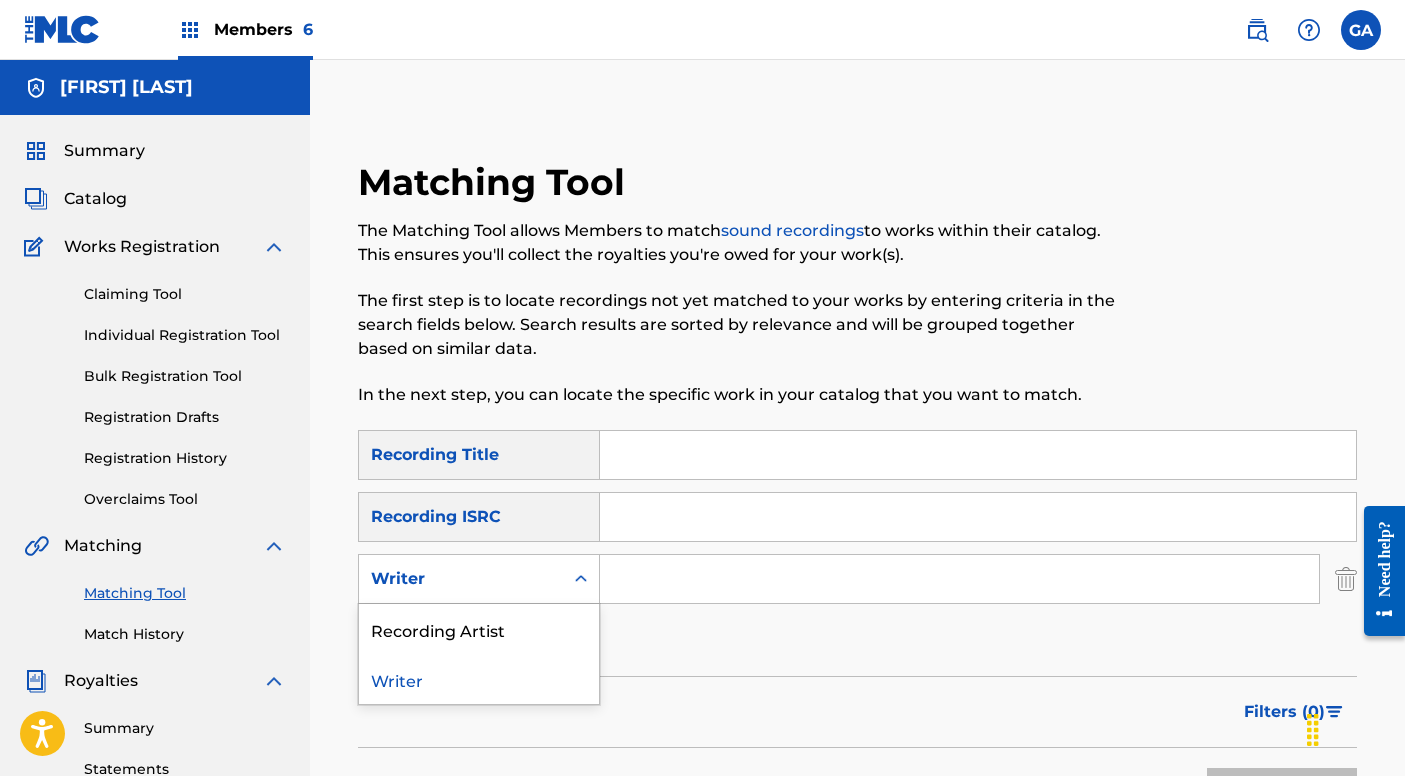 click at bounding box center (581, 579) 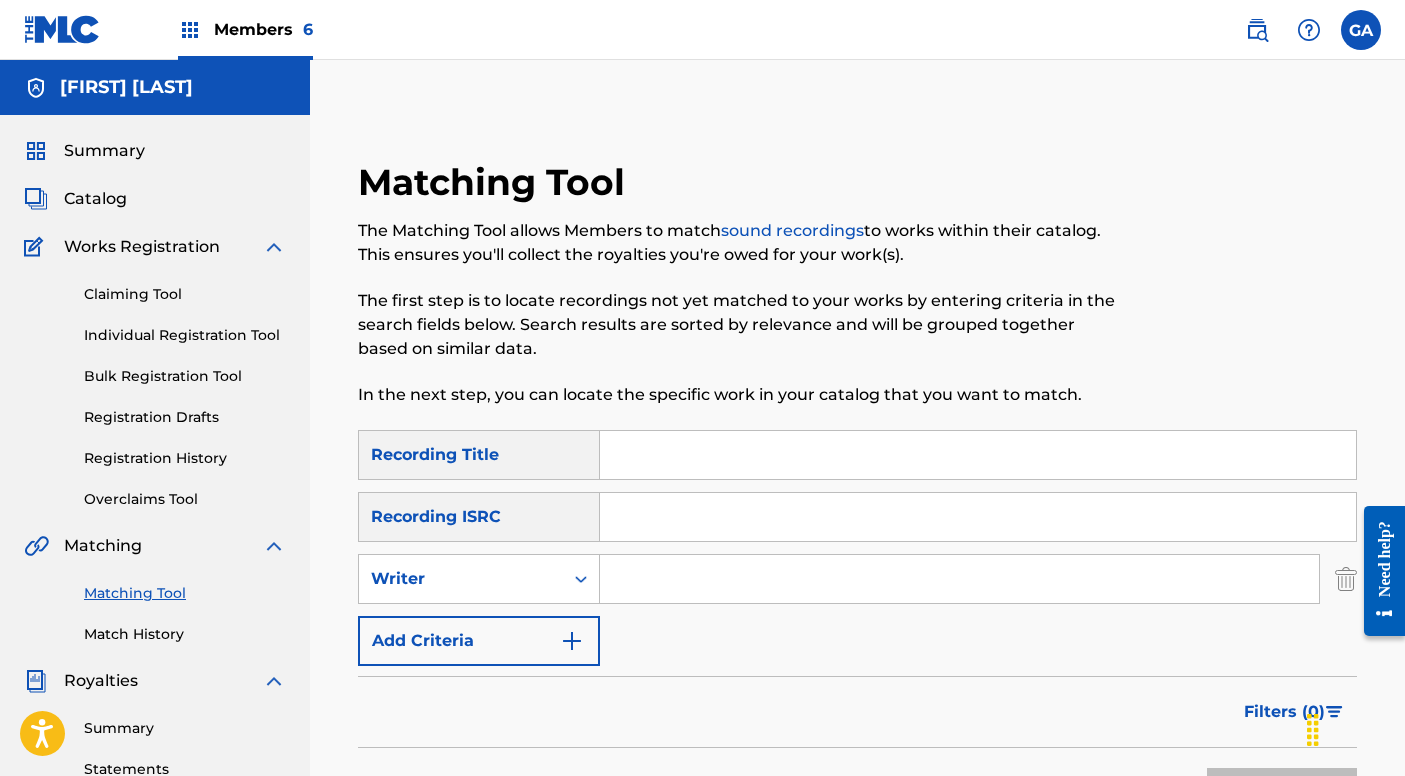 click at bounding box center [581, 579] 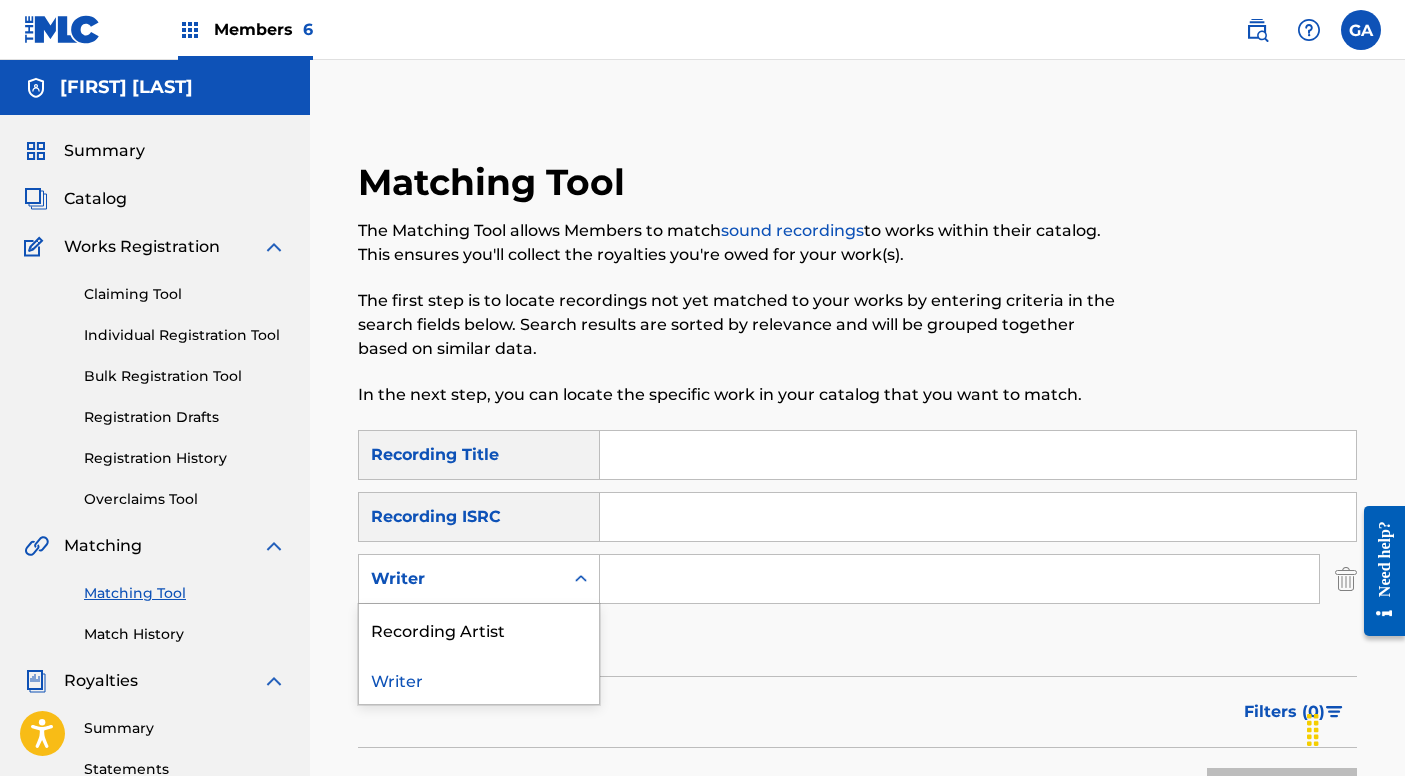 click 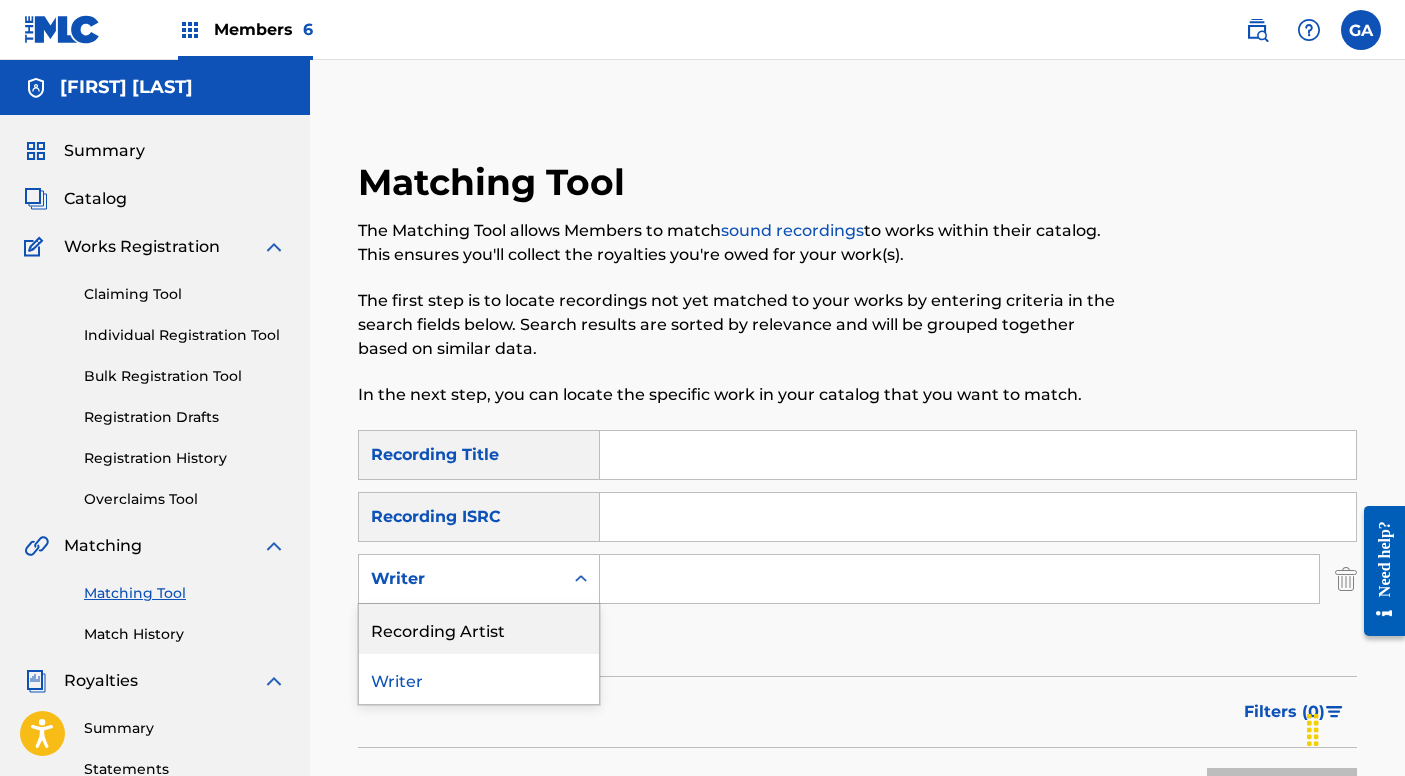 click on "Recording Artist" at bounding box center (479, 629) 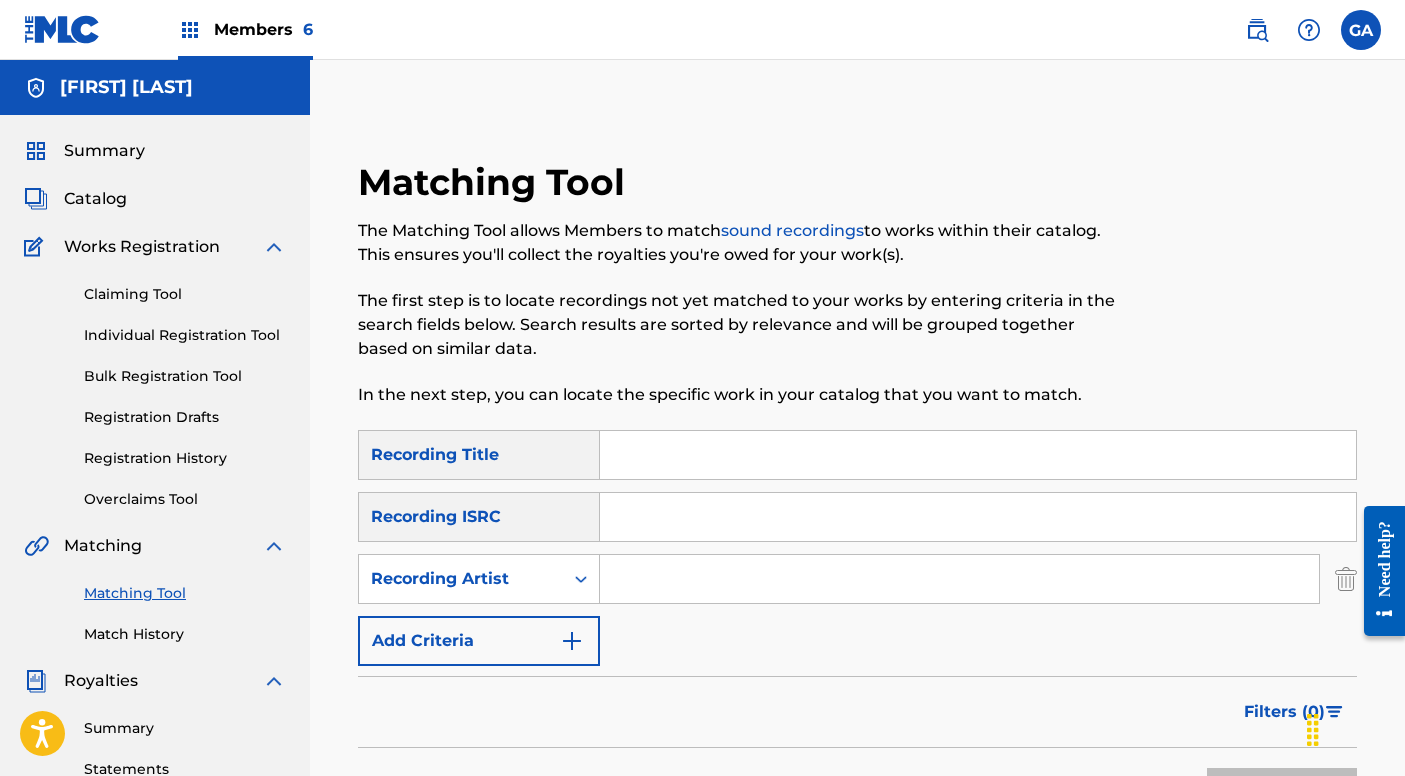 click at bounding box center (959, 579) 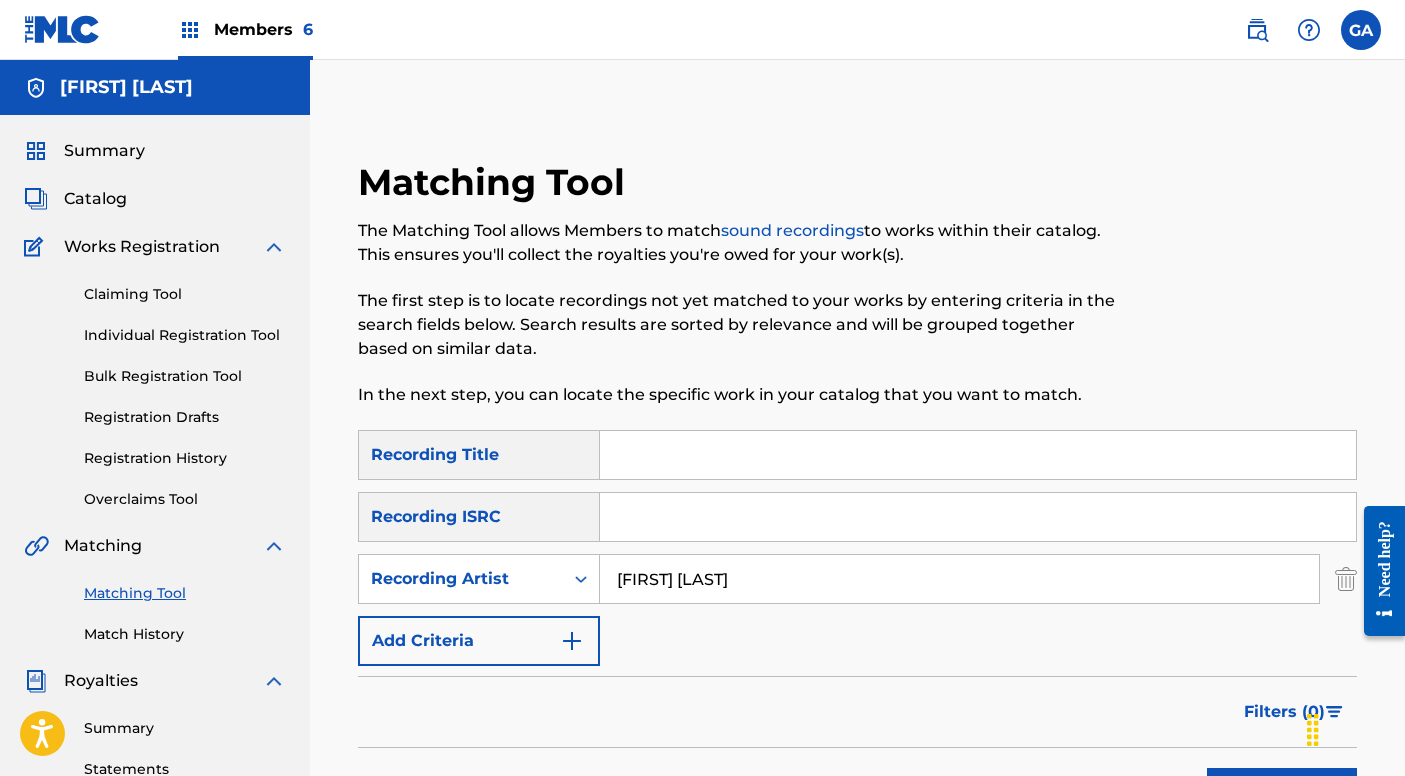 type on "Angelo diablo" 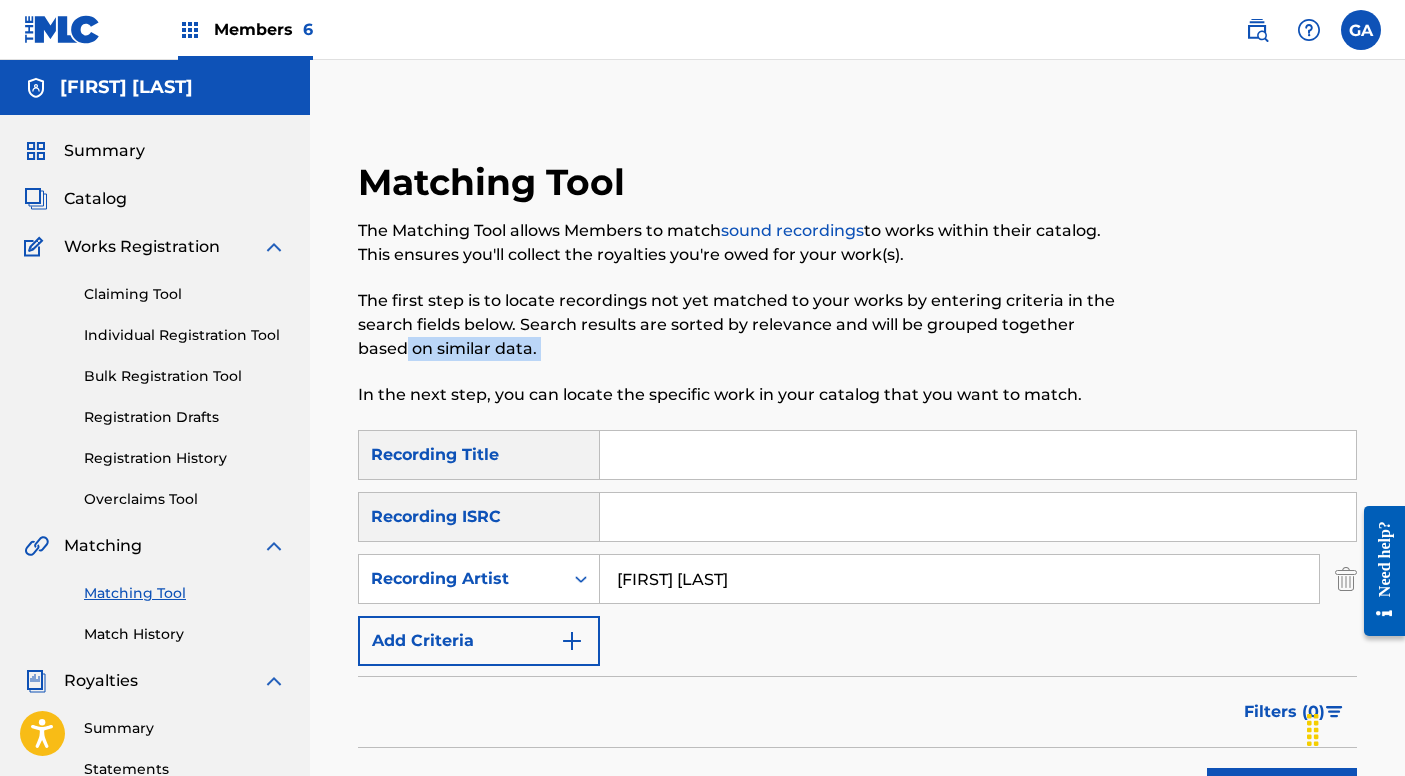 drag, startPoint x: 1404, startPoint y: 315, endPoint x: 1400, endPoint y: 377, distance: 62.1289 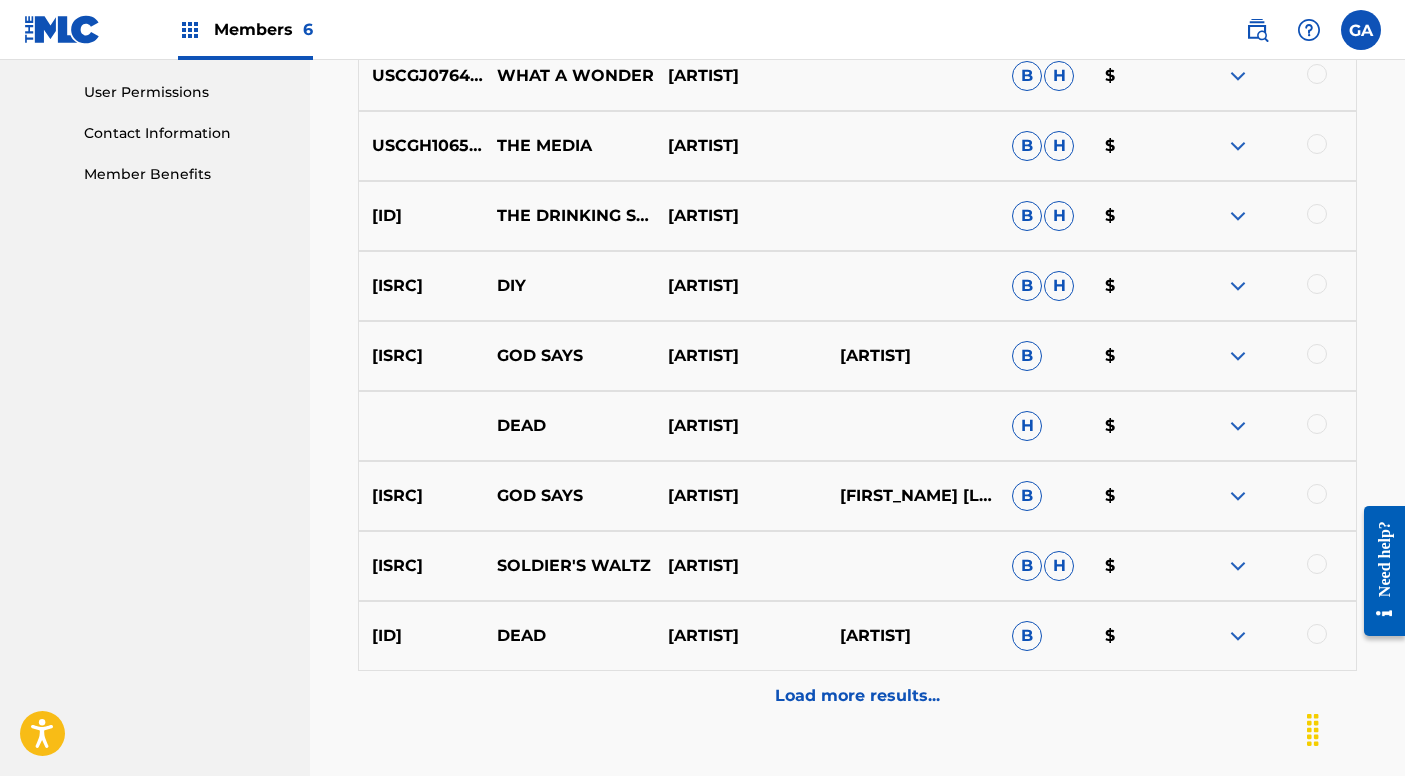 scroll, scrollTop: 940, scrollLeft: 0, axis: vertical 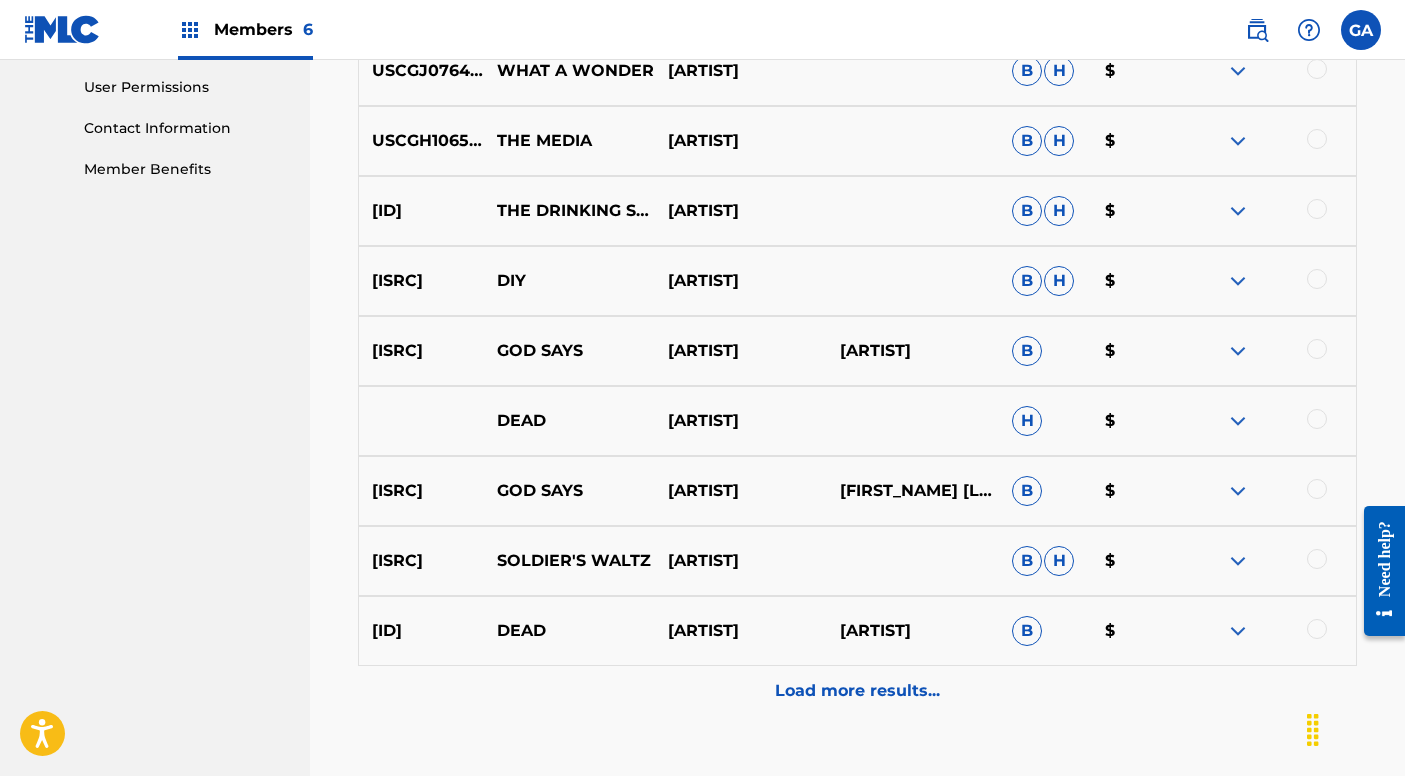 click at bounding box center (1238, 491) 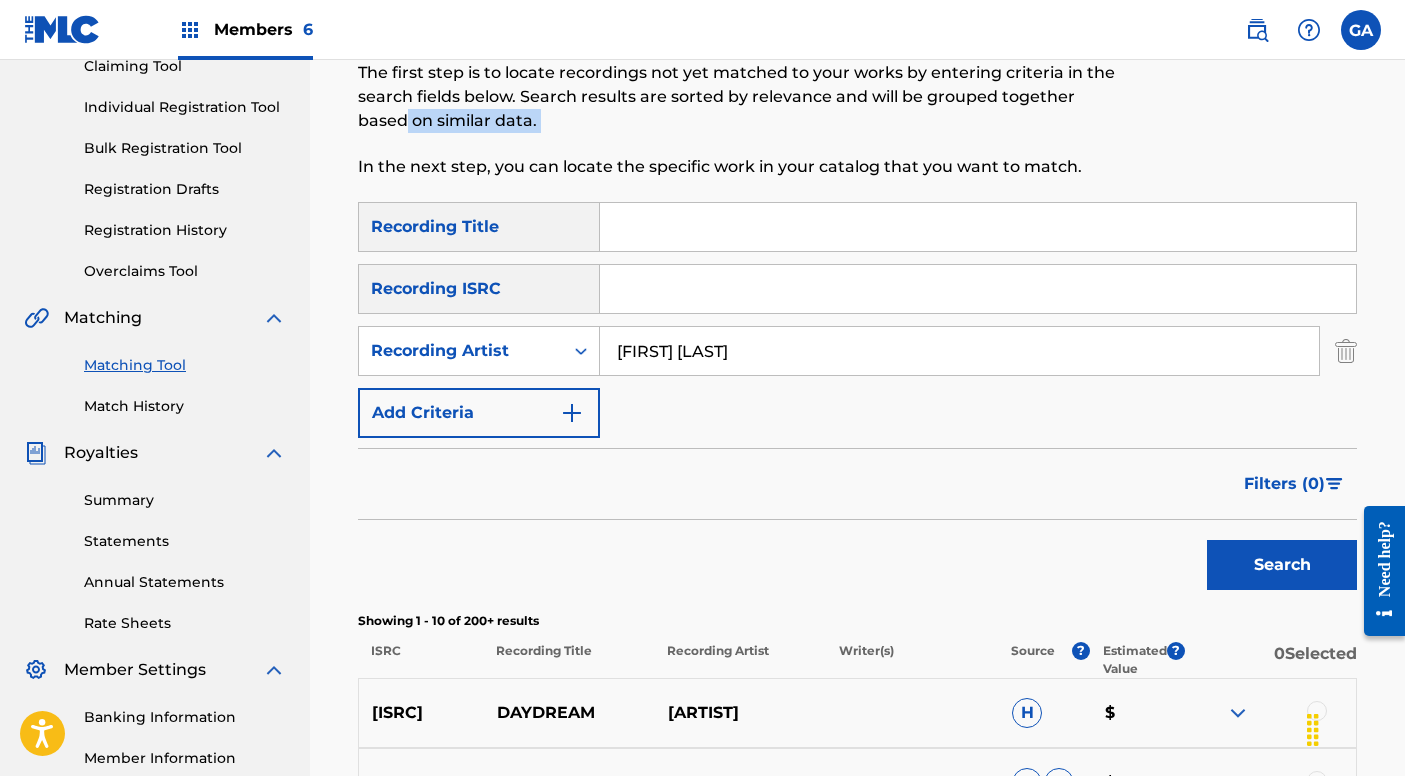 scroll, scrollTop: 191, scrollLeft: 0, axis: vertical 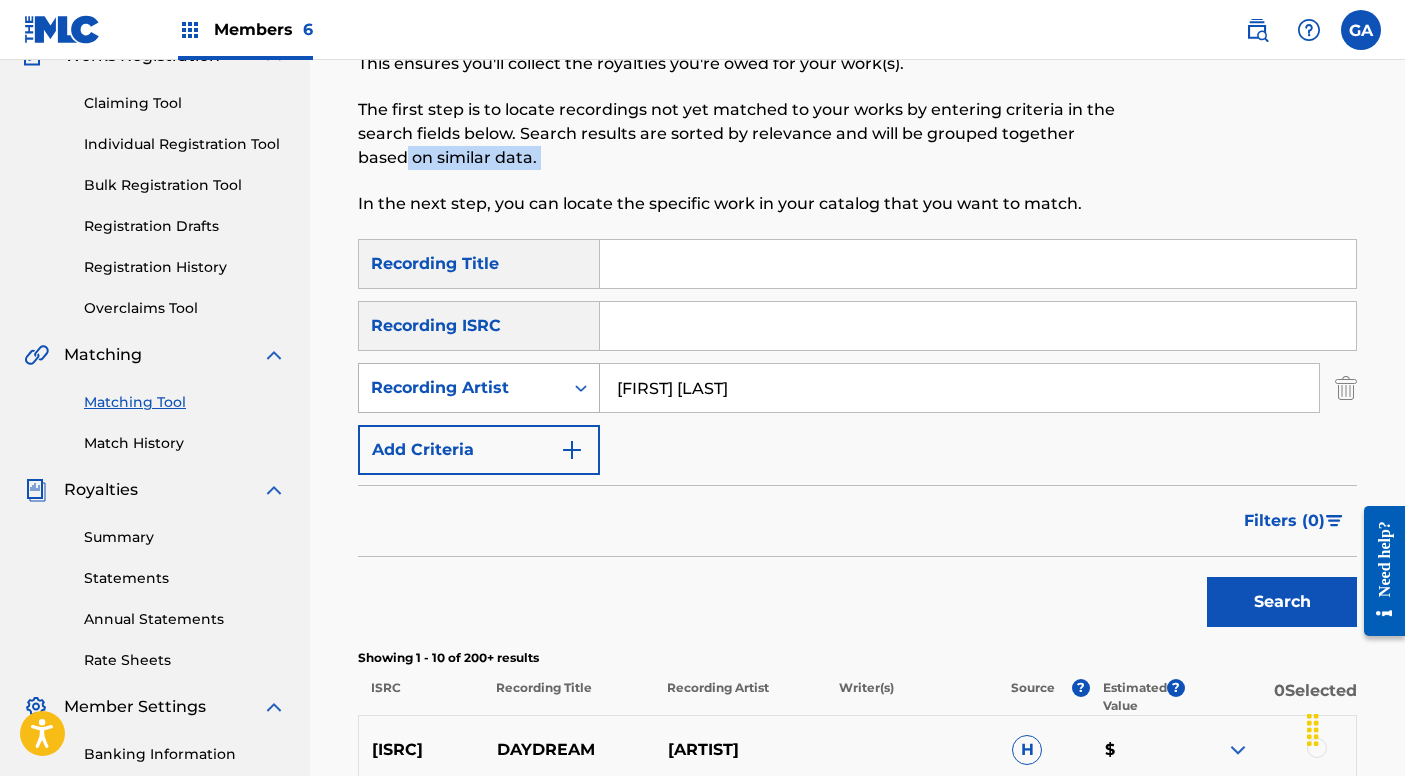 click on "Recording Artist" at bounding box center [461, 388] 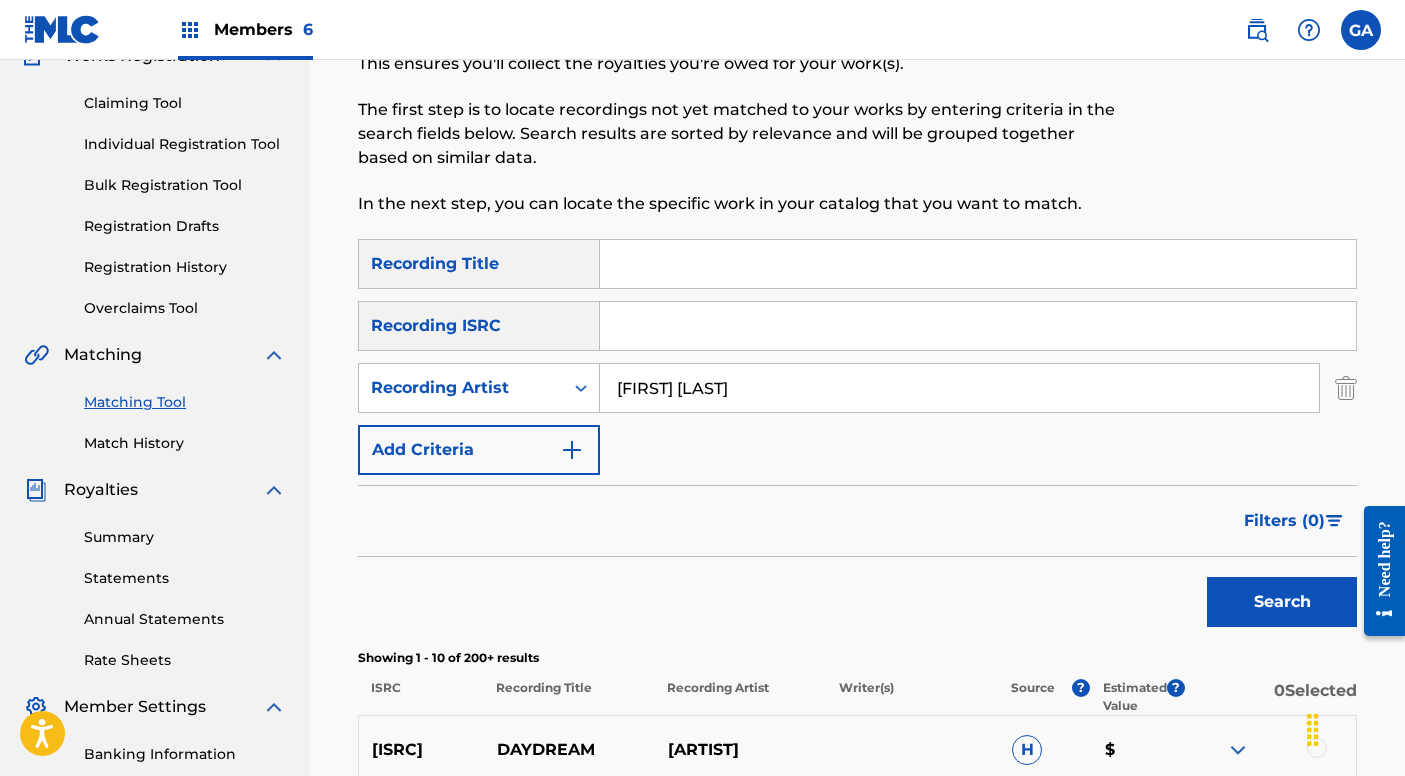 click on "Recording Artist" at bounding box center [461, 388] 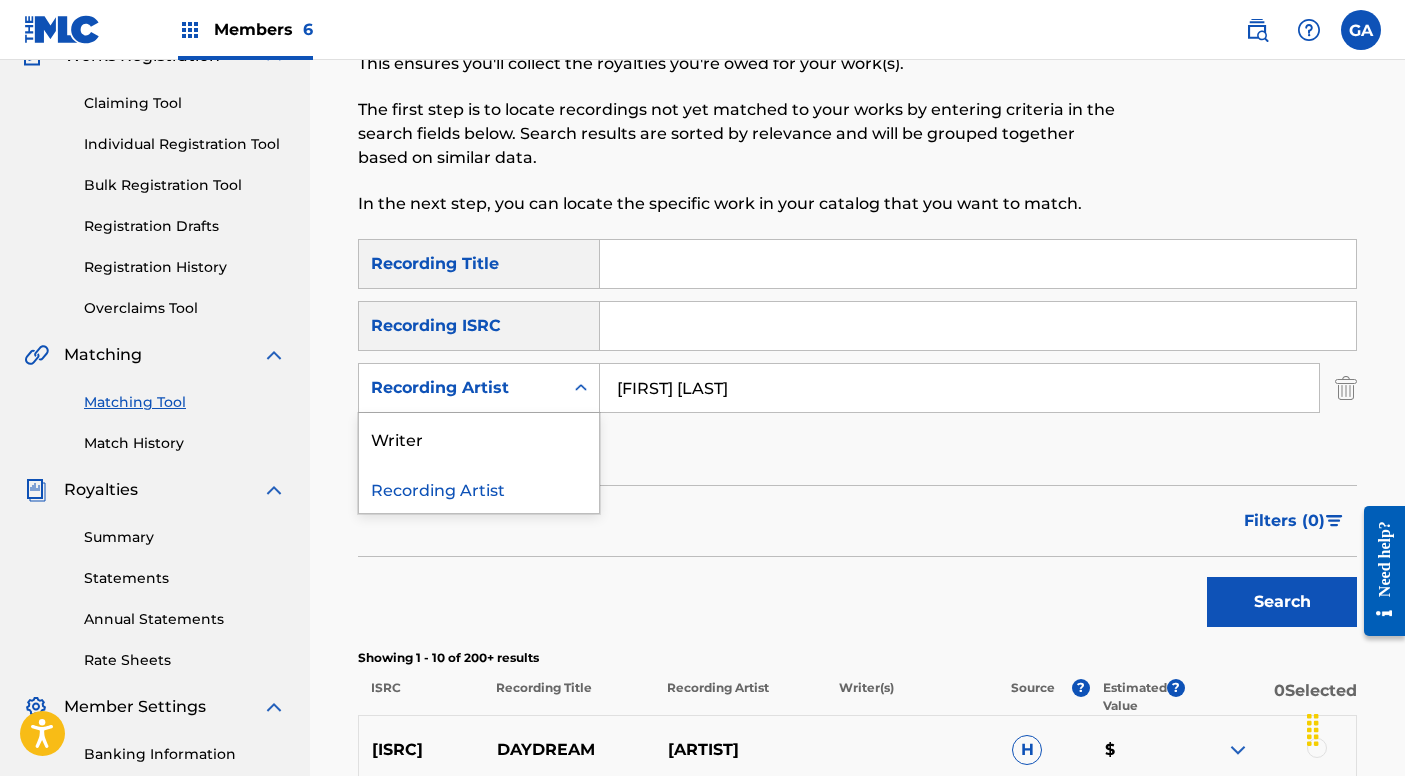 click on "Recording Artist" at bounding box center [461, 388] 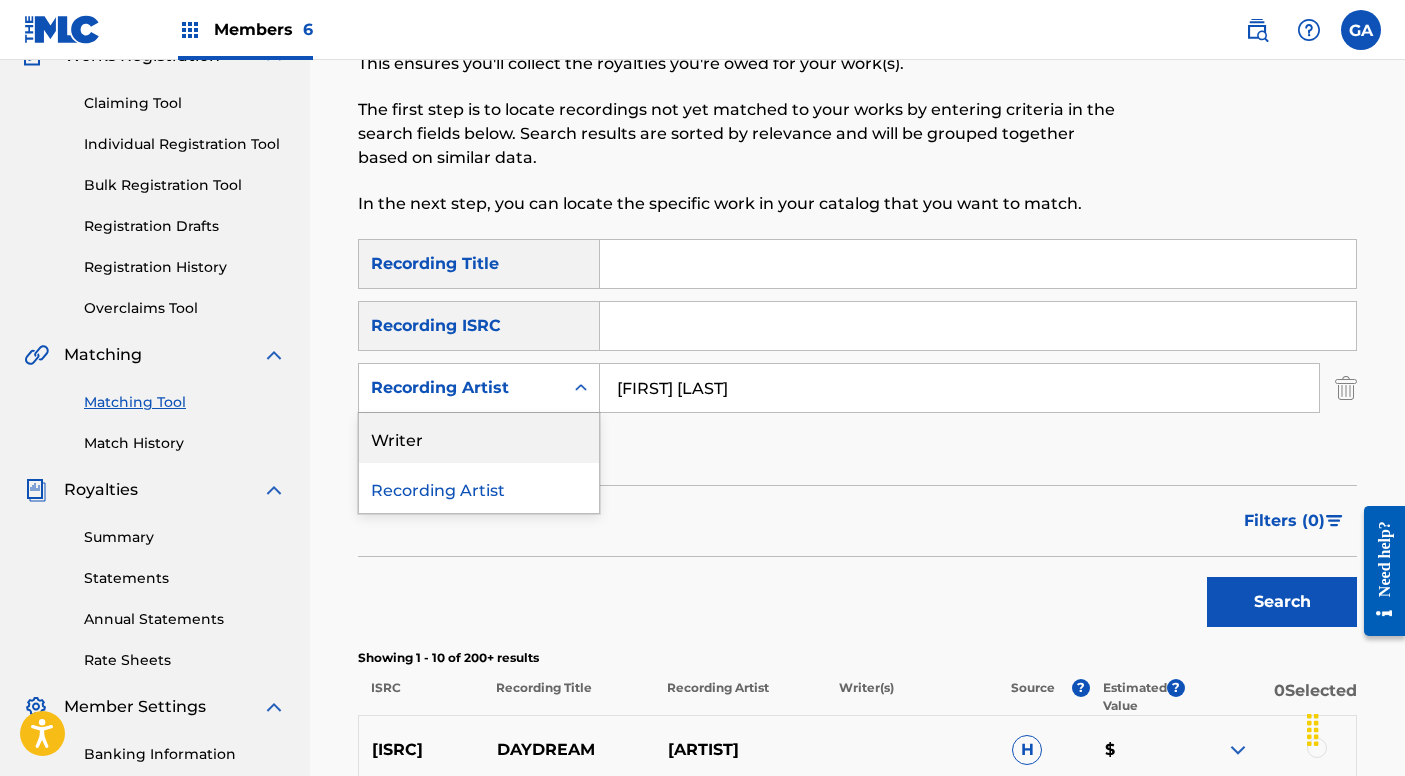 click on "Writer" at bounding box center (479, 438) 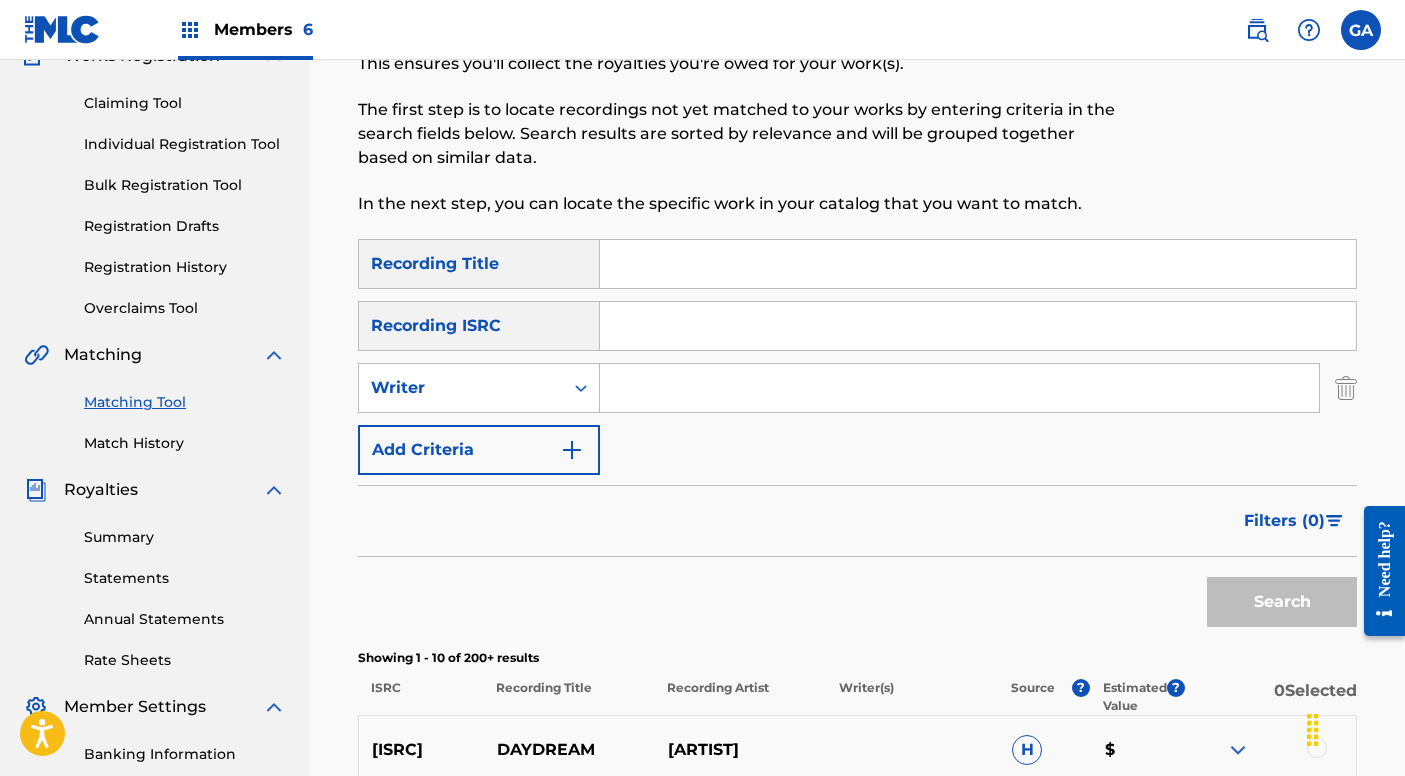 click at bounding box center (959, 388) 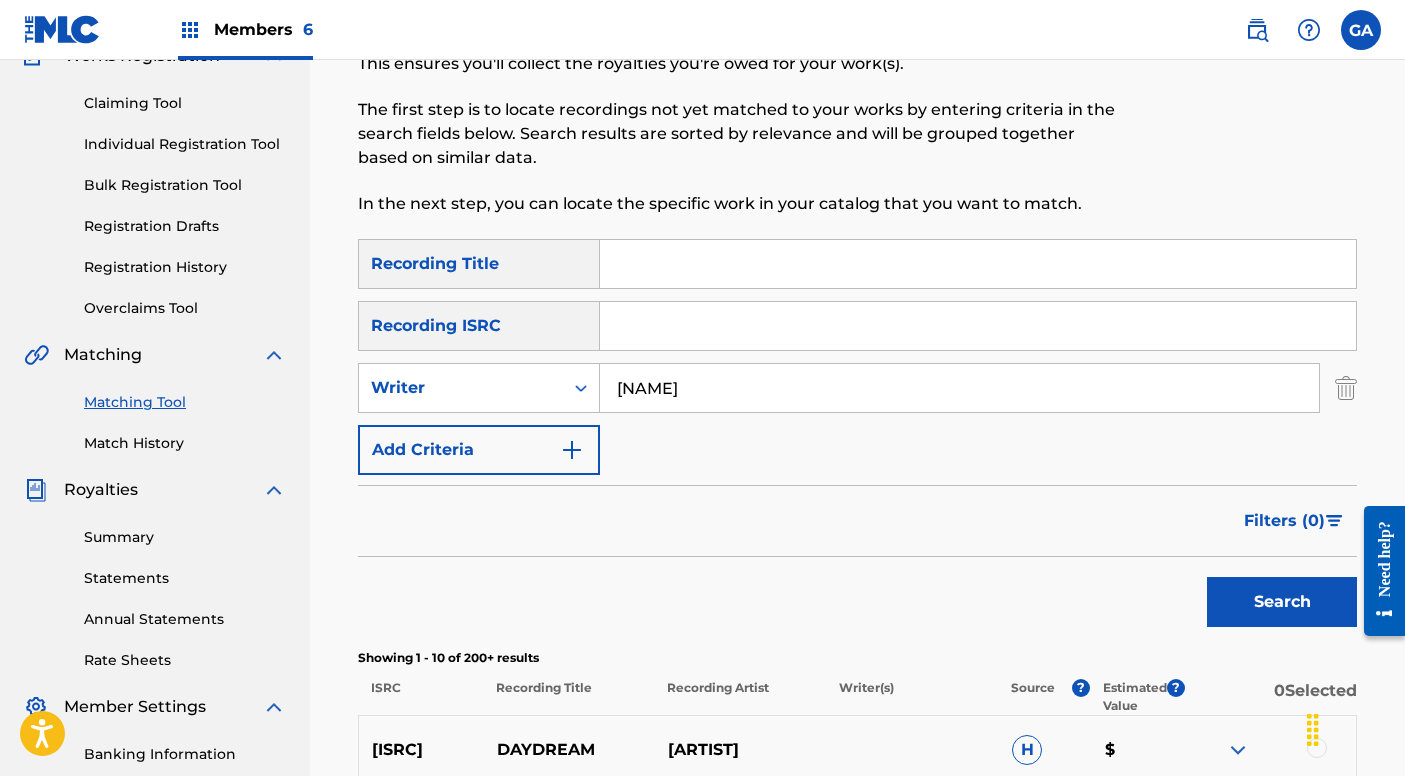 click on "Search" at bounding box center (1282, 602) 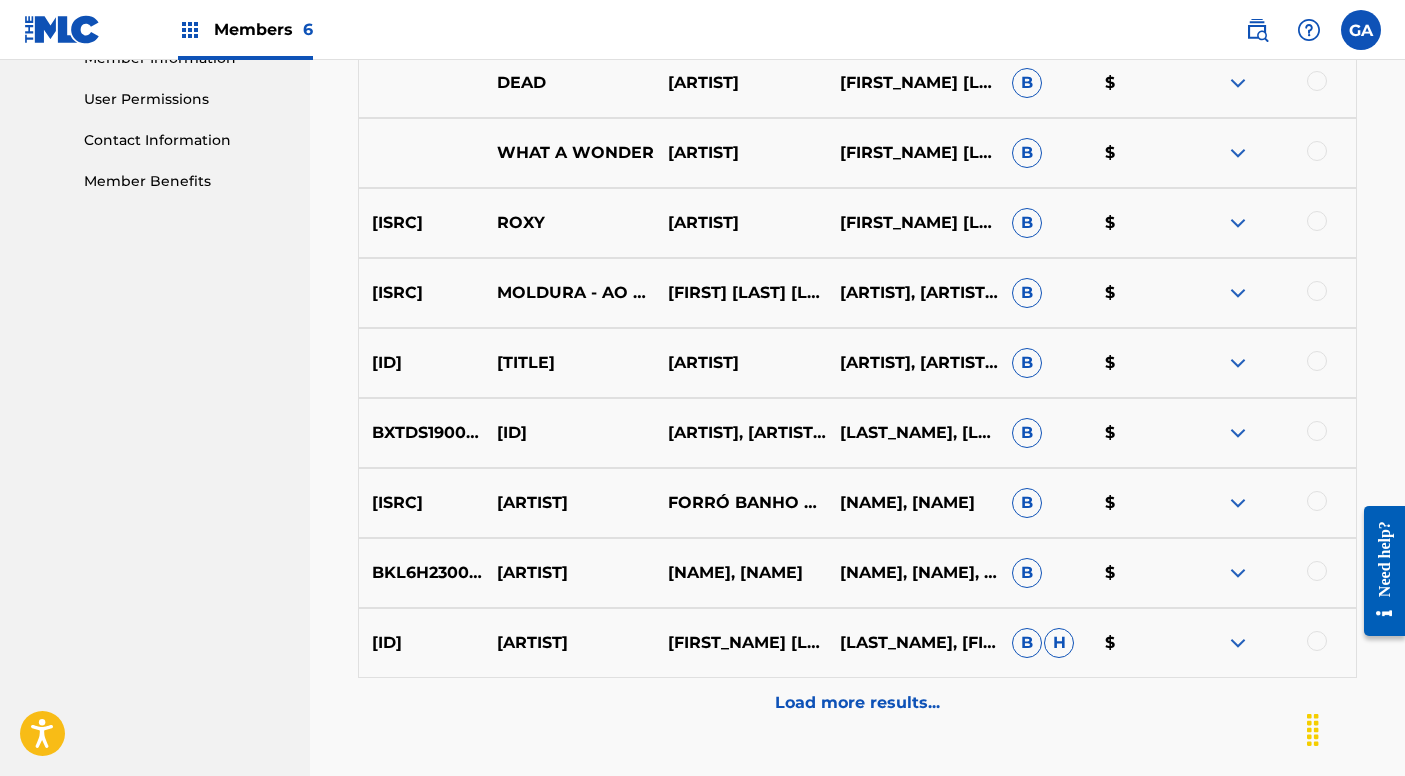 scroll, scrollTop: 1024, scrollLeft: 0, axis: vertical 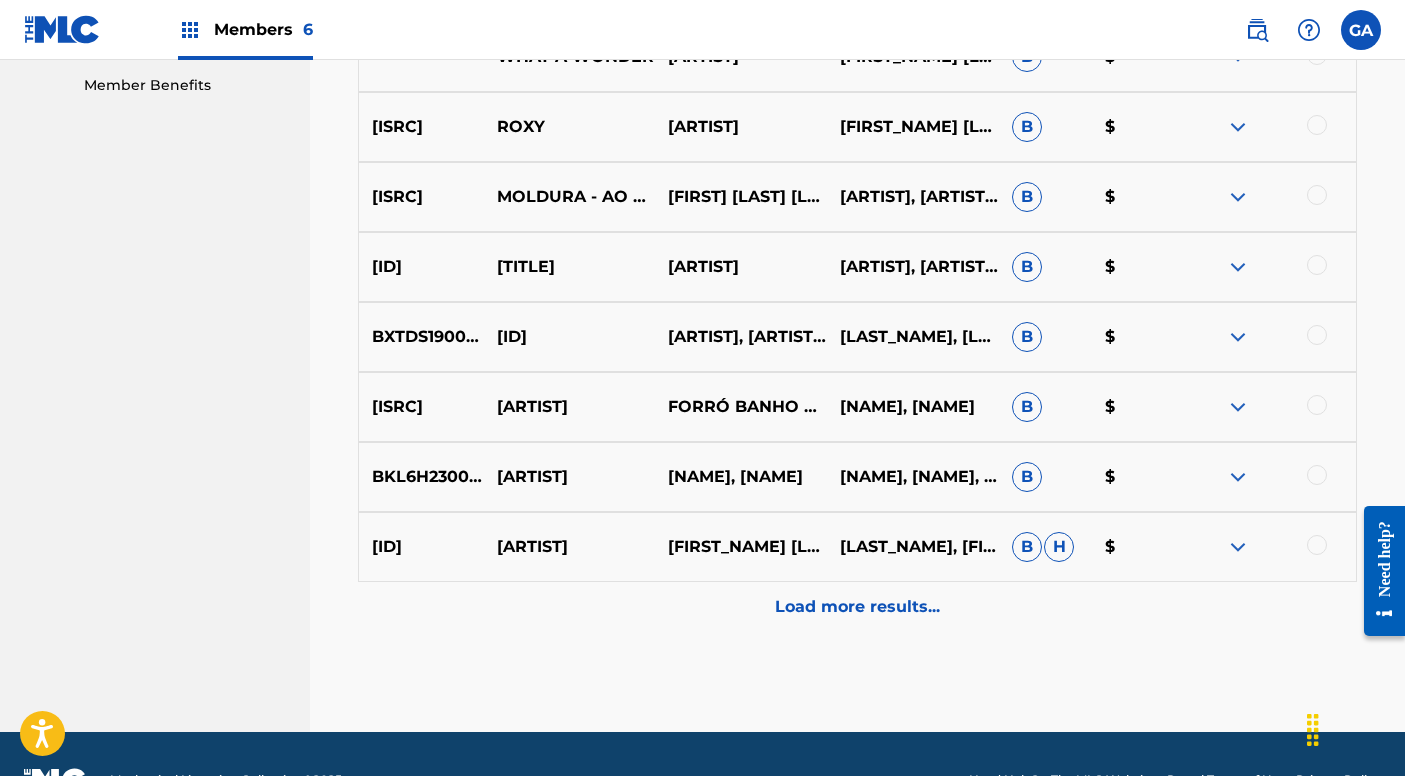 drag, startPoint x: 1161, startPoint y: 610, endPoint x: 869, endPoint y: 613, distance: 292.0154 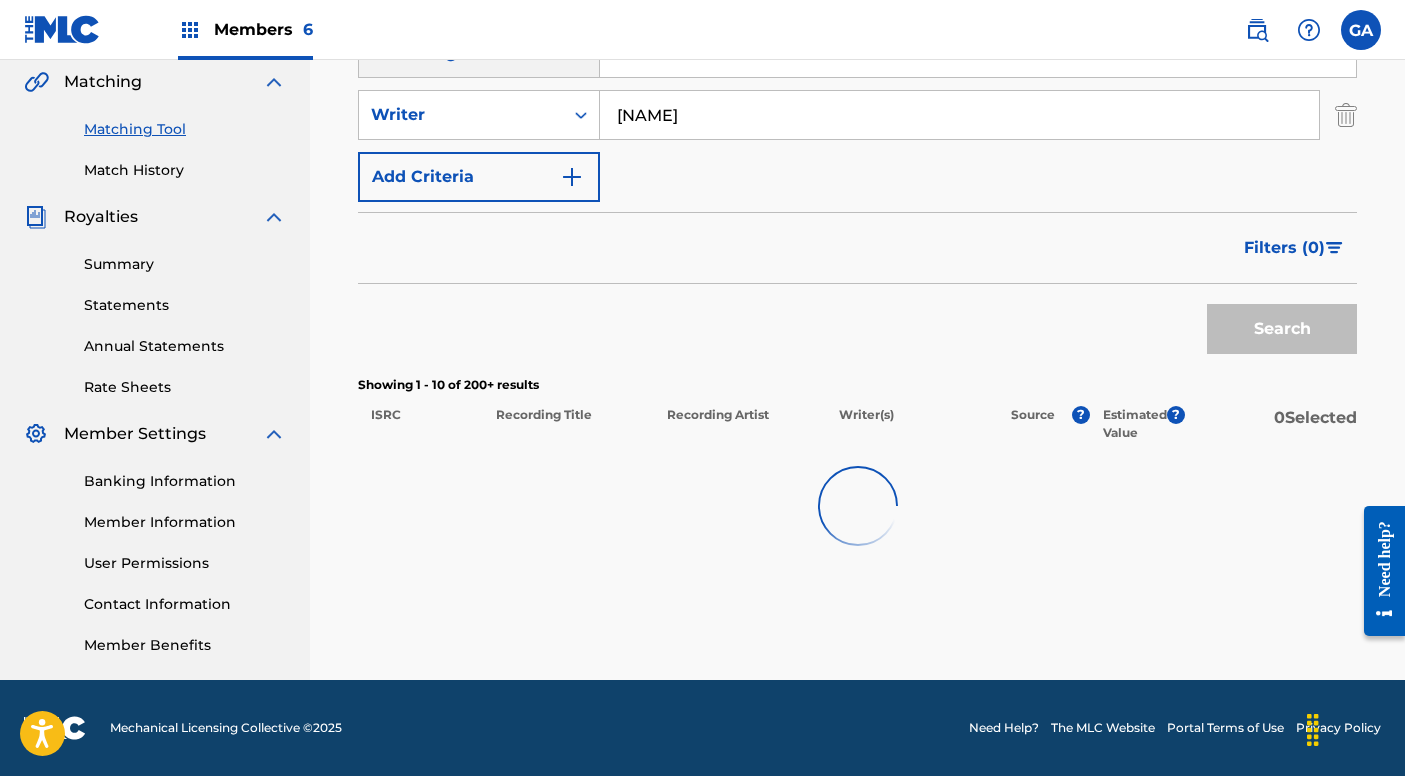 scroll, scrollTop: 464, scrollLeft: 0, axis: vertical 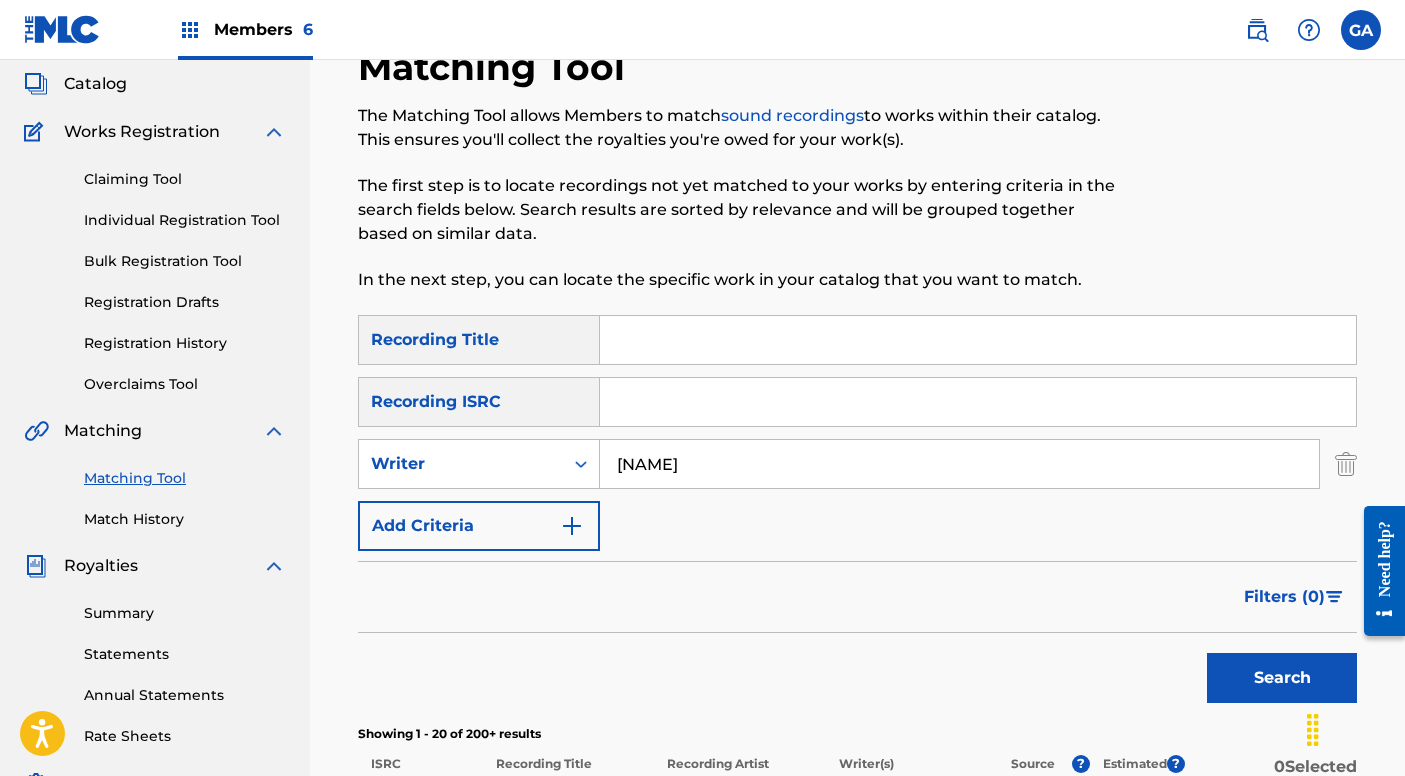 click on "nick reis" at bounding box center (959, 464) 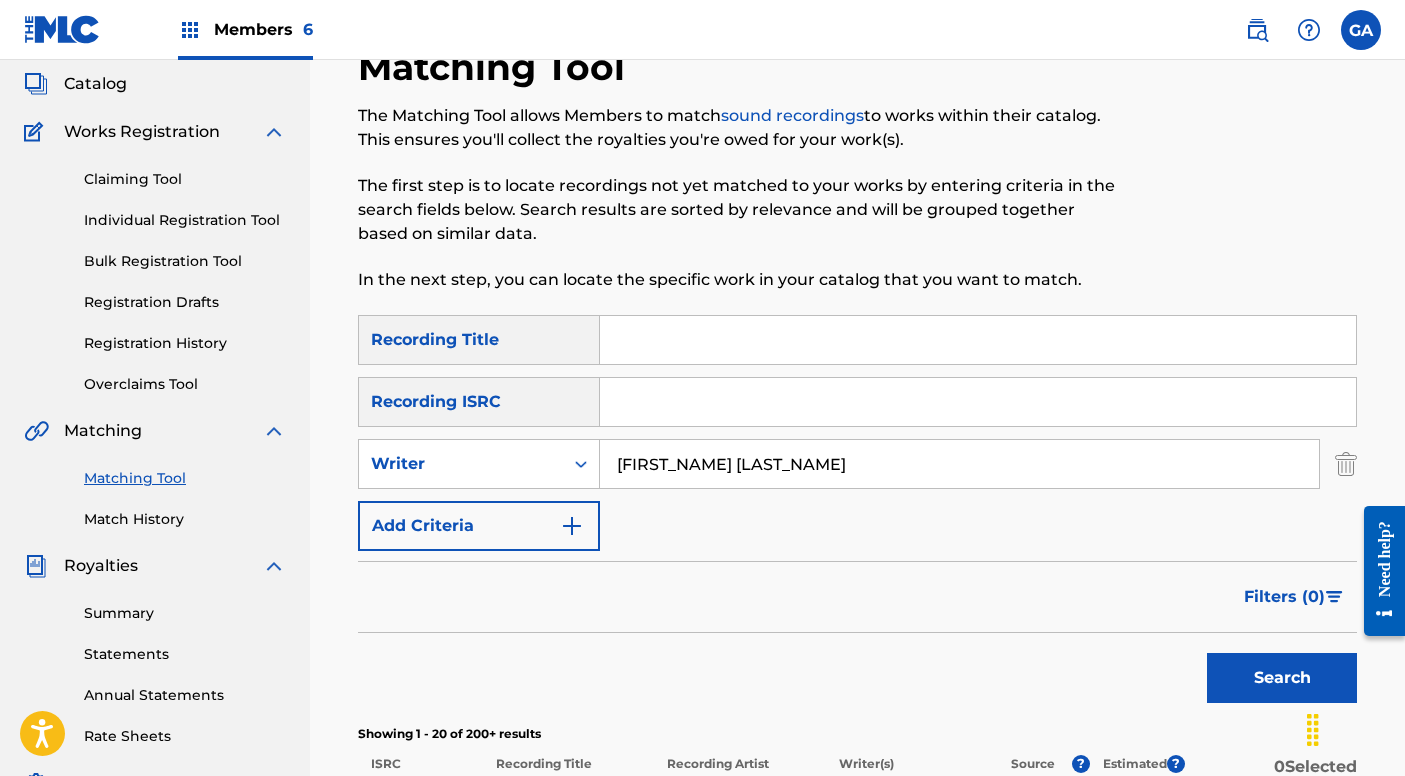click on "Search" at bounding box center [1282, 678] 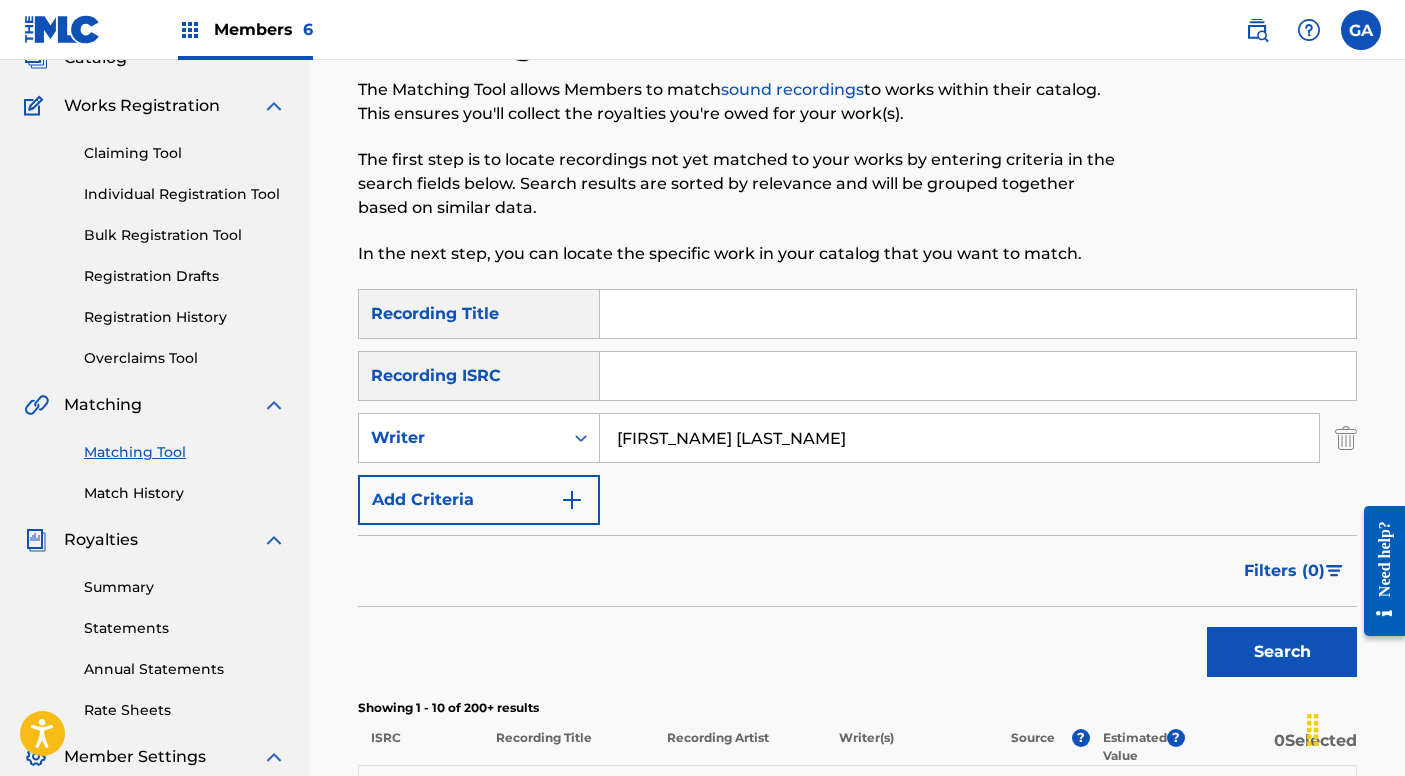 scroll, scrollTop: 0, scrollLeft: 0, axis: both 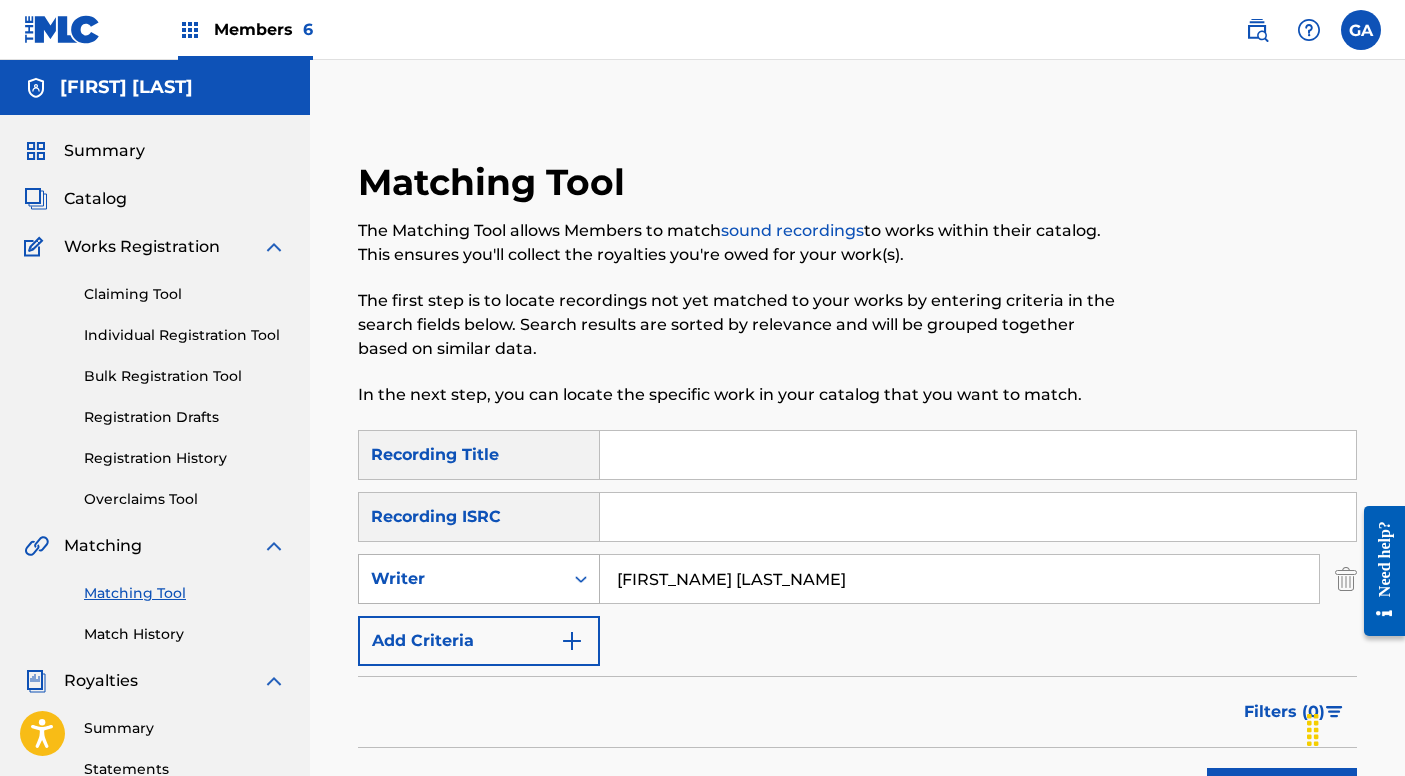 drag, startPoint x: 747, startPoint y: 583, endPoint x: 510, endPoint y: 568, distance: 237.47421 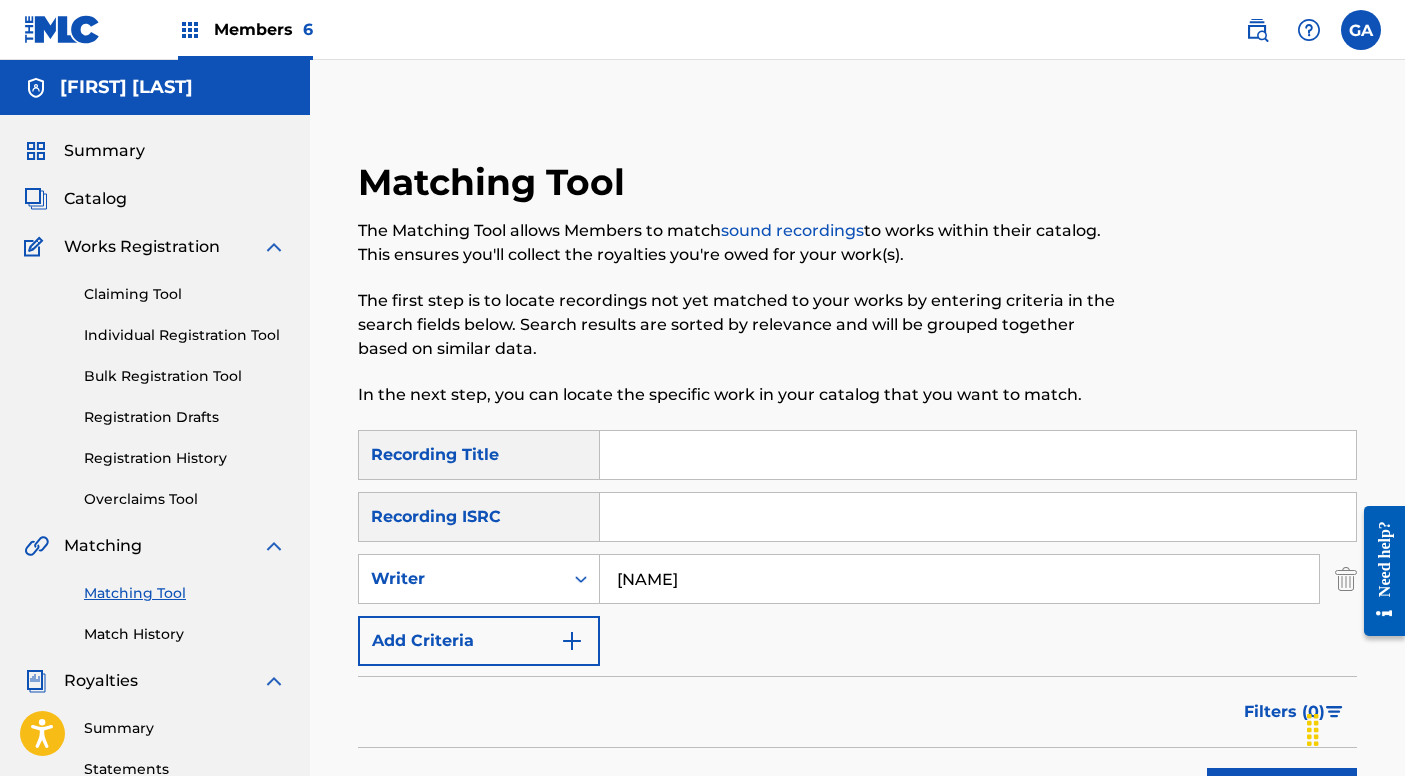 type on "nick irate" 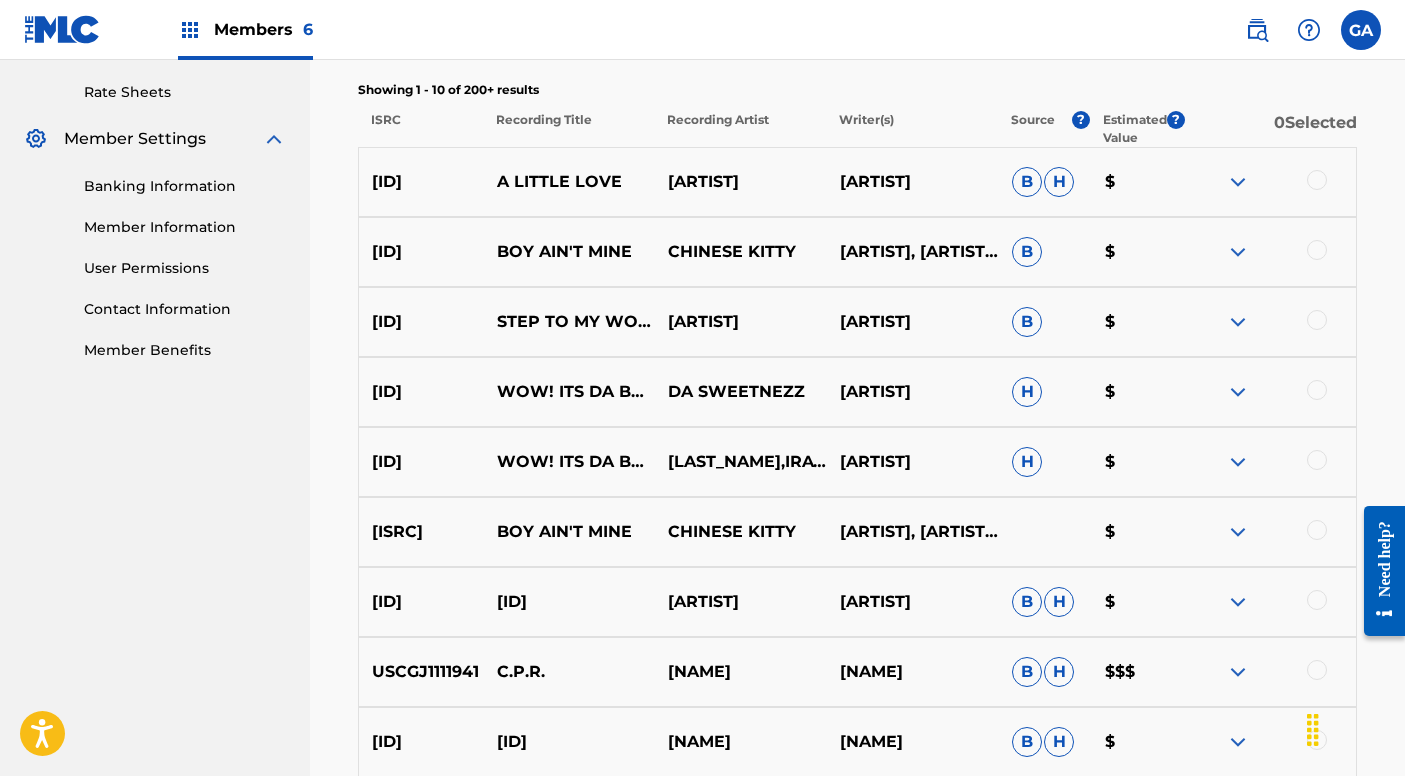 scroll, scrollTop: 761, scrollLeft: 0, axis: vertical 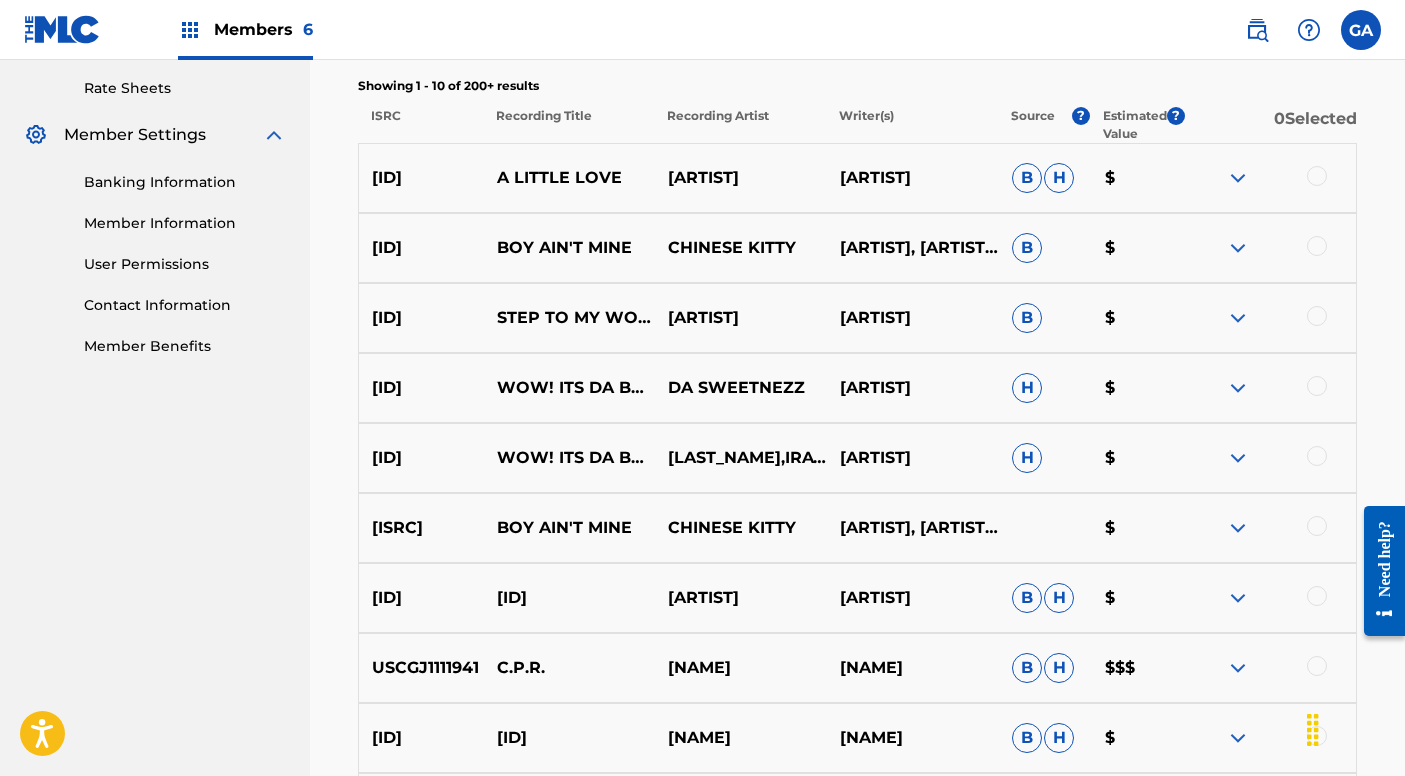 drag, startPoint x: 1403, startPoint y: 465, endPoint x: 44, endPoint y: 37, distance: 1424.8035 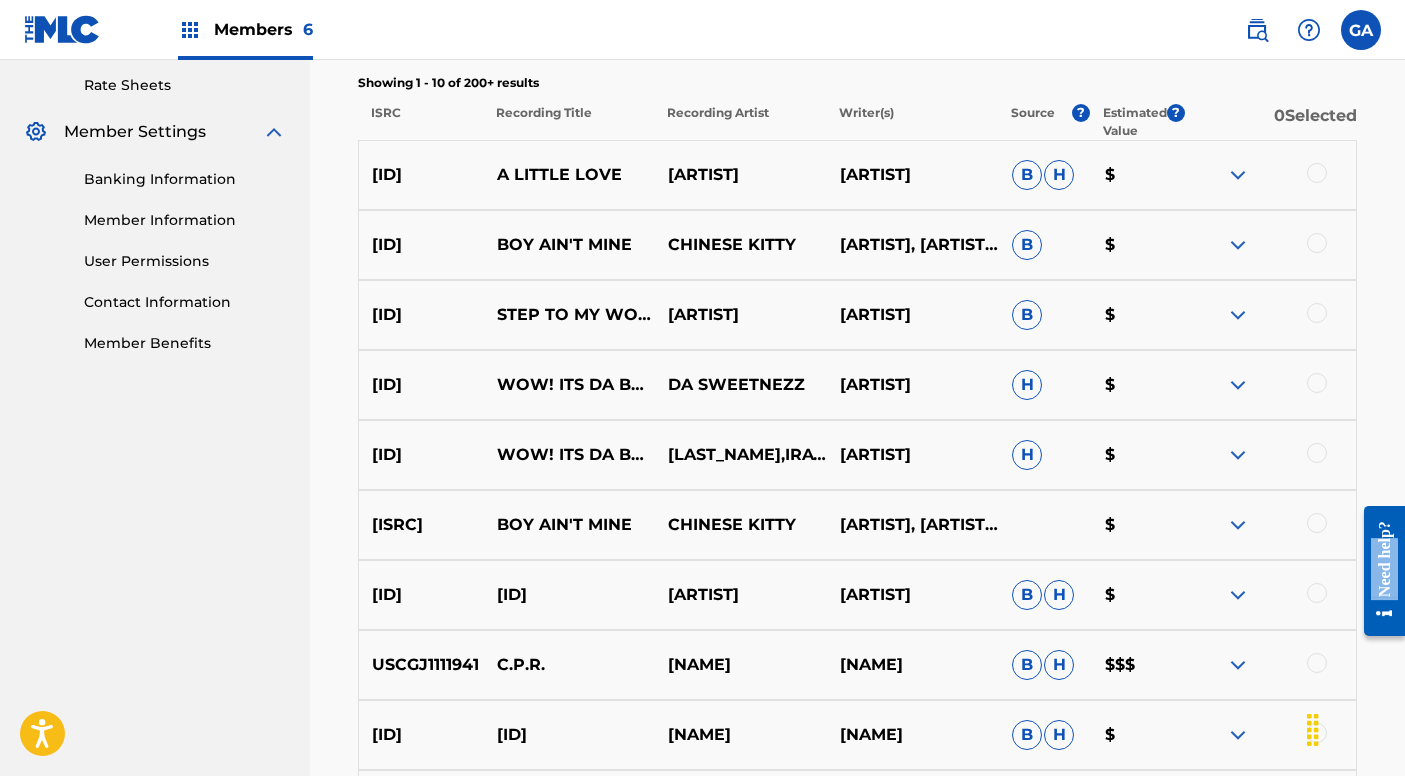 drag, startPoint x: 1393, startPoint y: 525, endPoint x: 2093, endPoint y: 959, distance: 823.6237 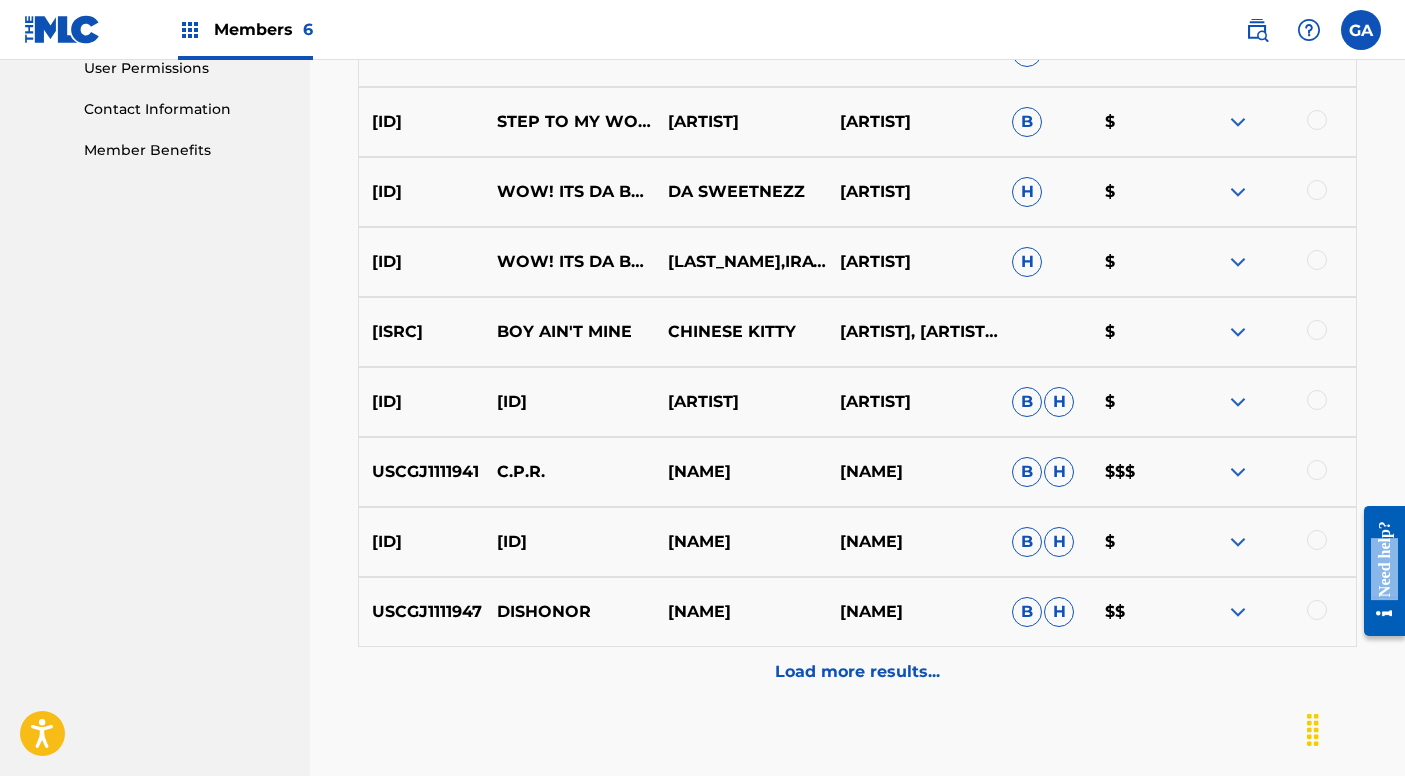 scroll, scrollTop: 961, scrollLeft: 0, axis: vertical 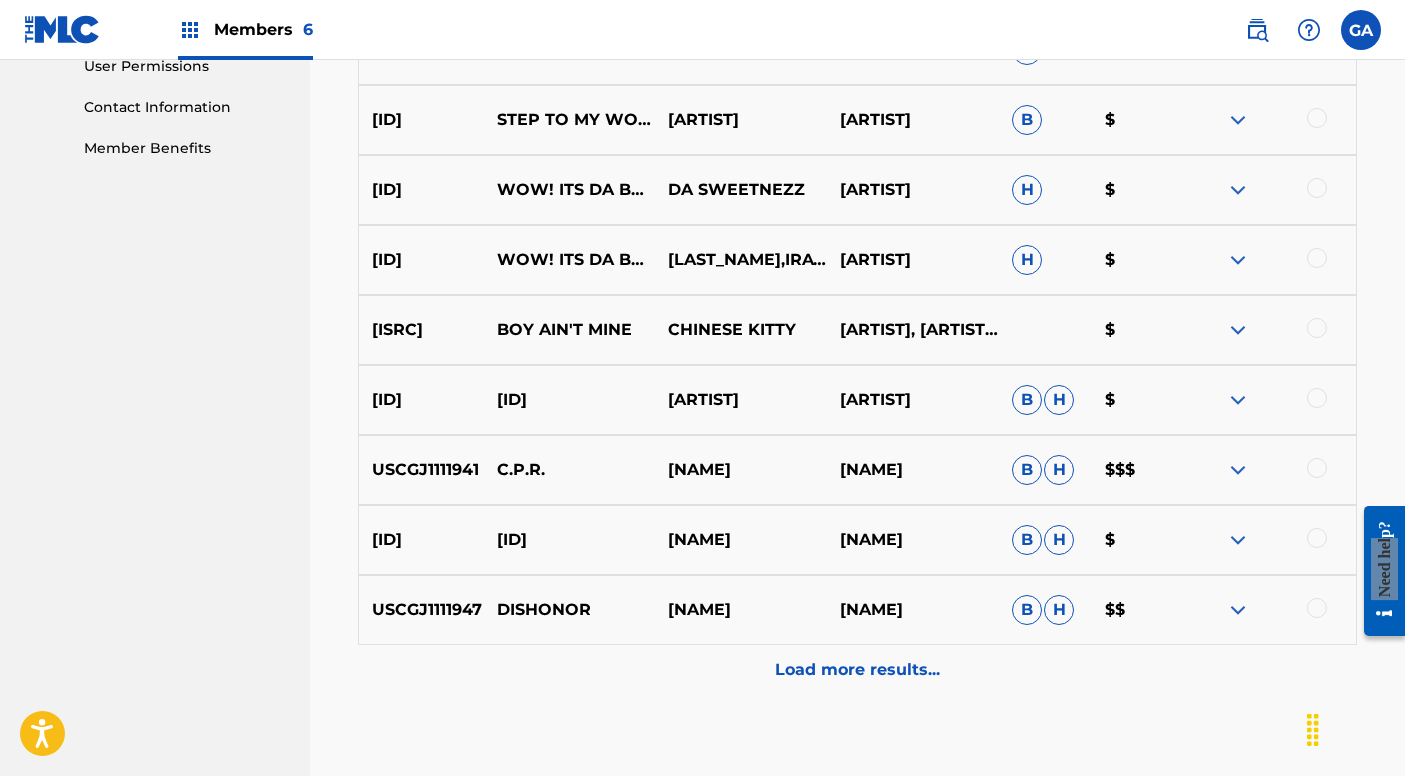 click on "Load more results..." at bounding box center [857, 670] 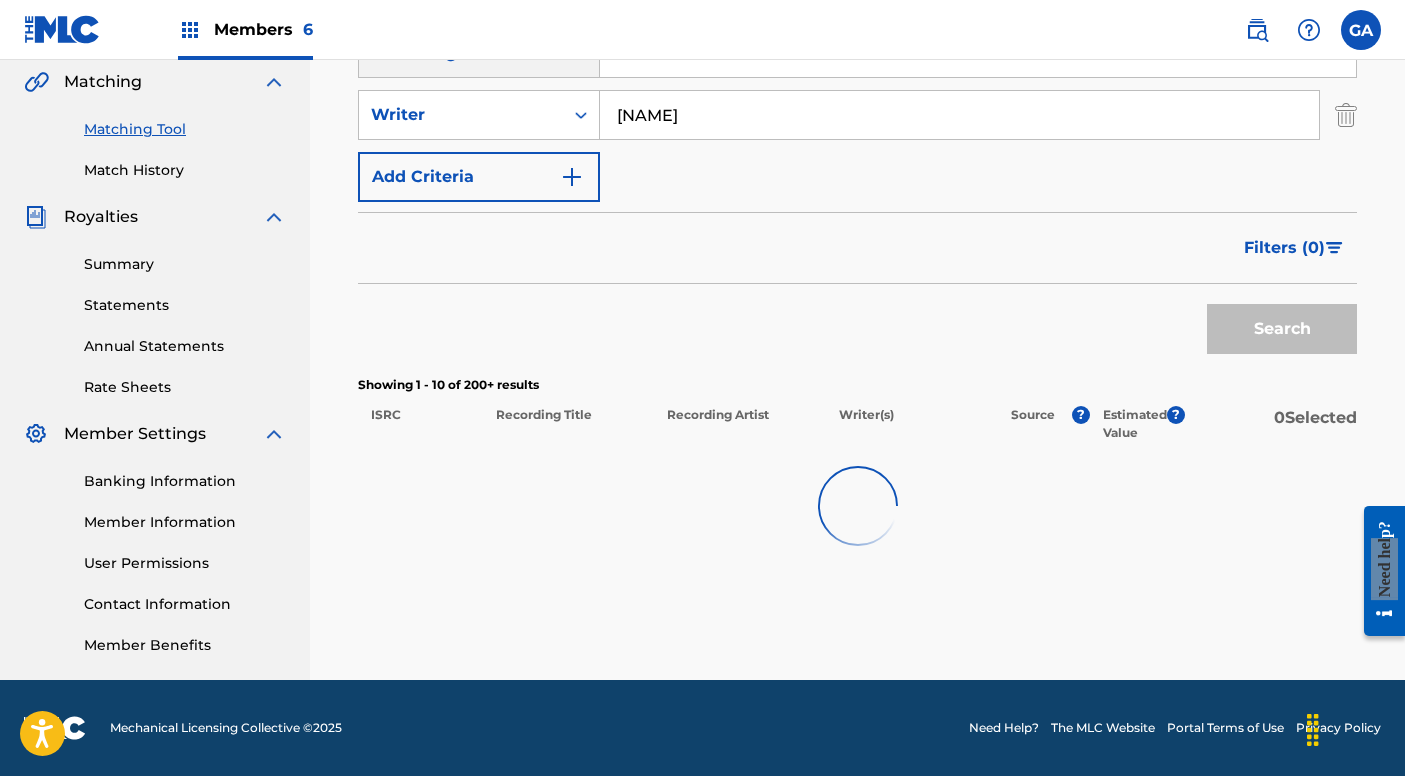 scroll, scrollTop: 464, scrollLeft: 0, axis: vertical 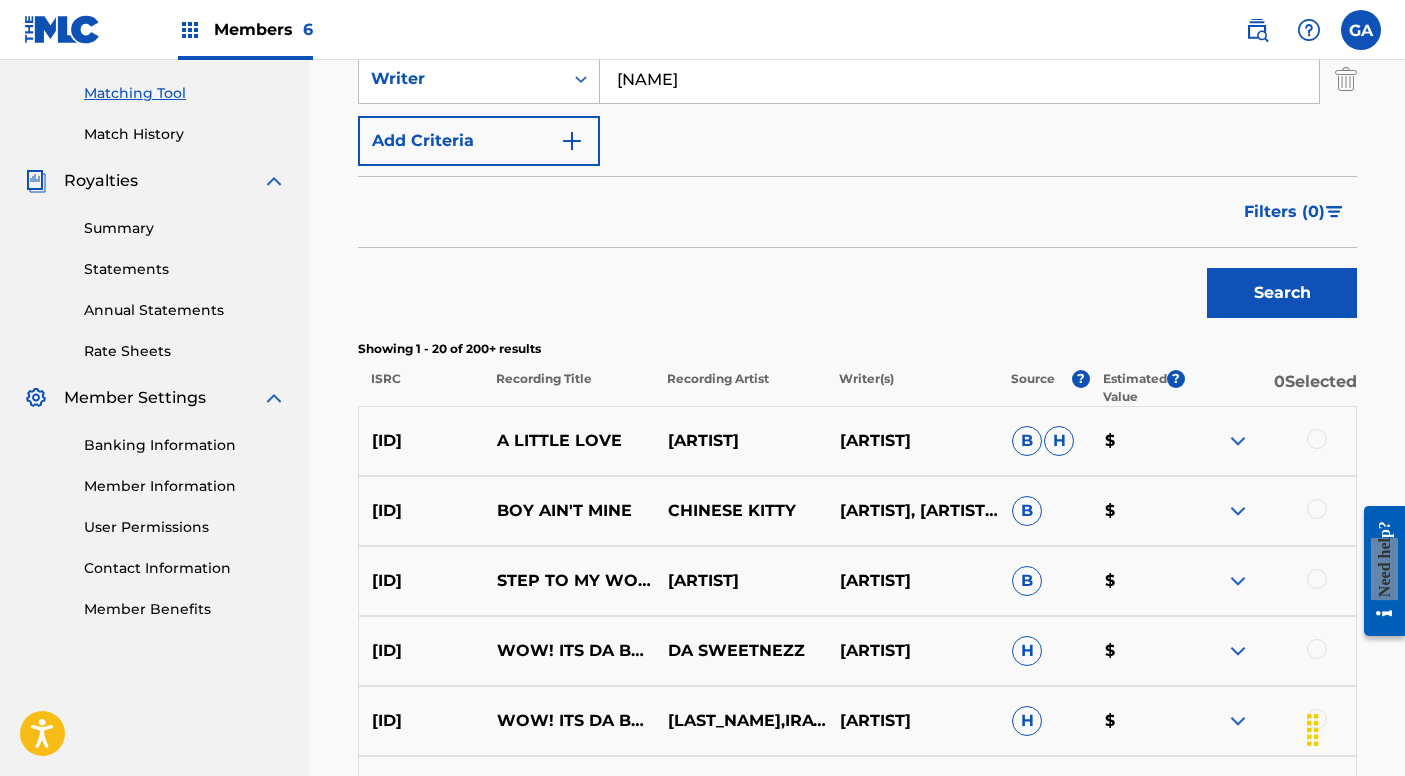 click at bounding box center [1238, 581] 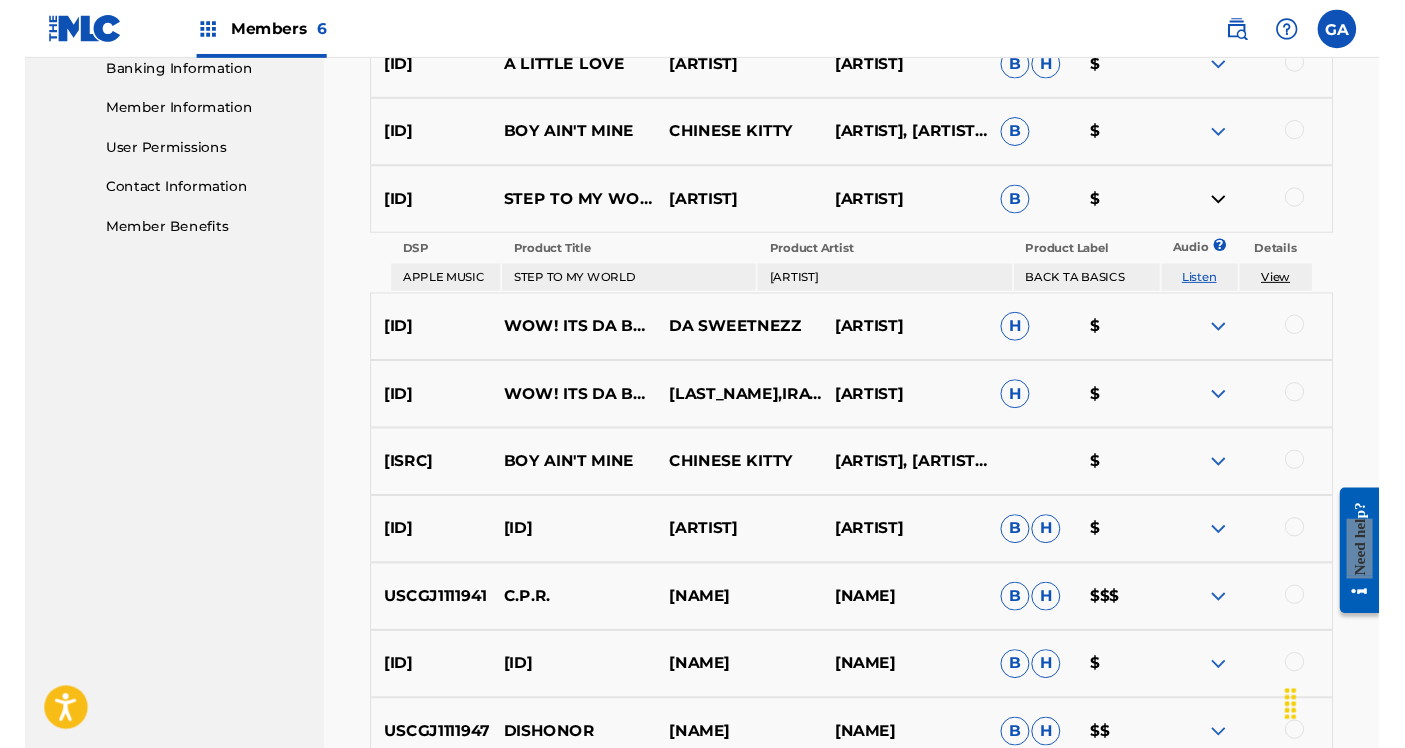 scroll, scrollTop: 879, scrollLeft: 0, axis: vertical 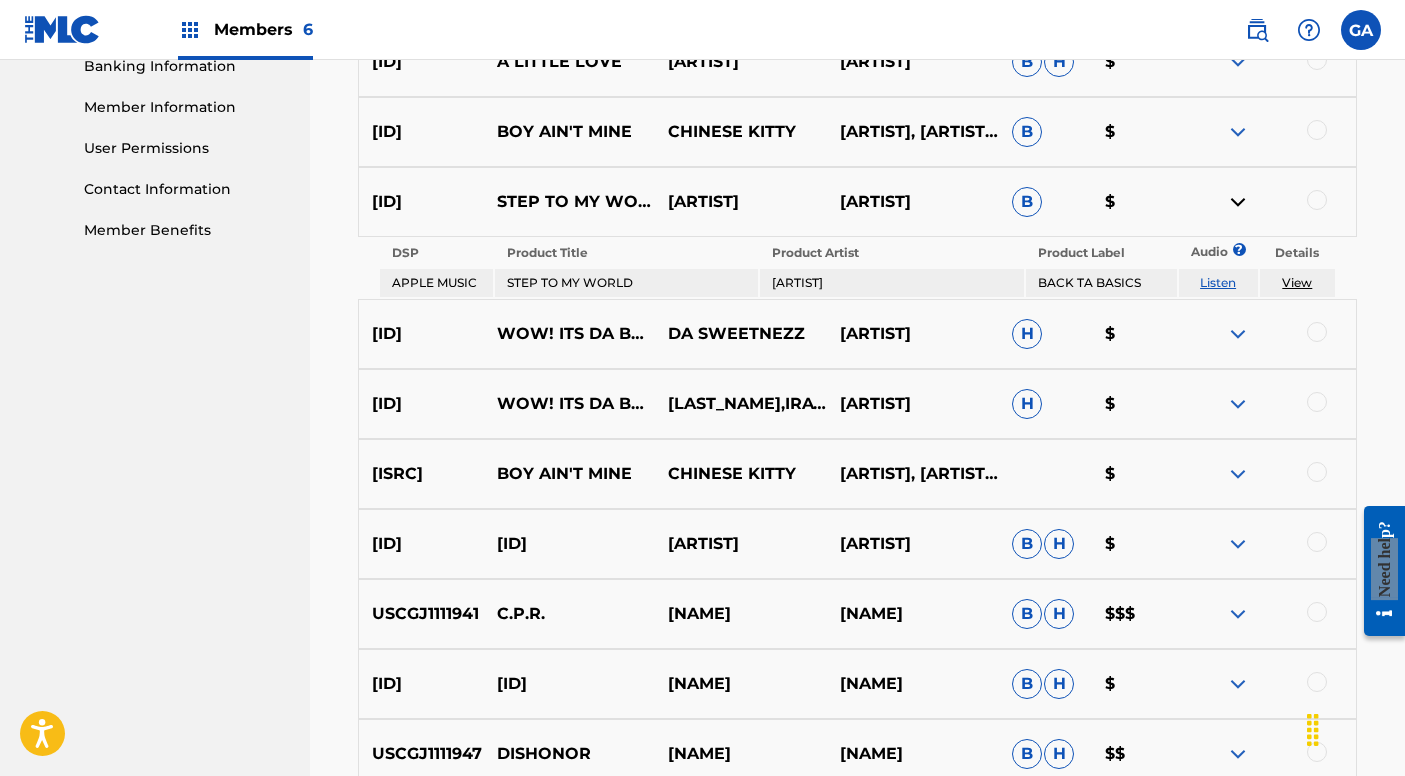 drag, startPoint x: 1404, startPoint y: 349, endPoint x: 1348, endPoint y: 444, distance: 110.276924 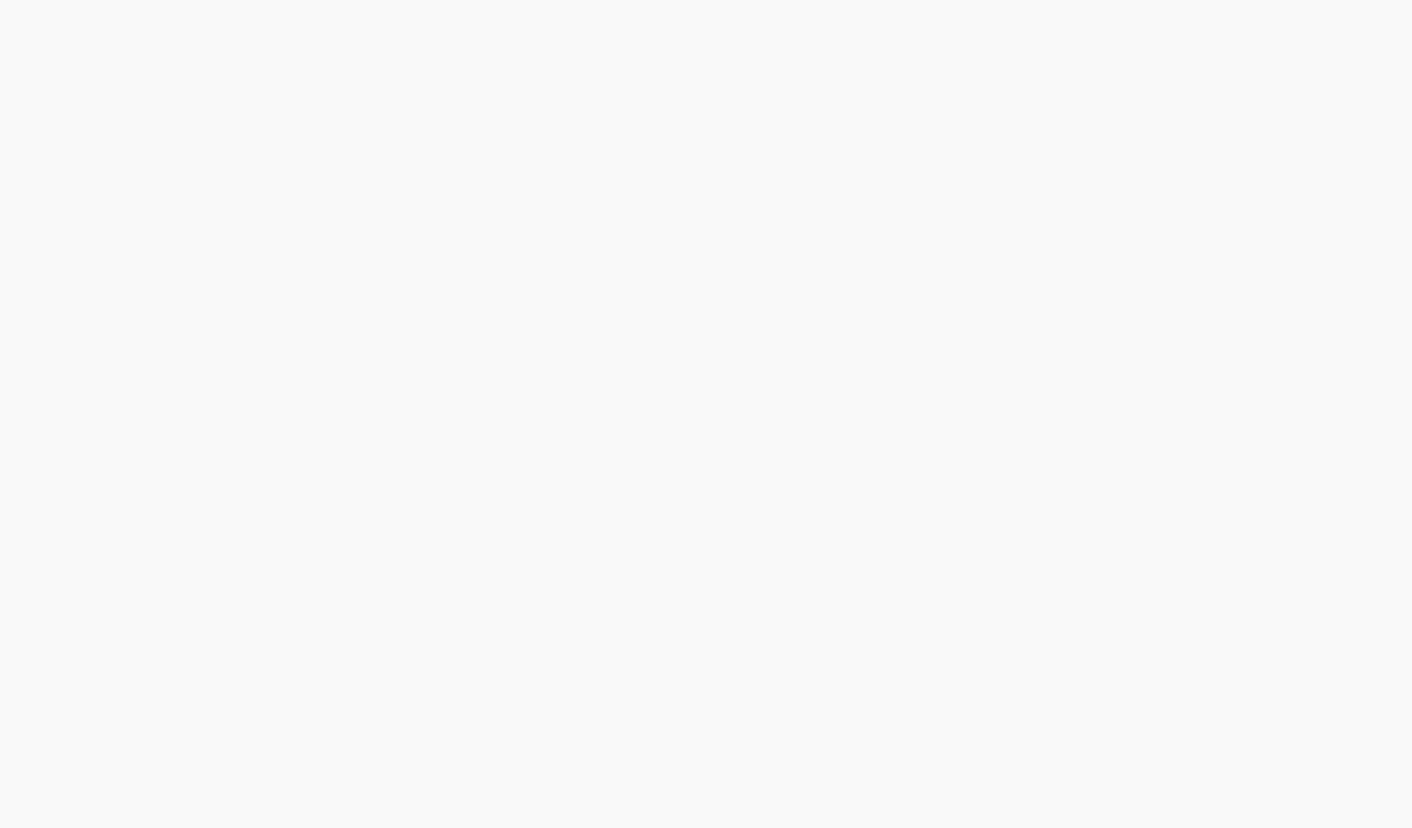 scroll, scrollTop: 0, scrollLeft: 0, axis: both 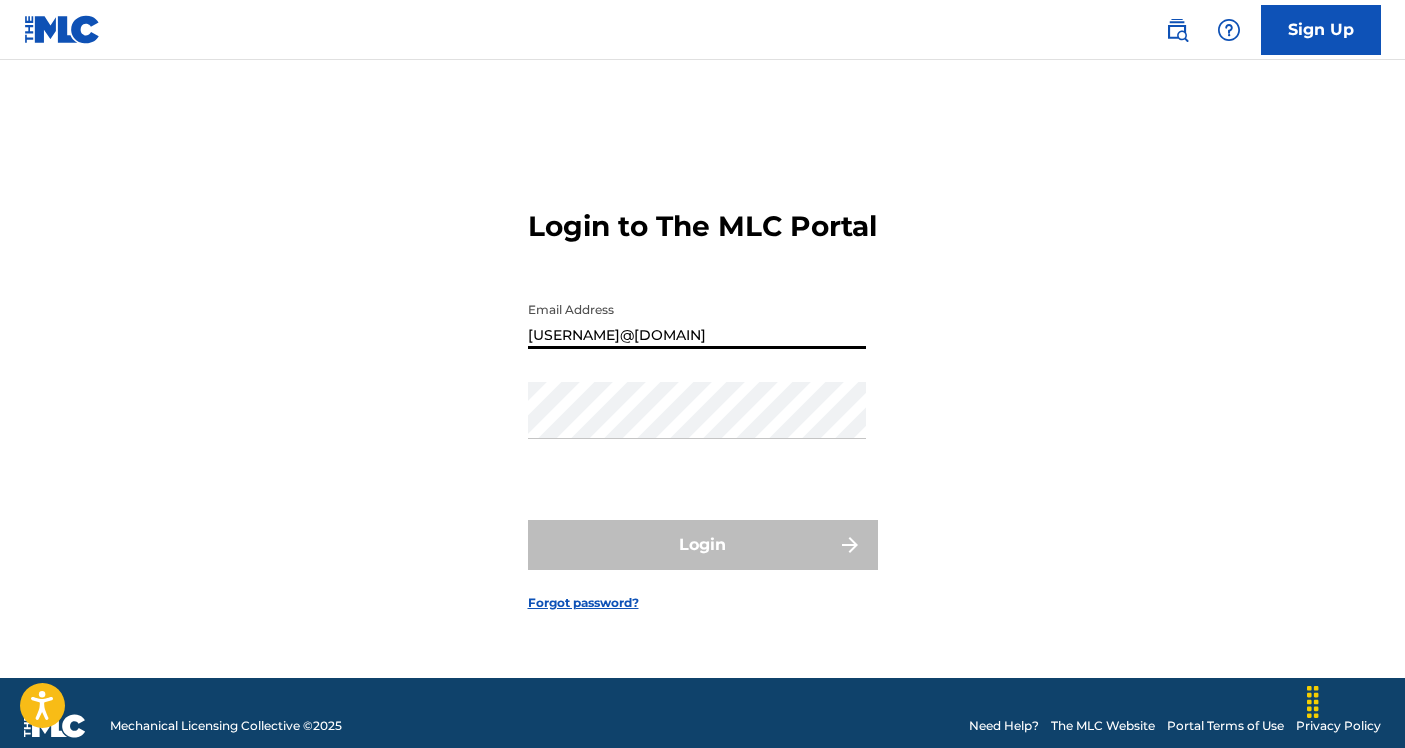 type on "[USERNAME]@[DOMAIN]" 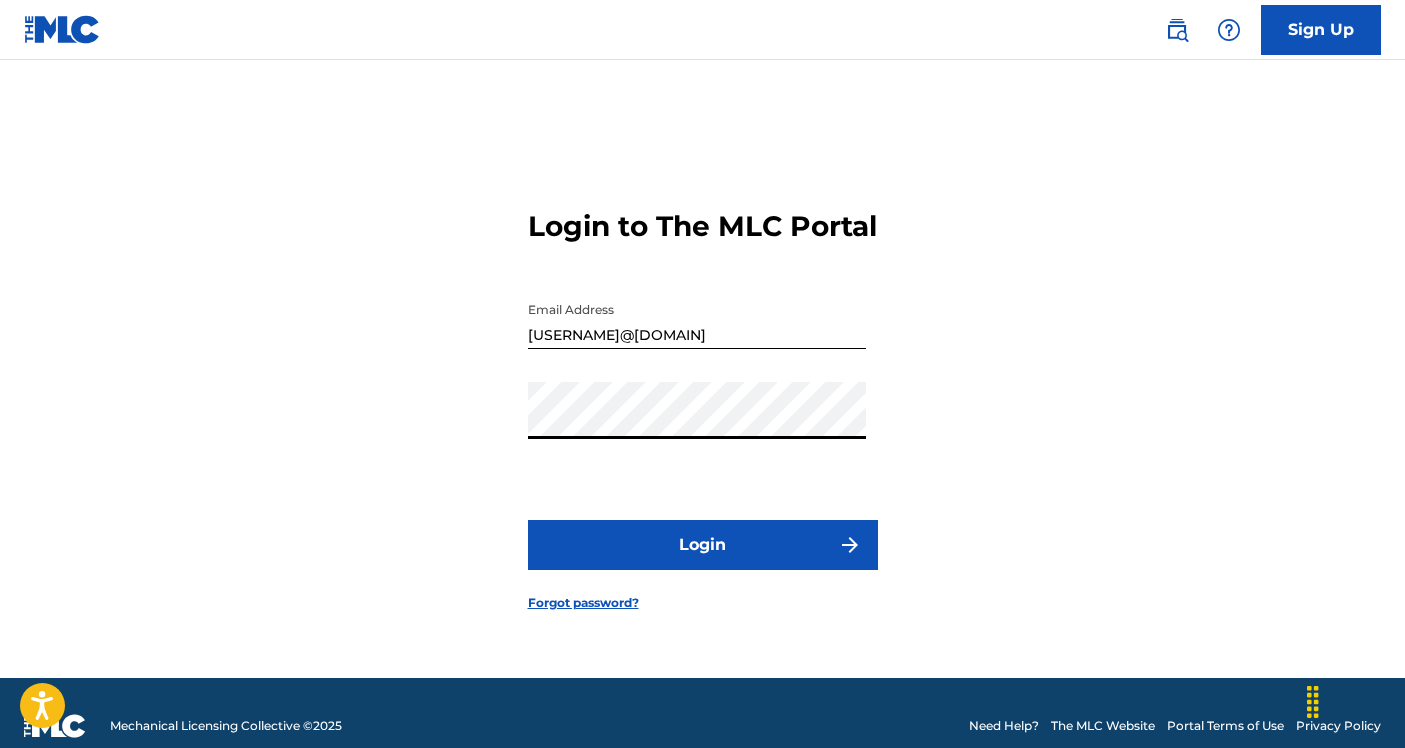 click on "Login" at bounding box center [703, 545] 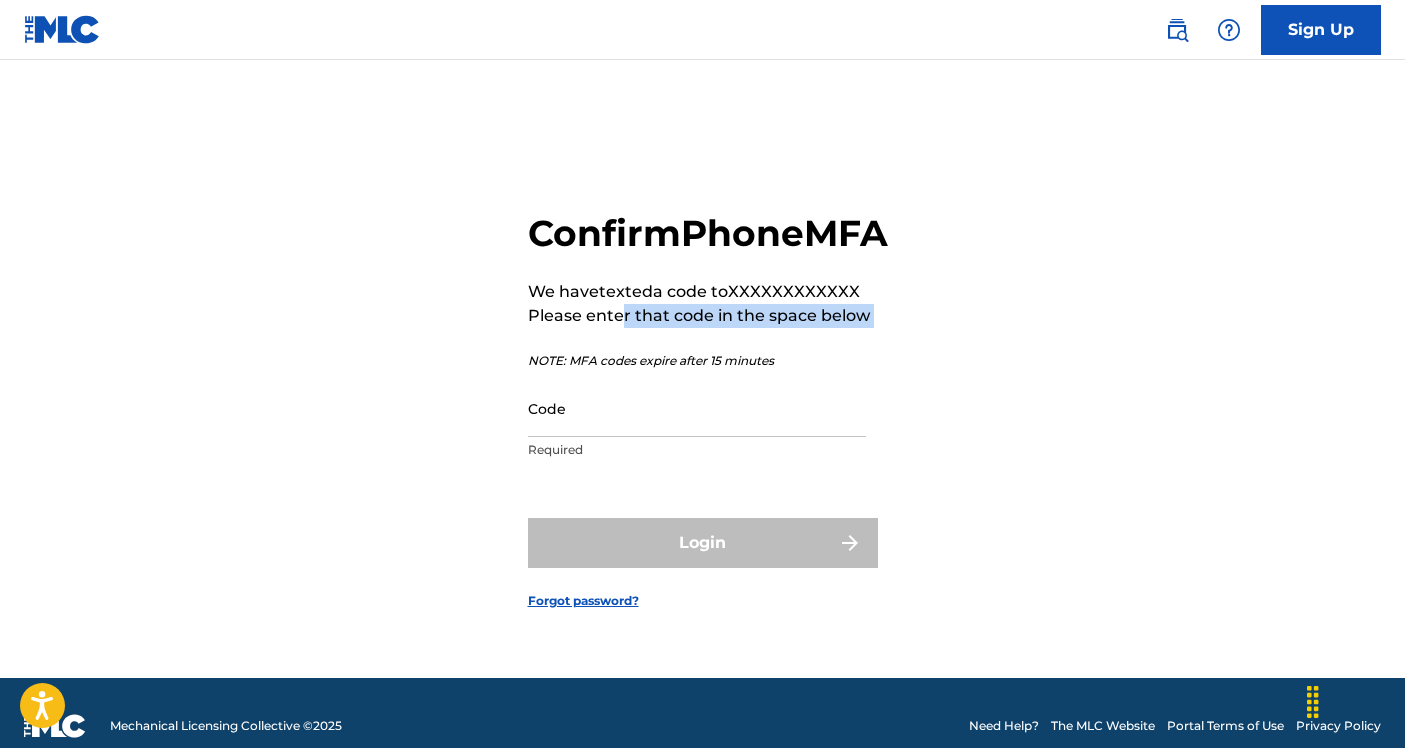 drag, startPoint x: 623, startPoint y: 346, endPoint x: 623, endPoint y: 408, distance: 62 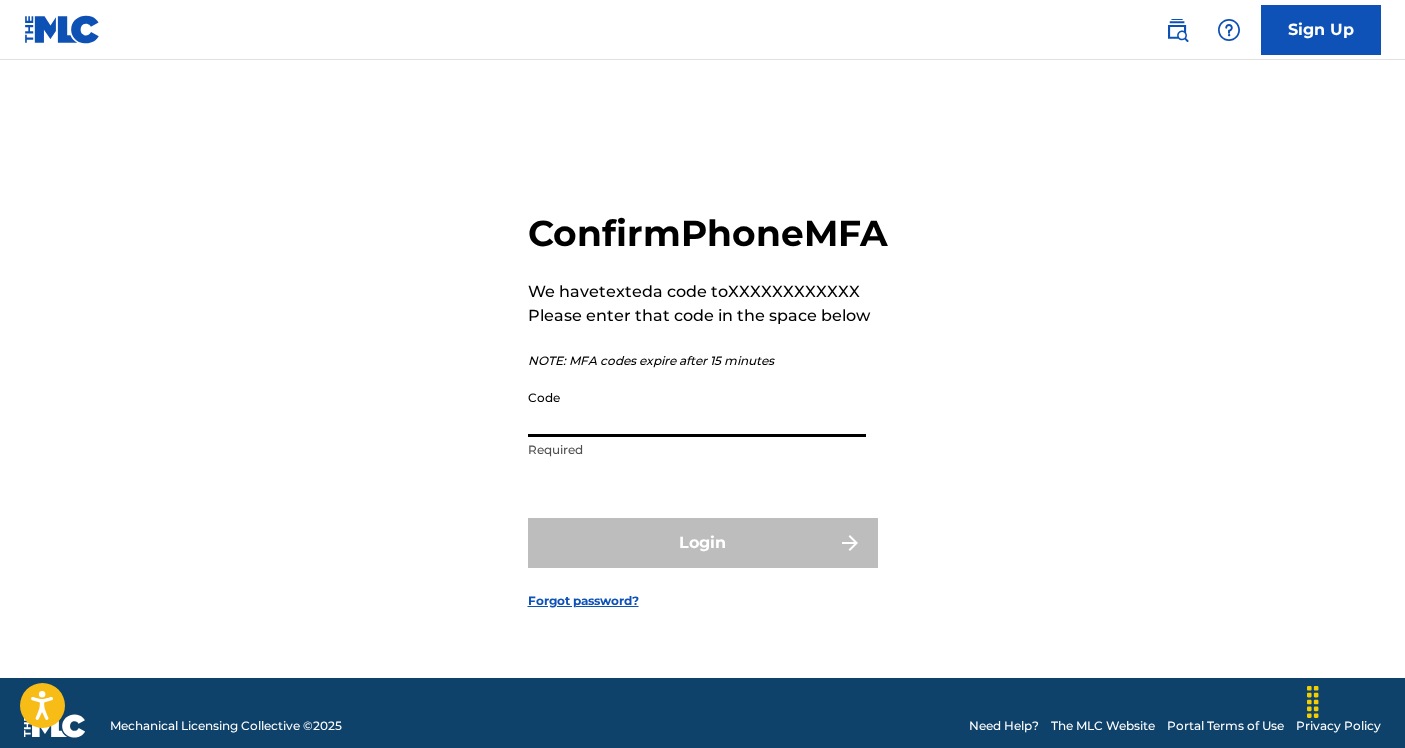 click on "Code" at bounding box center (697, 408) 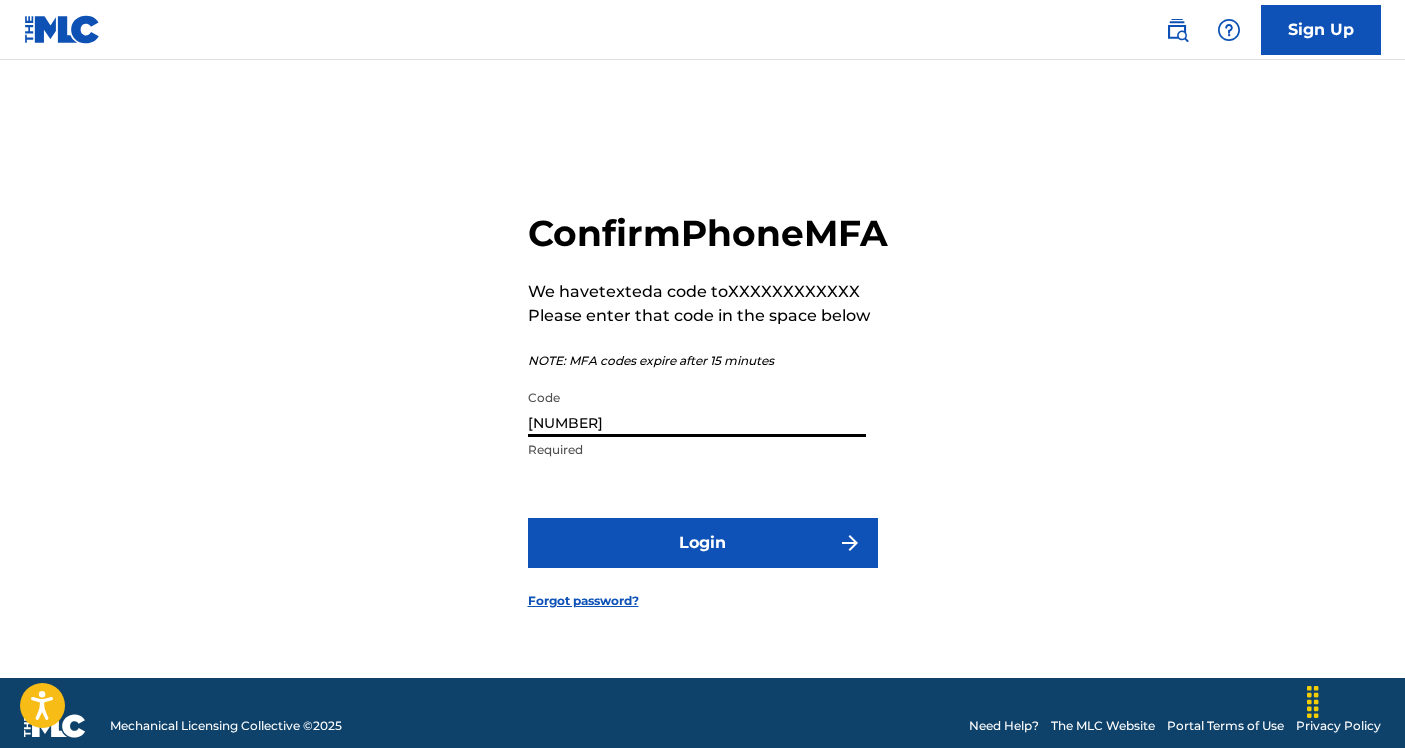type on "[NUMBER]" 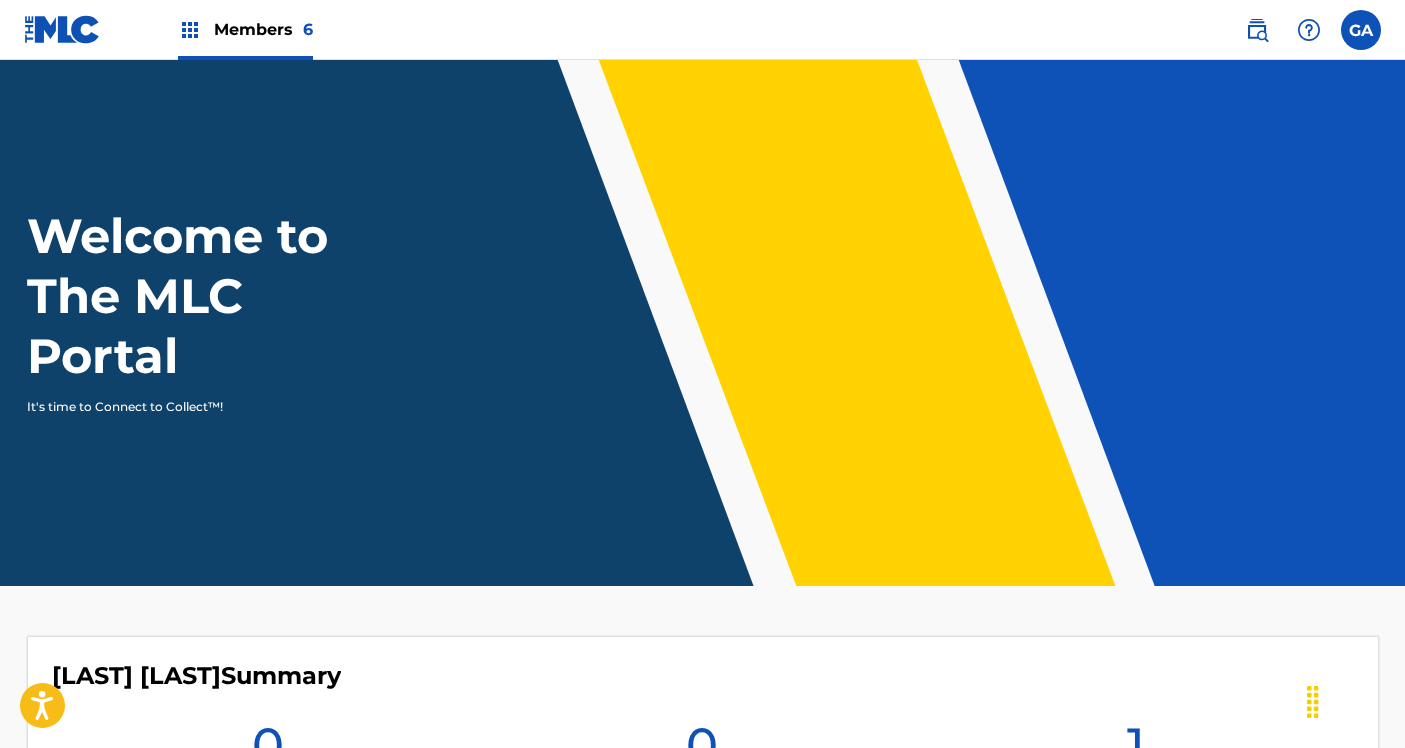 scroll, scrollTop: 0, scrollLeft: 0, axis: both 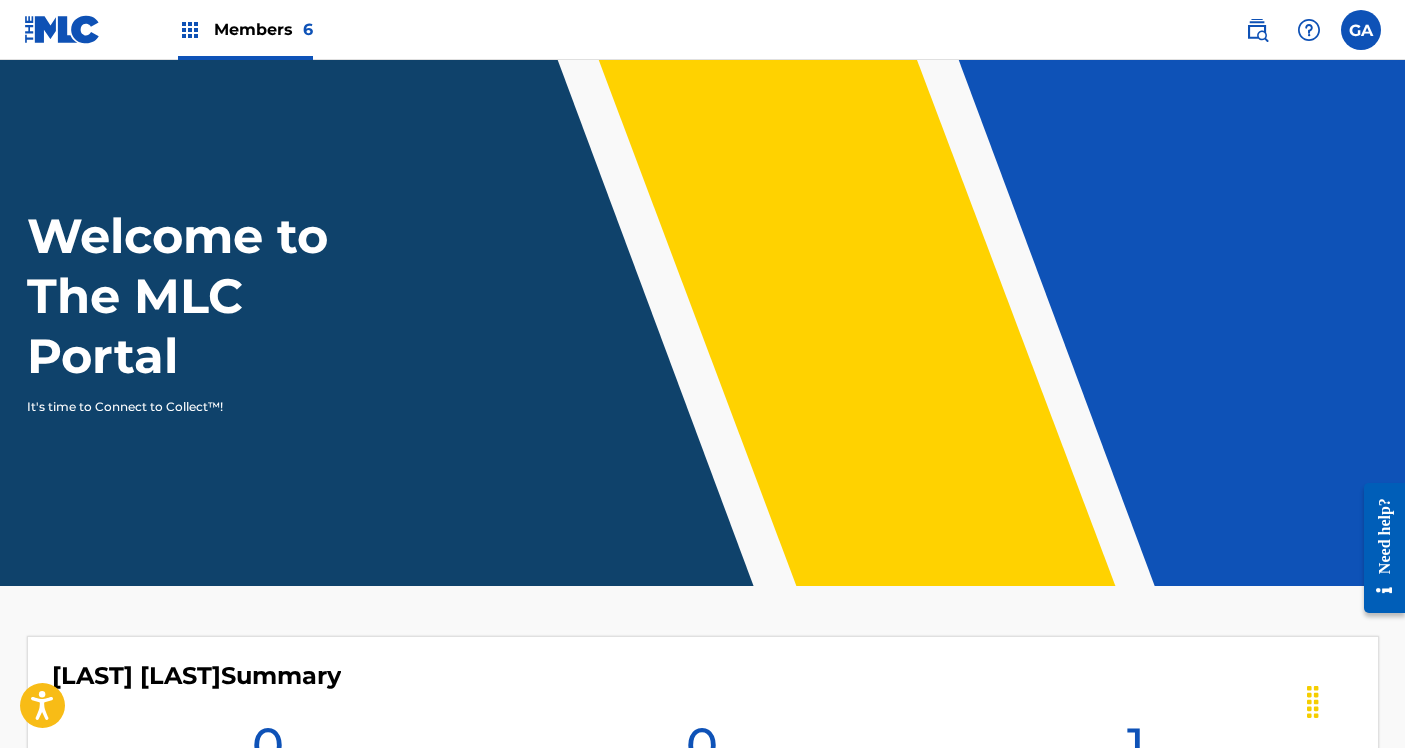 click on "Members    6" at bounding box center (263, 29) 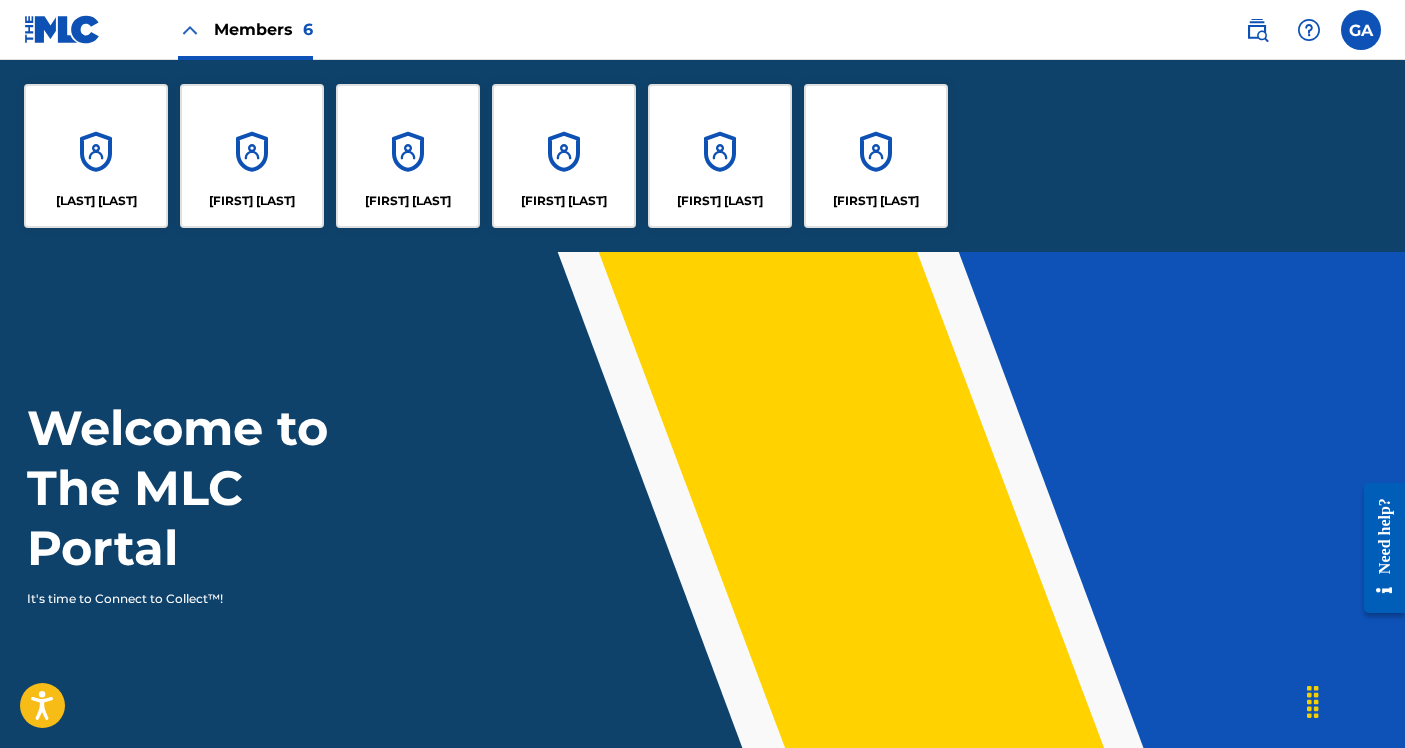 click on "[FIRST] [LAST]" at bounding box center [252, 156] 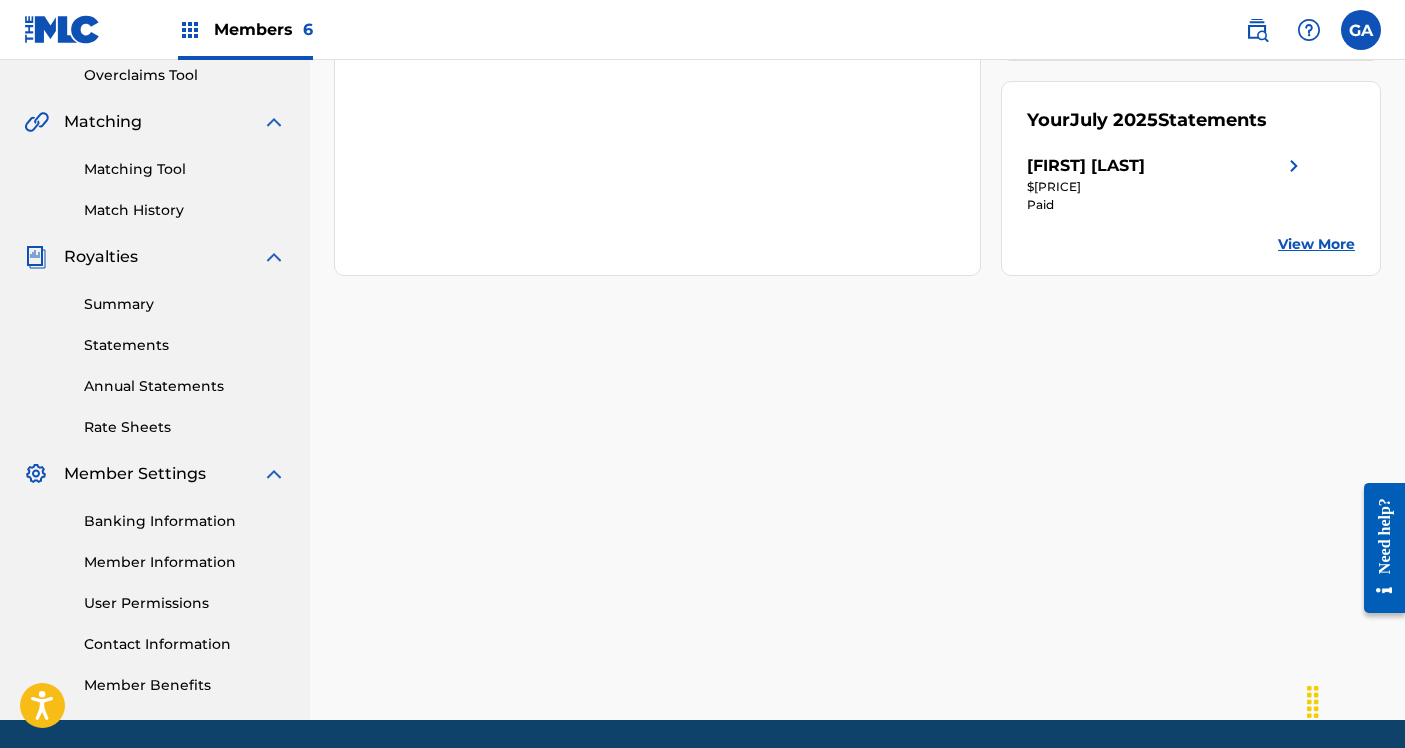 scroll, scrollTop: 492, scrollLeft: 0, axis: vertical 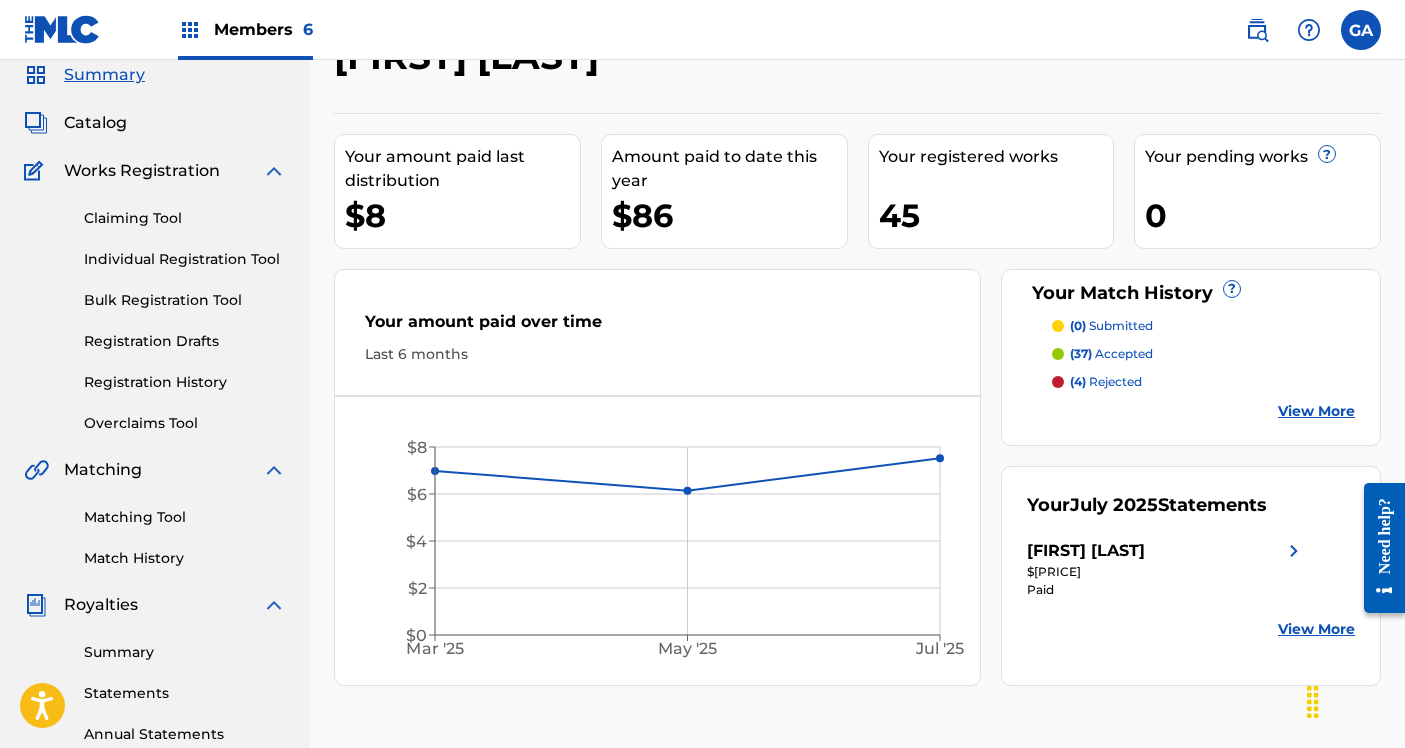 click on "Your amount paid over time Last 6 months Mar '25 May '25 Jul '25 $0 $2 $4 $6 $8 Mar 2025" at bounding box center (657, 477) 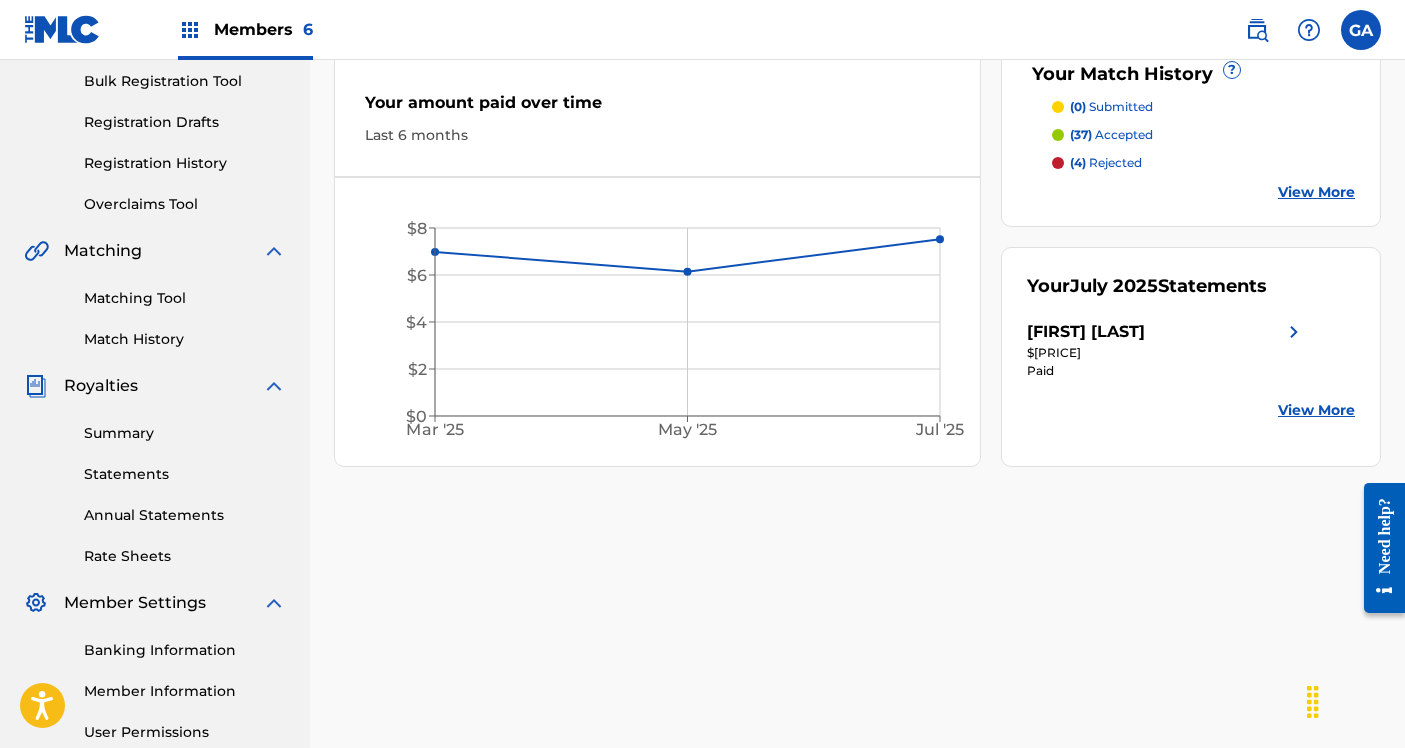 scroll, scrollTop: 297, scrollLeft: 0, axis: vertical 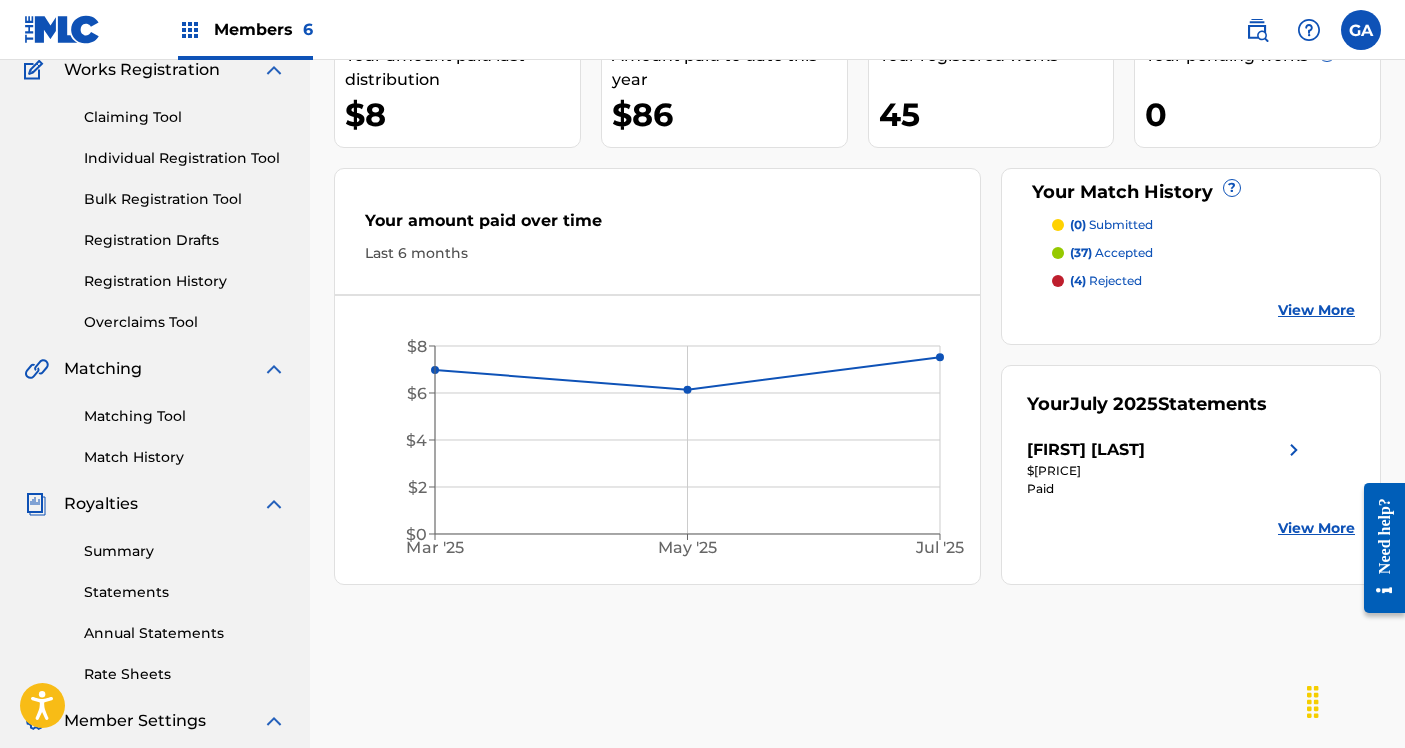 click on "Matching Tool" at bounding box center (185, 416) 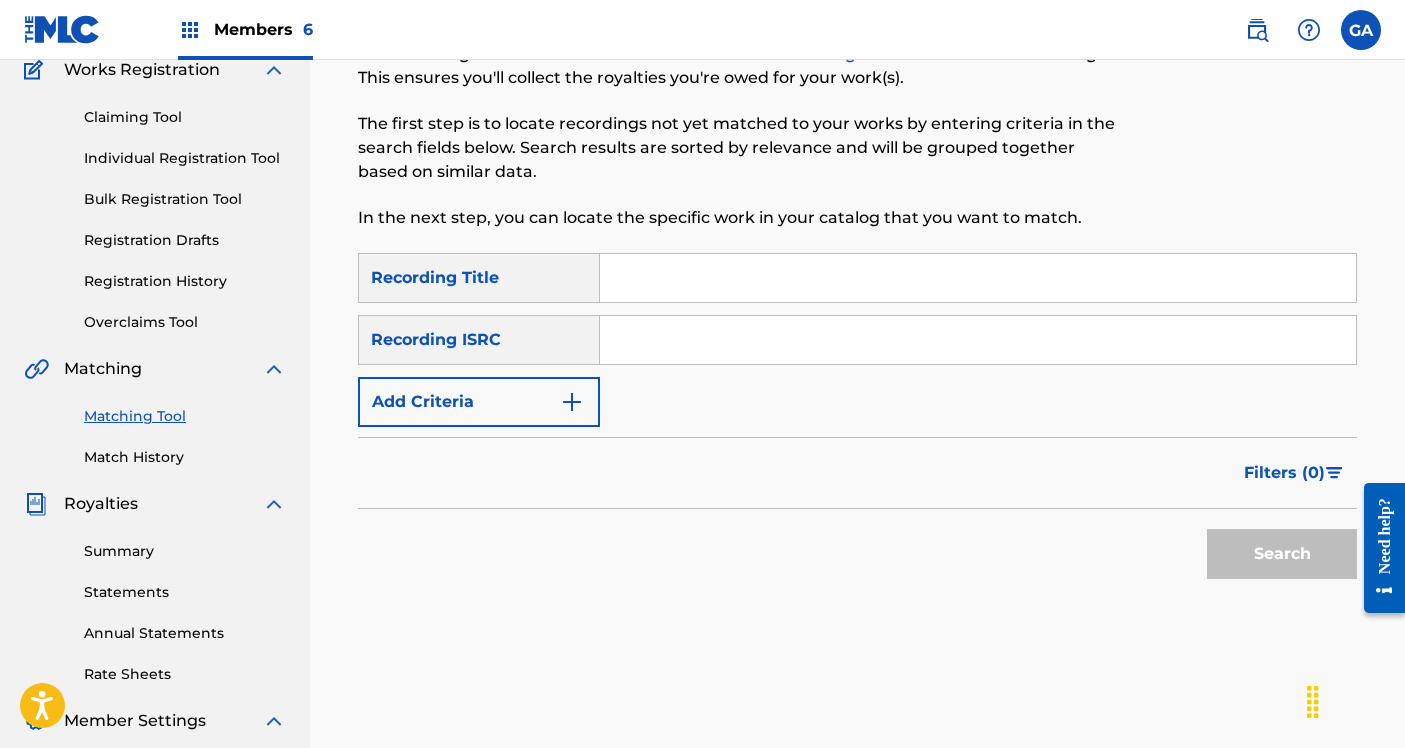 scroll, scrollTop: 0, scrollLeft: 0, axis: both 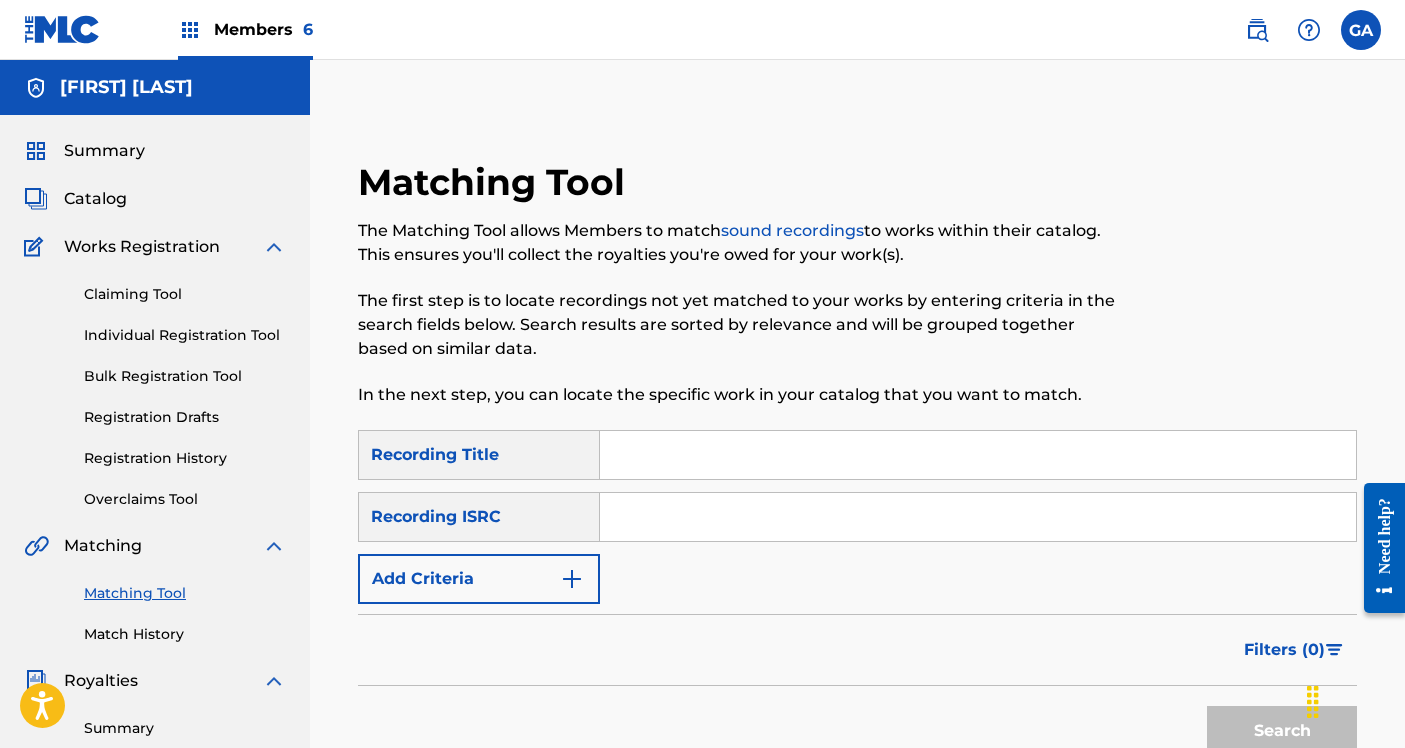 click at bounding box center (572, 579) 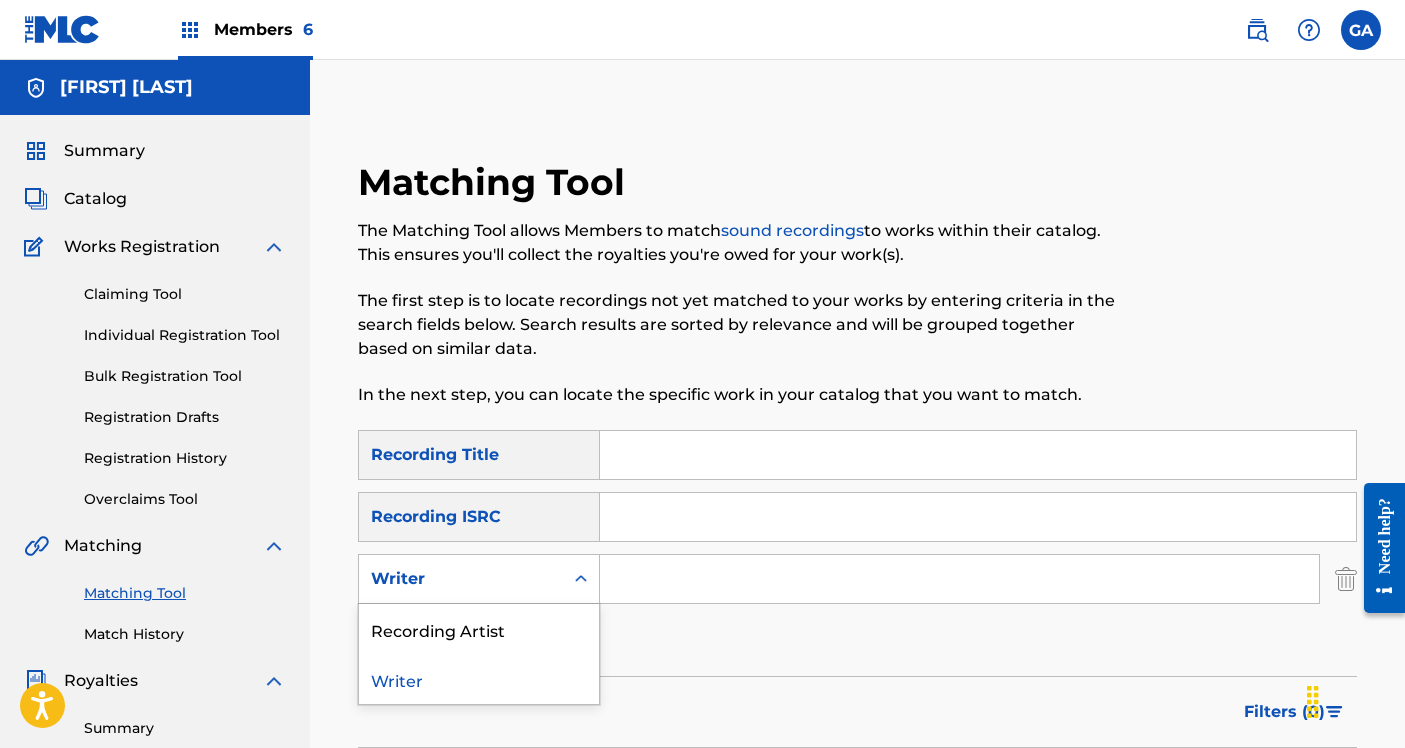 click on "Writer" at bounding box center (461, 579) 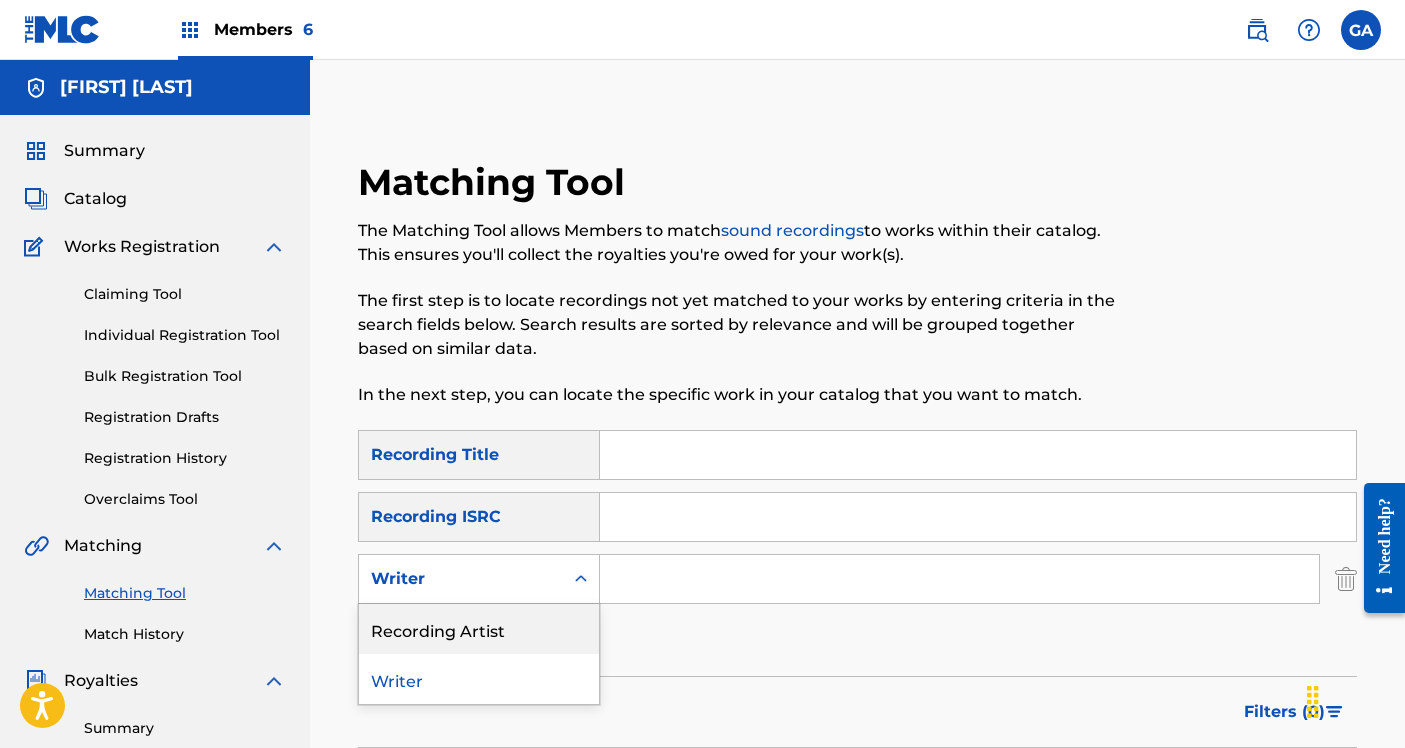 click on "Recording Artist" at bounding box center [479, 629] 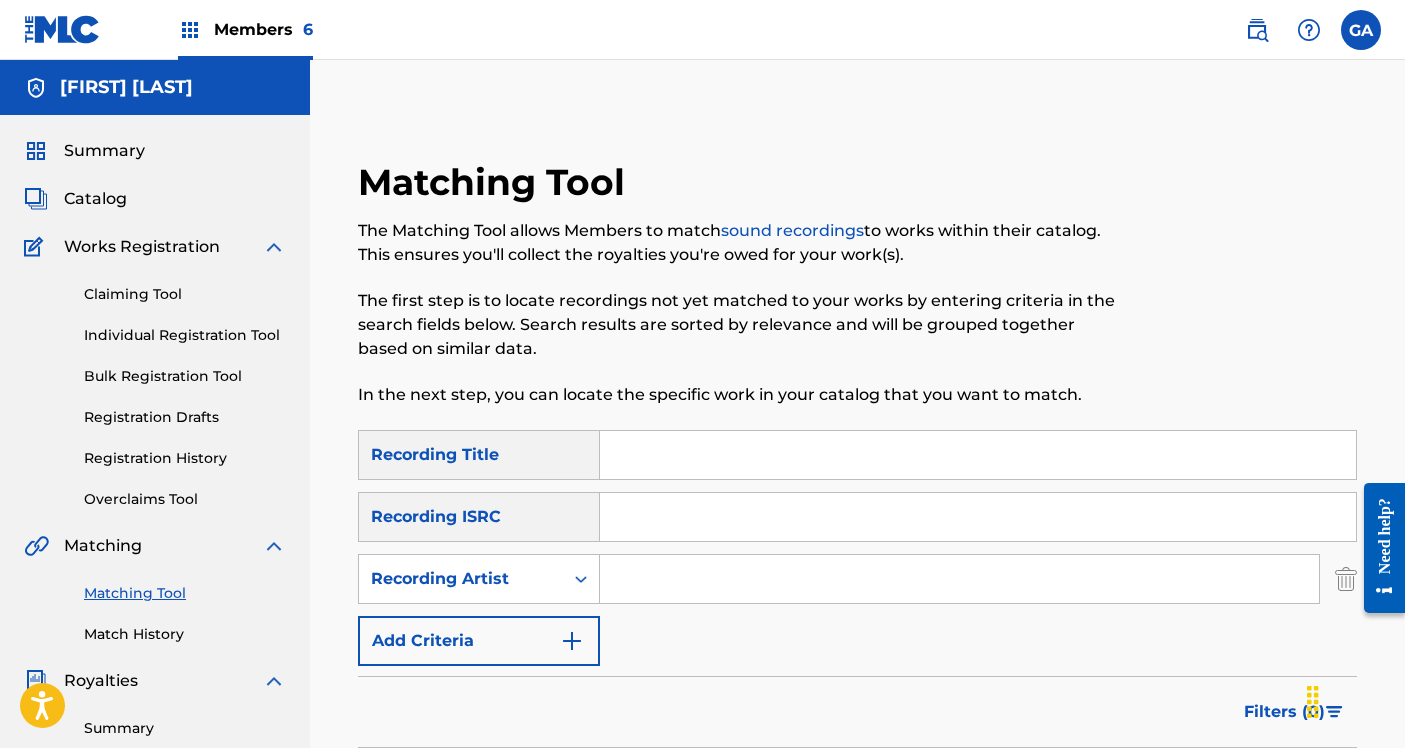 click at bounding box center (959, 579) 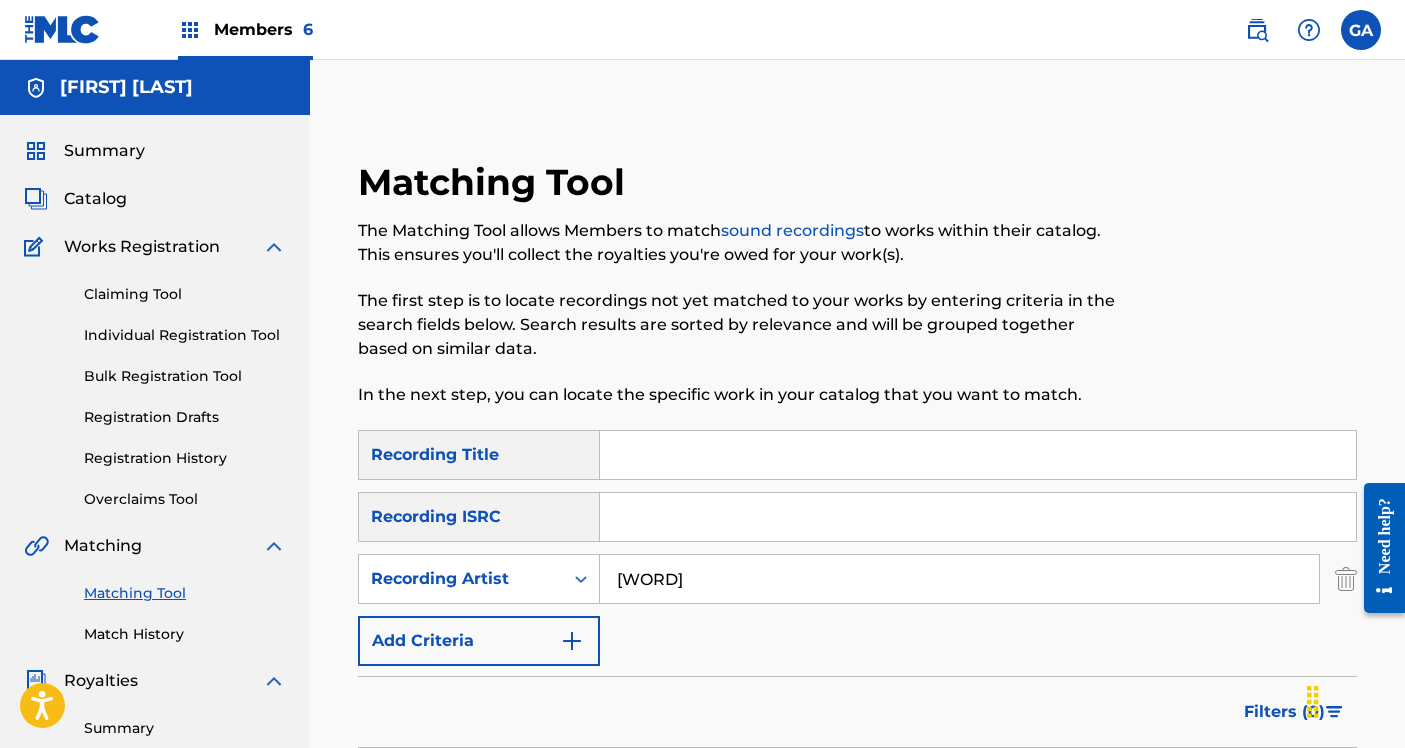 type on "[WORD]" 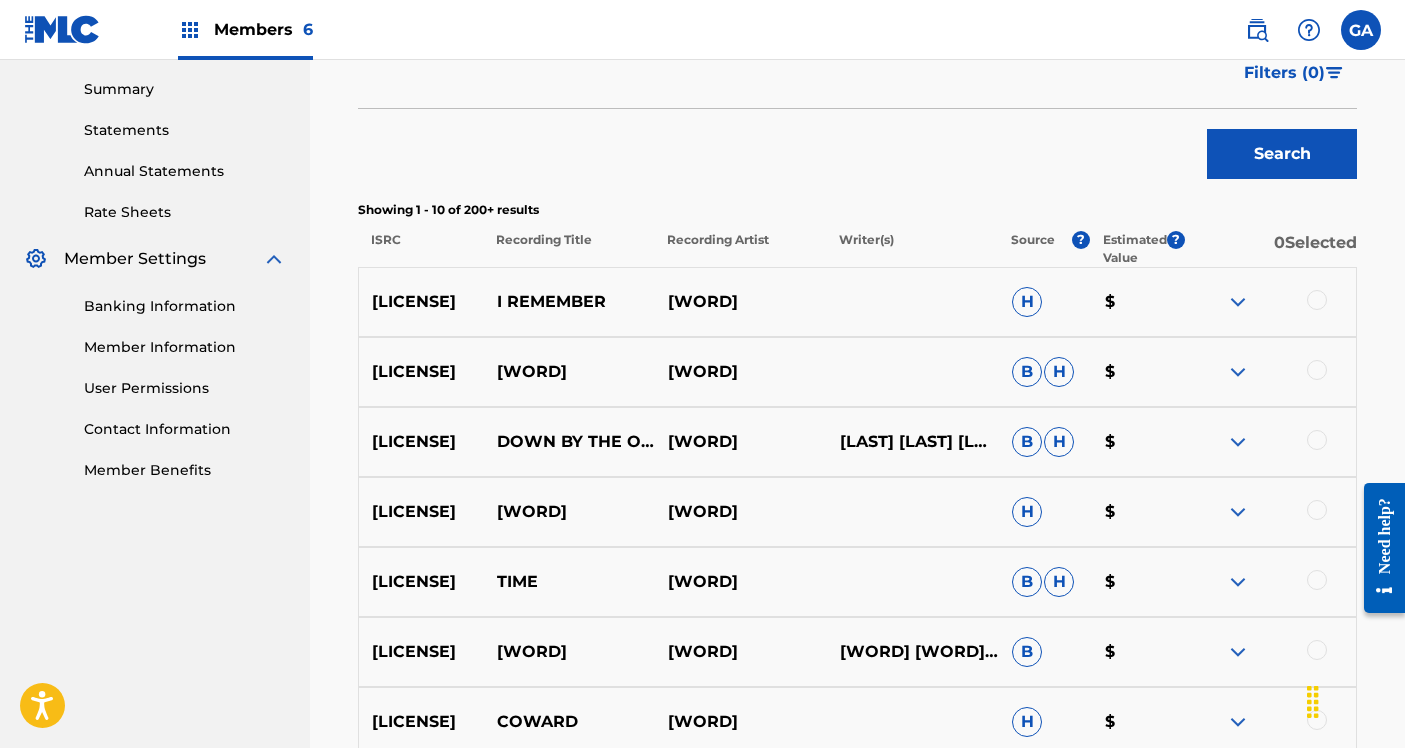 scroll, scrollTop: 653, scrollLeft: 0, axis: vertical 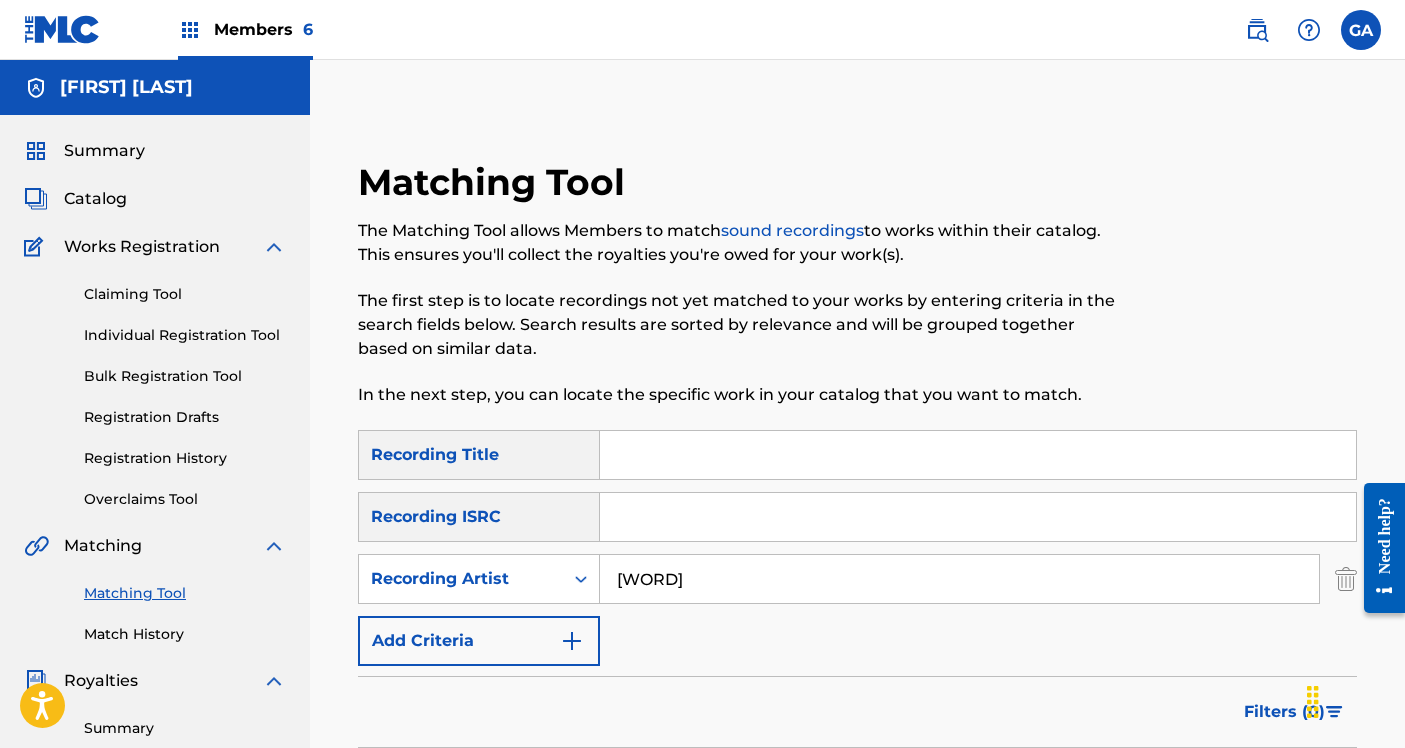 click at bounding box center (978, 455) 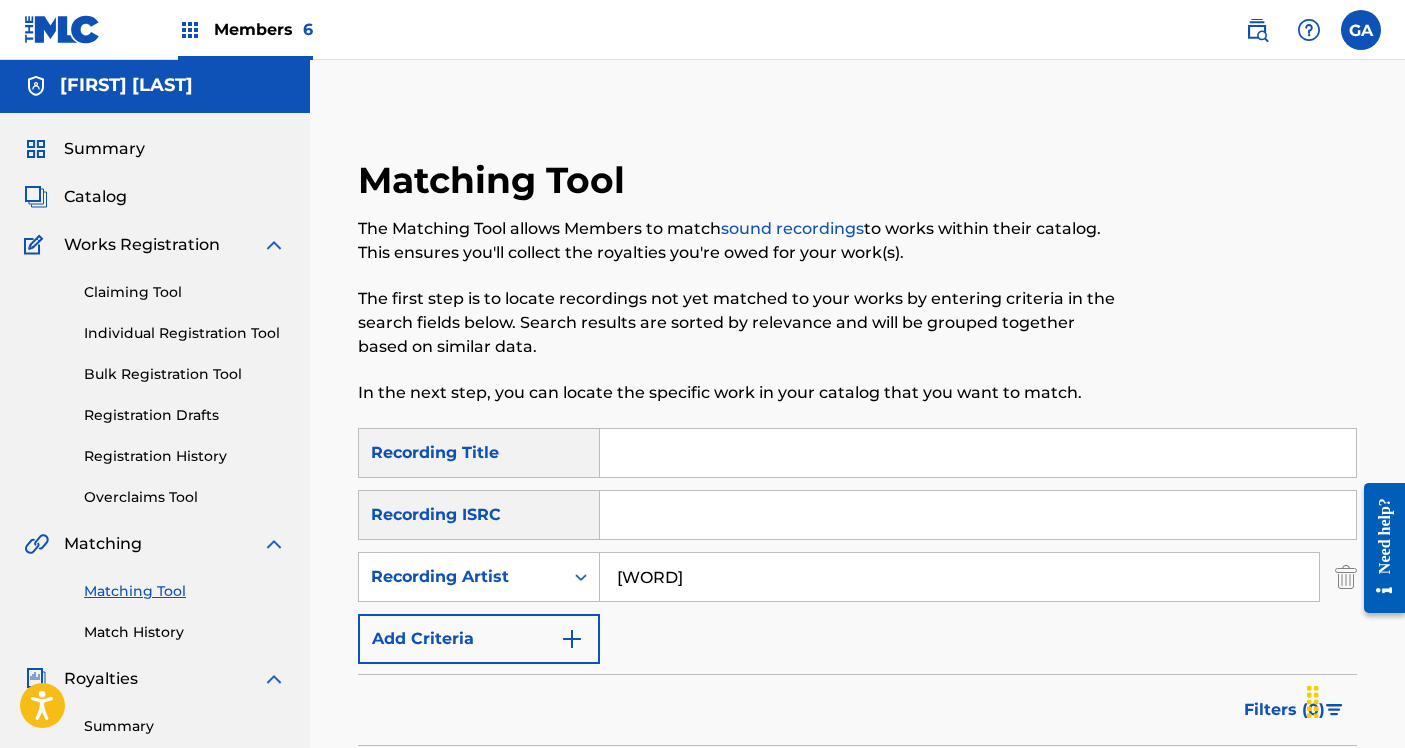 click at bounding box center [978, 453] 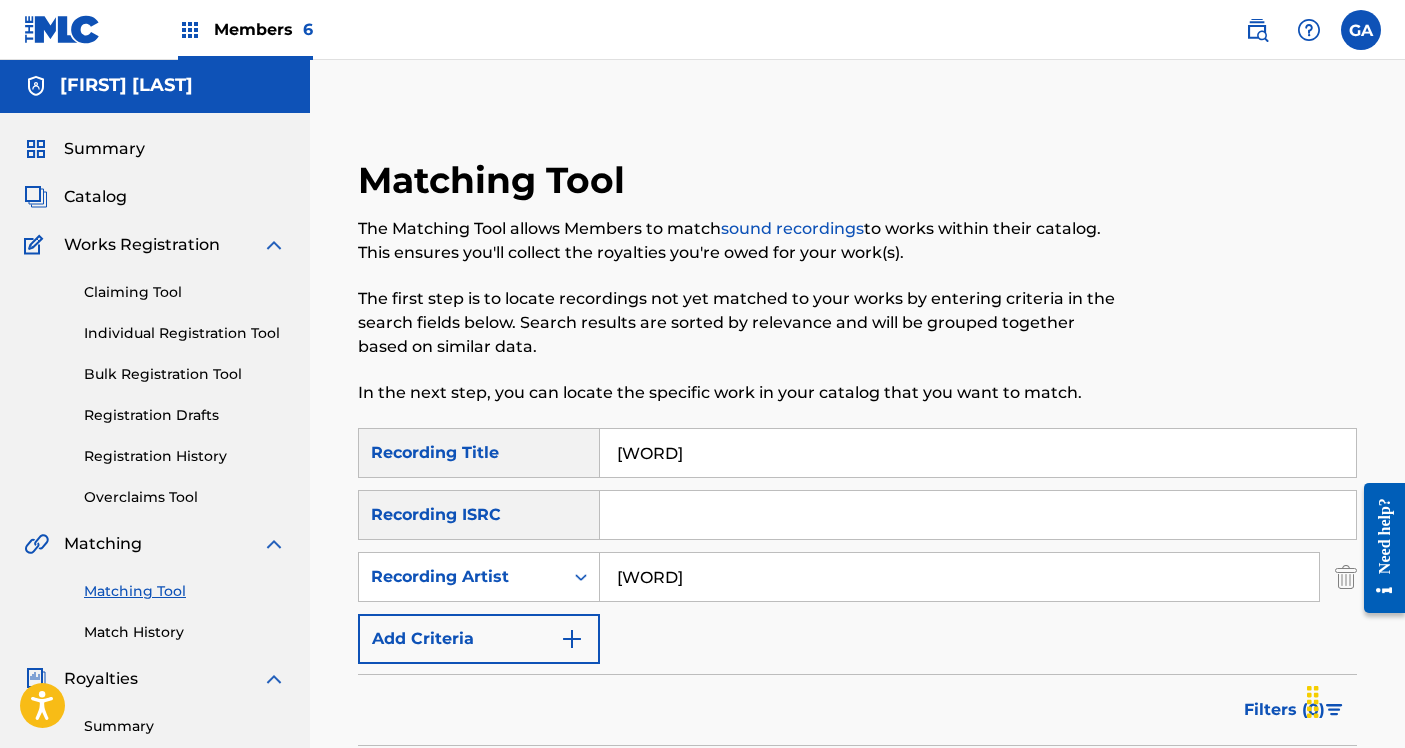 click on "Search" at bounding box center [1282, 791] 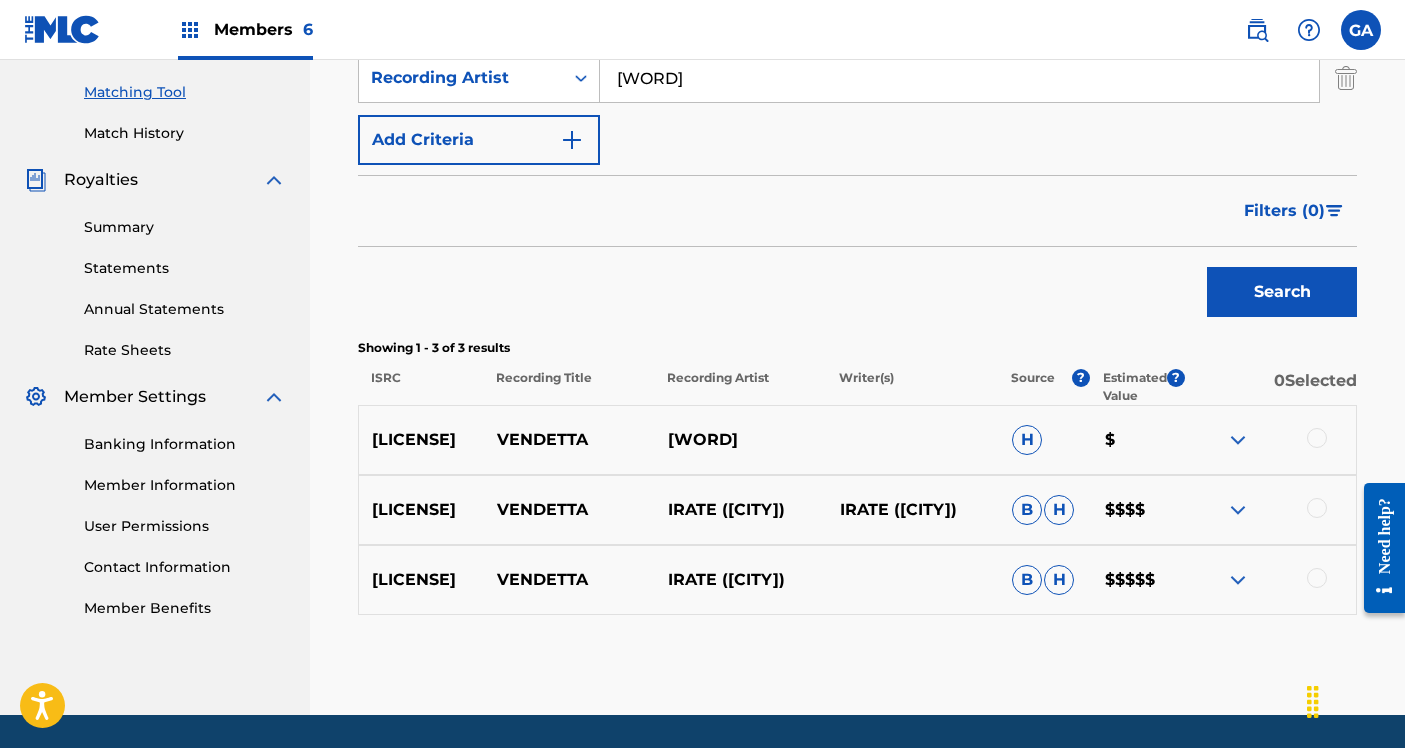 scroll, scrollTop: 564, scrollLeft: 0, axis: vertical 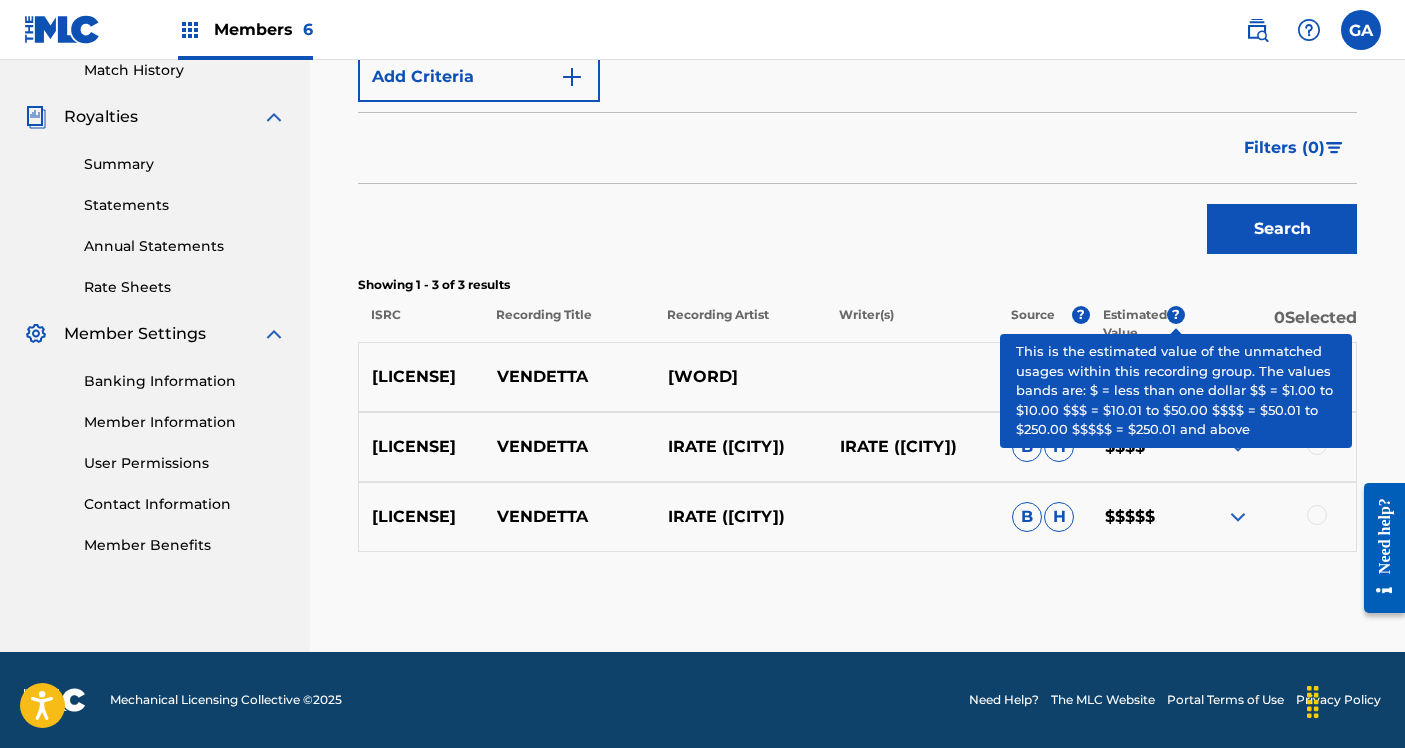 click on "?" at bounding box center (1176, 315) 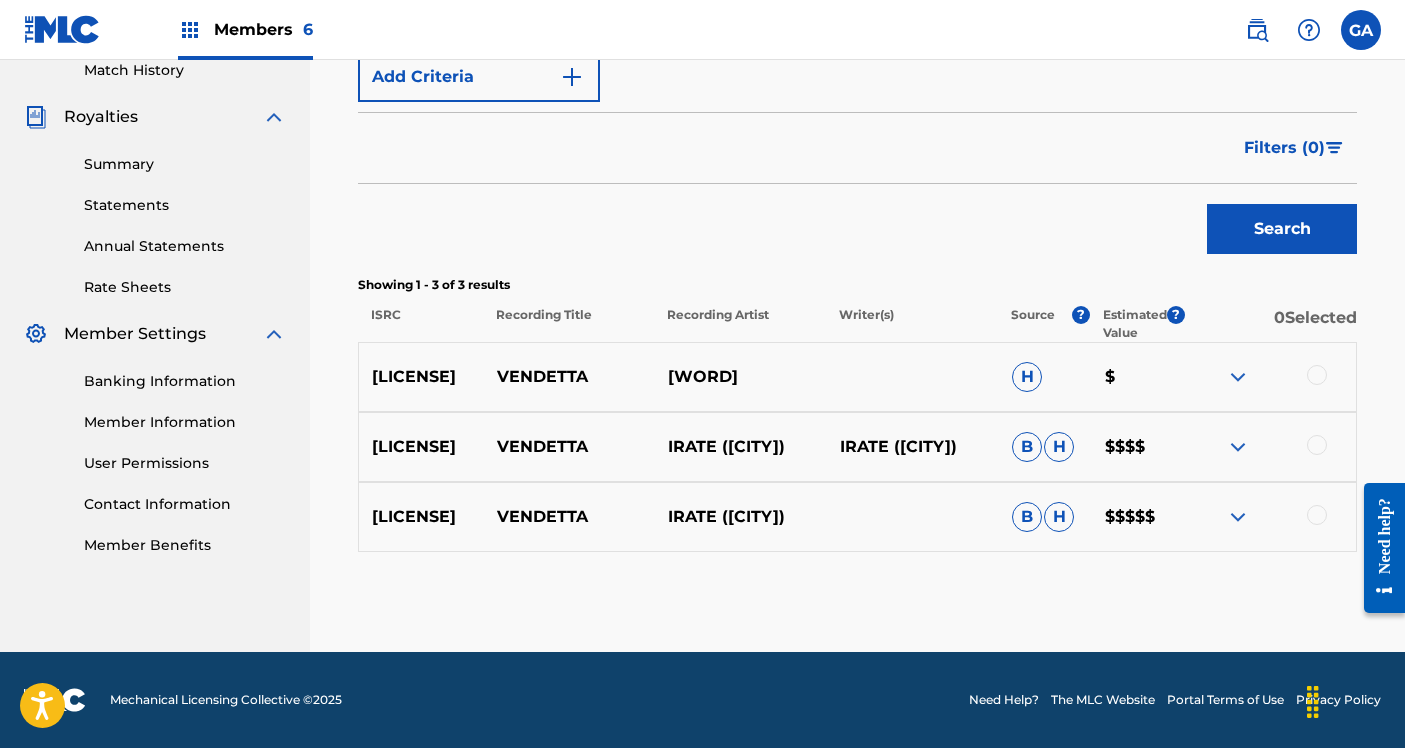 click on "Search" at bounding box center [857, 224] 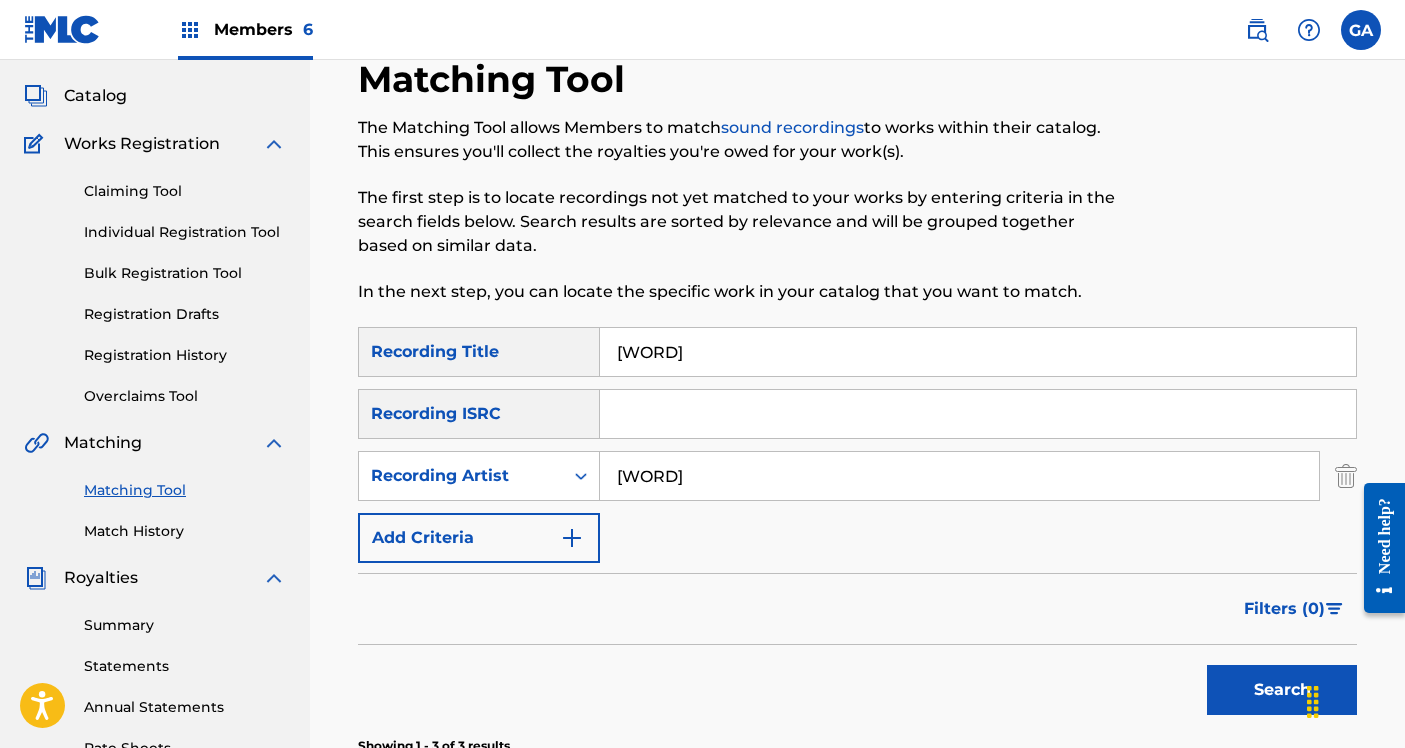scroll, scrollTop: 1, scrollLeft: 0, axis: vertical 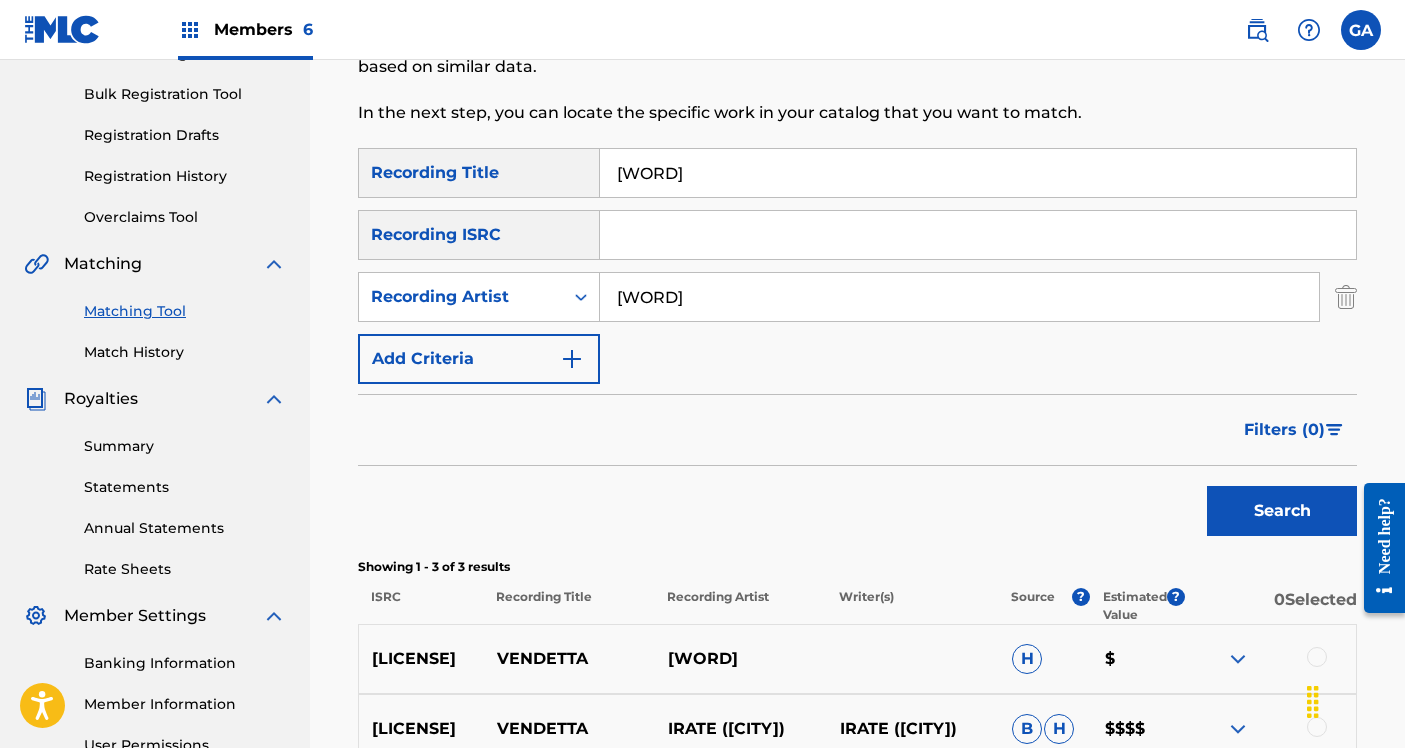 click on "[WORD]" at bounding box center [978, 173] 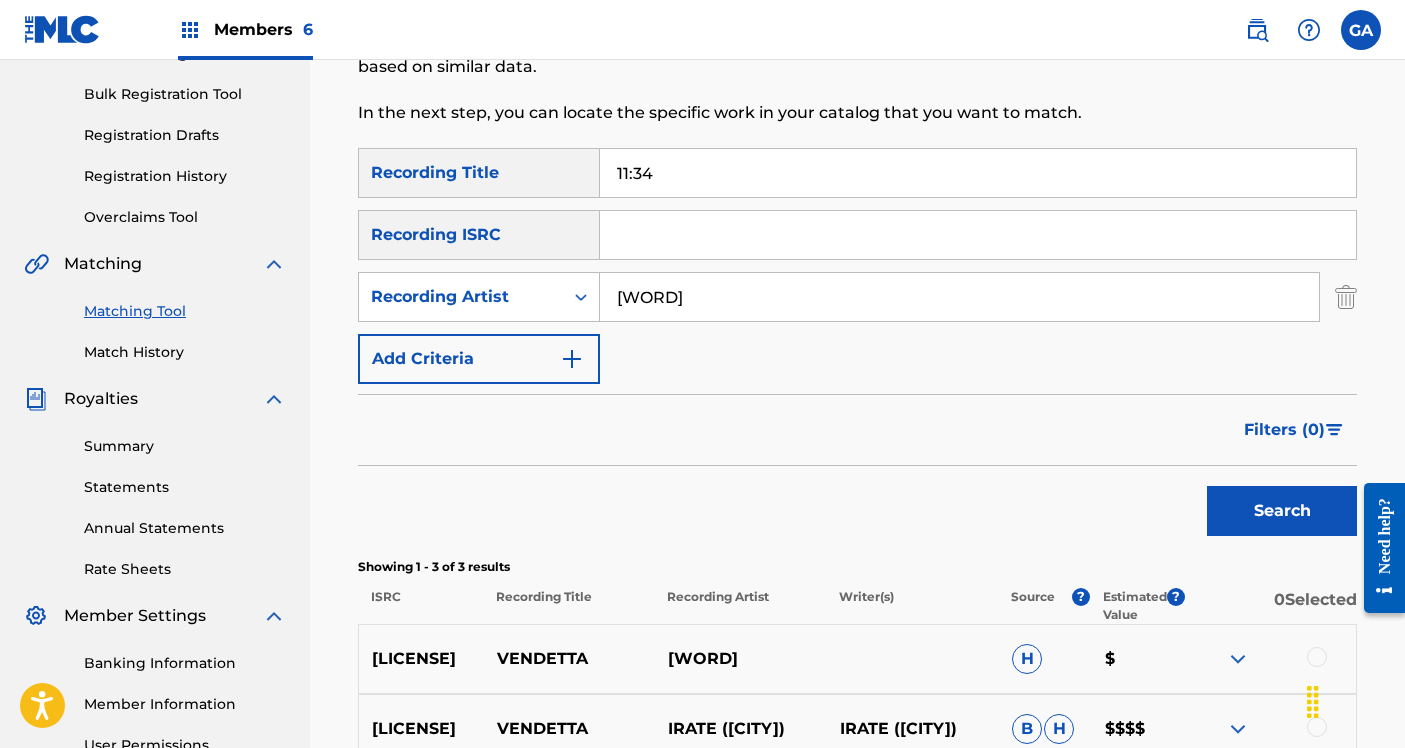 click on "Search" at bounding box center [1282, 511] 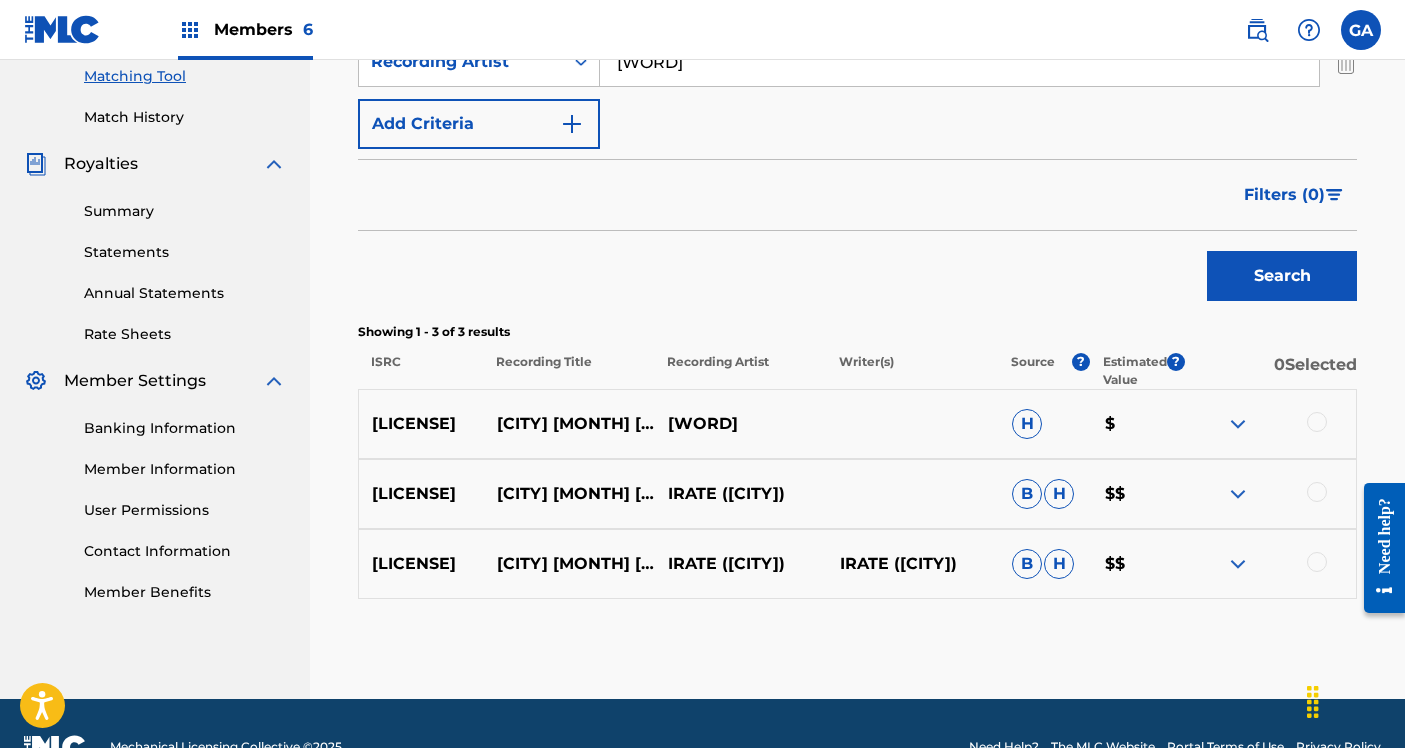 scroll, scrollTop: 564, scrollLeft: 0, axis: vertical 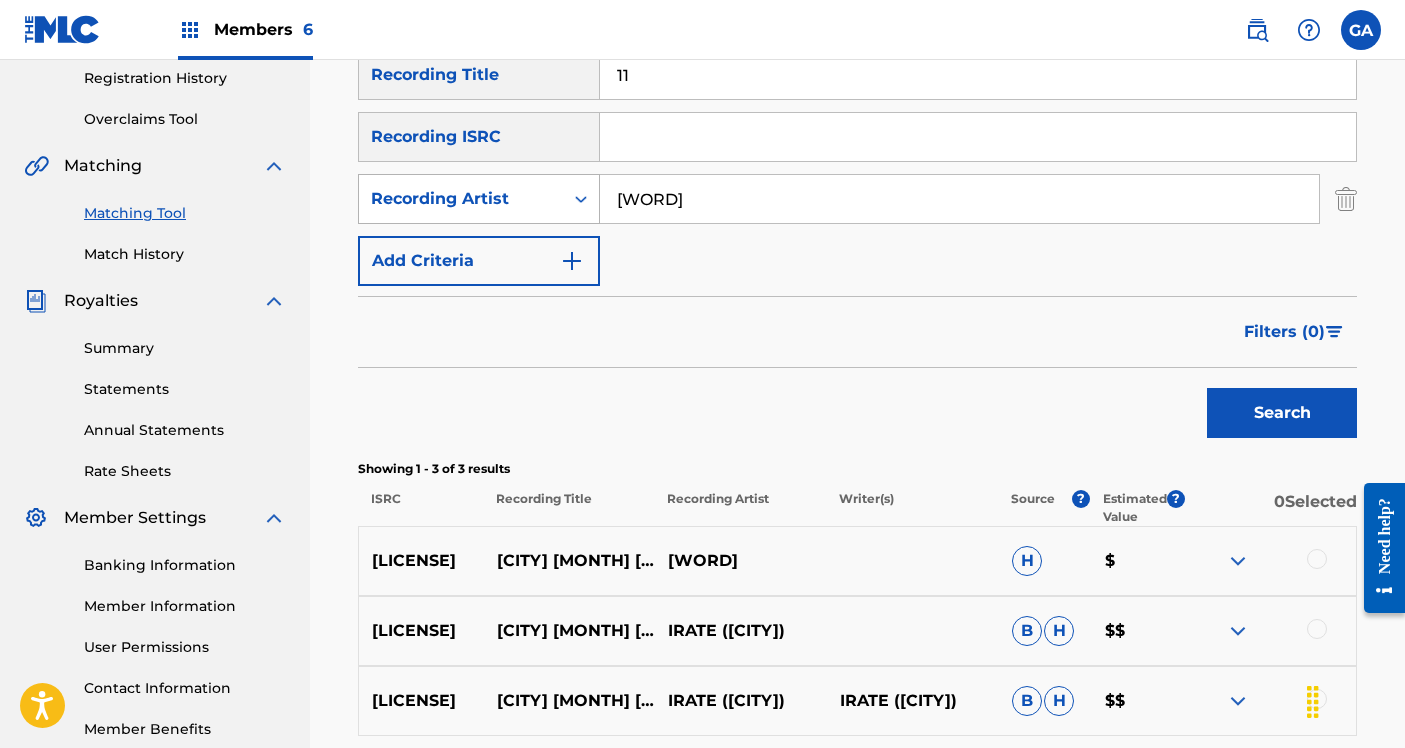 type on "1" 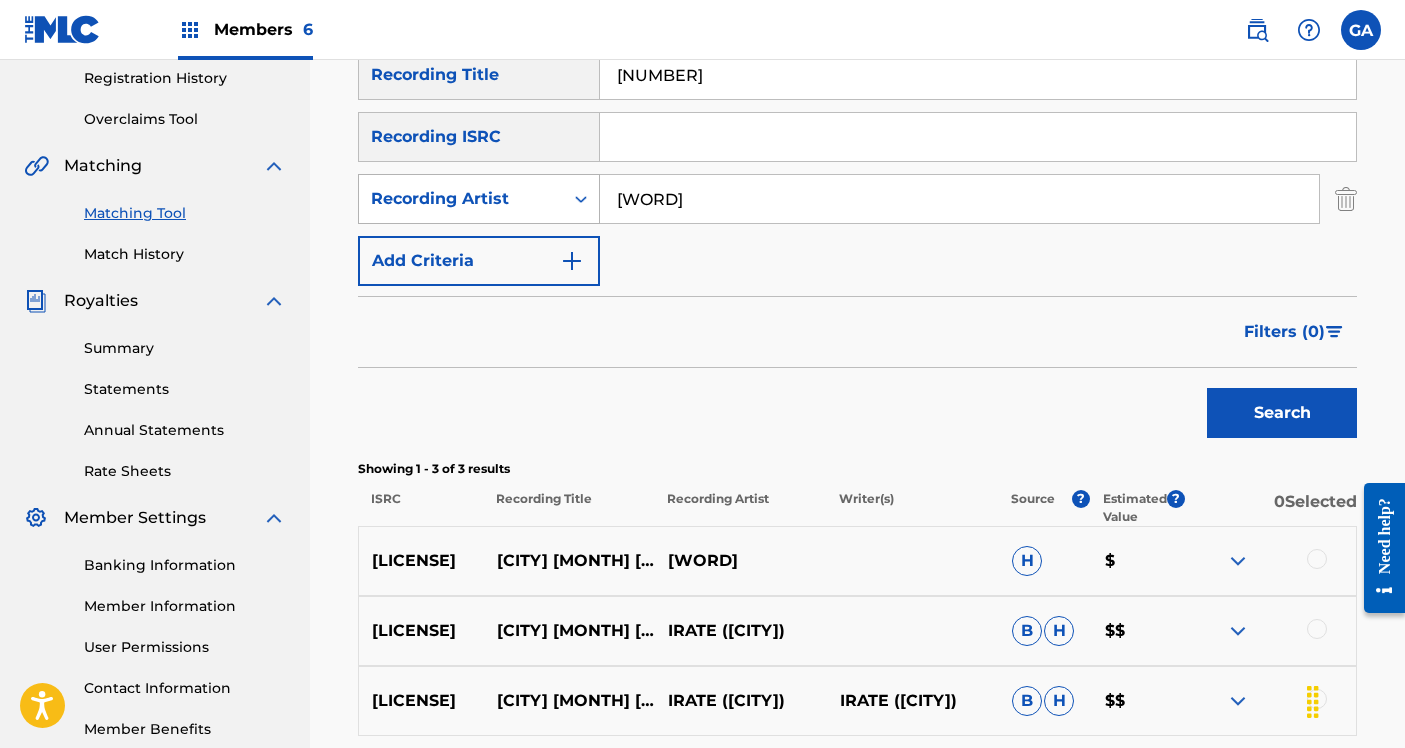 click on "Search" at bounding box center [1282, 413] 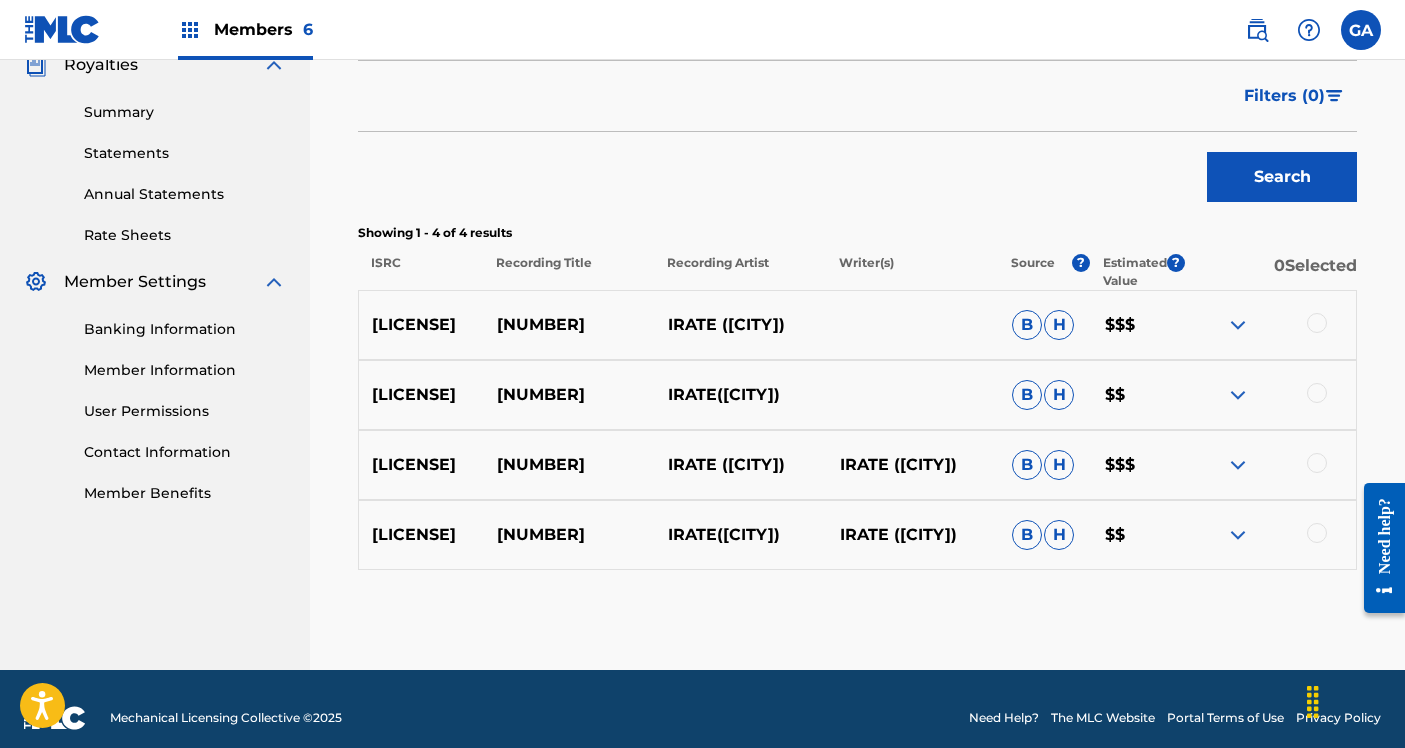 scroll, scrollTop: 617, scrollLeft: 0, axis: vertical 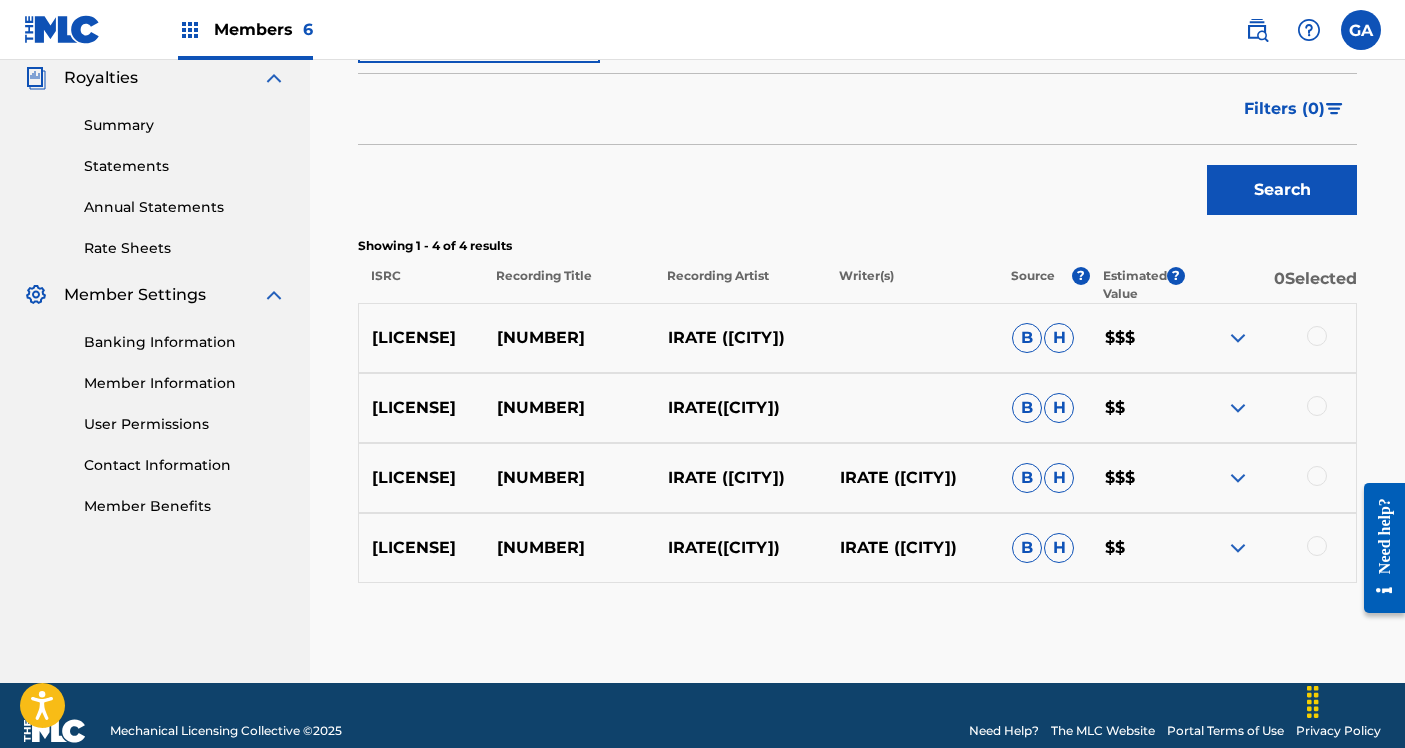 click on "Search" at bounding box center (857, 185) 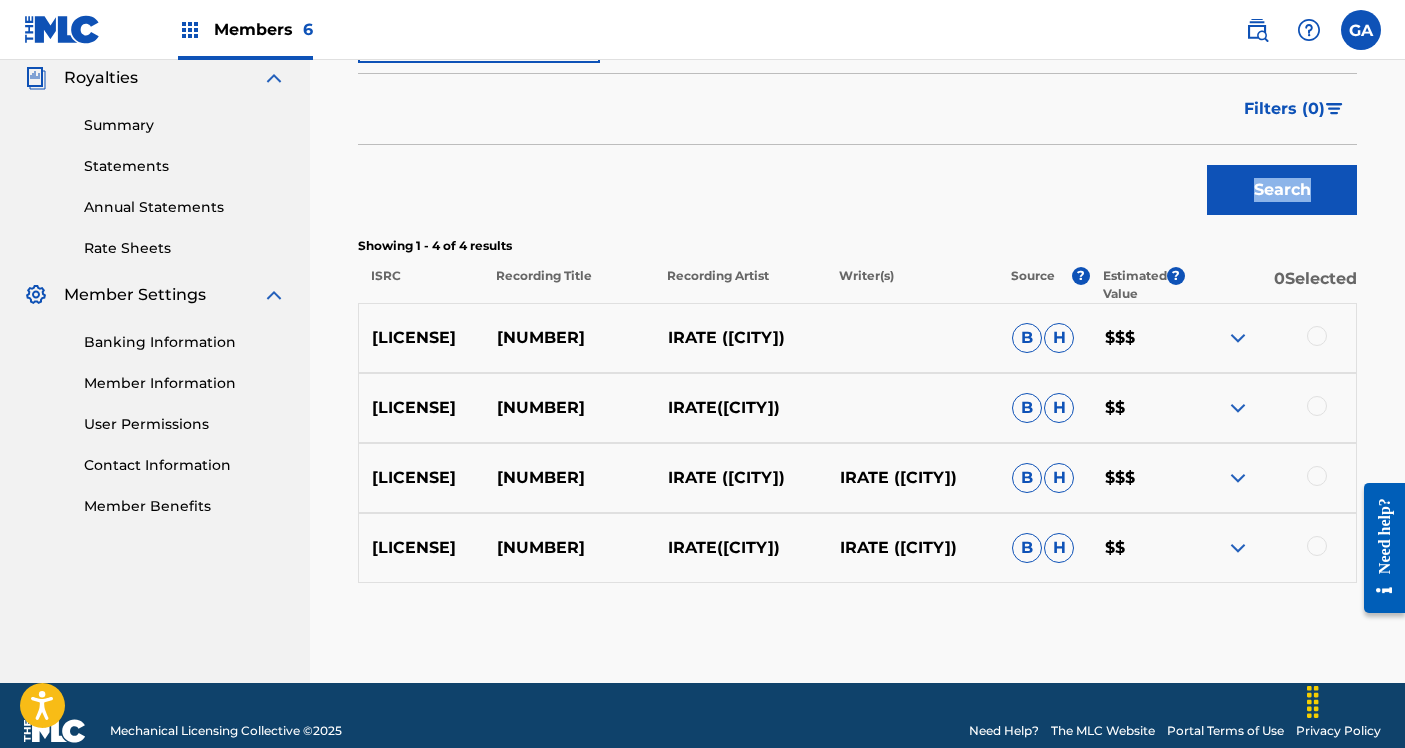 drag, startPoint x: 1092, startPoint y: 200, endPoint x: 789, endPoint y: 101, distance: 318.76324 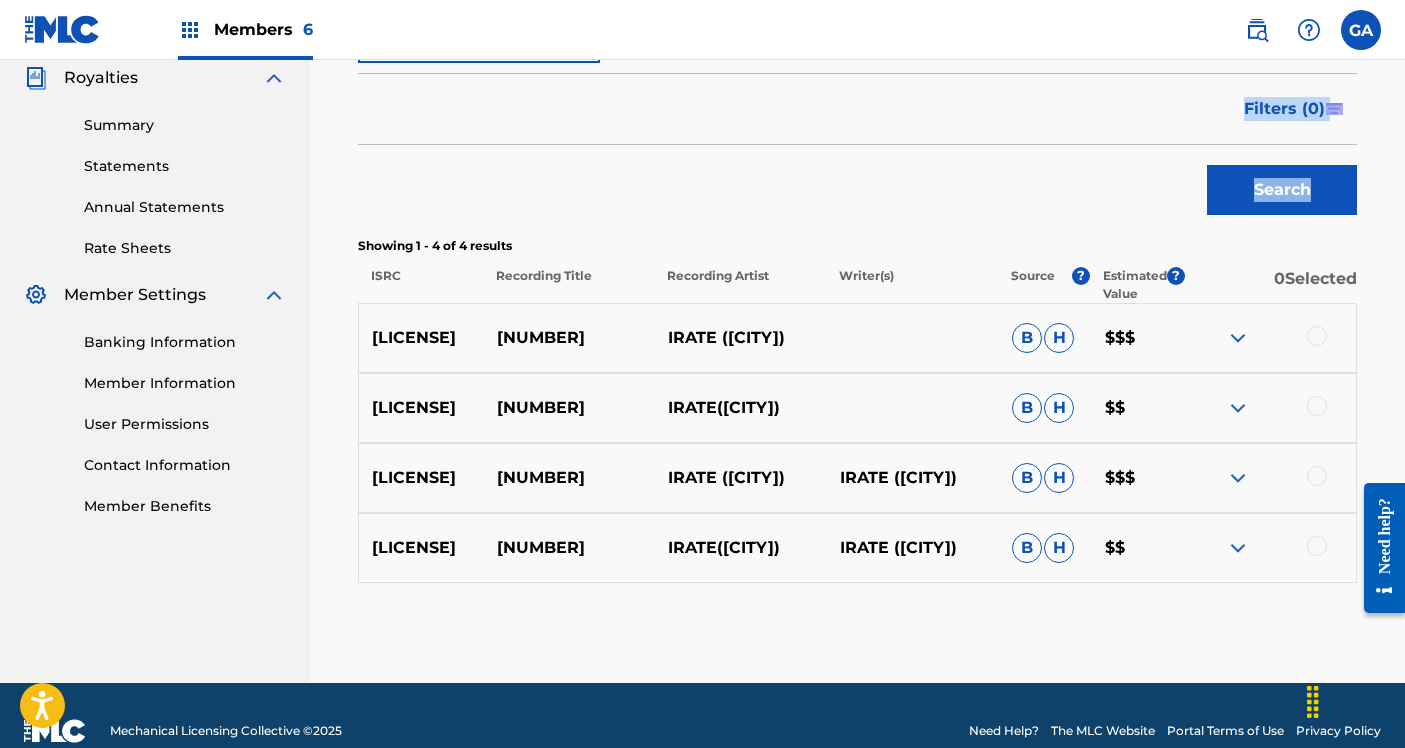 click on "Search" at bounding box center [857, 185] 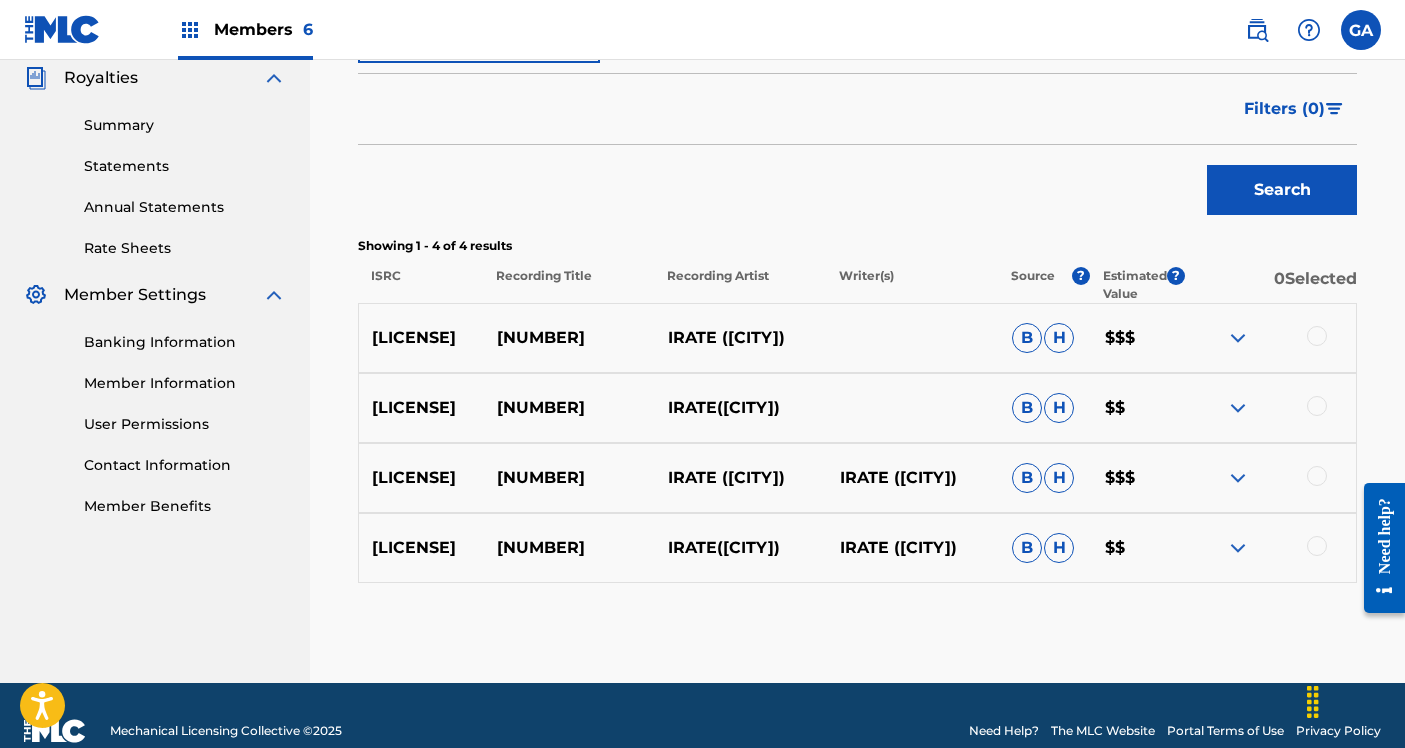 click on "Matching Tool The Matching Tool allows Members to match  sound recordings  to works within their catalog. This ensures you'll collect the royalties you're owed for your work(s). The first step is to locate recordings not yet matched to your works by entering criteria in the search fields below. Search results are sorted by relevance and will be grouped together based on similar data. In the next step, you can locate the specific work in your catalog that you want to match. SearchWithCriteria3c06a0d2-a050-4b06-868e-14c4989ba48e Recording Title 1134 SearchWithCriteria6204a7b7-dcc7-4d08-b79e-4a349232eb16 Recording ISRC SearchWithCriteriaf662eabe-0191-4bec-a823-2ea1af5fc7f2 Recording Artist irate Add Criteria Filter Estimated Value All $$$$$ $$$$ $$$ $$ $ Source All Blanket License Historical Unmatched Remove Filters Apply Filters Filters ( 0 ) Search Showing 1 - 4 of 4 results ISRC Recording Title Recording Artist Writer(s) Source ? Estimated Value ? 0  Selected USCGJ1111938 1134 IRATE ([CITY]) B H $$$ 1134 B H B" at bounding box center [857, 95] 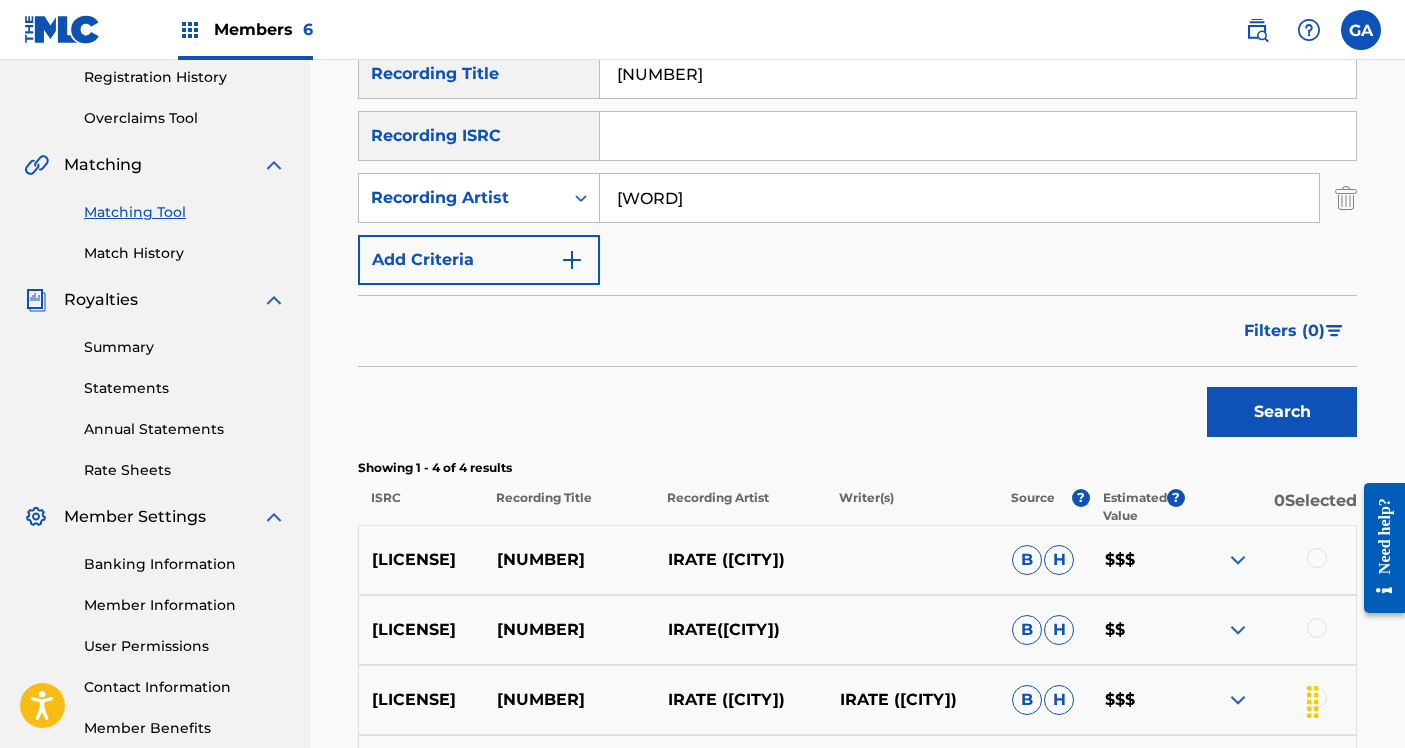 scroll, scrollTop: 333, scrollLeft: 0, axis: vertical 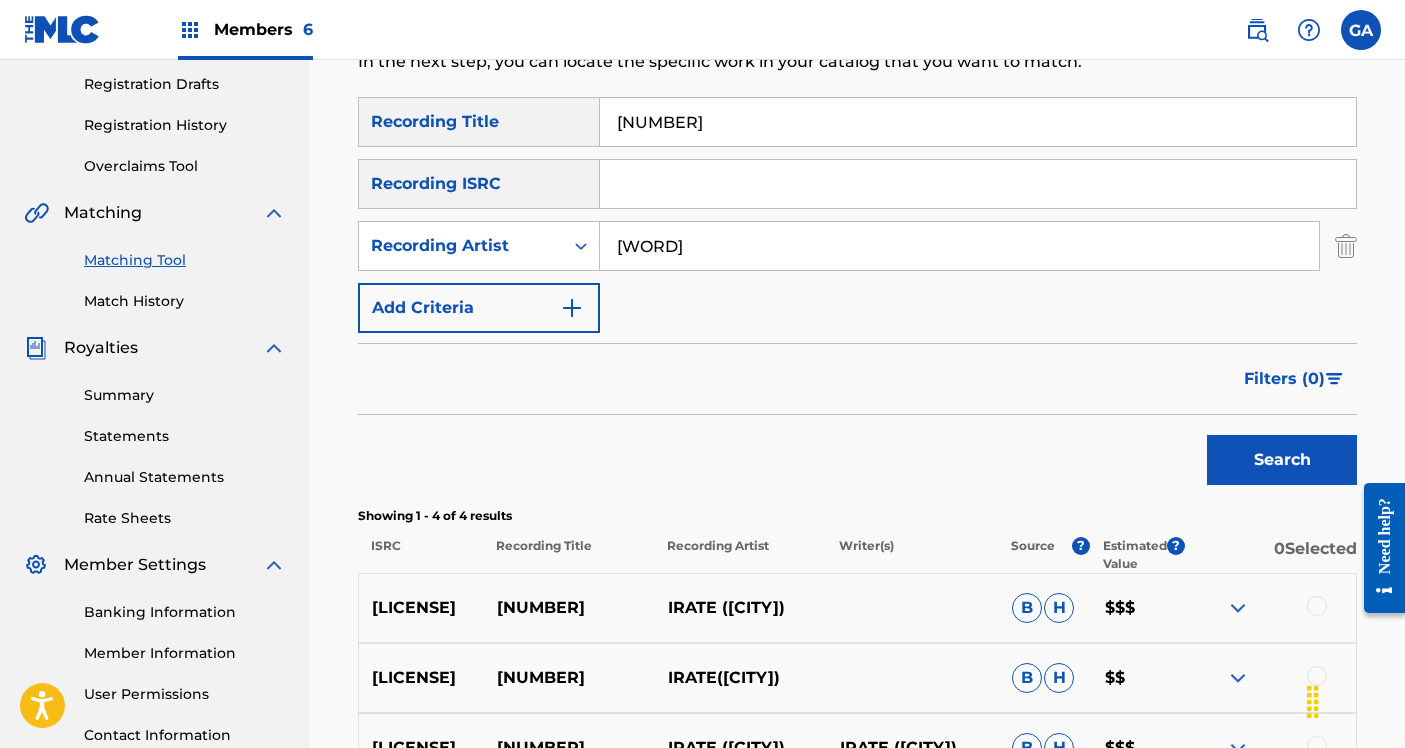 click on "[NUMBER]" at bounding box center (978, 122) 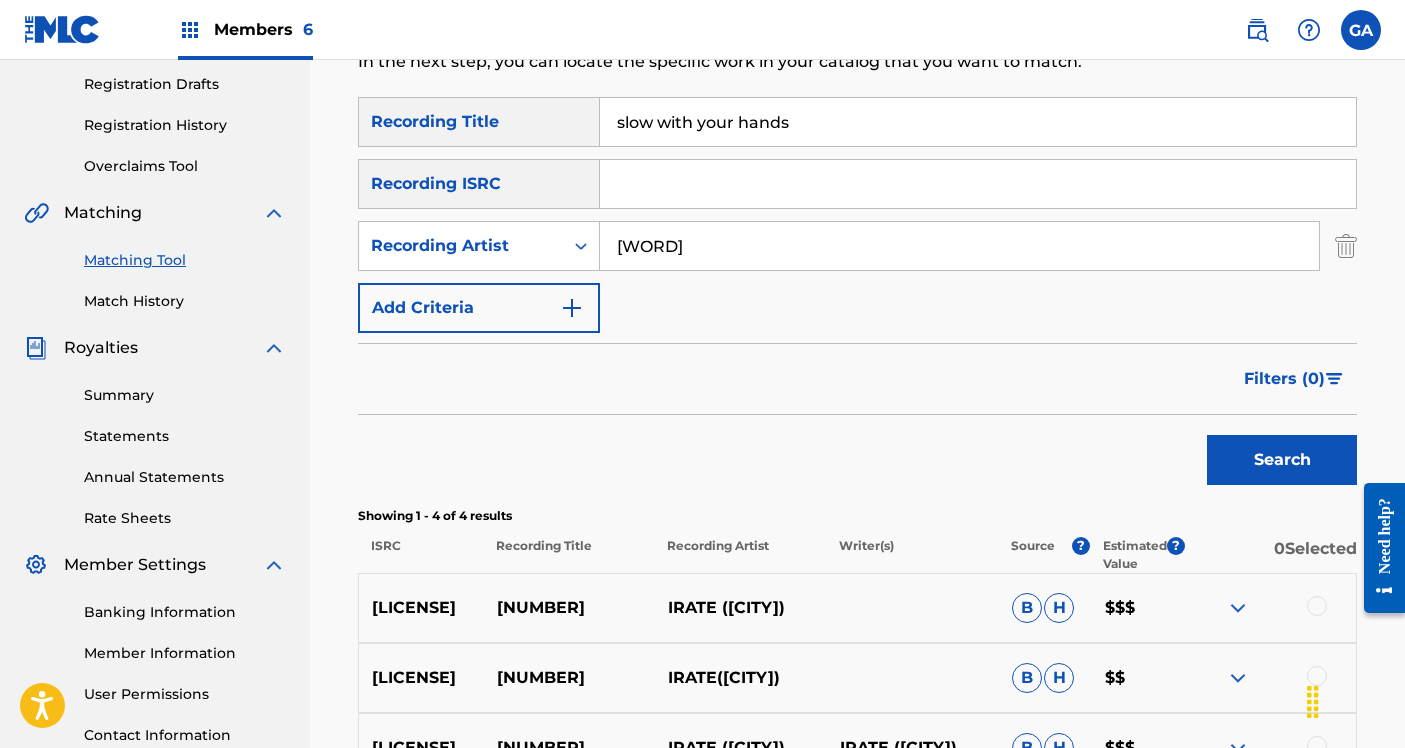 type on "slow with your hands" 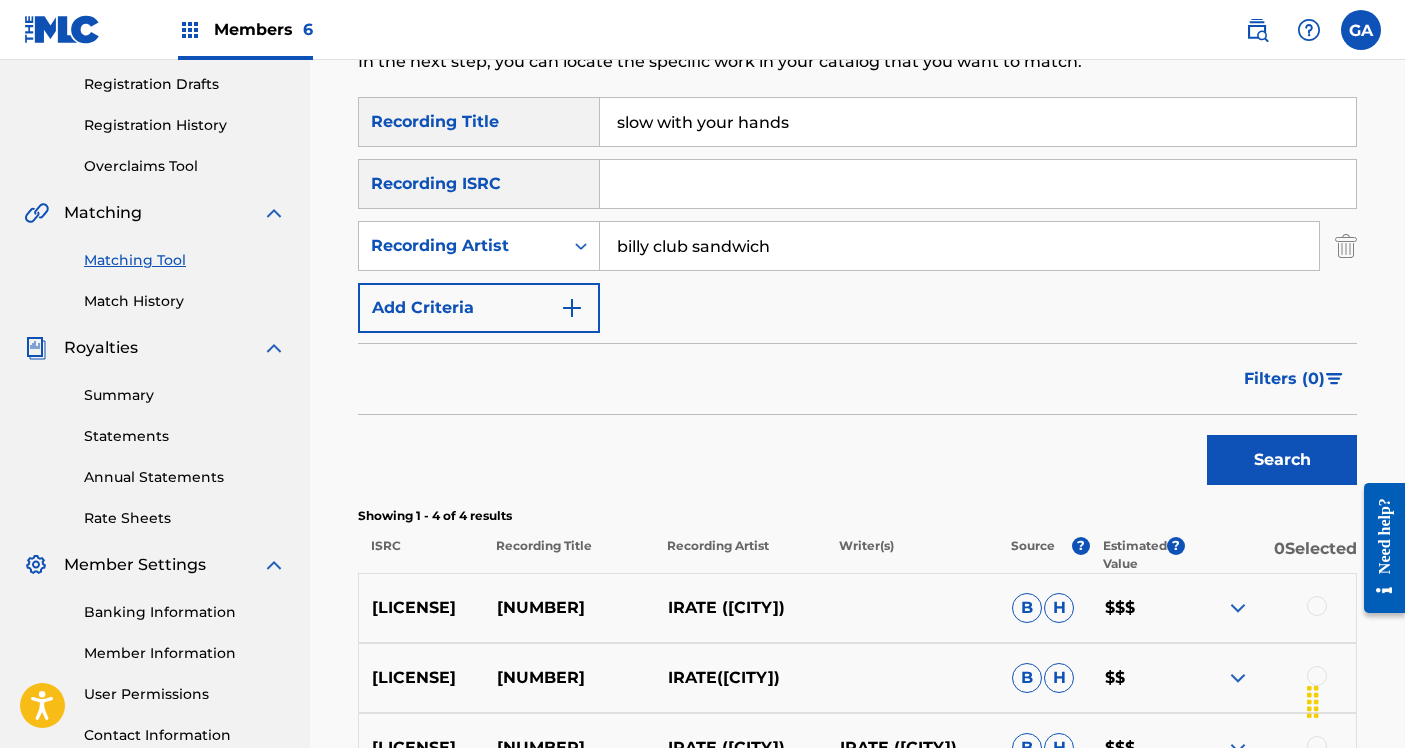 type on "billy club sandwich" 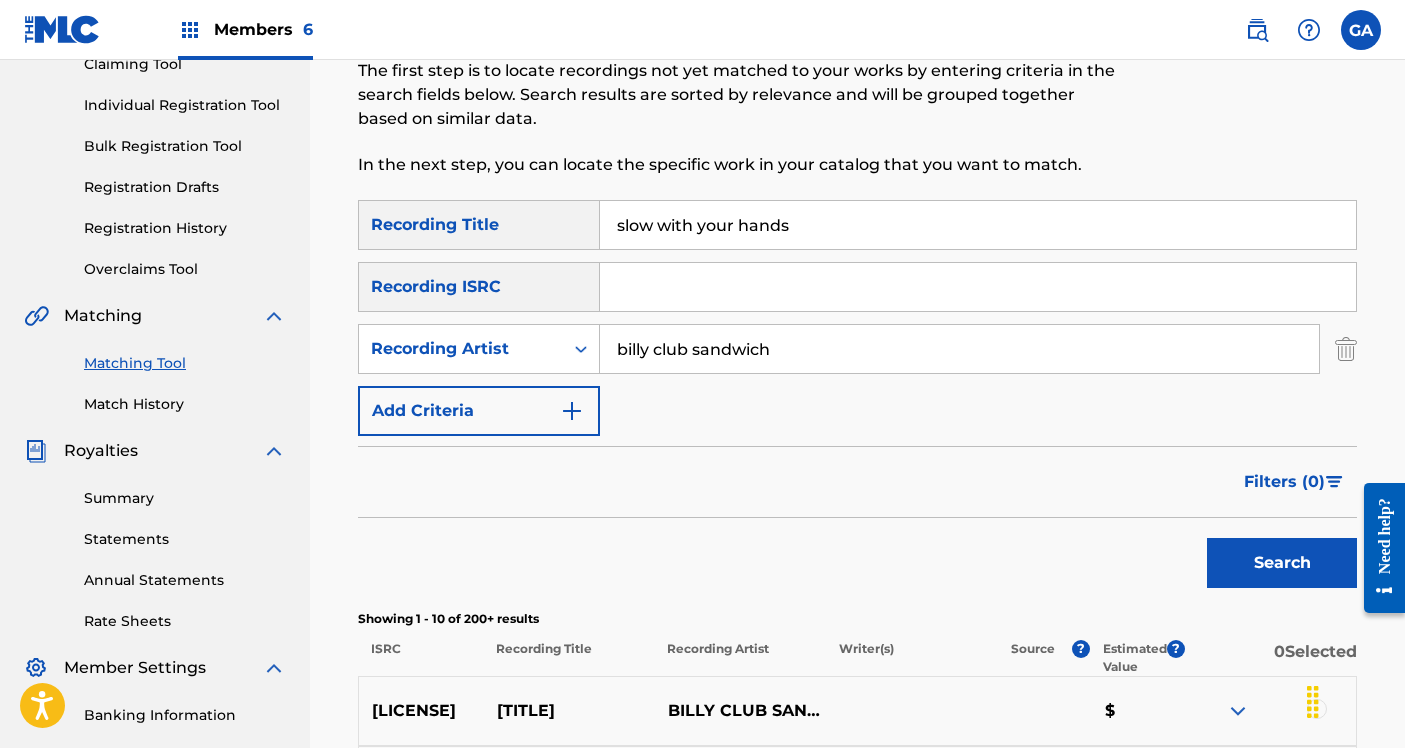 scroll, scrollTop: 0, scrollLeft: 0, axis: both 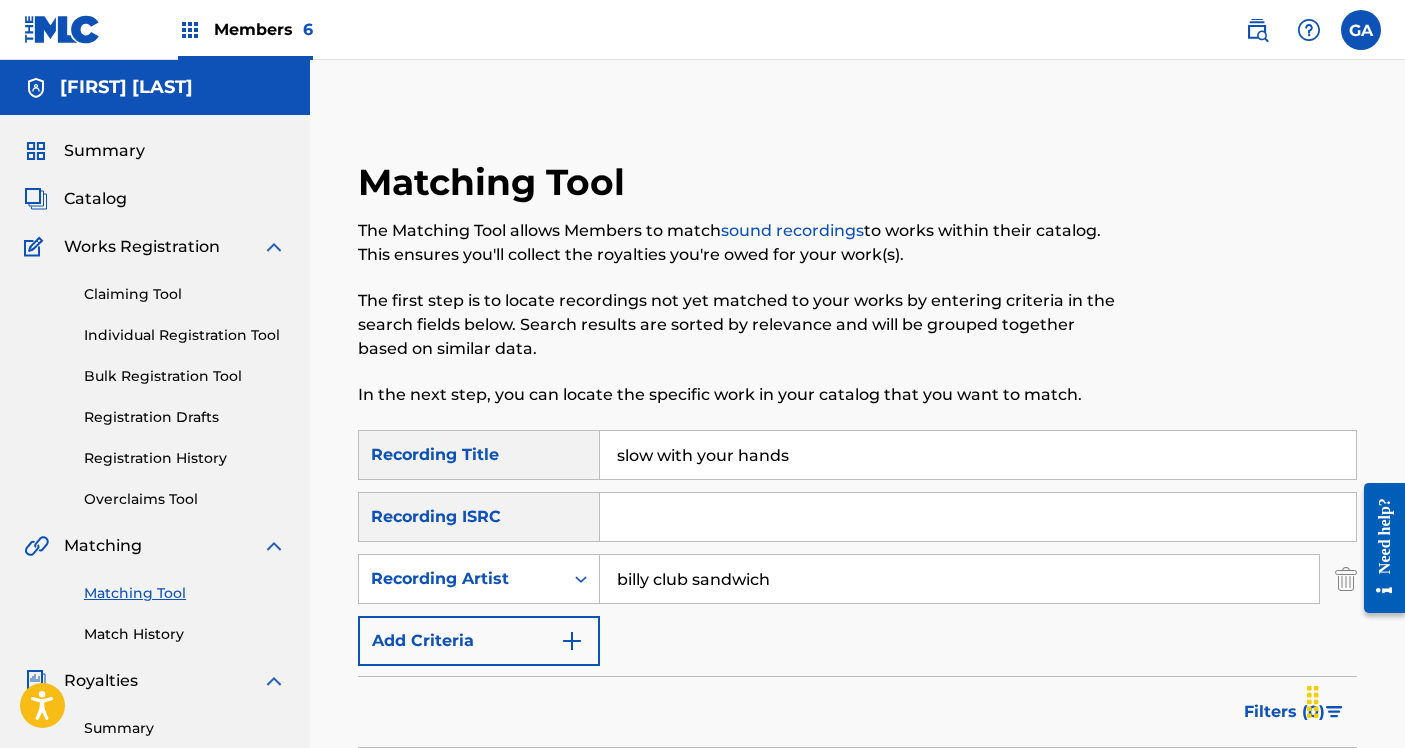click on "The Matching Tool allows Members to match  sound recordings  to works within their catalog. This ensures you'll collect the royalties you're owed for your work(s)." at bounding box center [742, 243] 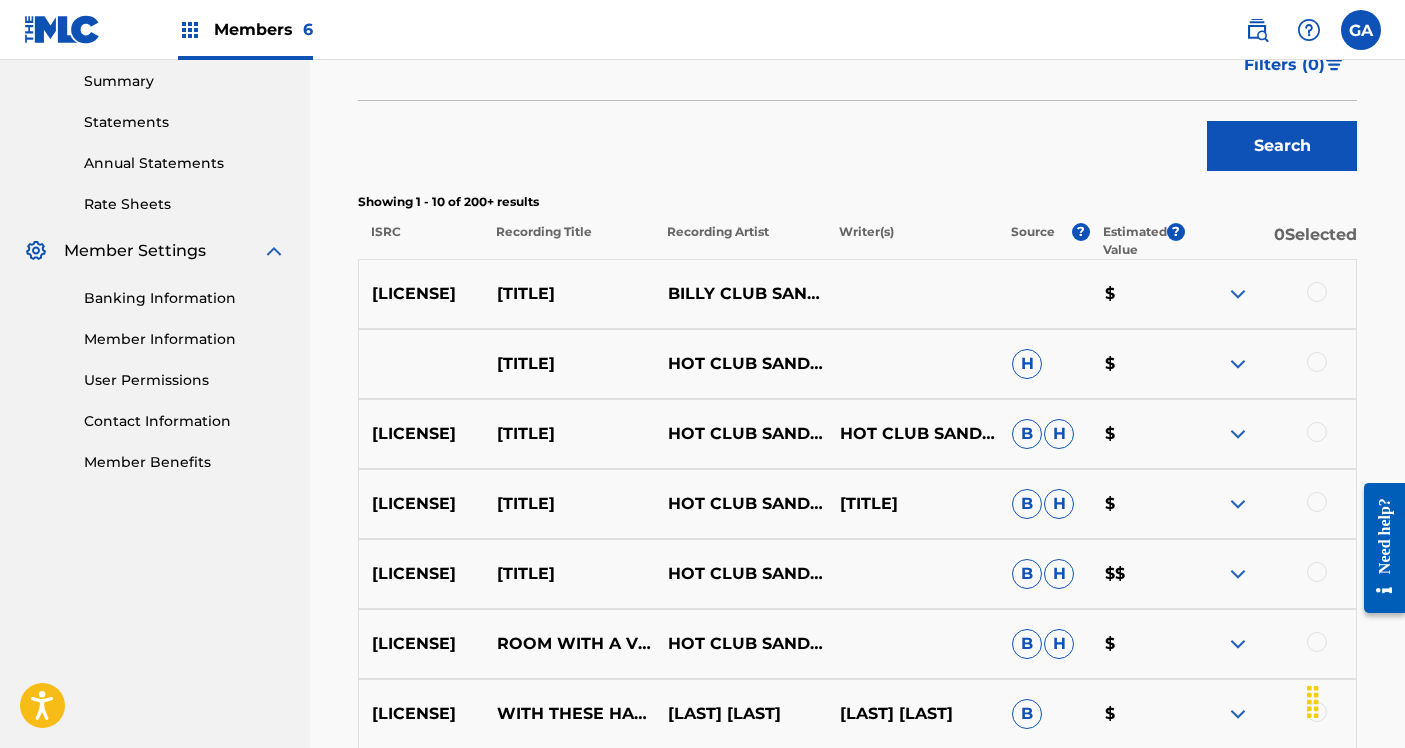 scroll, scrollTop: 684, scrollLeft: 0, axis: vertical 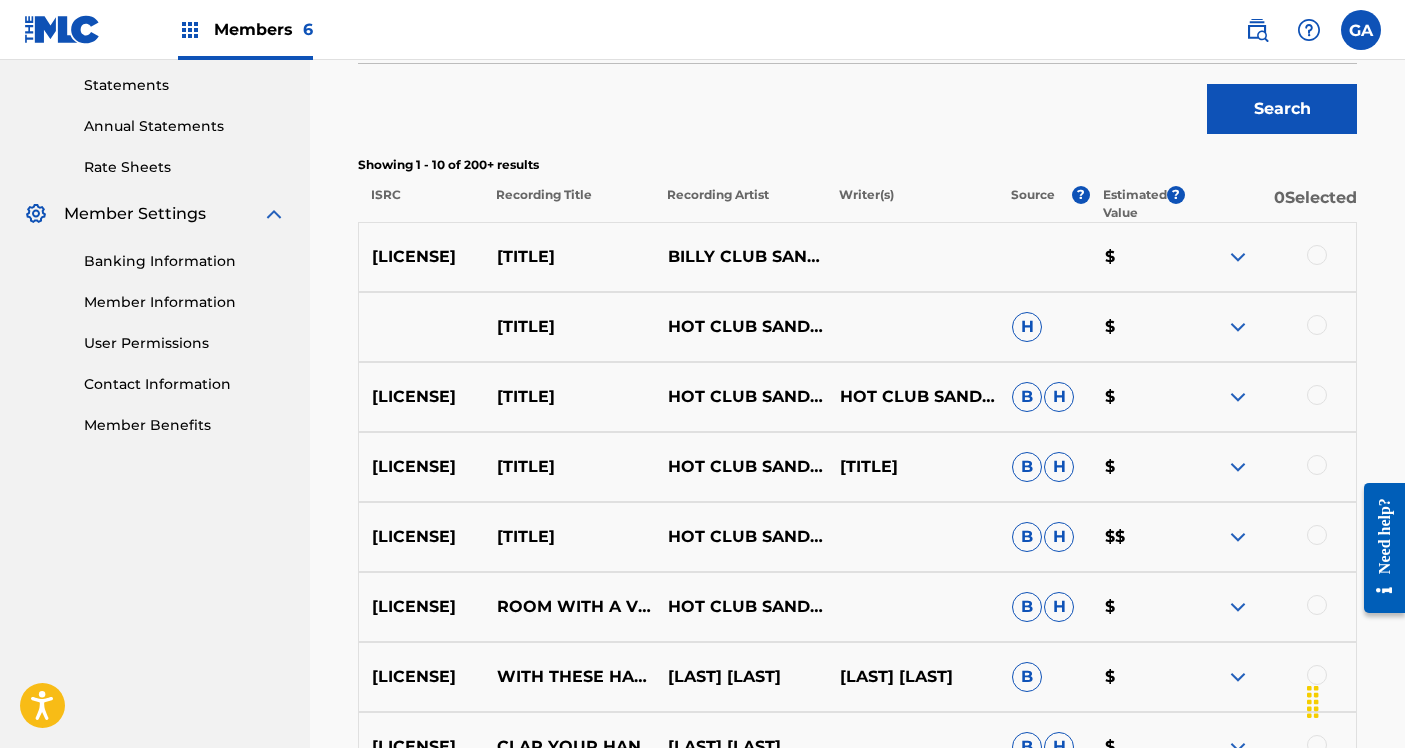 click on "Matching Tool The Matching Tool allows Members to match  sound recordings  to works within their catalog. This ensures you'll collect the royalties you're owed for your work(s). The first step is to locate recordings not yet matched to your works by entering criteria in the search fields below. Search results are sorted by relevance and will be grouped together based on similar data. In the next step, you can locate the specific work in your catalog that you want to match. SearchWithCriteria3c06a0d2-a050-4b06-868e-14c4989ba48e Recording Title slow with your hands SearchWithCriteria6204a7b7-dcc7-4d08-b79e-4a349232eb16 Recording ISRC SearchWithCriteriaf662eabe-0191-4bec-a823-2ea1af5fc7f2 Recording Artist billy club sandwich Add Criteria Filter Estimated Value All $$$$$ $$$$ $$$ $$ $ Source All Blanket License Historical Unmatched Remove Filters Apply Filters Filters ( 0 ) Search Showing 1 - 10 of 200+ results ISRC Recording Title Recording Artist Writer(s) Source ? Estimated Value ? 0  Selected US9F31000175 $" at bounding box center [857, 249] 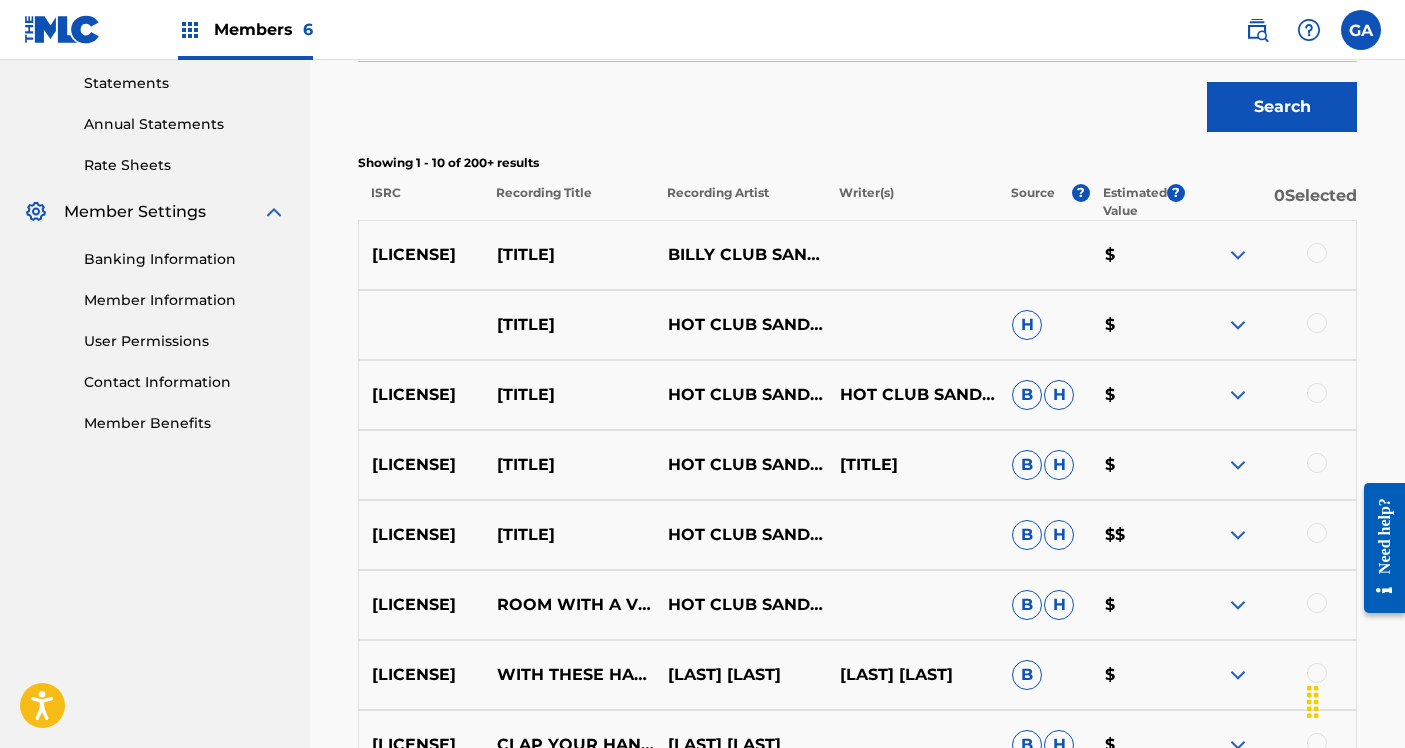 scroll, scrollTop: 0, scrollLeft: 0, axis: both 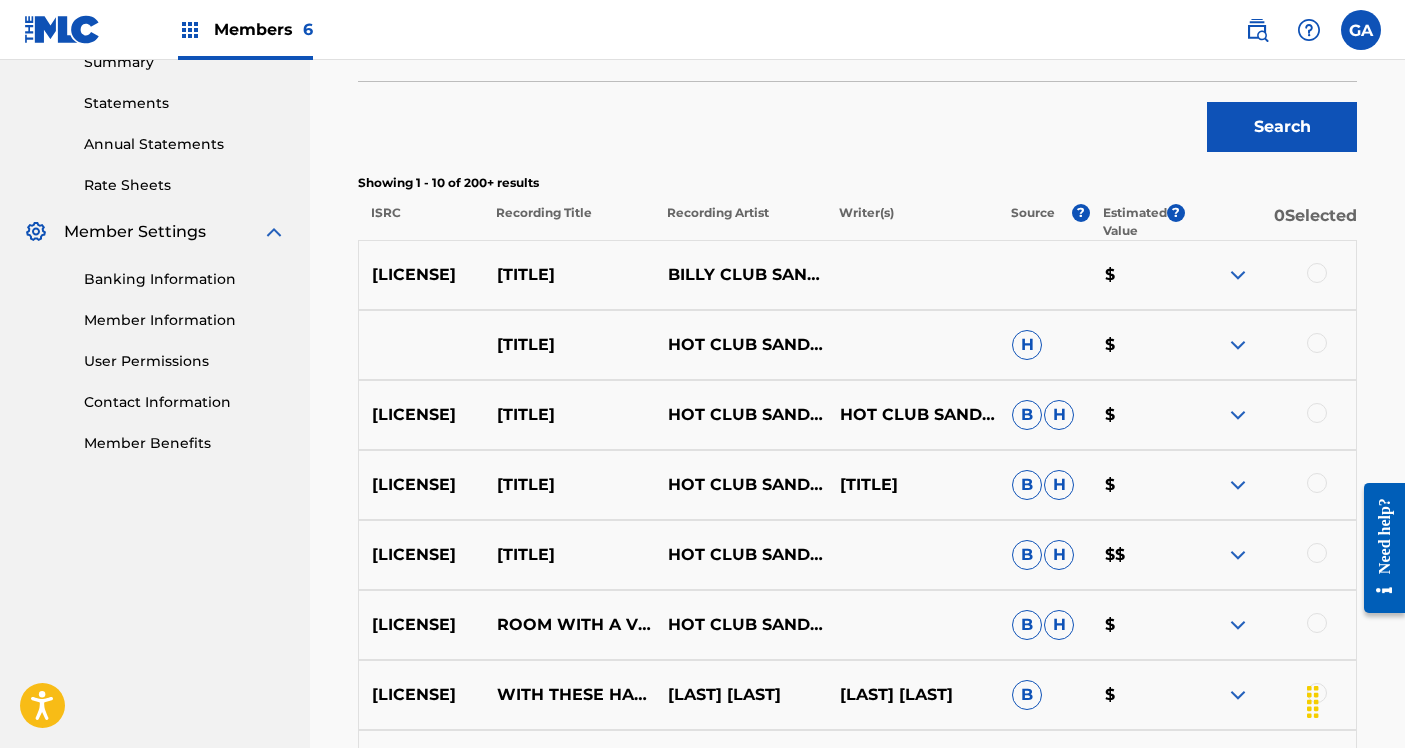 click at bounding box center (1238, 275) 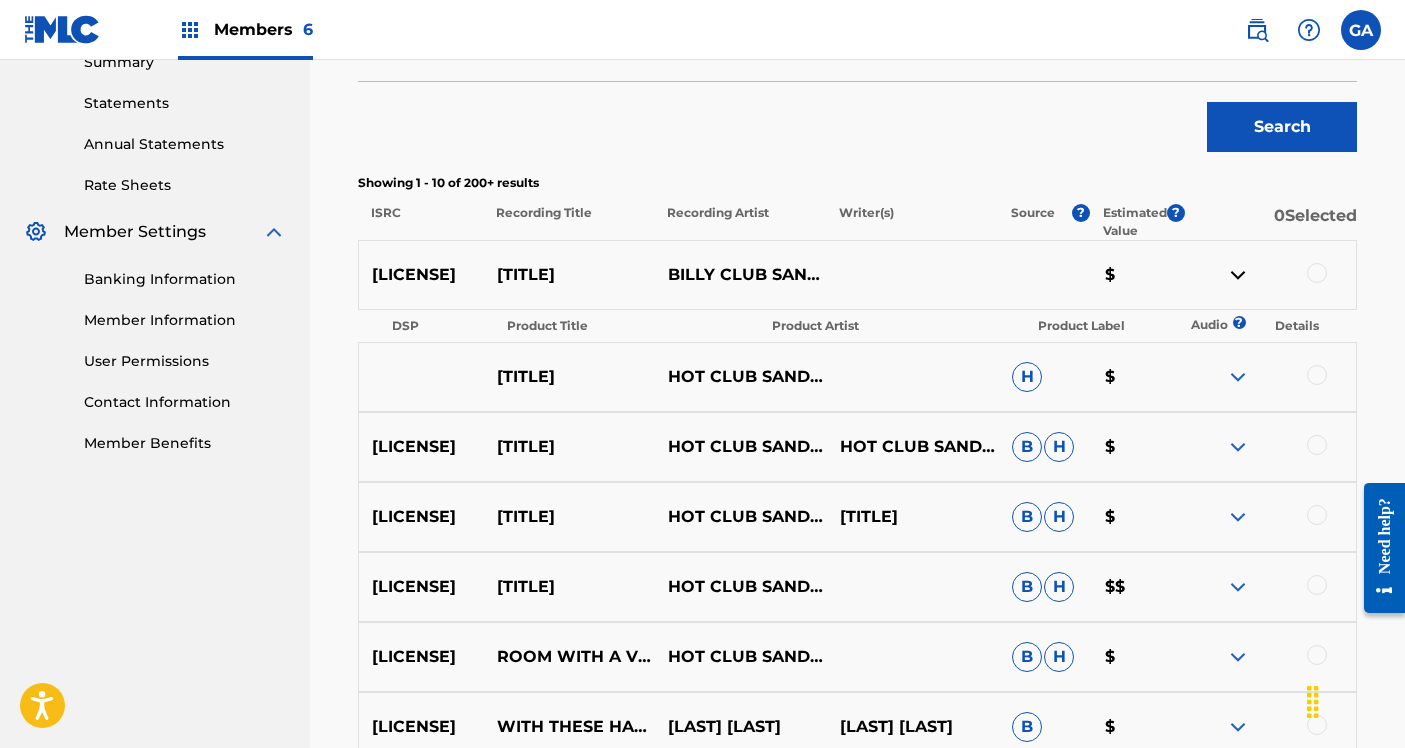 click at bounding box center (1238, 275) 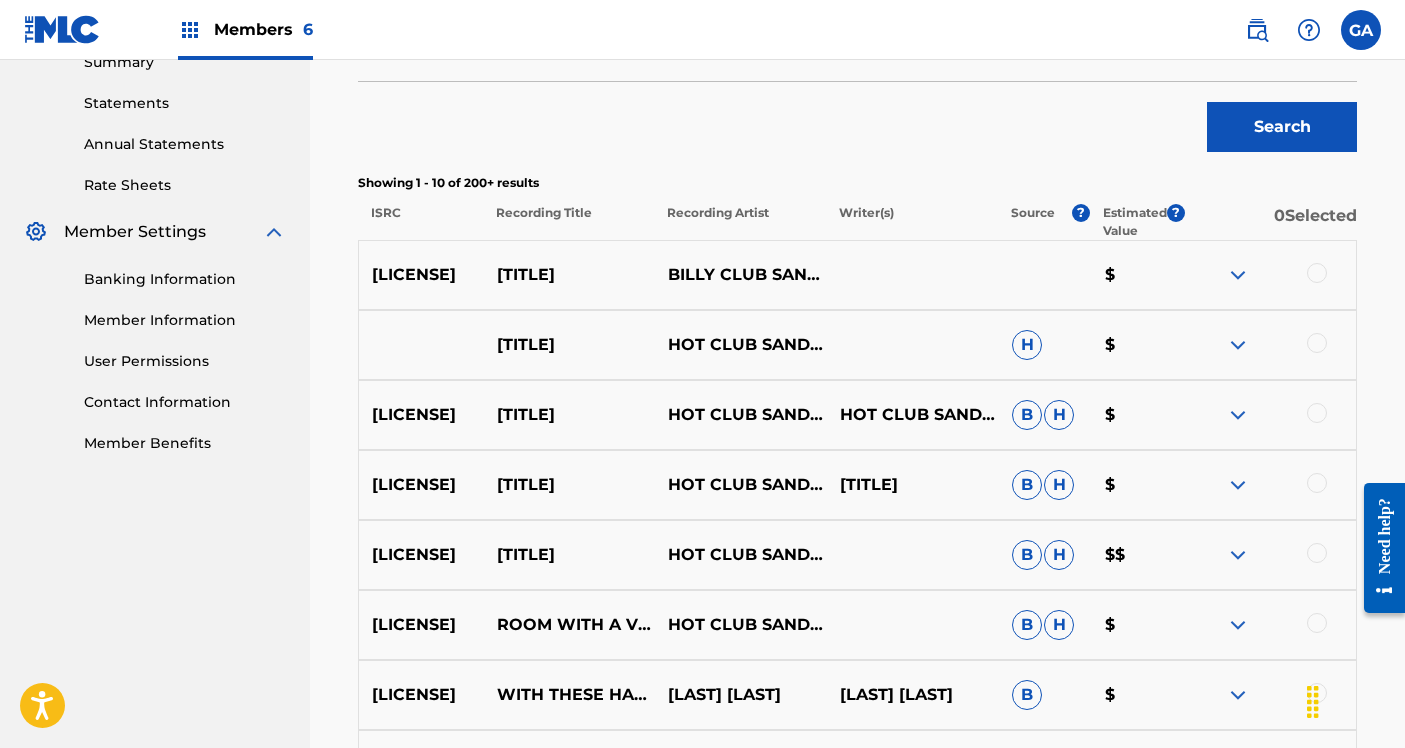 click at bounding box center [1238, 275] 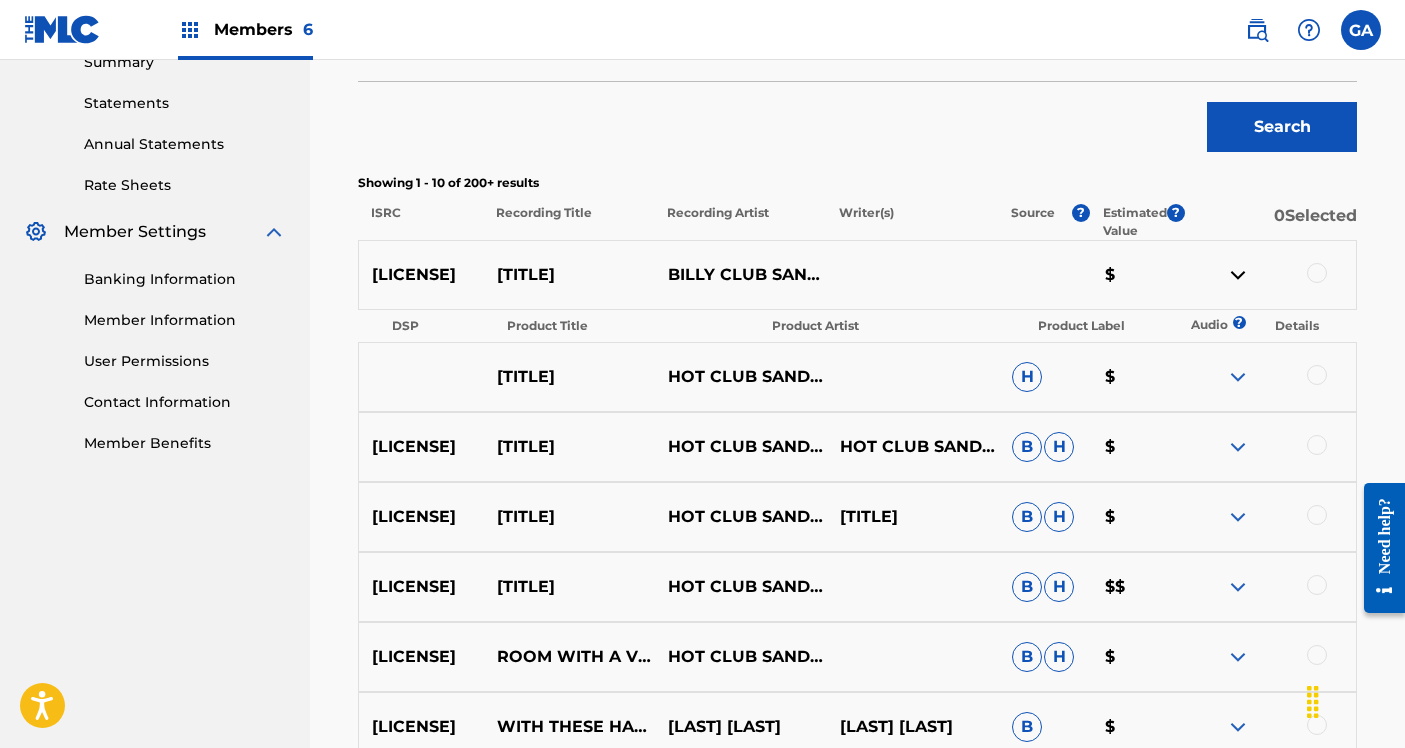 click at bounding box center (1238, 275) 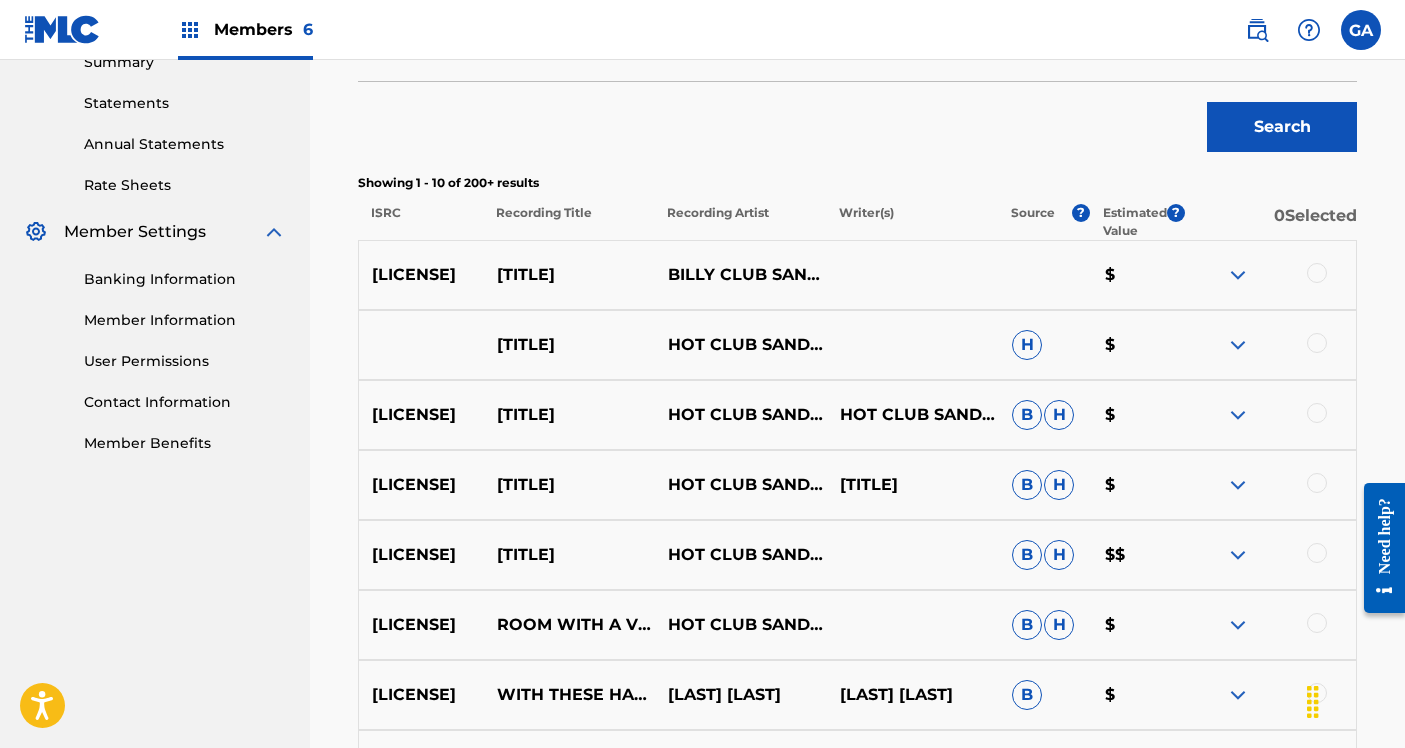 click at bounding box center [1317, 273] 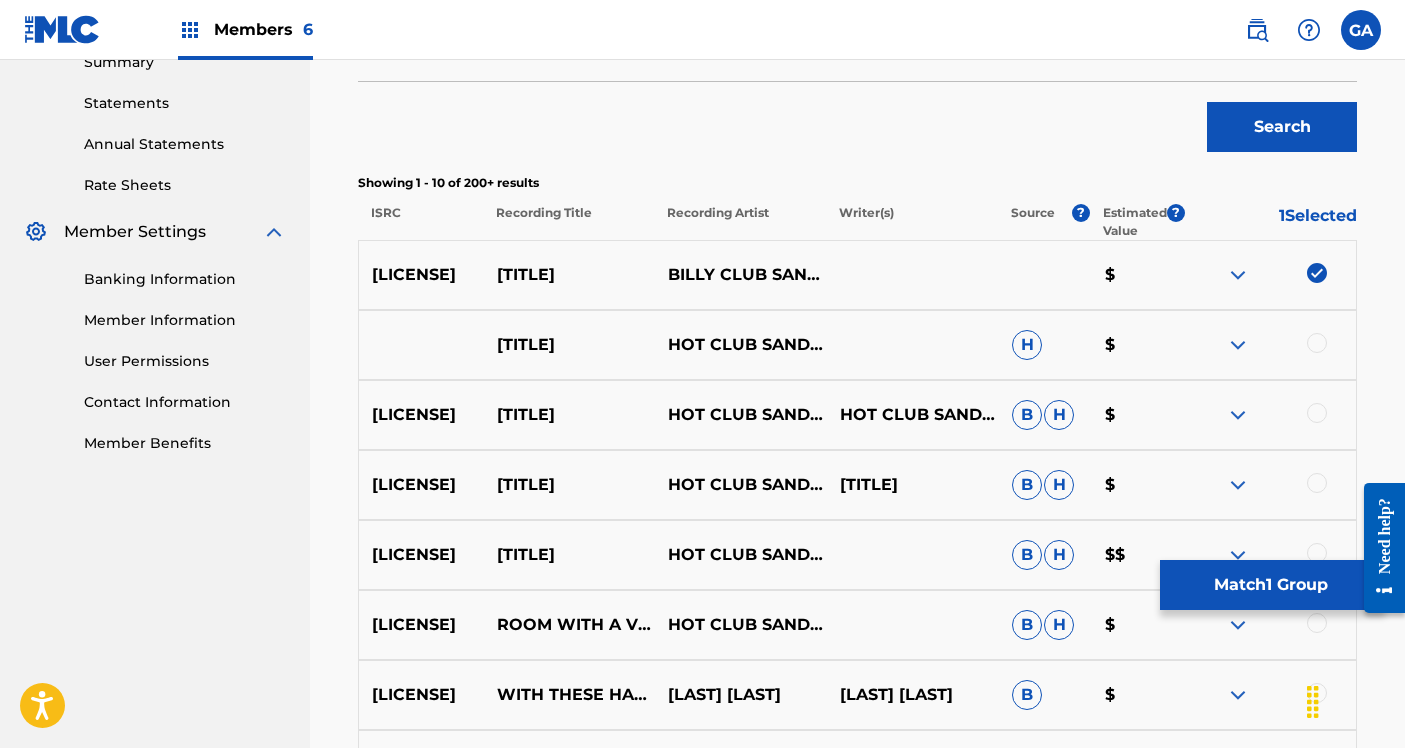 click on "Match  1 Group" at bounding box center (1270, 585) 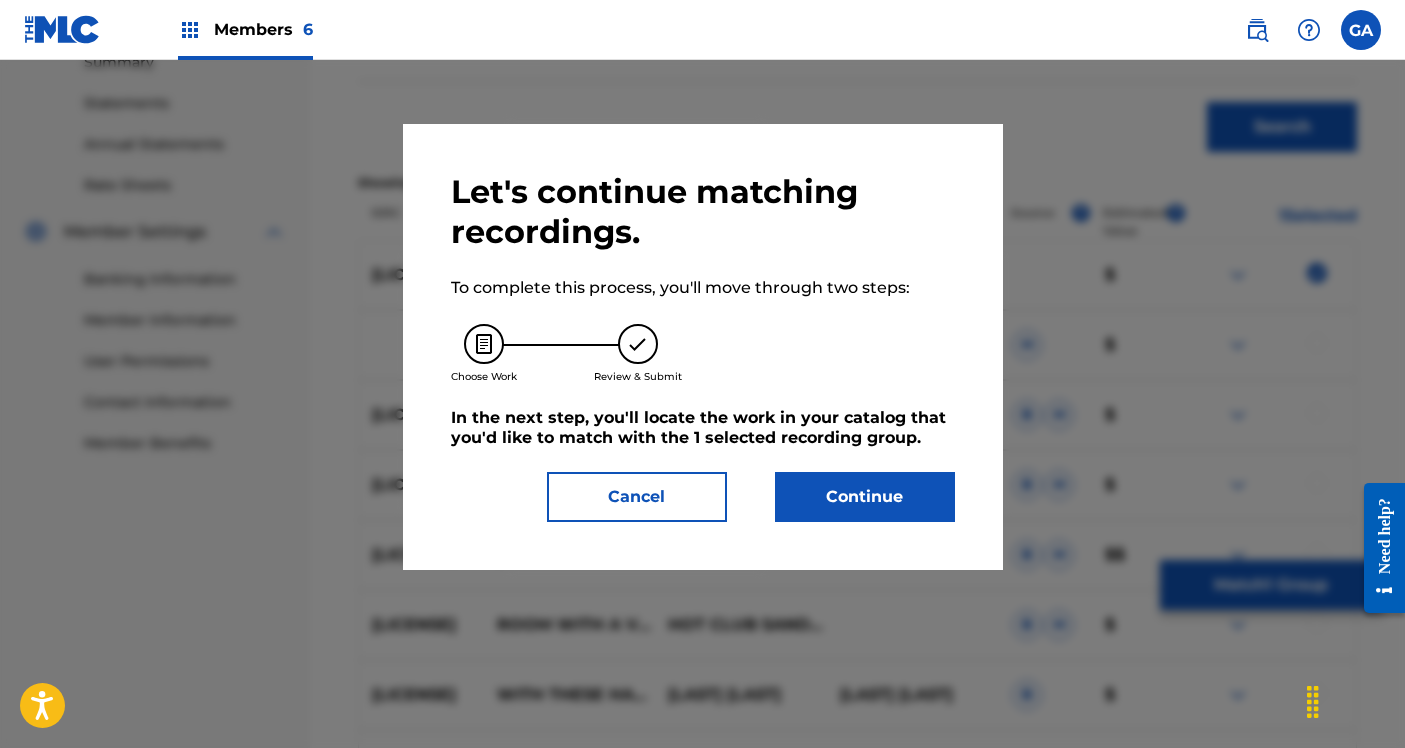 click on "Continue" at bounding box center (865, 497) 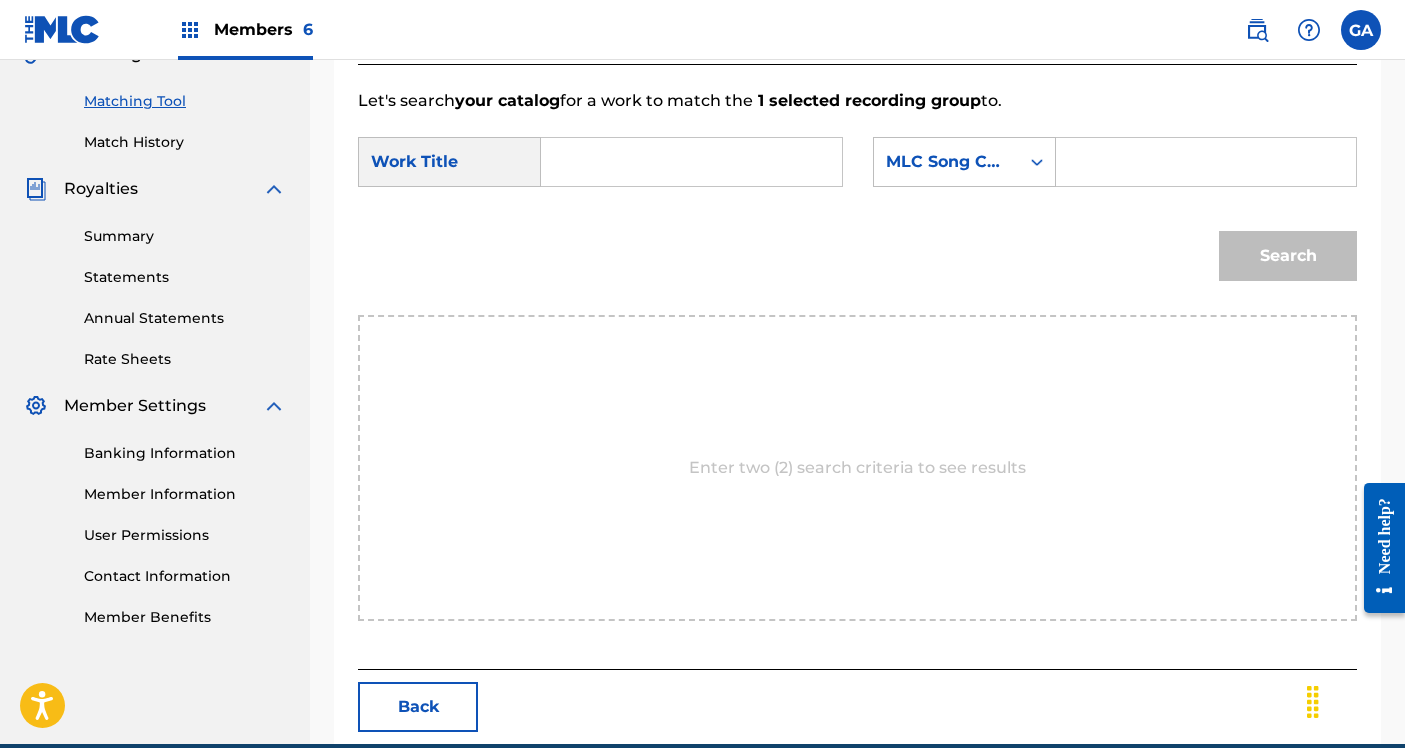 click at bounding box center (691, 162) 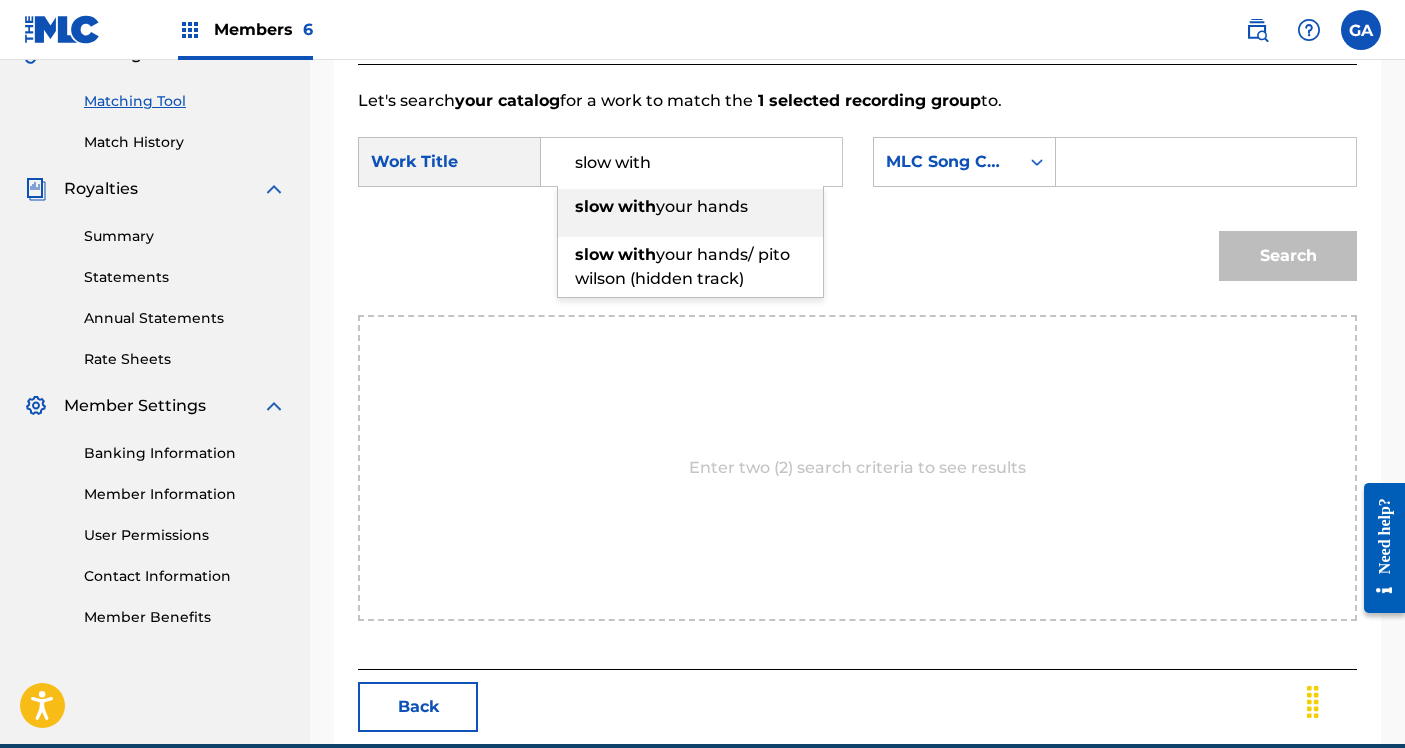 click on "your hands" at bounding box center (702, 206) 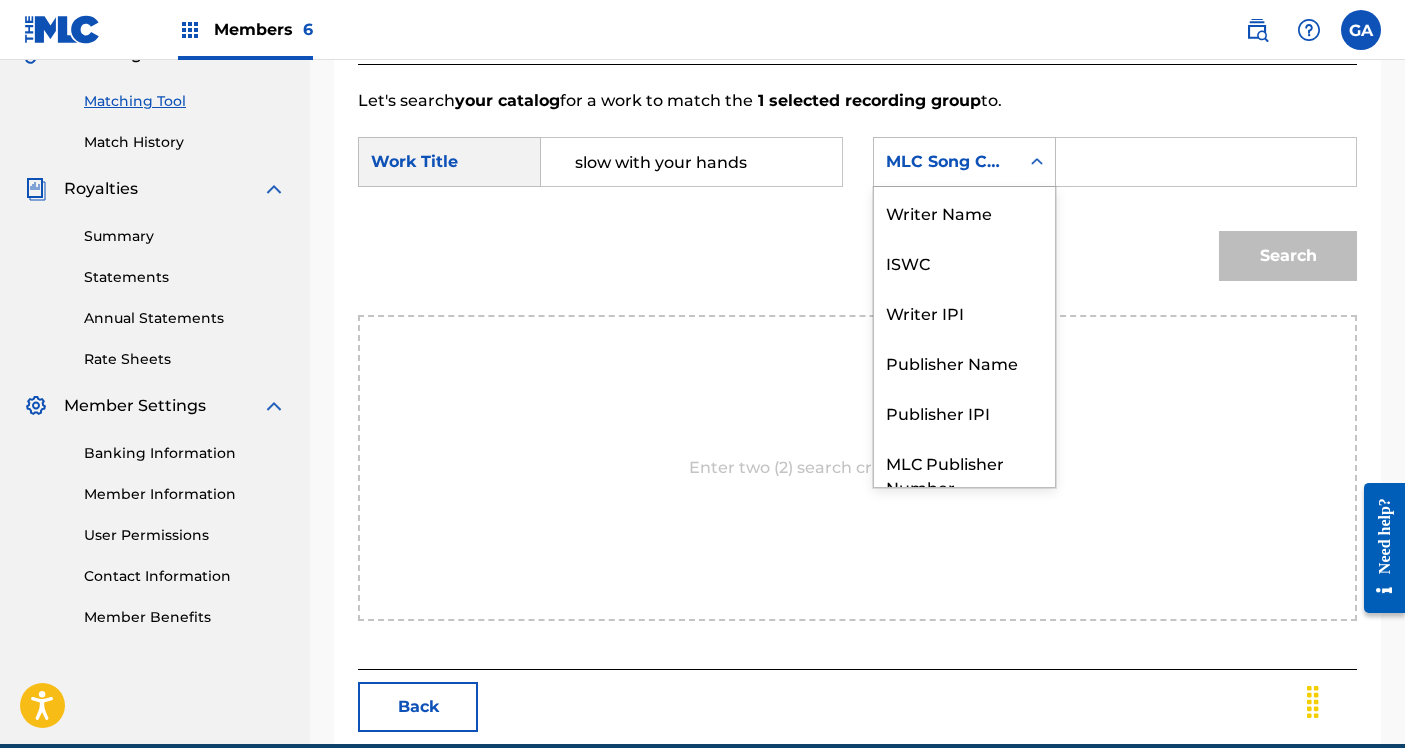 click on "MLC Song Code" at bounding box center (946, 162) 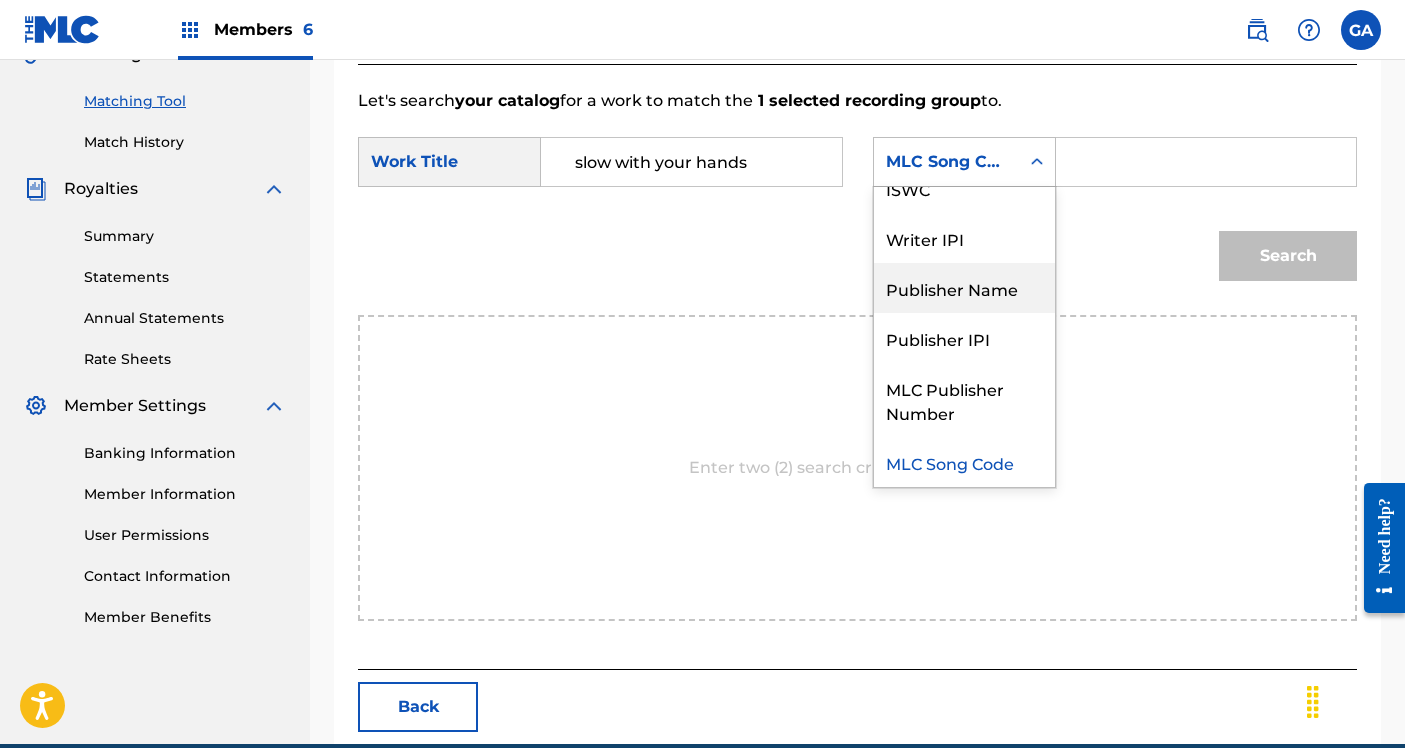 click on "Publisher Name" at bounding box center [964, 288] 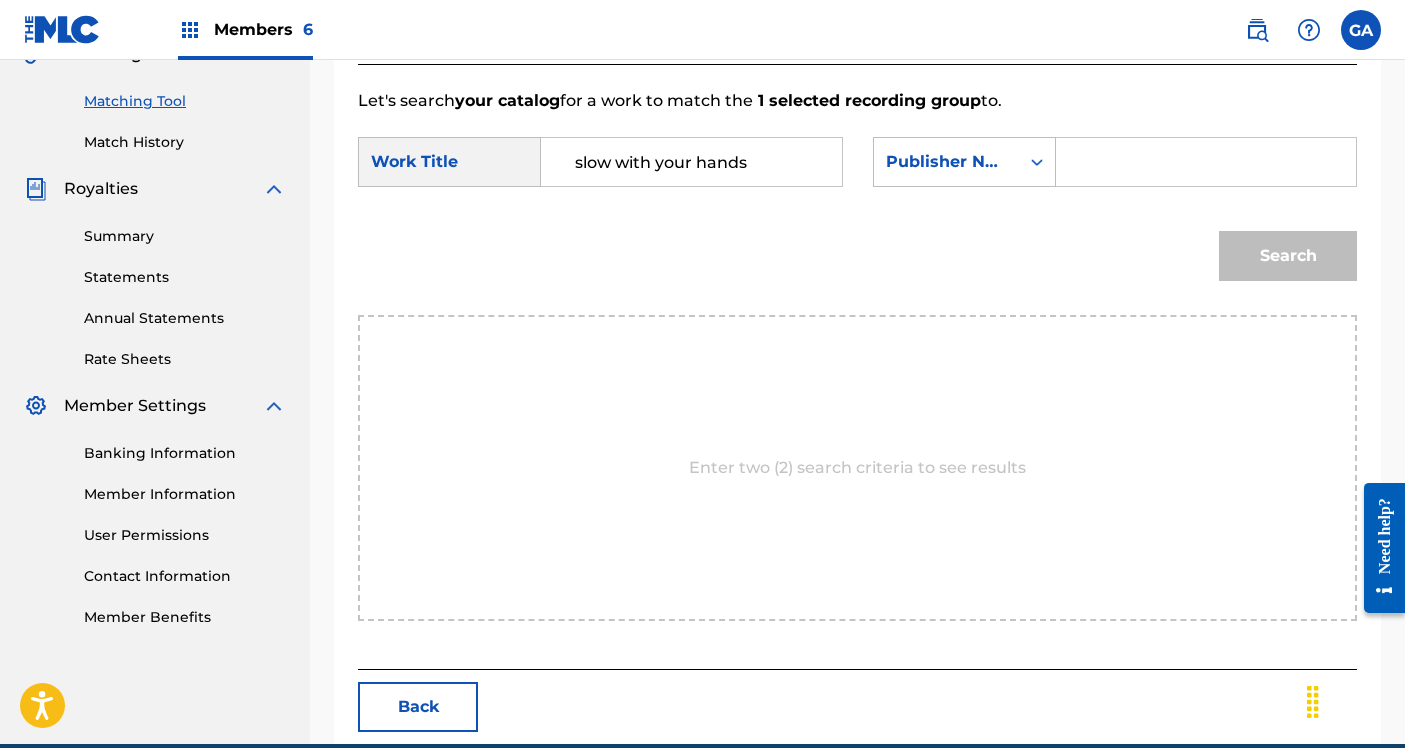 click at bounding box center (1206, 162) 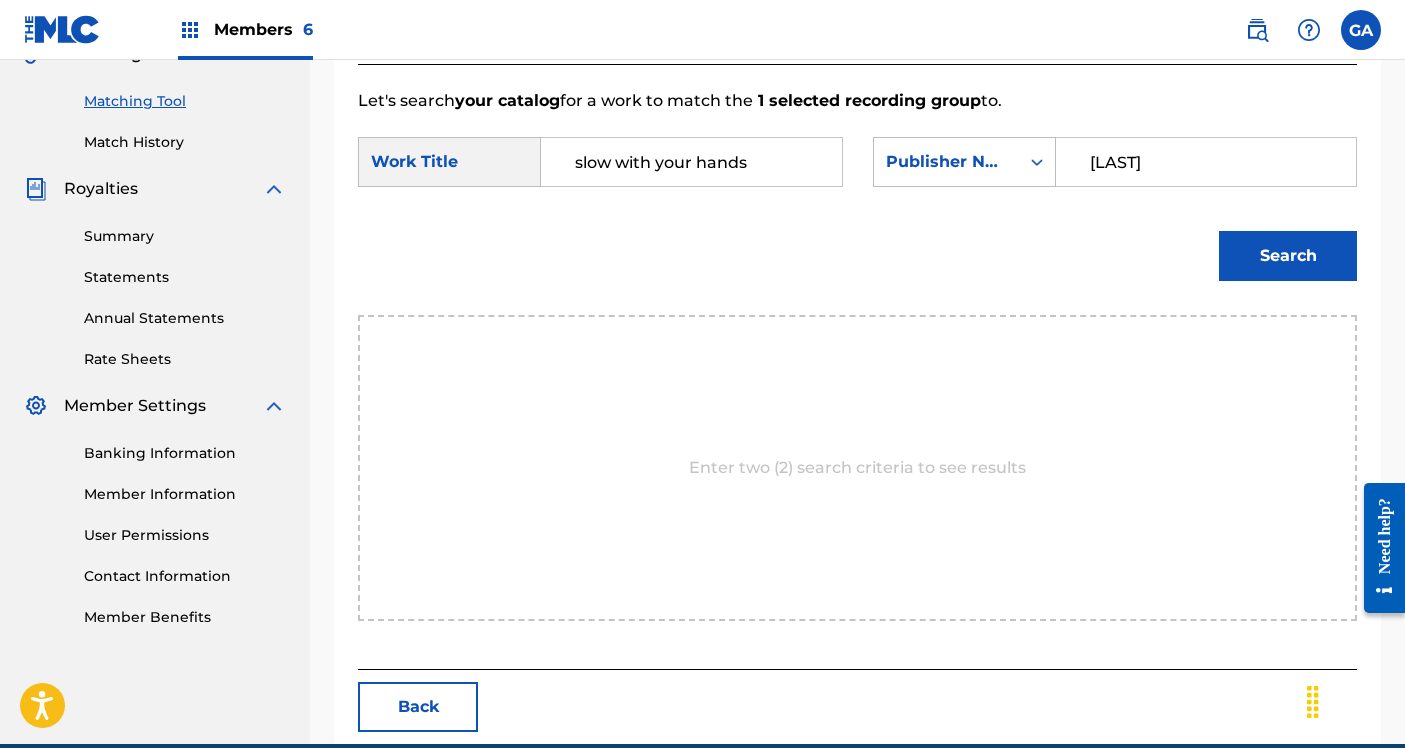 type on "[LAST]" 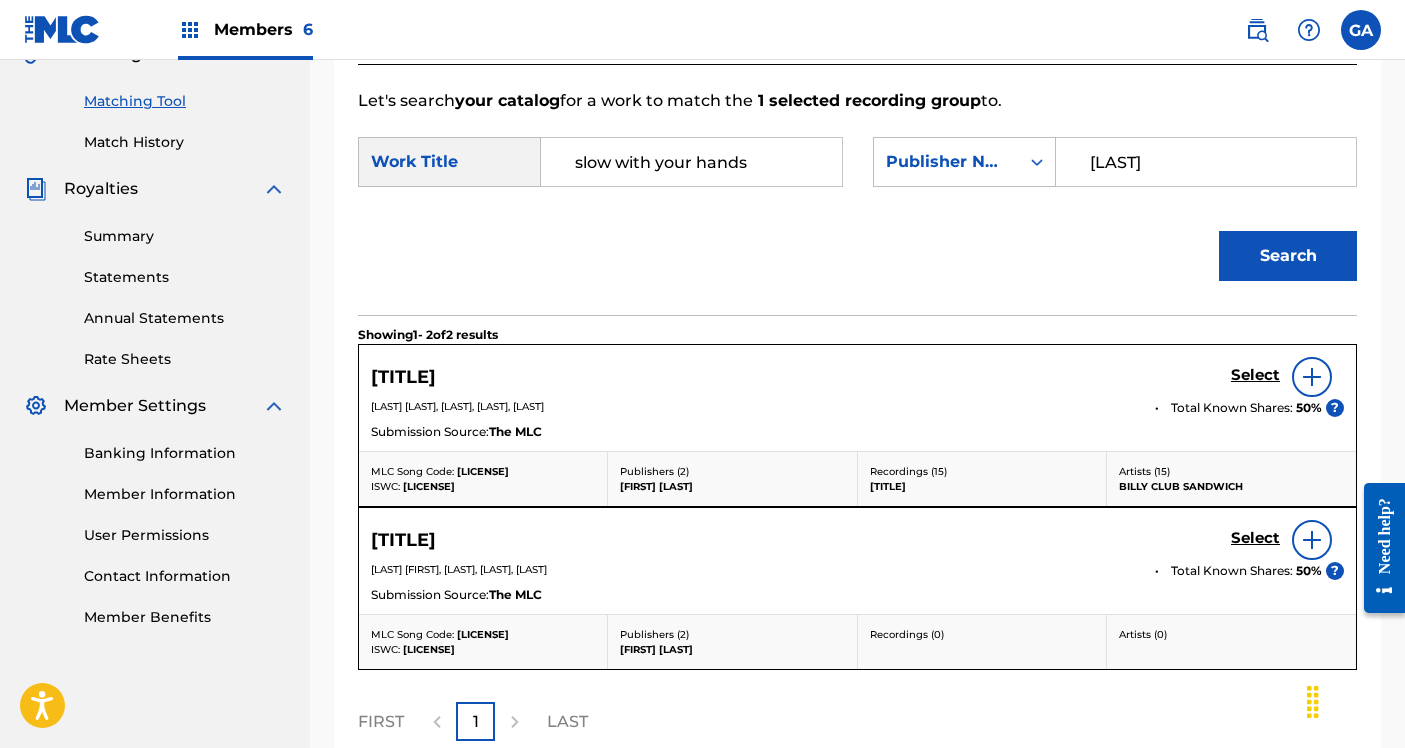 scroll, scrollTop: 504, scrollLeft: 0, axis: vertical 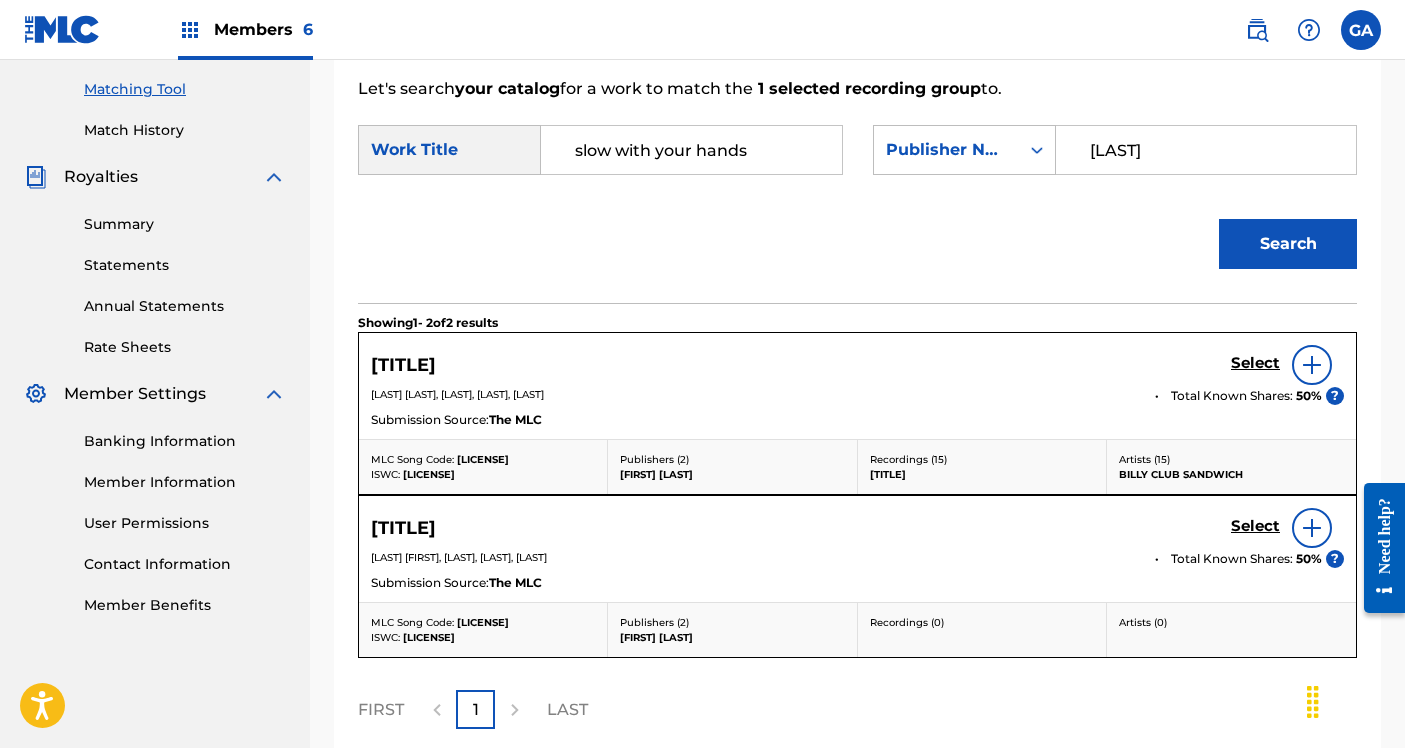 click at bounding box center [1312, 365] 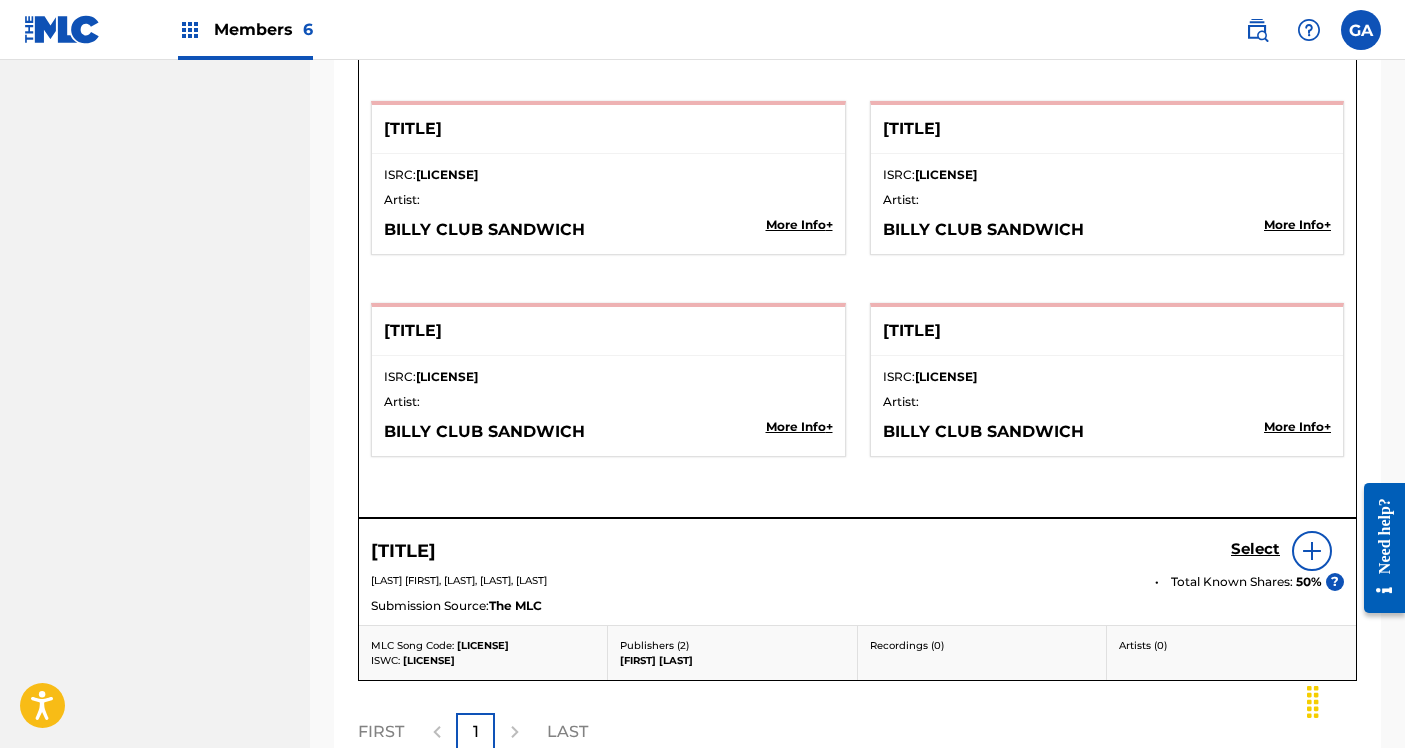 scroll, scrollTop: 3426, scrollLeft: 0, axis: vertical 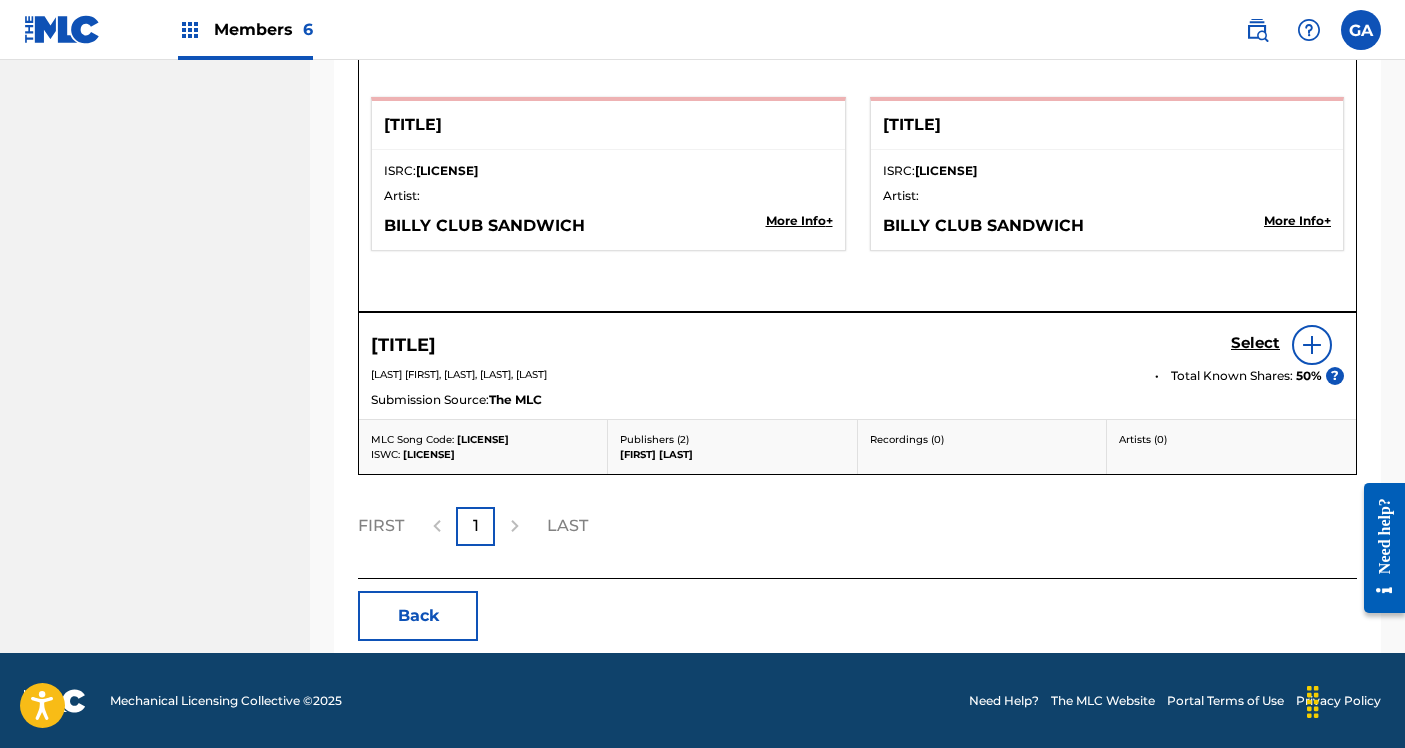 click on "Match Usage - Select Work In this step, you will locate the work you'd like to match with your selected sound recording(s). Two criteria are required to search. If you do not have The MLC Song Code, click the down arrow to select another search criteria. To expand full details for the work, click the blue plus sign ( + ). To select a work, click  Select. Choose Work Review  & Submit Let's search  your catalog  for a work to match the   1 selected recording group  to. SearchWithCriteria63c4699f-af7b-458f-8236-929e211ec908 Work Title slow with your hands SearchWithCriteria44e74ce7-619d-4b0b-aec1-afe4b1785e7d Publisher Name agis Search Showing  1  -   2  of  2   results   SLOW WITH YOUR HANDS MLC Public Record Select MLC Song Code:  S458KG [LAST], [LAST], [LAST], [LAST] Total Known Shares:   50 %  ? Submission Source:  The MLC Work Details ISWC:  T0710027705 Alternative titles SLOW WITH YOUR HANDS/ PITO WILSON (HIDDEN TRACK) Alternative title type:   Incorrect Title" at bounding box center (857, -1332) 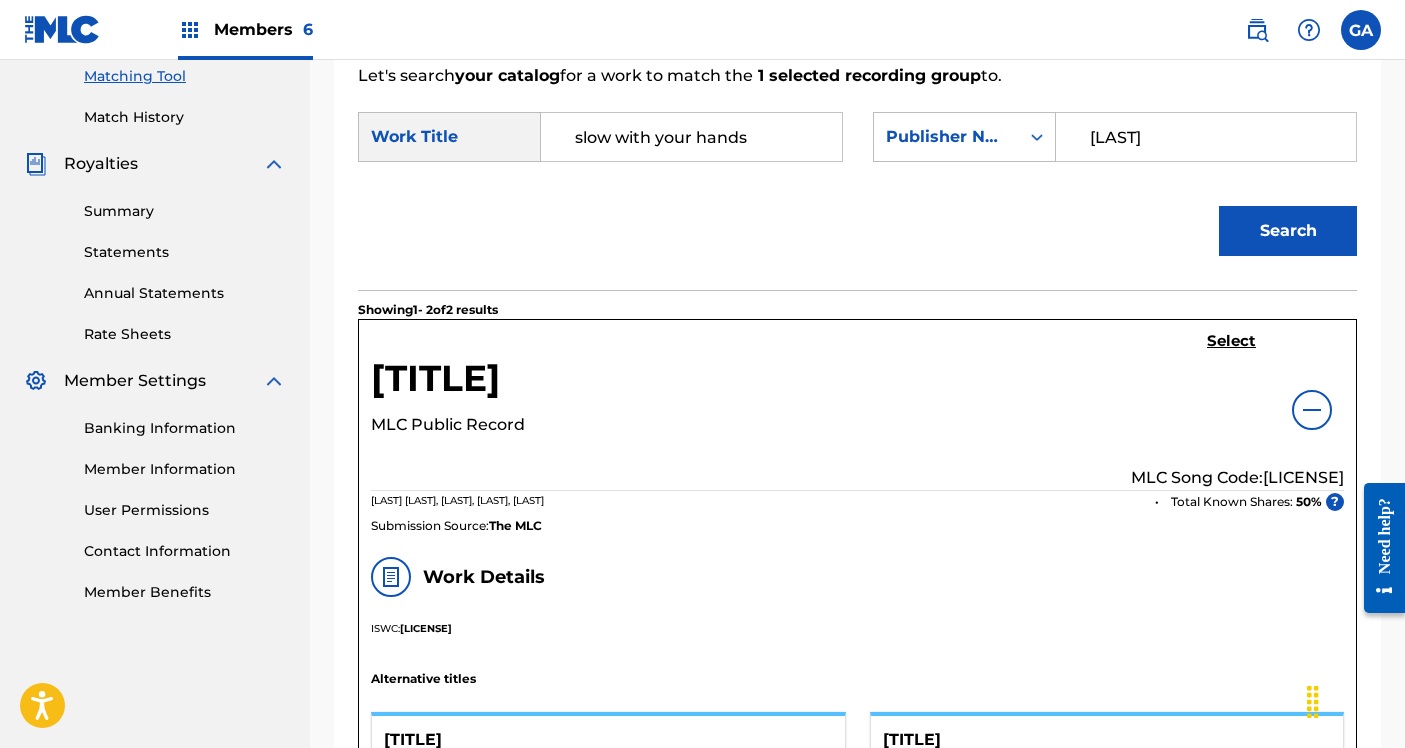 scroll, scrollTop: 535, scrollLeft: 0, axis: vertical 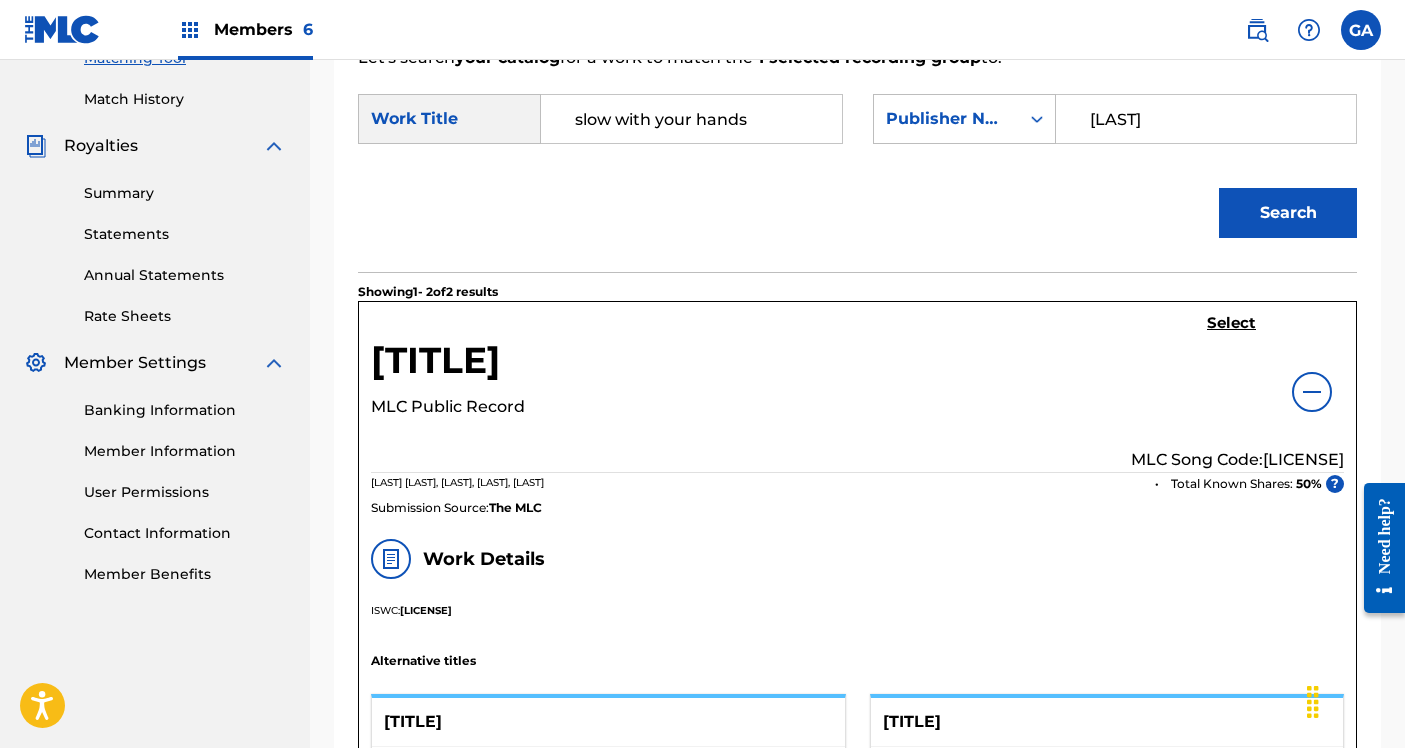 click on "Select" at bounding box center [1231, 323] 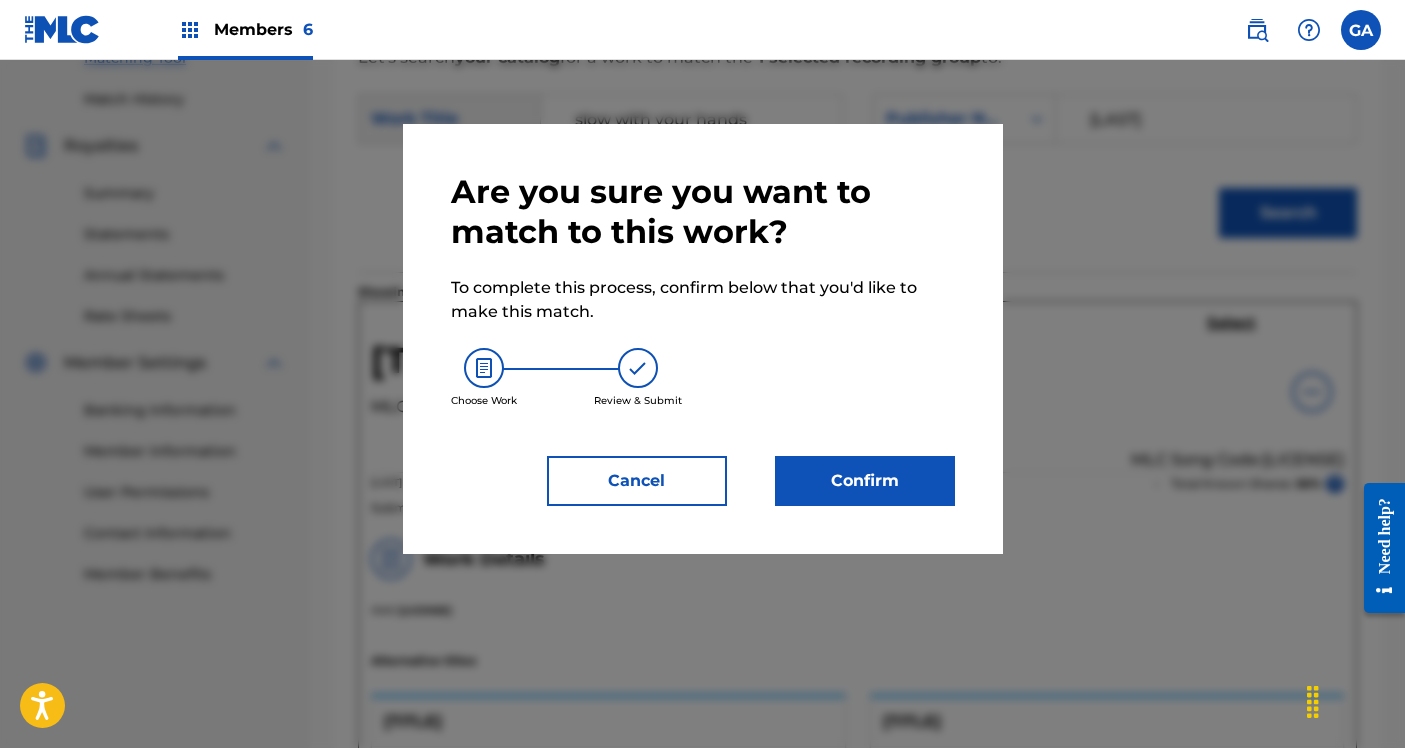 click on "Confirm" at bounding box center (865, 481) 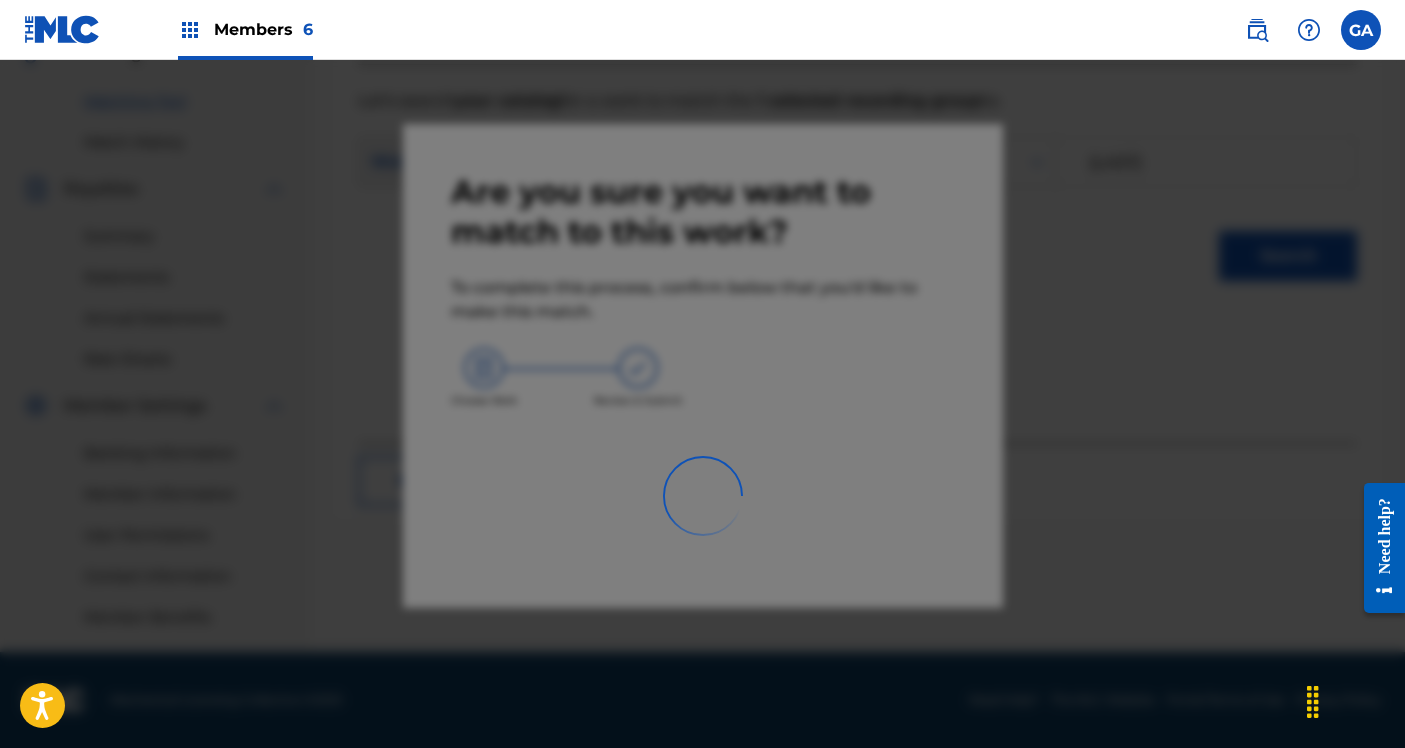 scroll, scrollTop: 492, scrollLeft: 0, axis: vertical 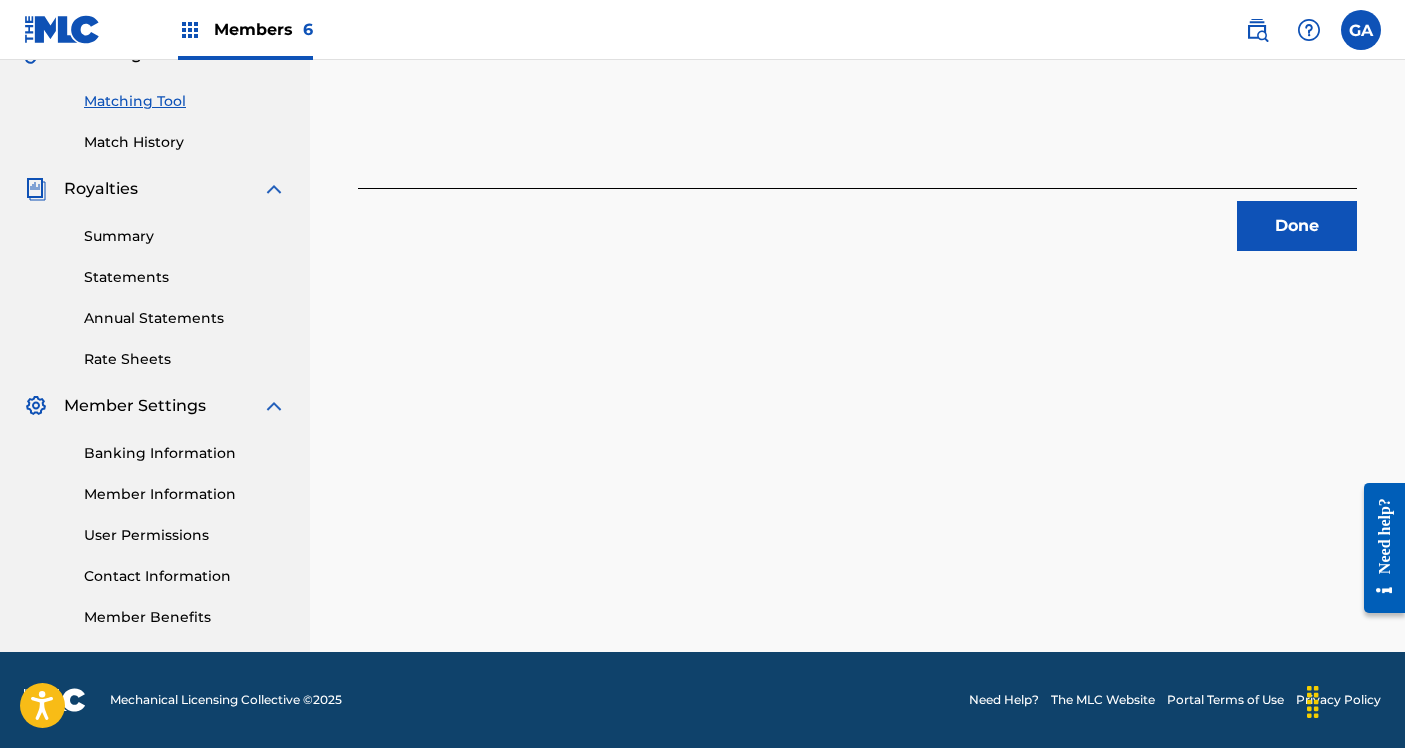 click on "Done" at bounding box center (1297, 226) 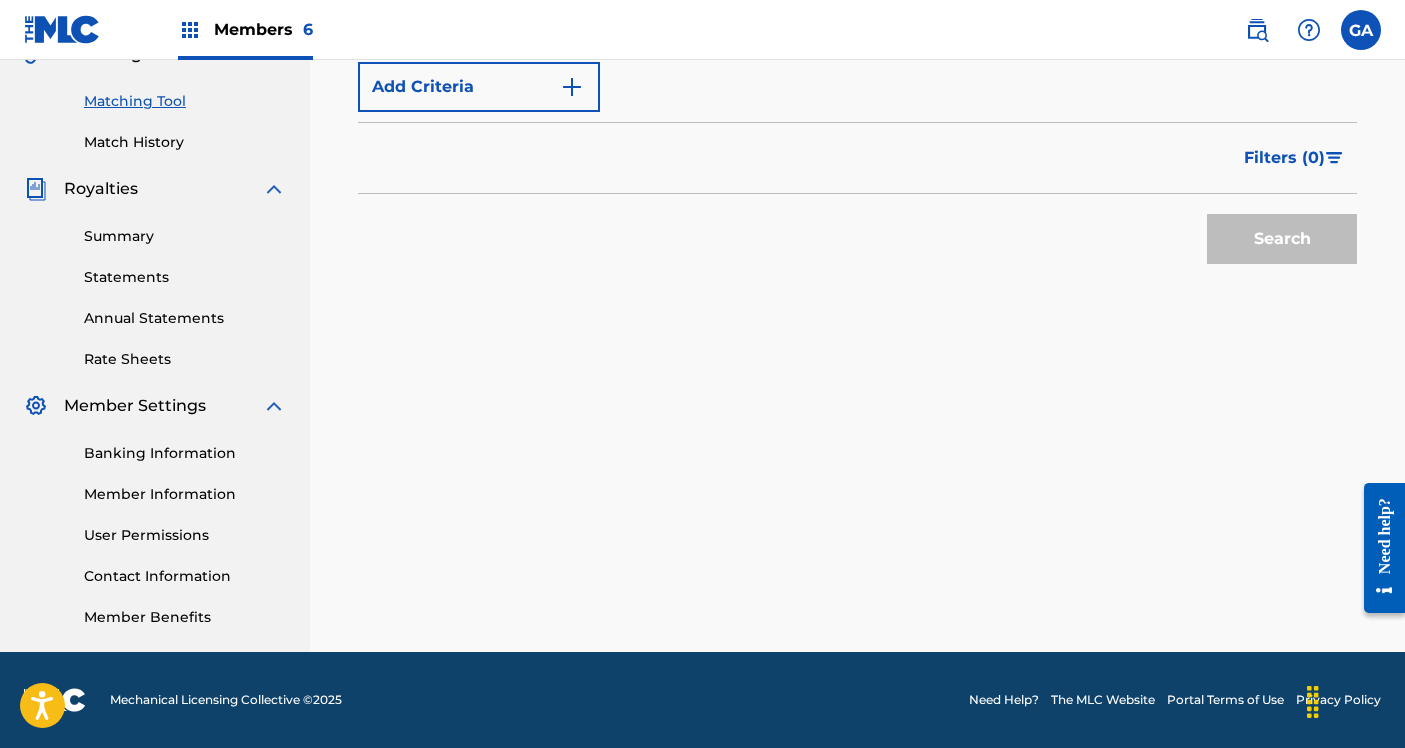click on "Search" at bounding box center (857, 234) 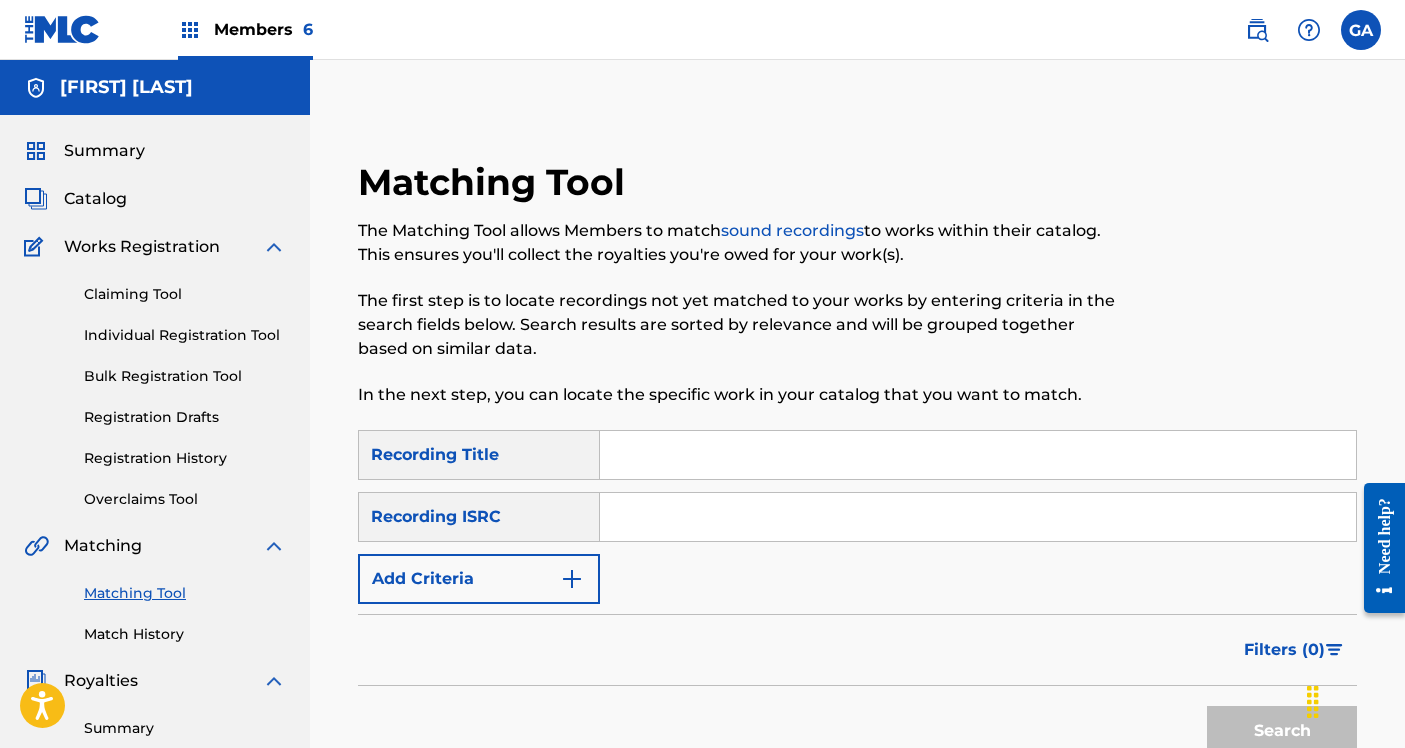 scroll, scrollTop: 0, scrollLeft: 0, axis: both 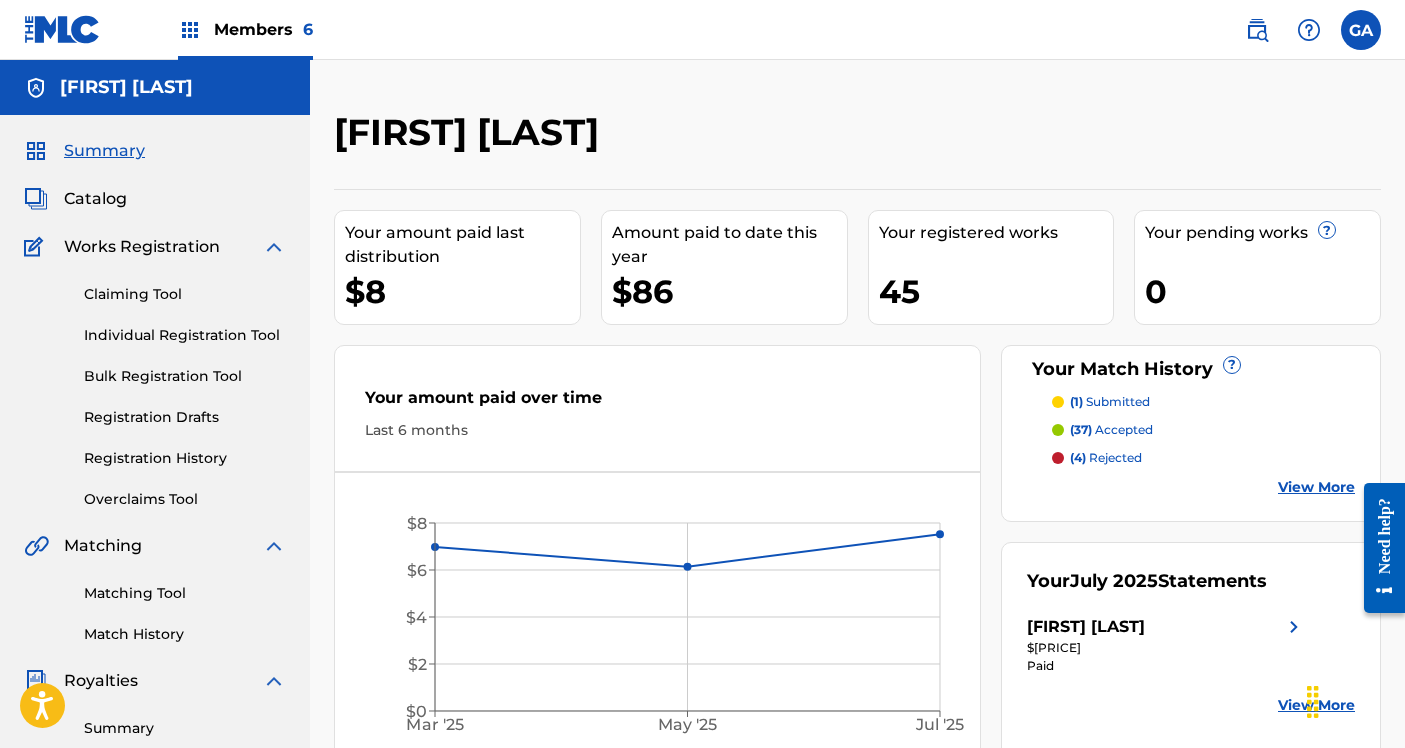 click on "[FIRST] [LAST]" at bounding box center (155, 87) 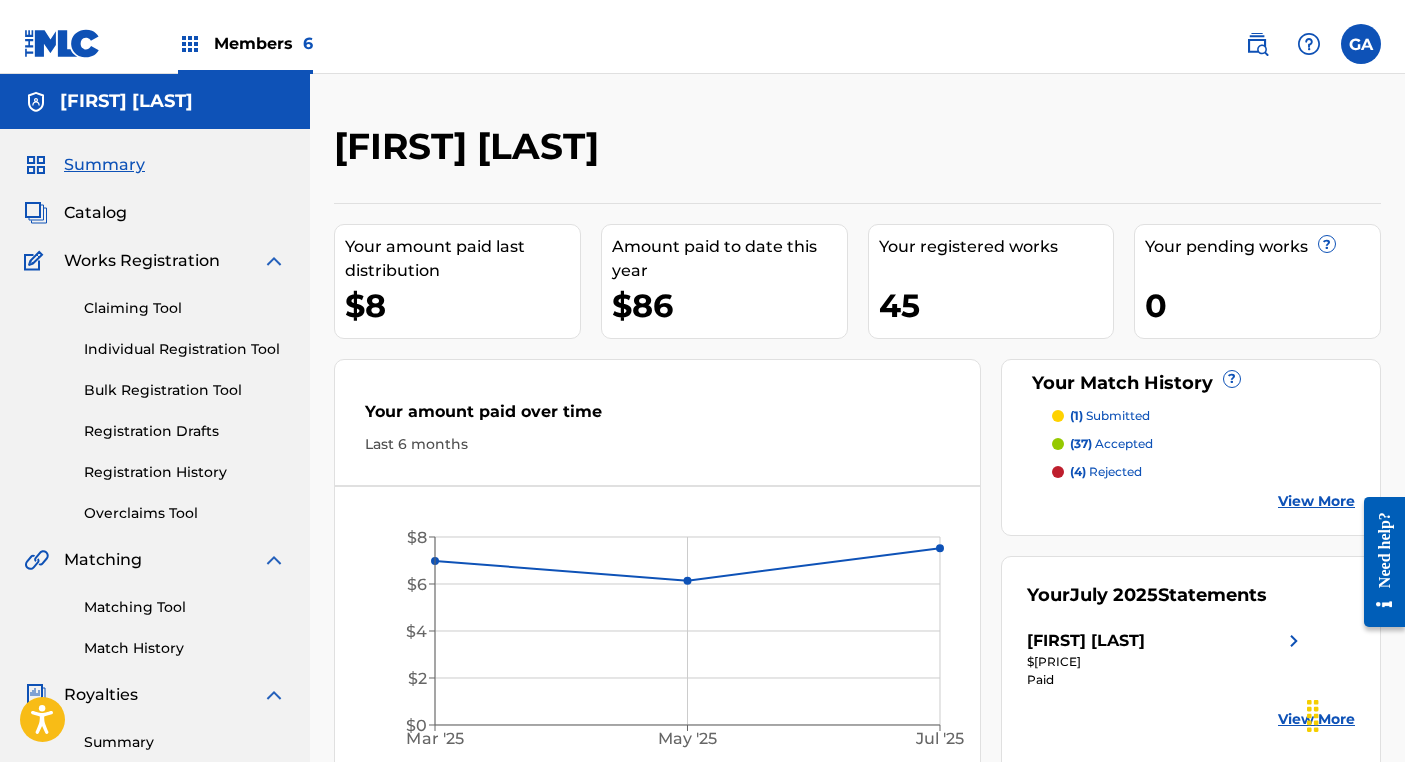 scroll, scrollTop: 0, scrollLeft: 0, axis: both 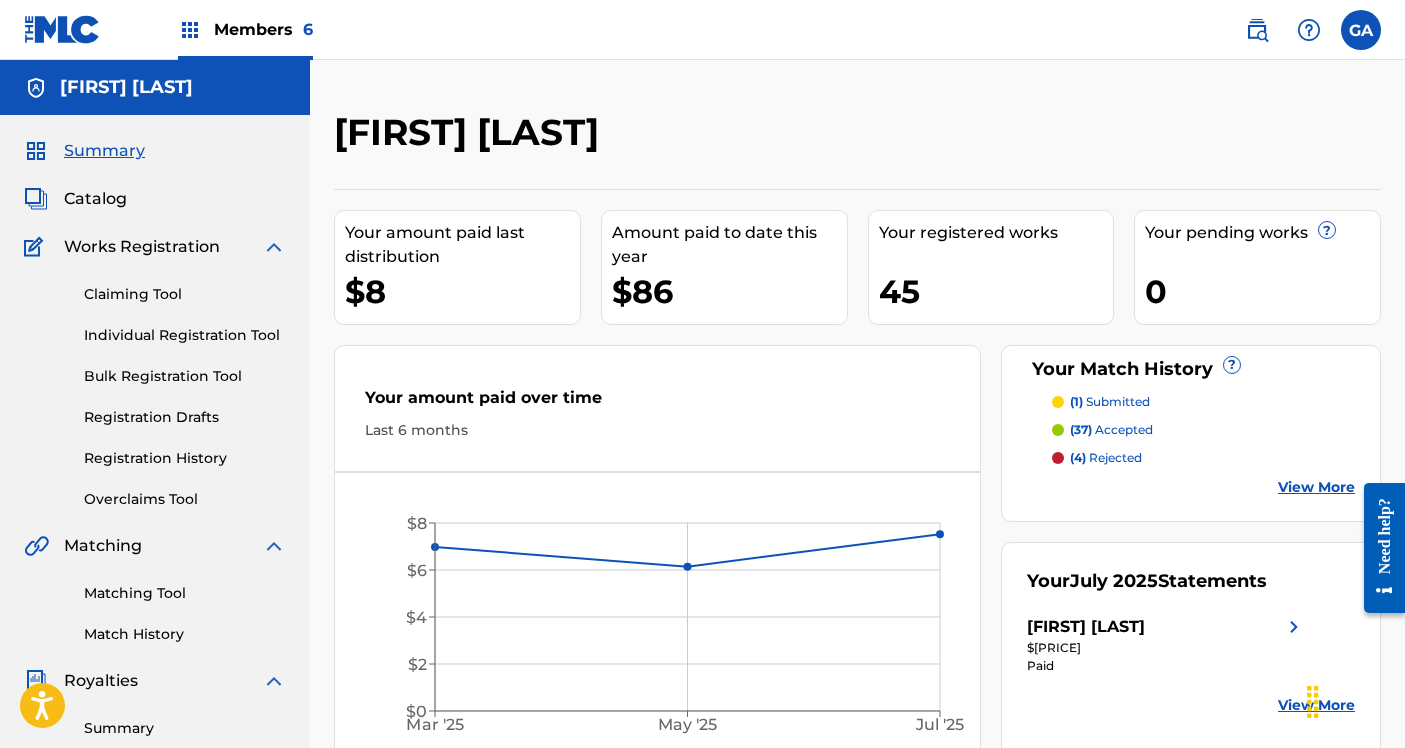click on "Your amount paid last distribution   $[PRICE] Amount paid to date this year   $[PRICE] Your registered works   45 Your pending works   ? 0 Your Match History ? (1)   submitted (37)   accepted (4)   rejected View More Your amount paid over time Last 6 months Mar '25 May '25 Jul '25 $0 $2 $4 $6 $8 Your  July 2025  Statements [FIRST] [LAST] $[PRICE] Paid View More" at bounding box center [857, 475] 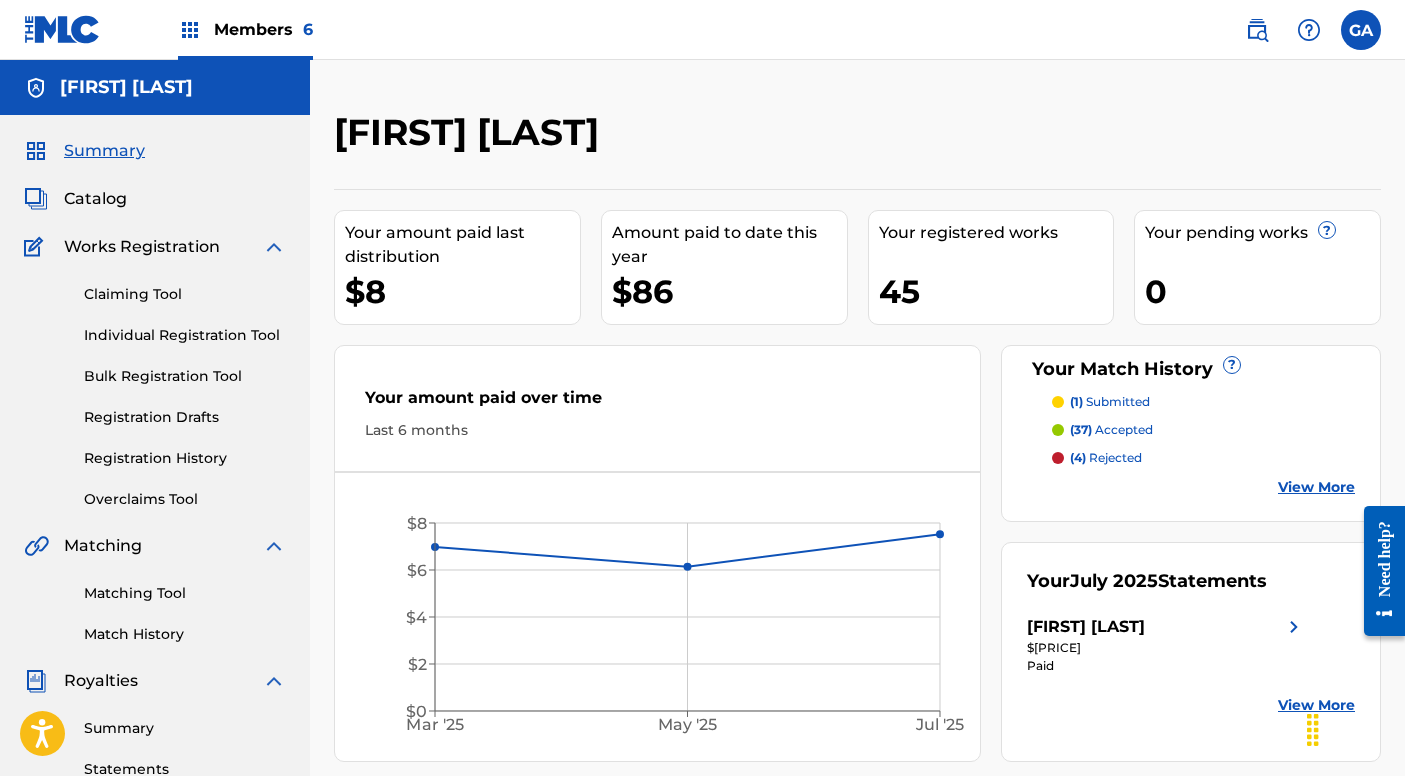 click on "Members    6" at bounding box center (263, 29) 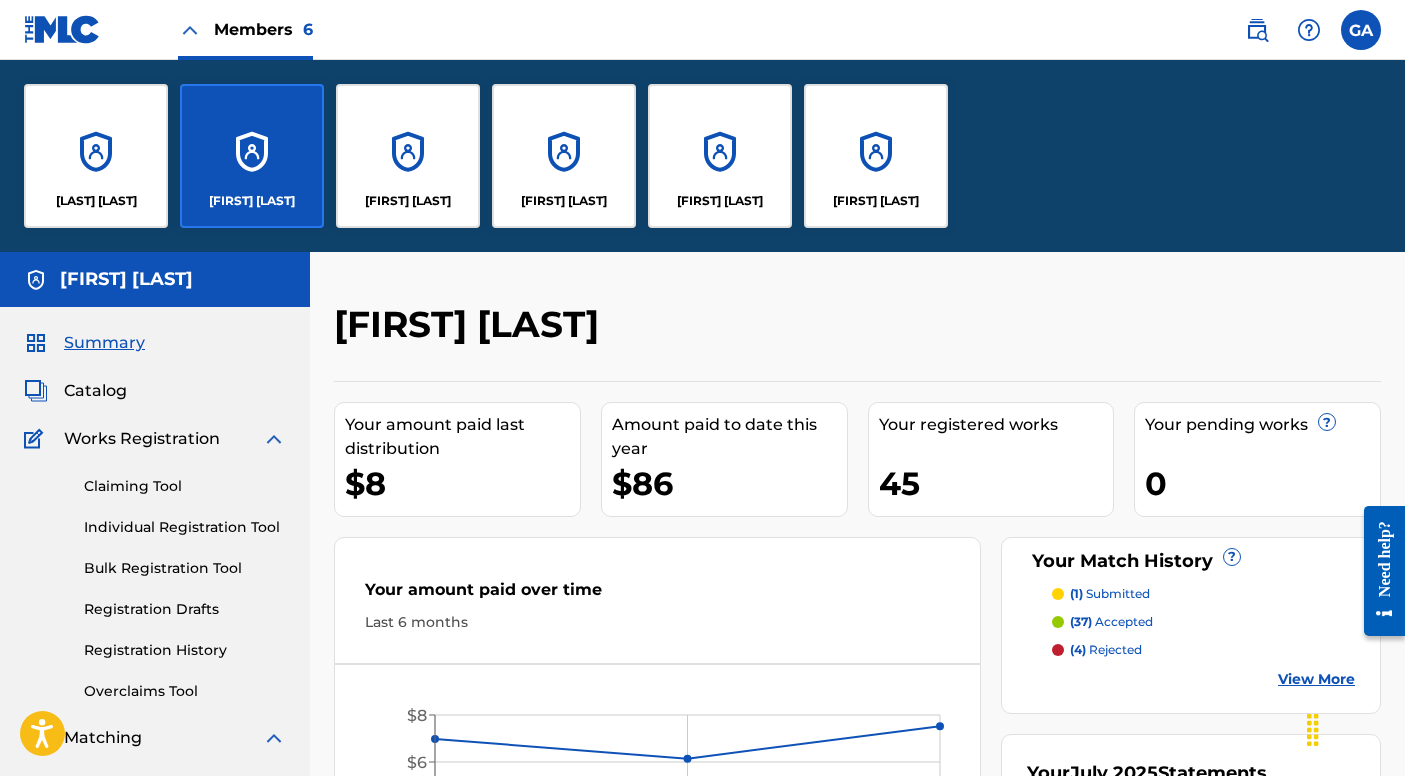 click on "[FIRST] [LAST]" at bounding box center [737, 331] 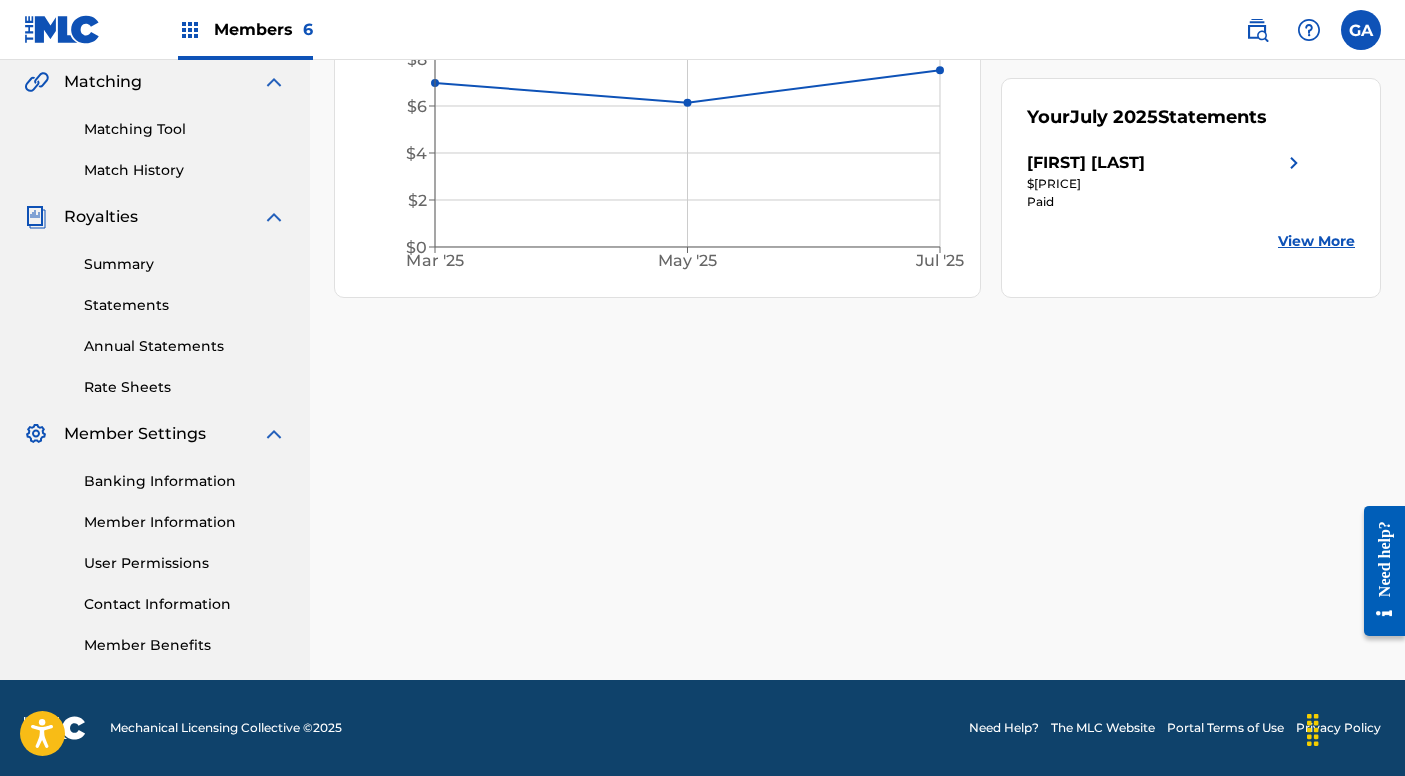 scroll, scrollTop: 464, scrollLeft: 0, axis: vertical 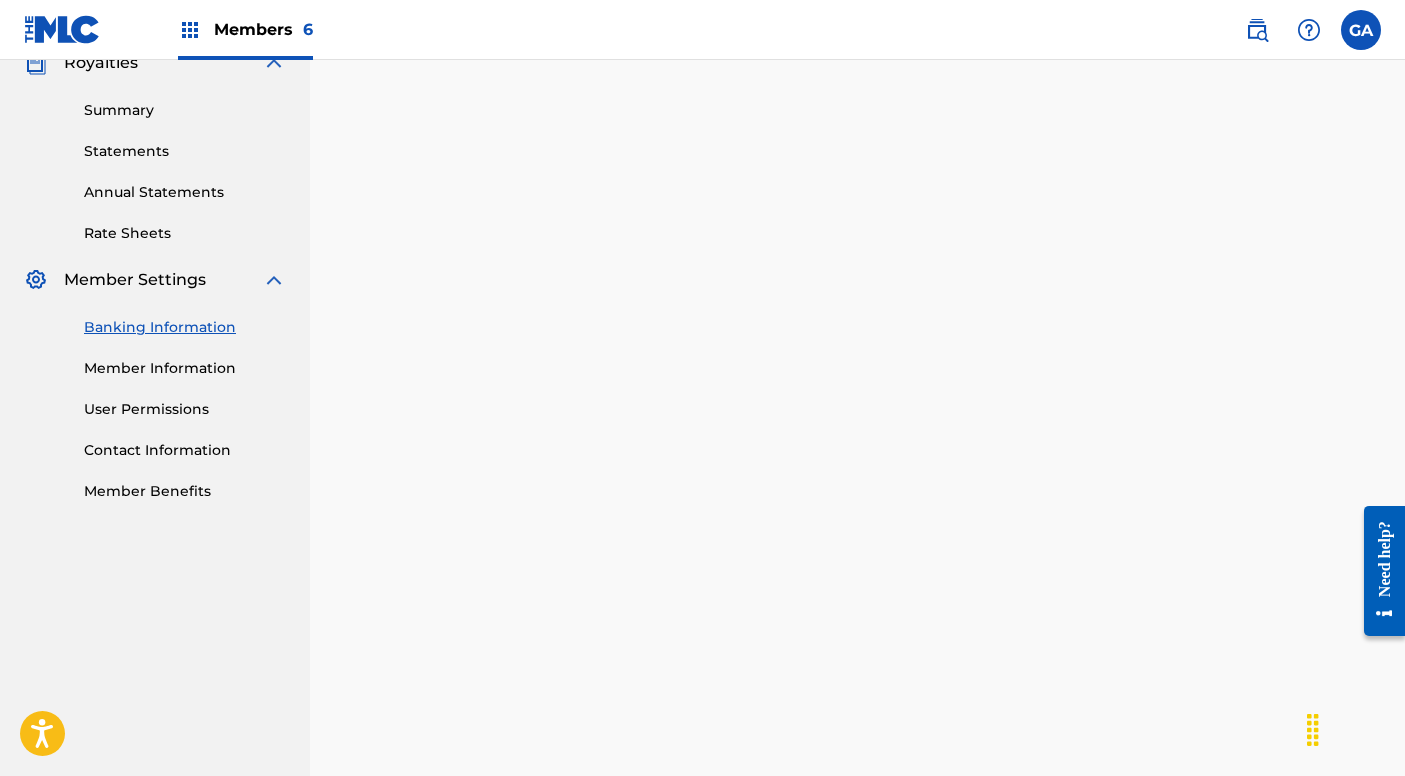 click on "Member Information" at bounding box center (185, 368) 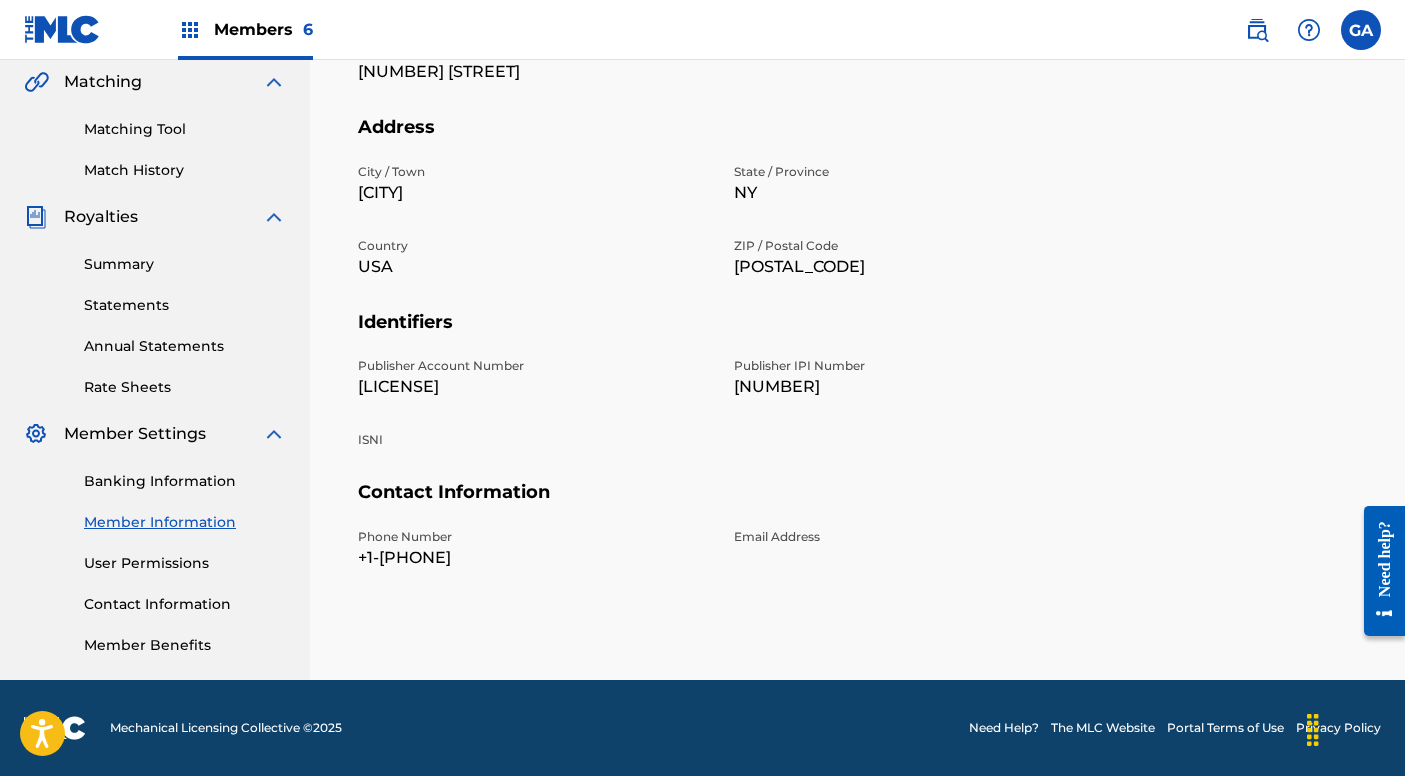 scroll, scrollTop: 464, scrollLeft: 0, axis: vertical 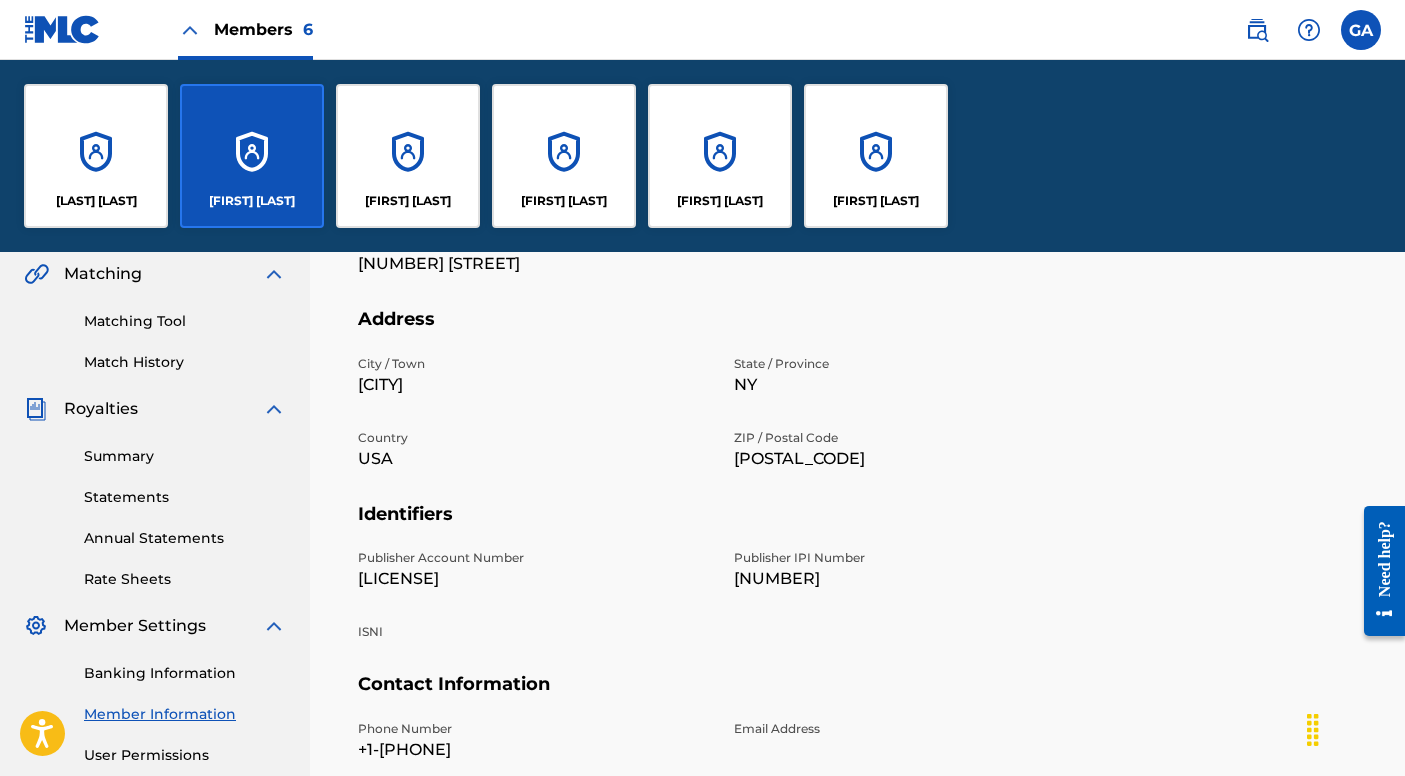 click on "[FIRST] [LAST]" at bounding box center (564, 156) 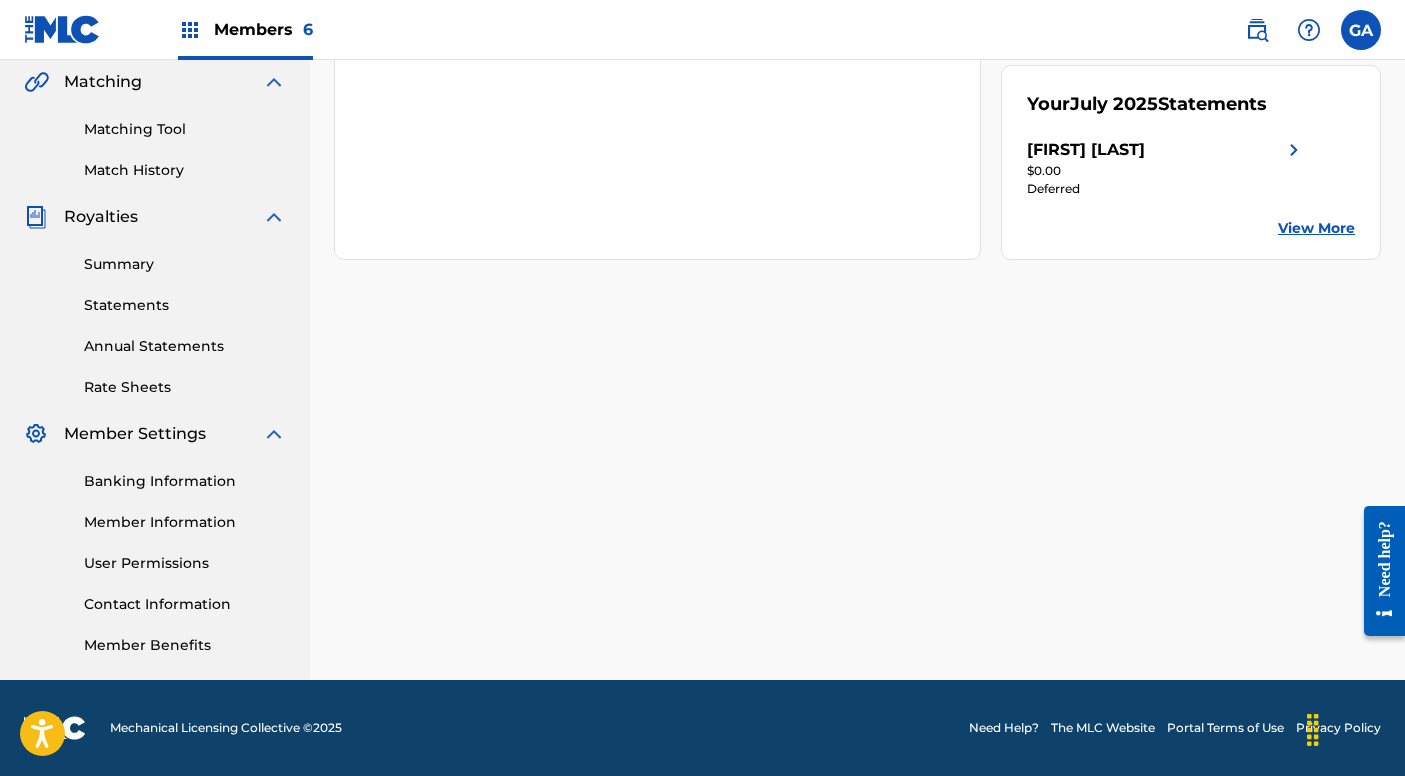 scroll, scrollTop: 464, scrollLeft: 0, axis: vertical 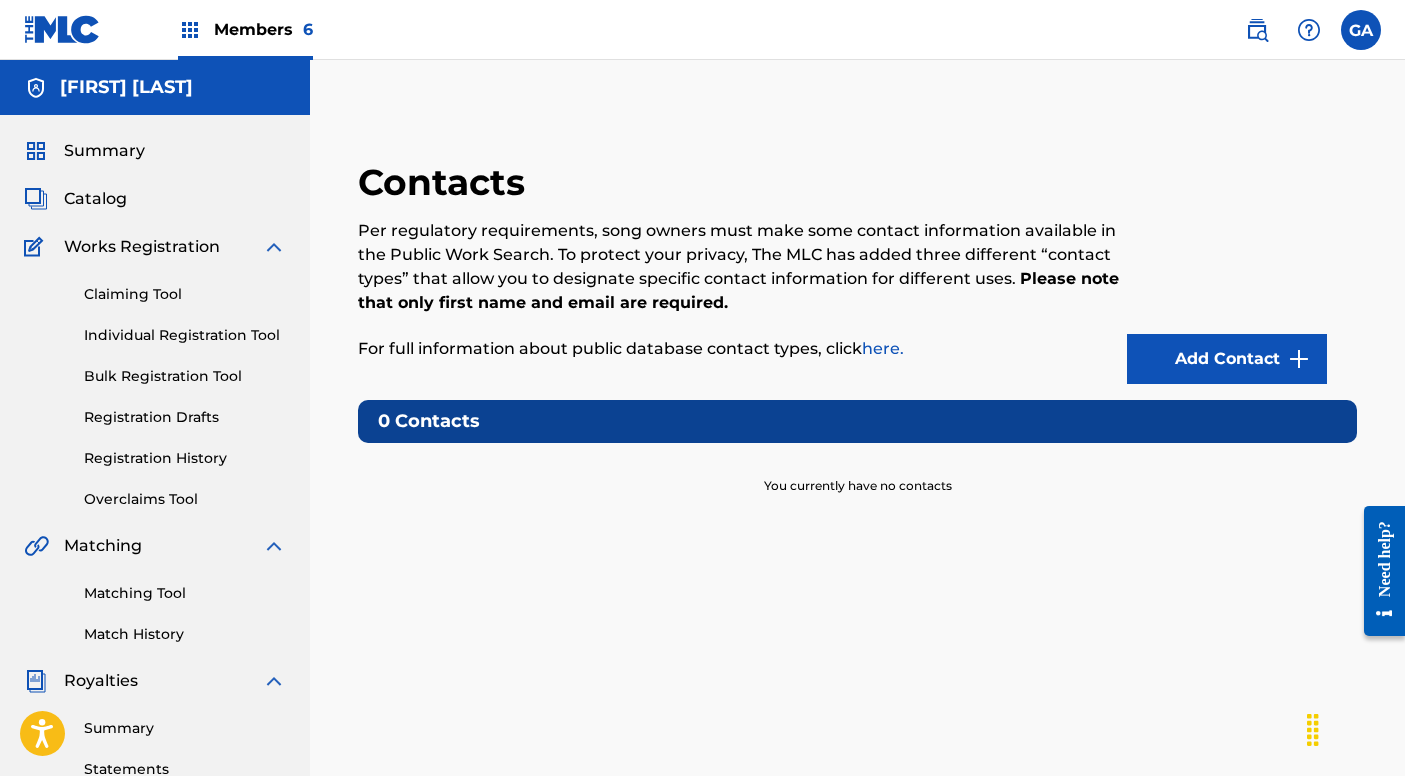 click on "Add Contact" at bounding box center [1227, 359] 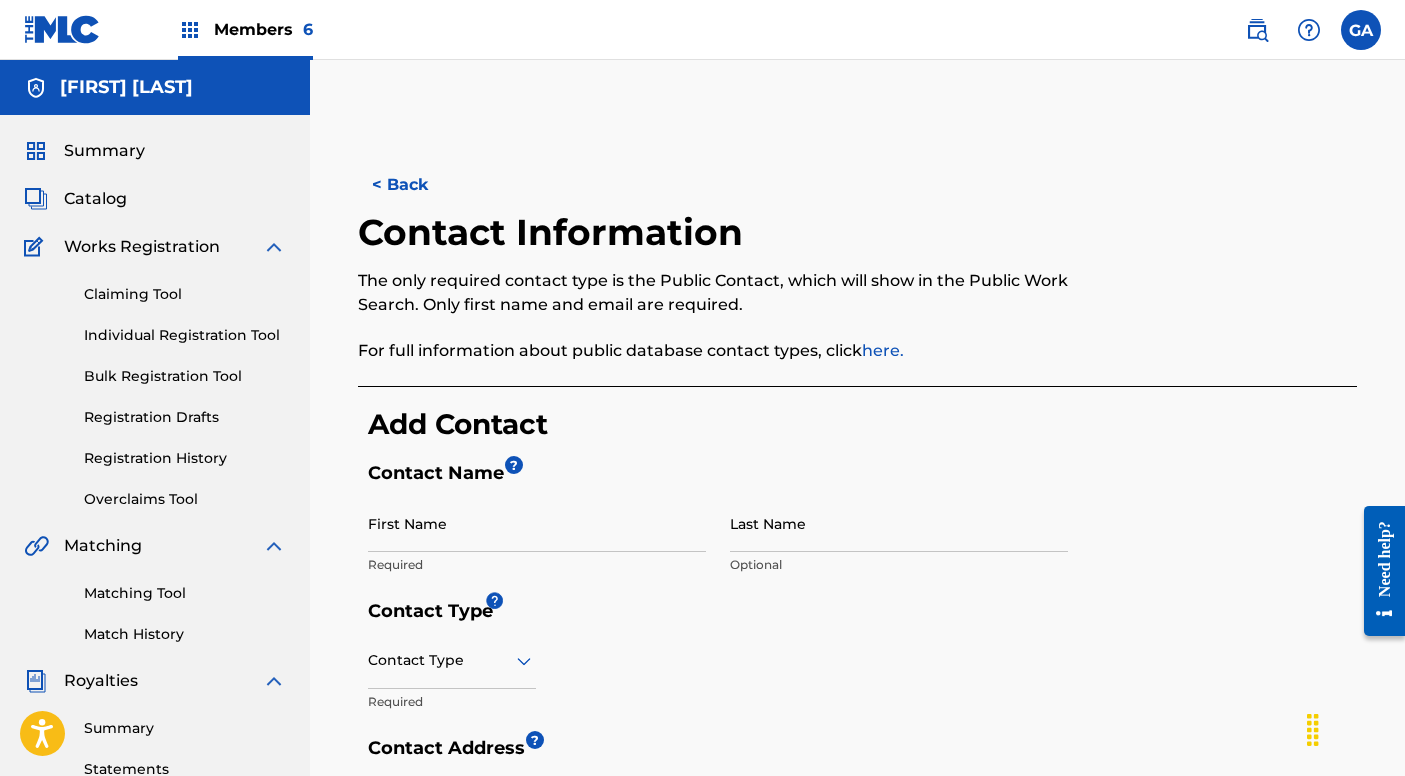 scroll, scrollTop: 0, scrollLeft: 0, axis: both 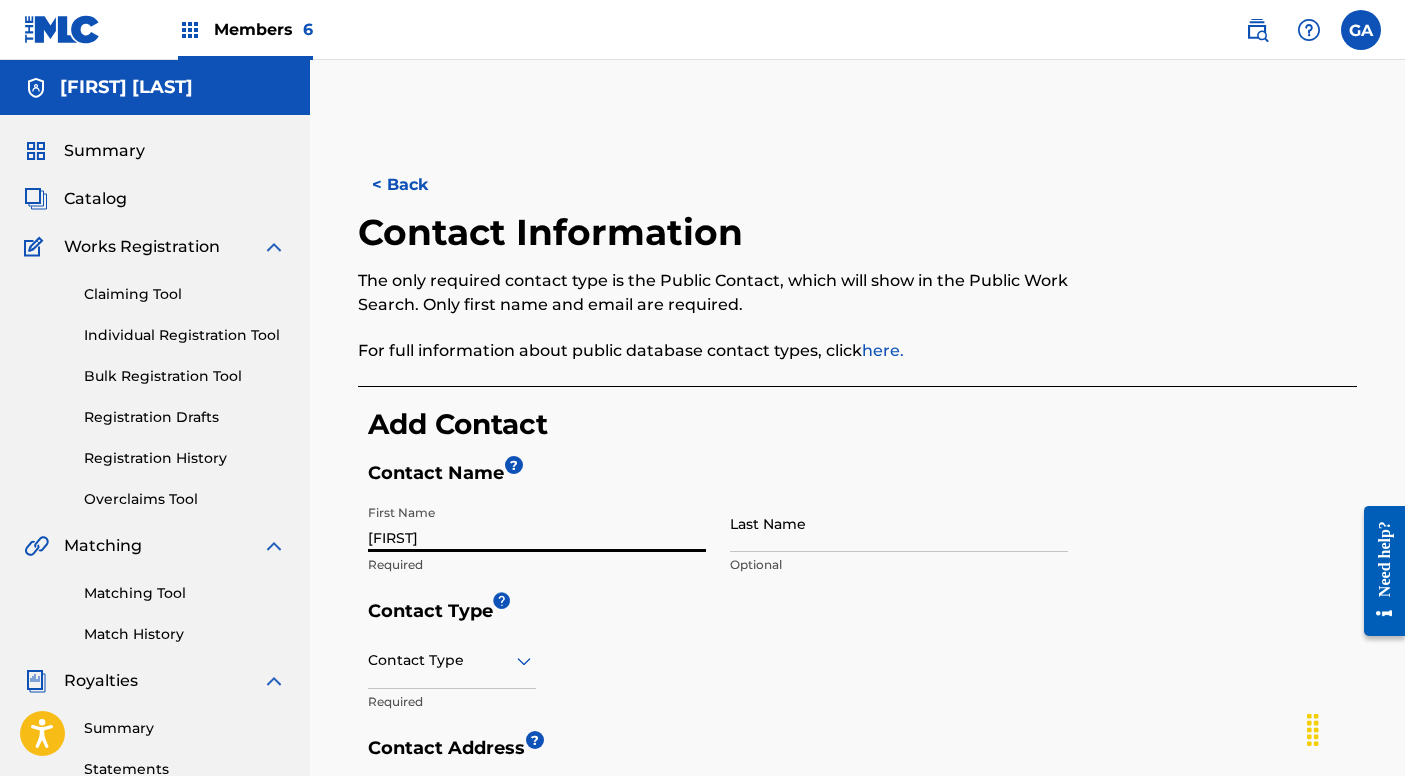 type on "[FIRST]" 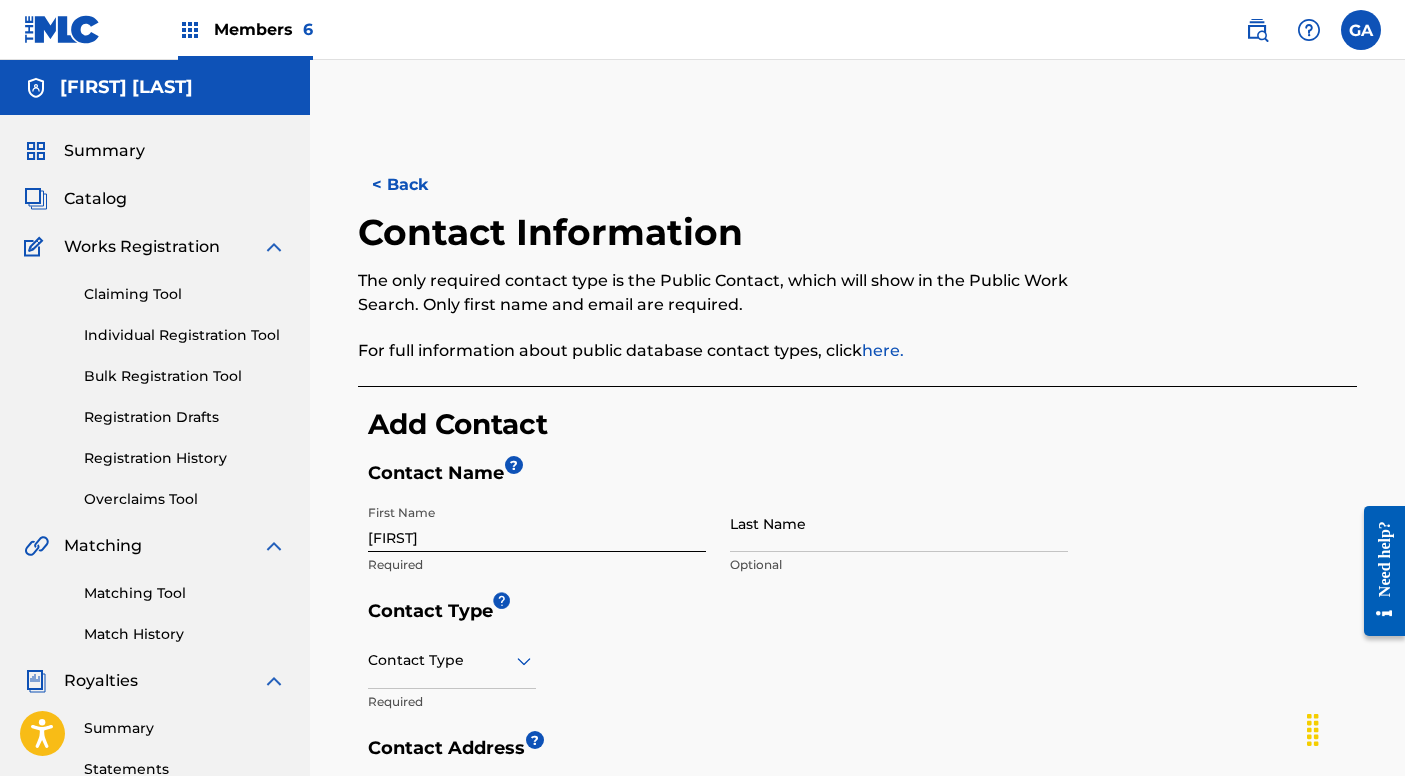 click on "Add Contact" at bounding box center [862, 424] 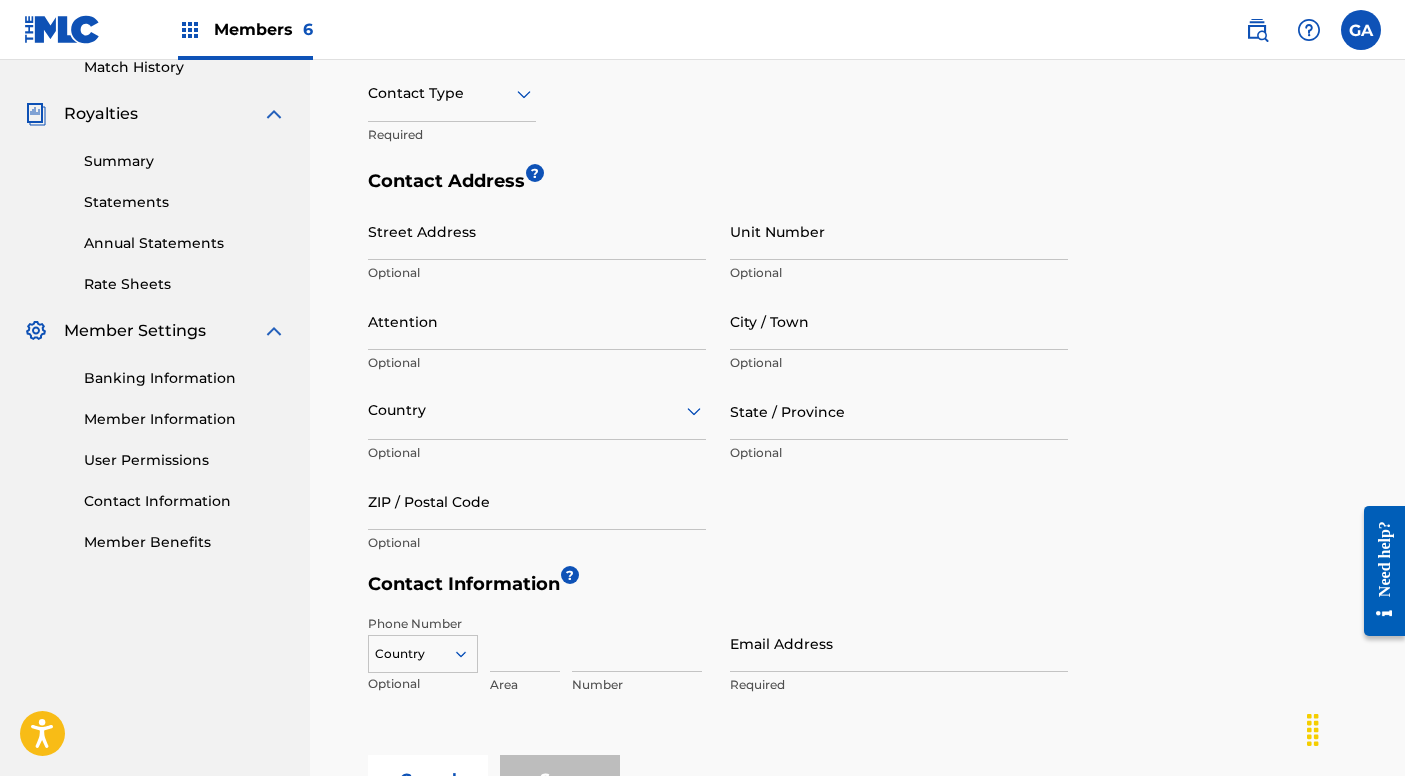 scroll, scrollTop: 598, scrollLeft: 0, axis: vertical 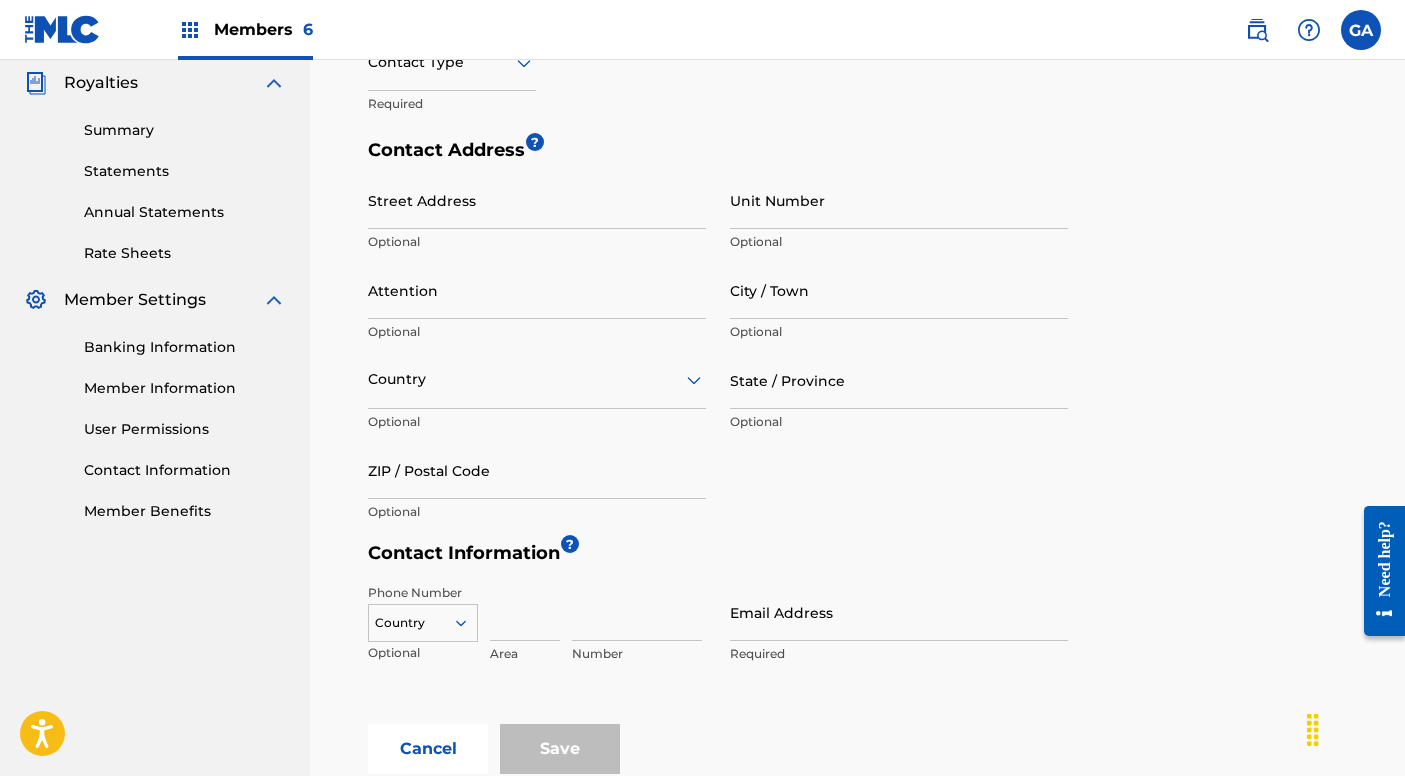 drag, startPoint x: 1232, startPoint y: 451, endPoint x: 1180, endPoint y: 419, distance: 61.05735 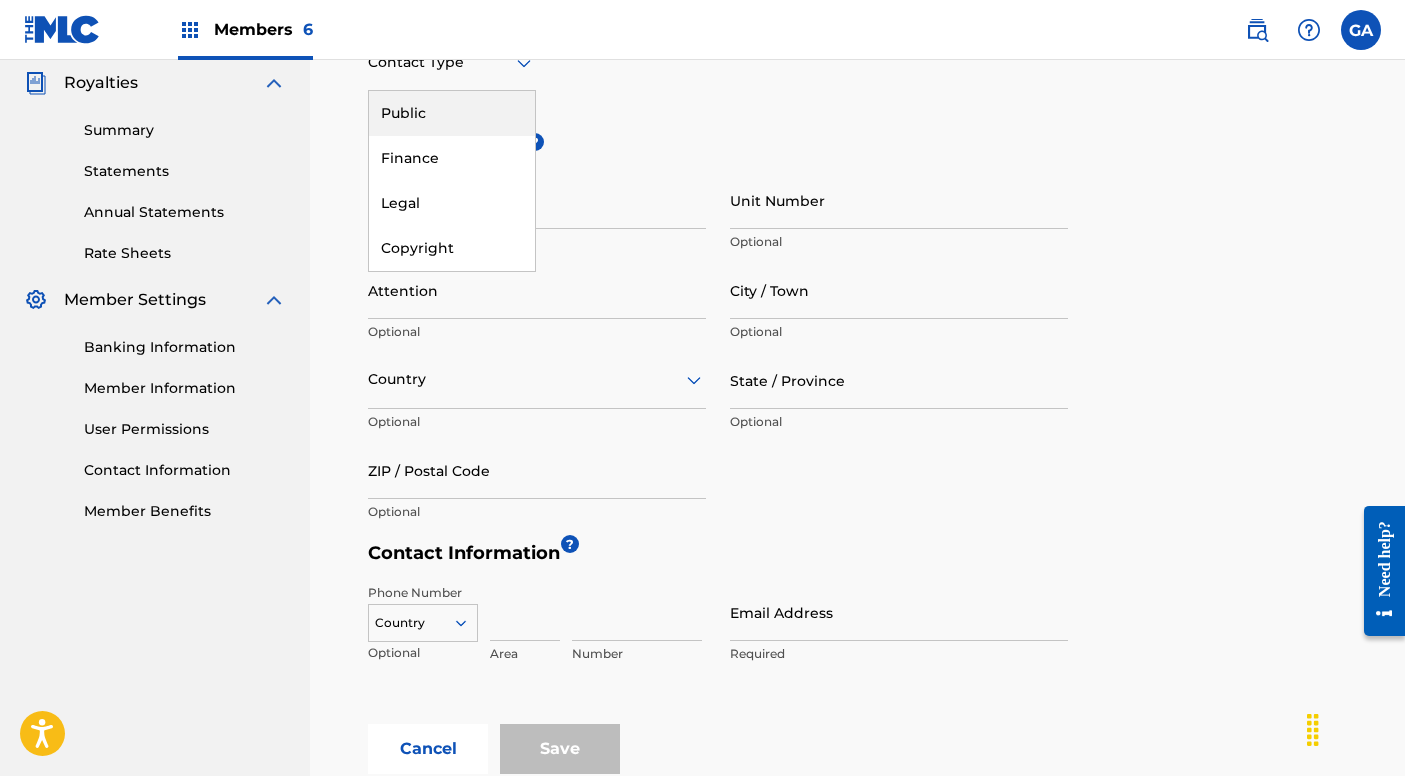 click on "Public" at bounding box center [452, 113] 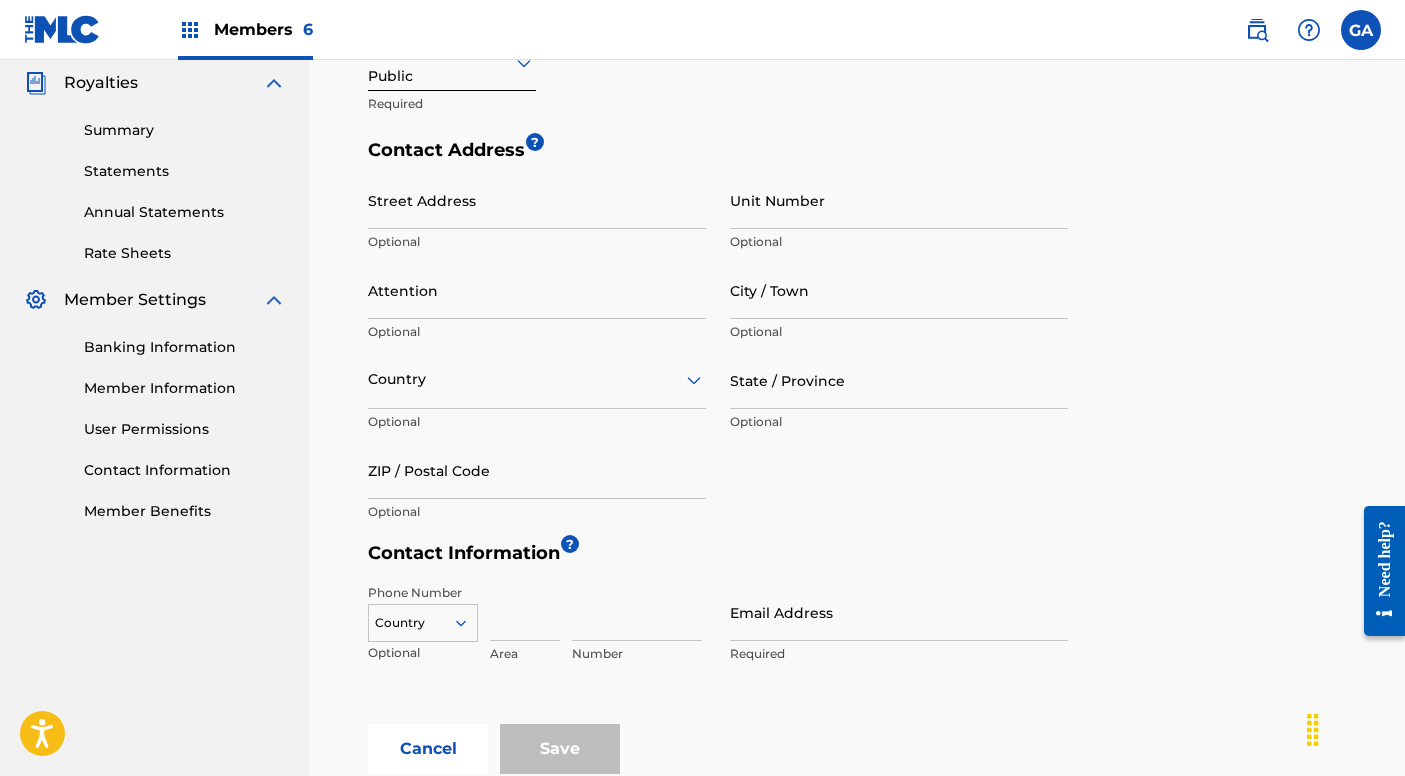 click on "Email Address Required" at bounding box center [899, 629] 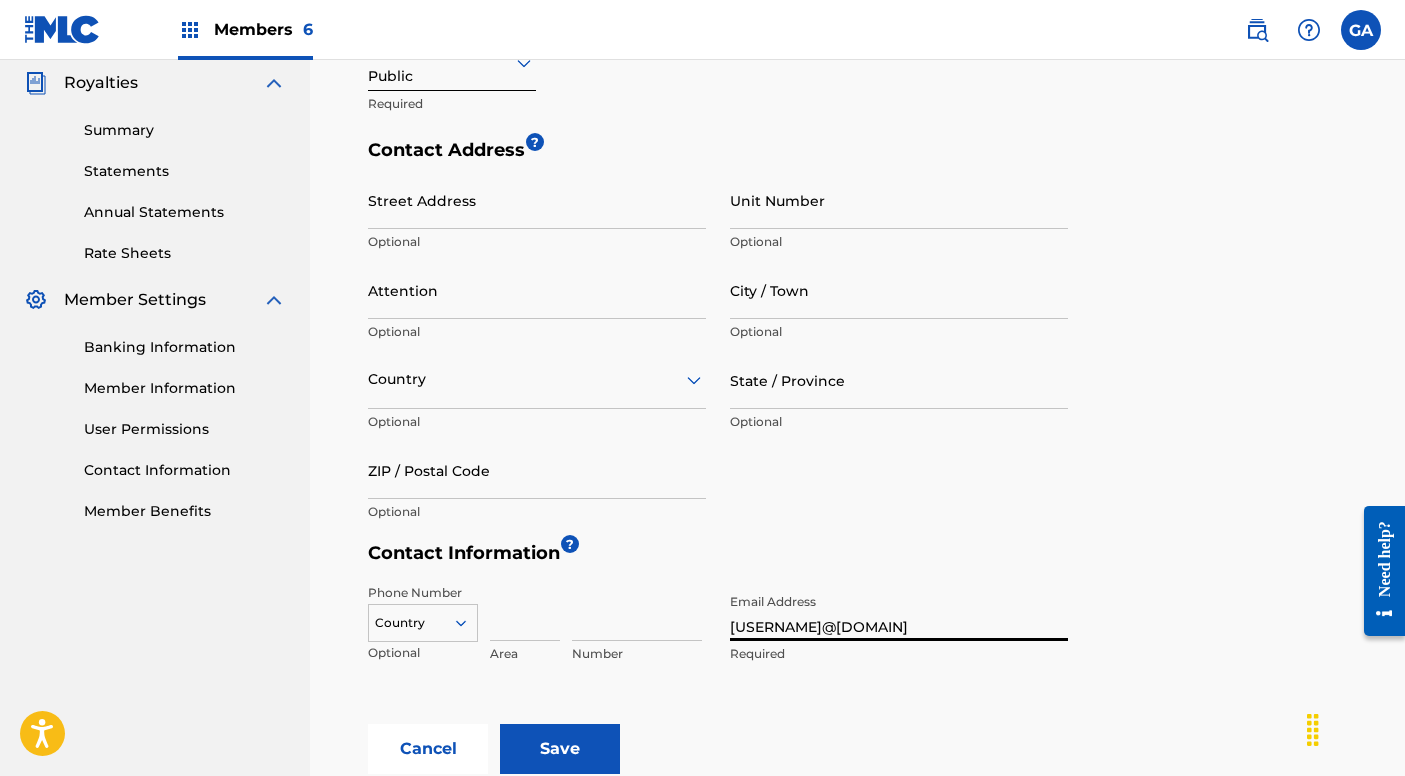 type on "[USERNAME]@[DOMAIN]" 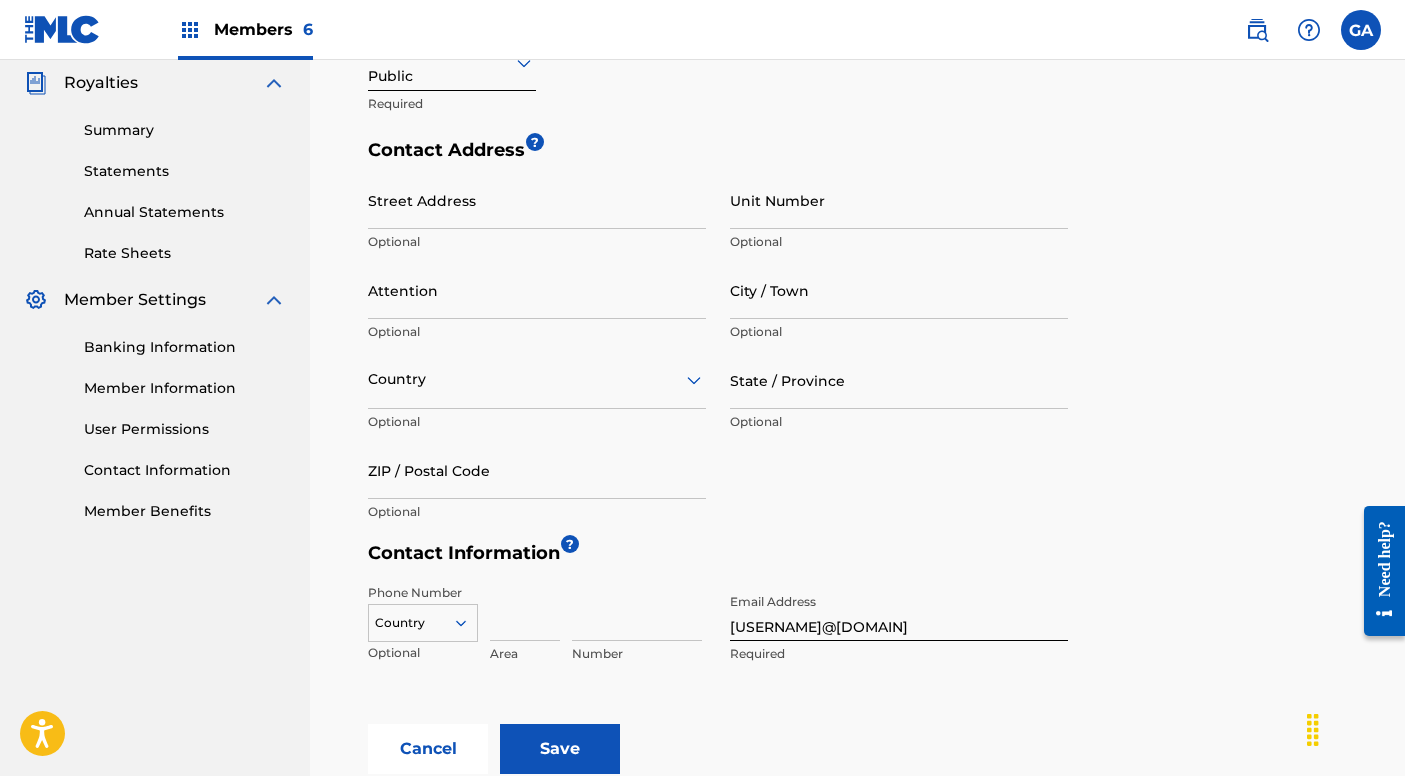 click on "Save" at bounding box center [560, 749] 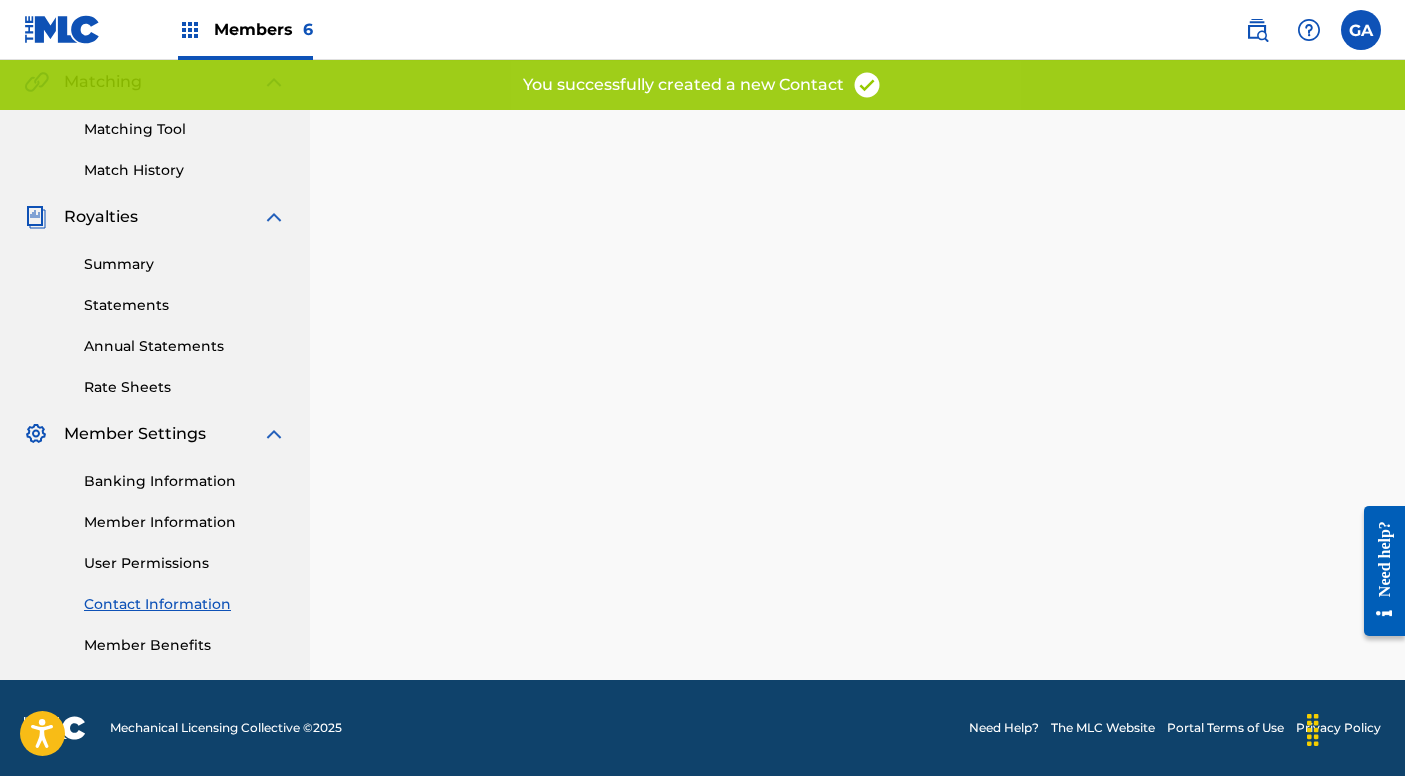 scroll, scrollTop: 0, scrollLeft: 0, axis: both 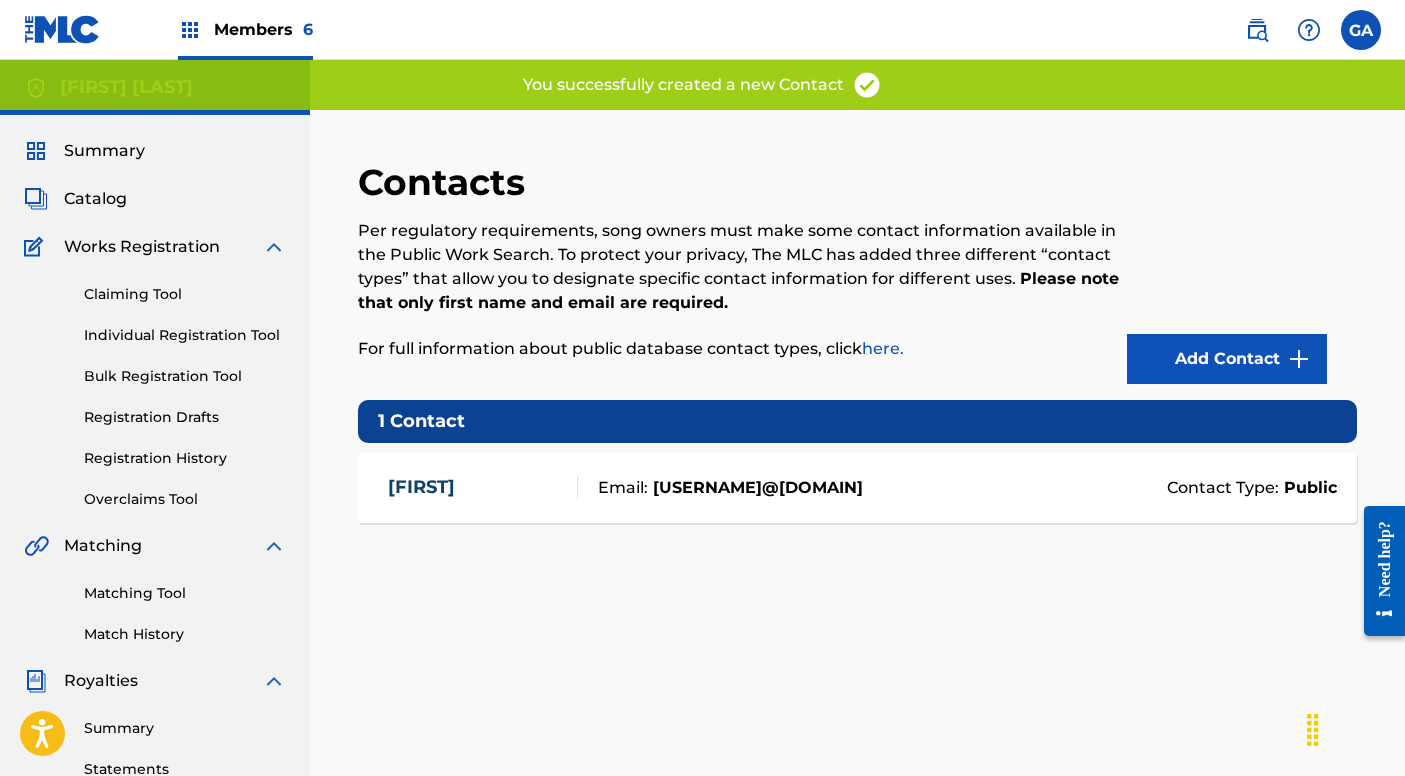 drag, startPoint x: 855, startPoint y: 740, endPoint x: 813, endPoint y: 506, distance: 237.73935 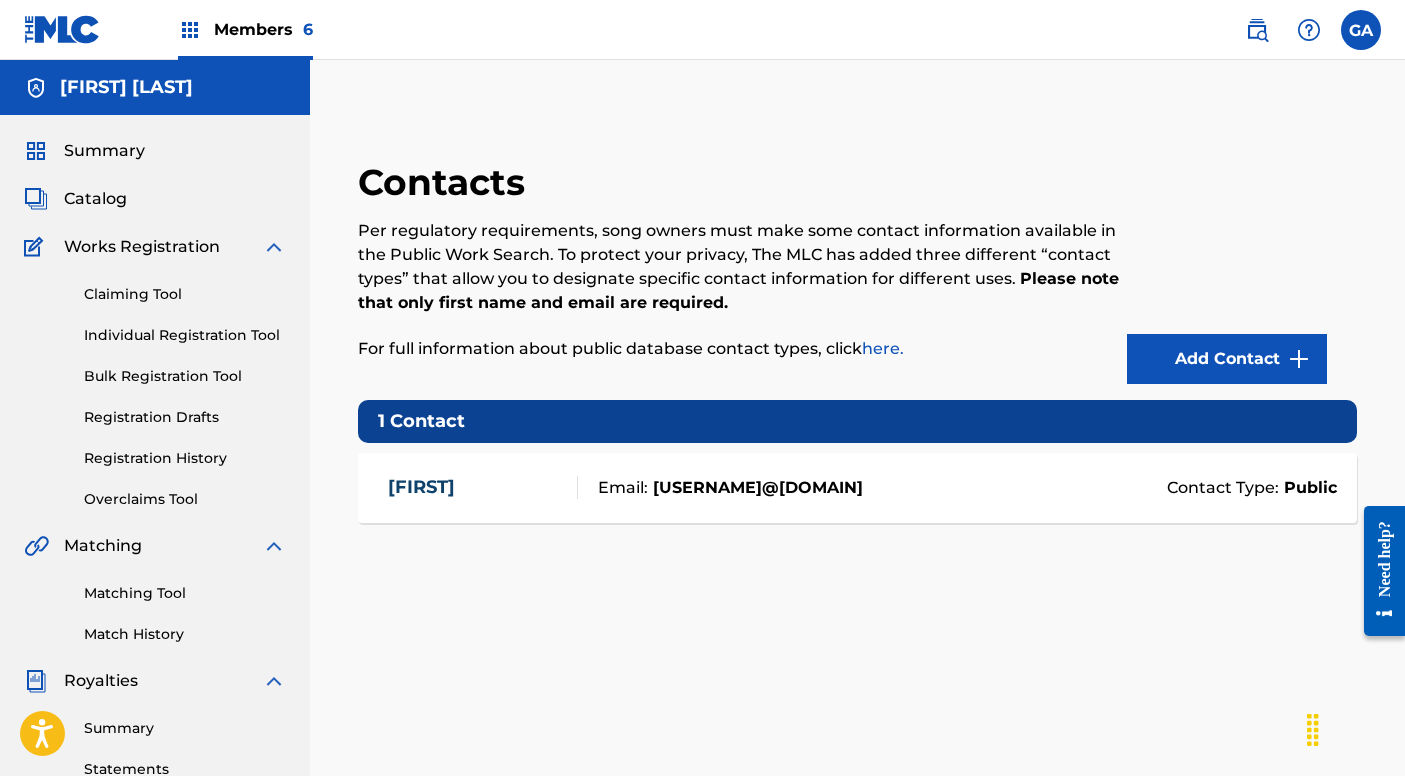 click on "[FIRST] [LAST]" at bounding box center [126, 87] 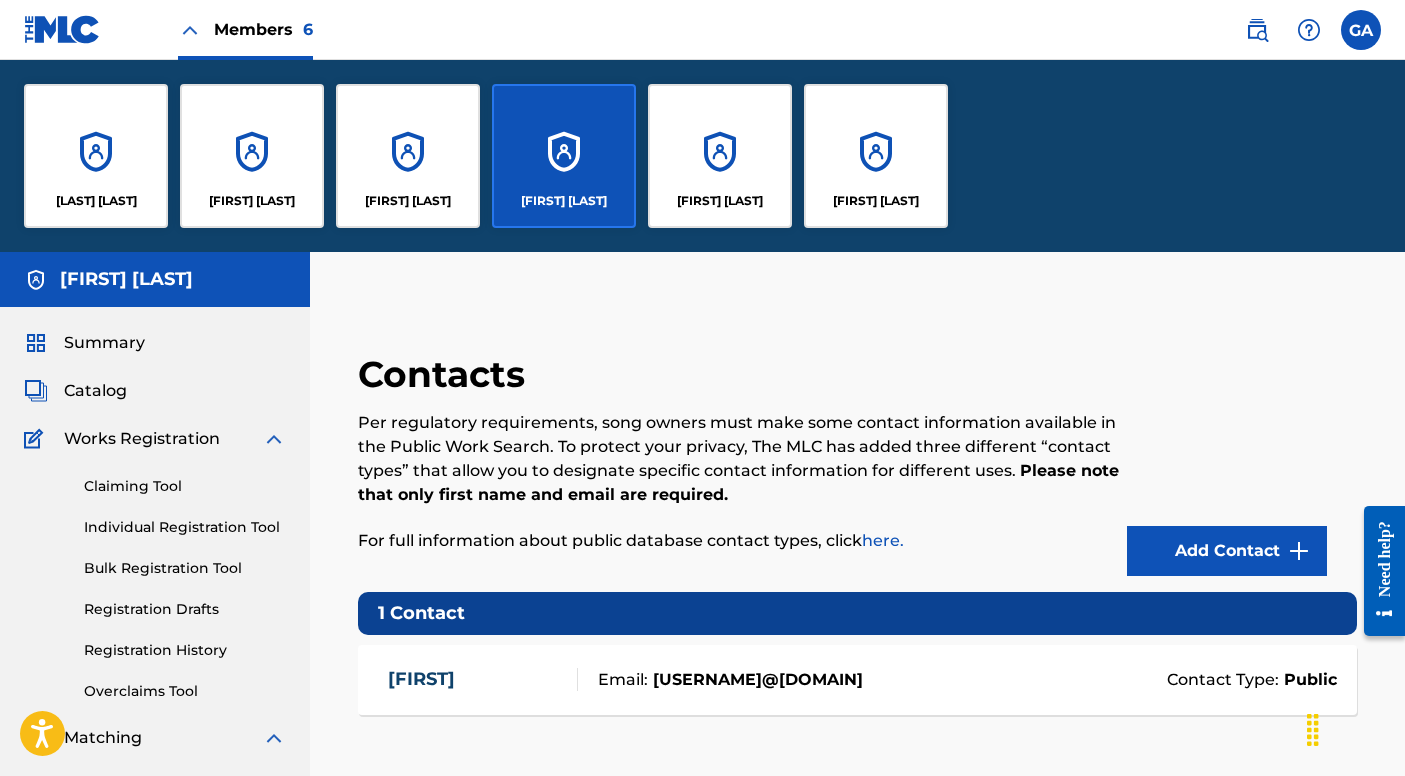 click on "[FIRST] [LAST]" at bounding box center [252, 156] 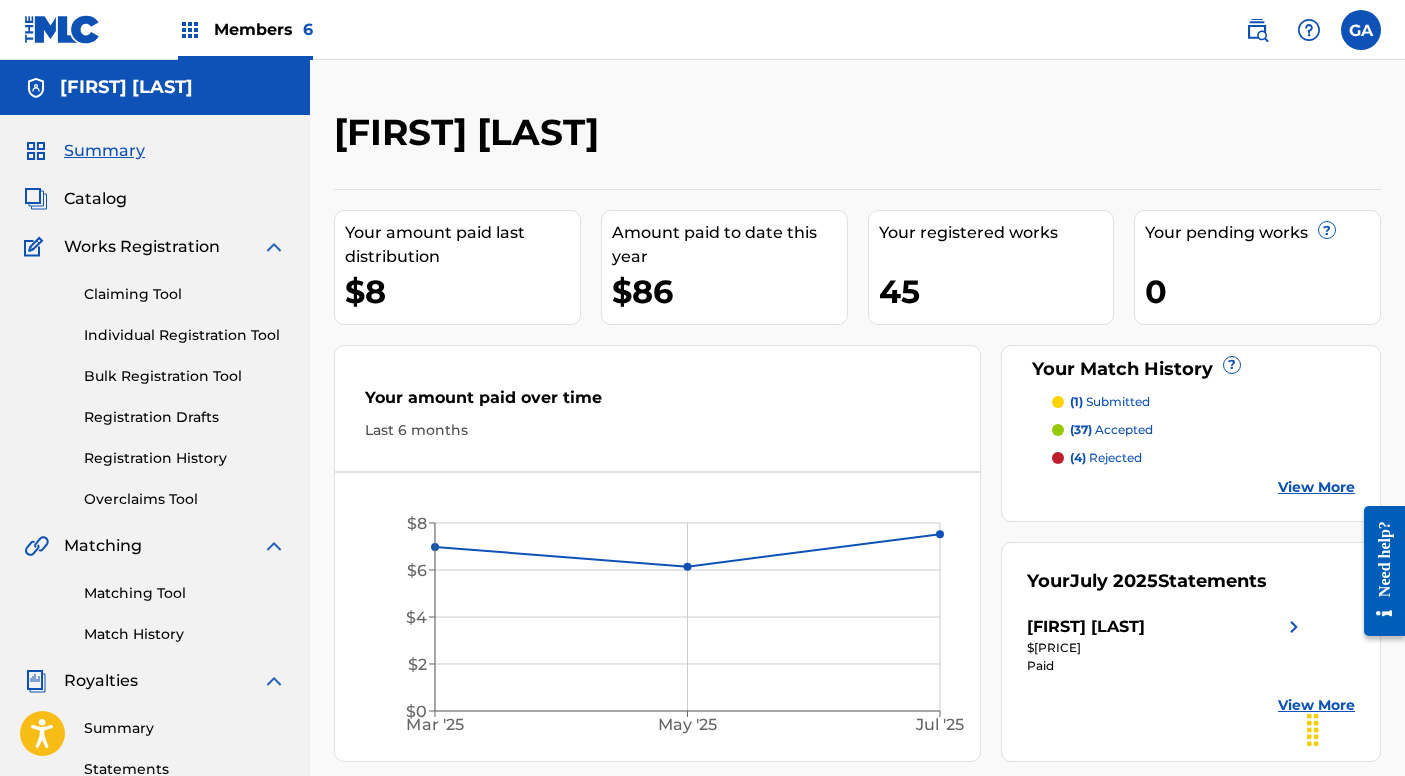 click at bounding box center (1361, 30) 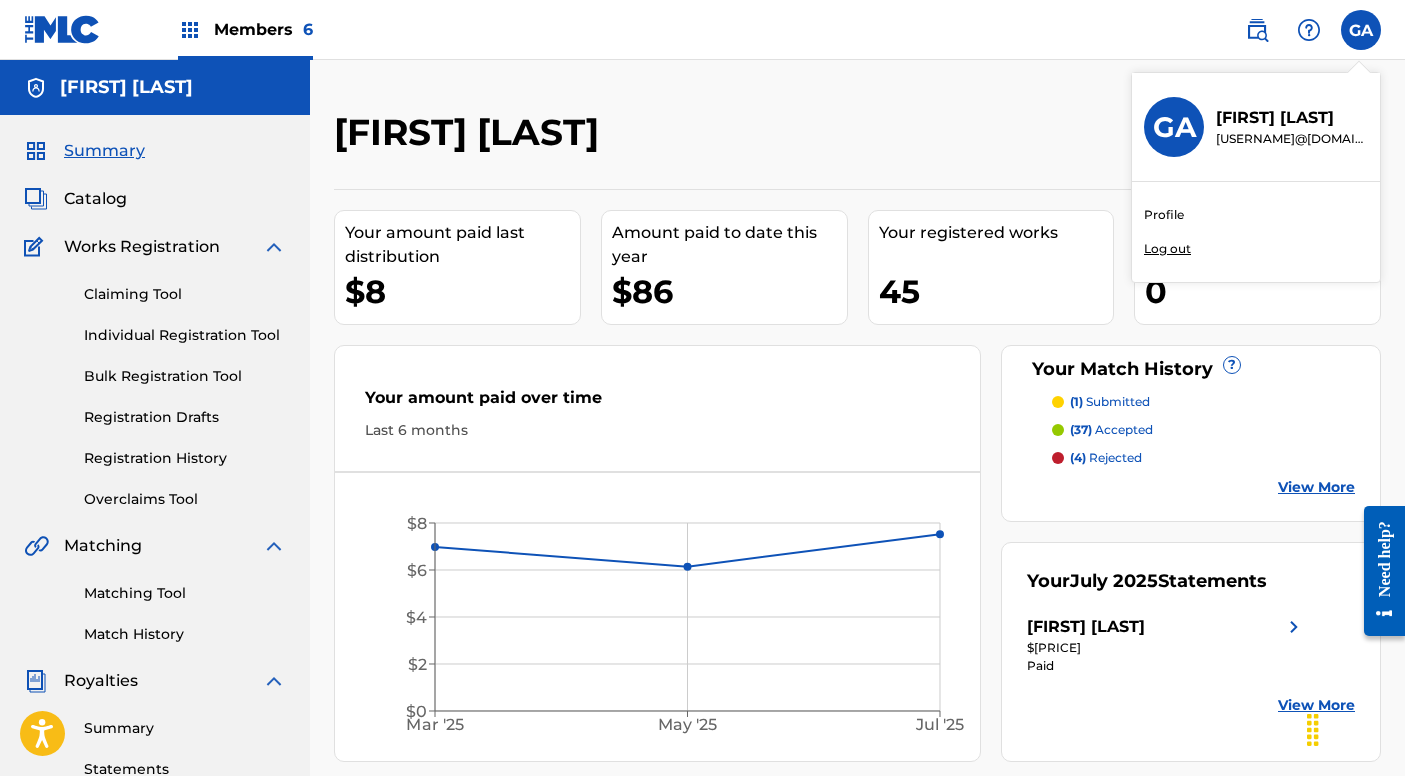 click on "Log out" at bounding box center [1167, 249] 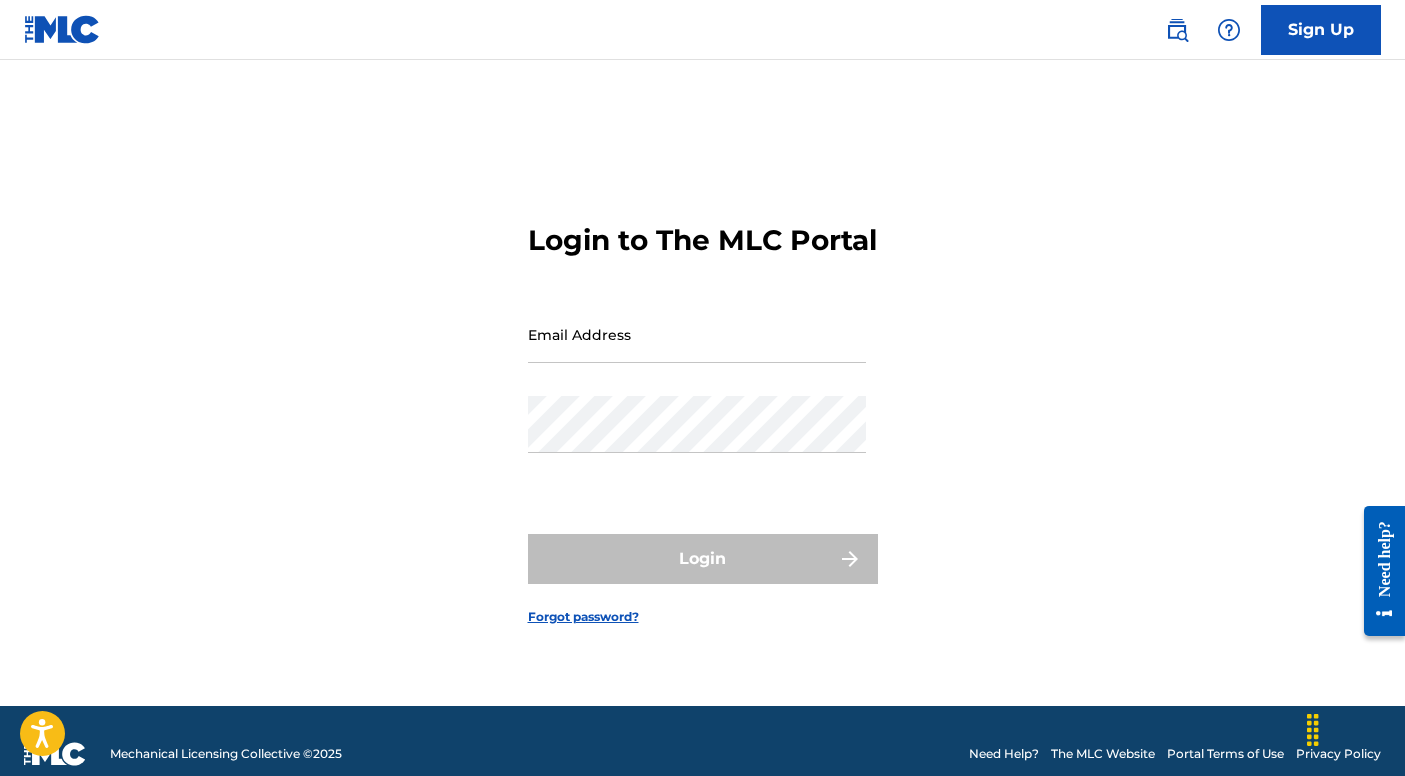 click on "Login to The MLC Portal Email Address Password Login Forgot password?" at bounding box center [703, 408] 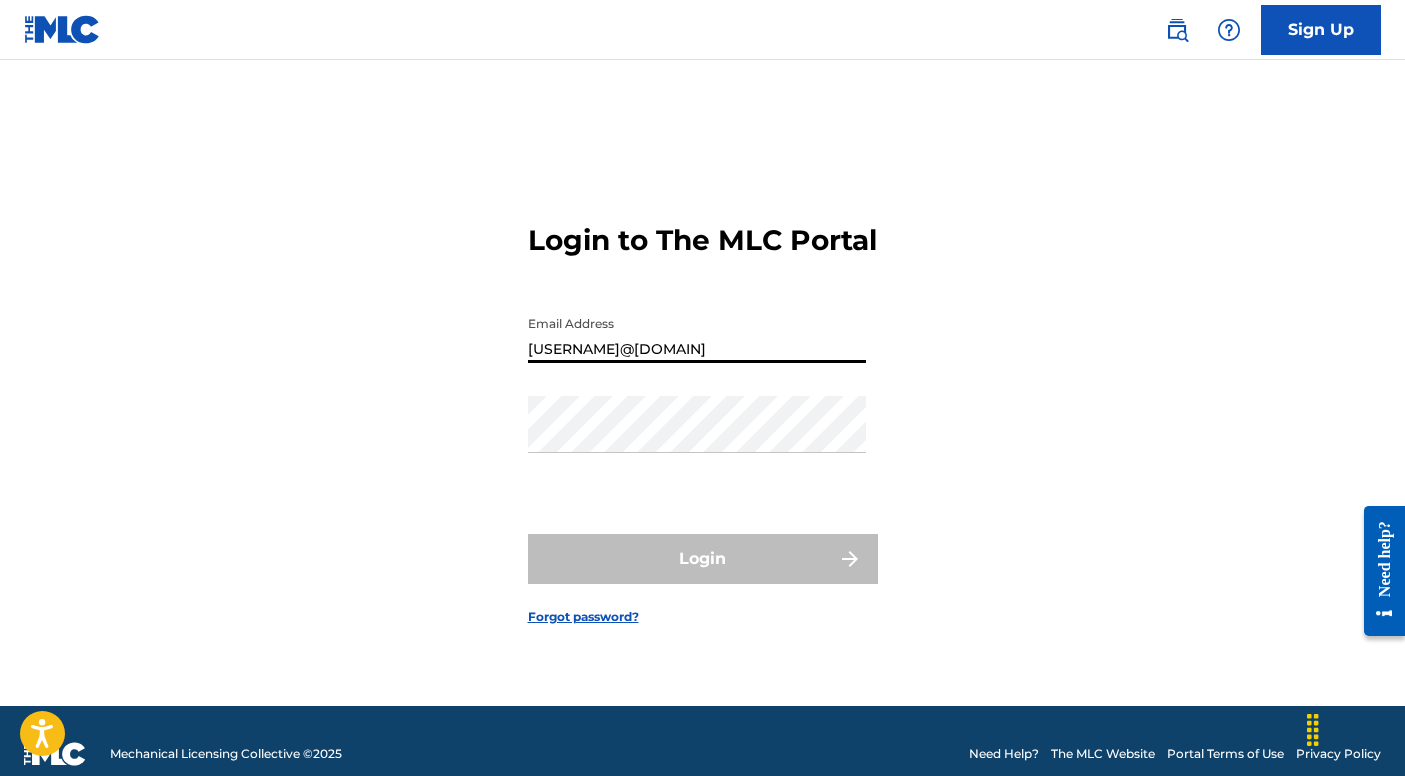 type on "[USERNAME]@[DOMAIN]" 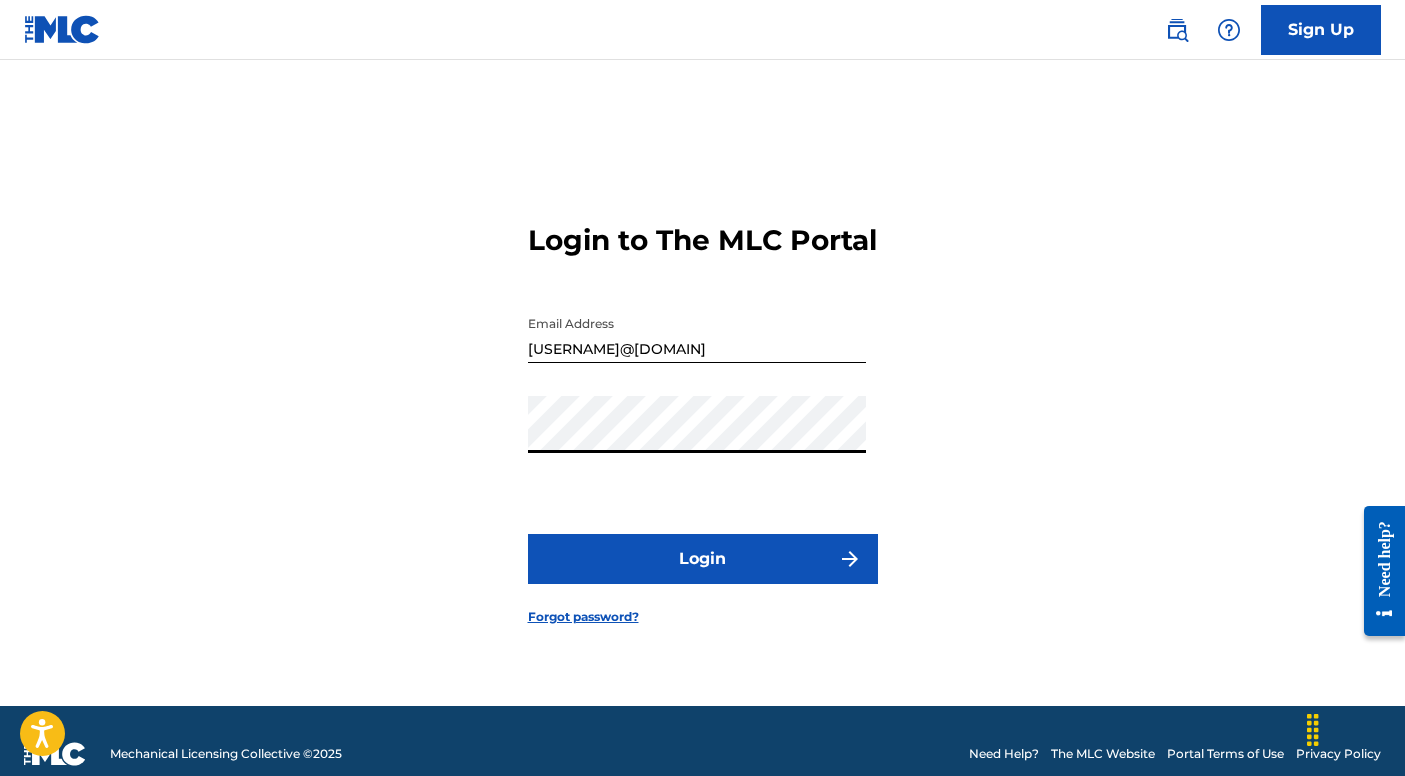 click on "Login" at bounding box center [703, 559] 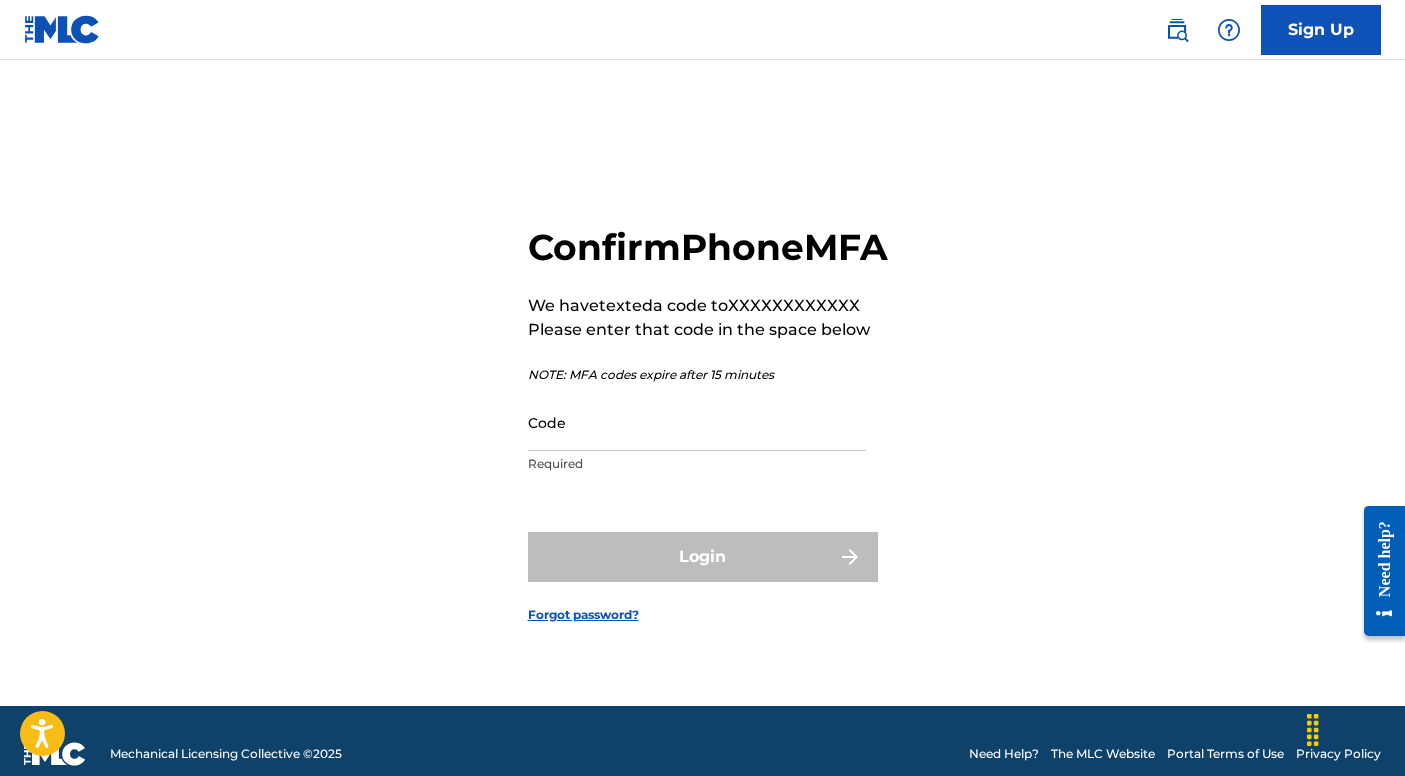 scroll, scrollTop: 2, scrollLeft: 0, axis: vertical 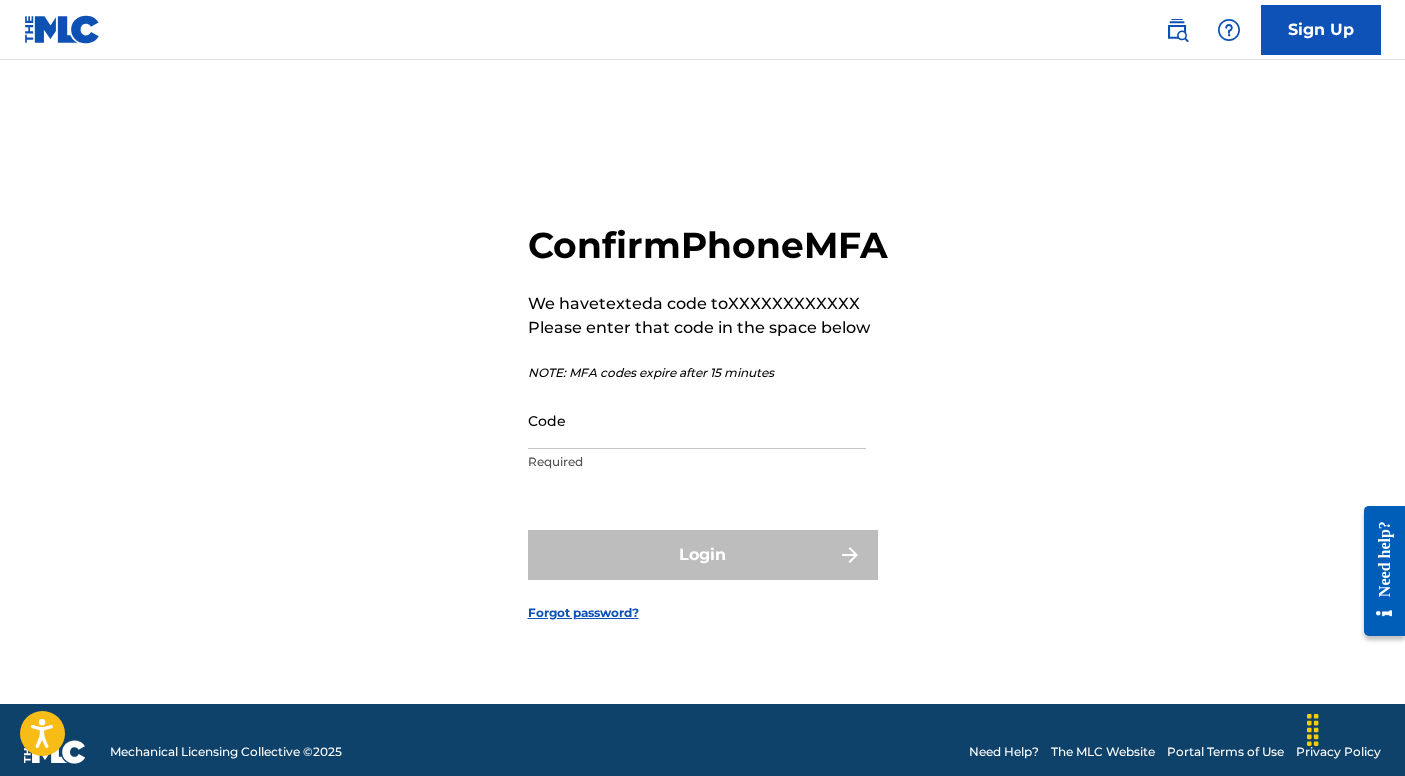 click on "Code Required" at bounding box center (697, 437) 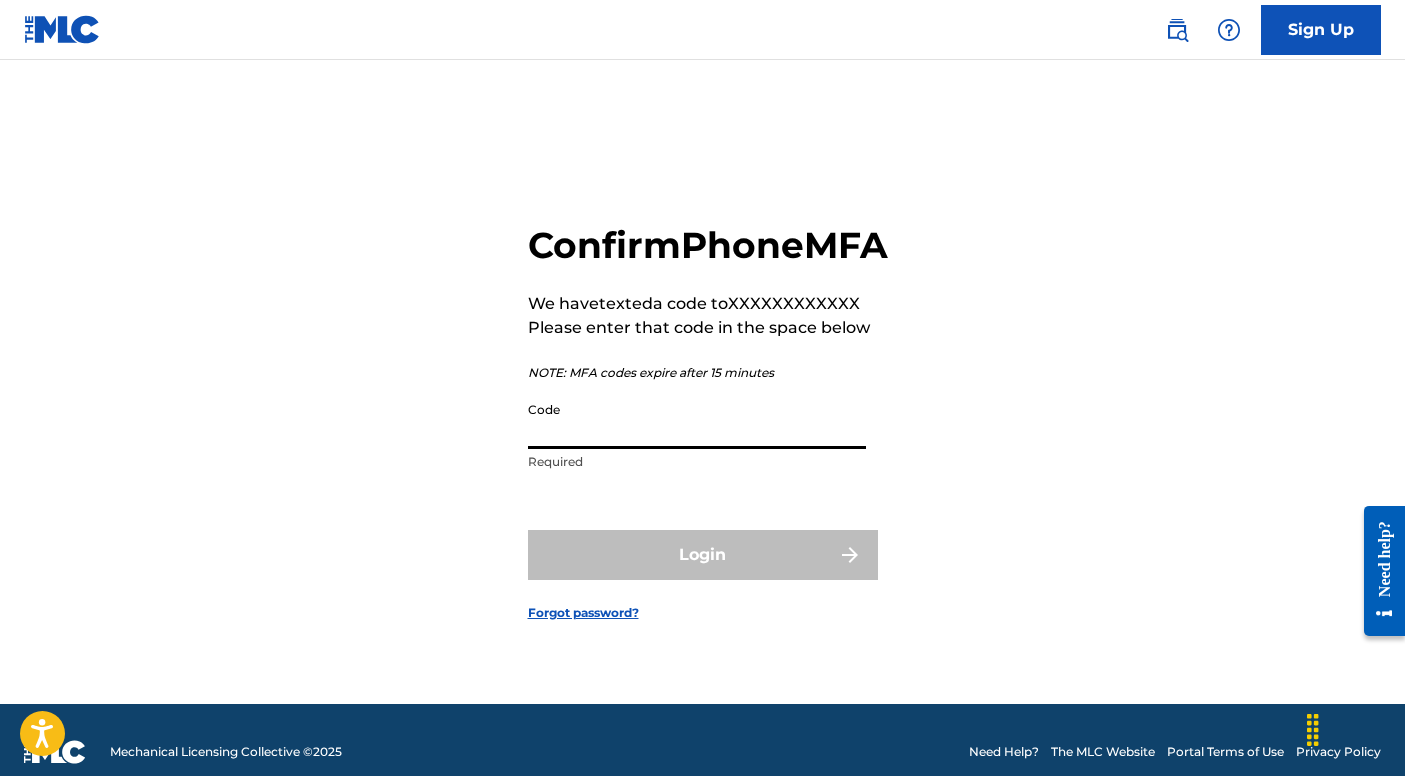 click on "Code" at bounding box center [697, 420] 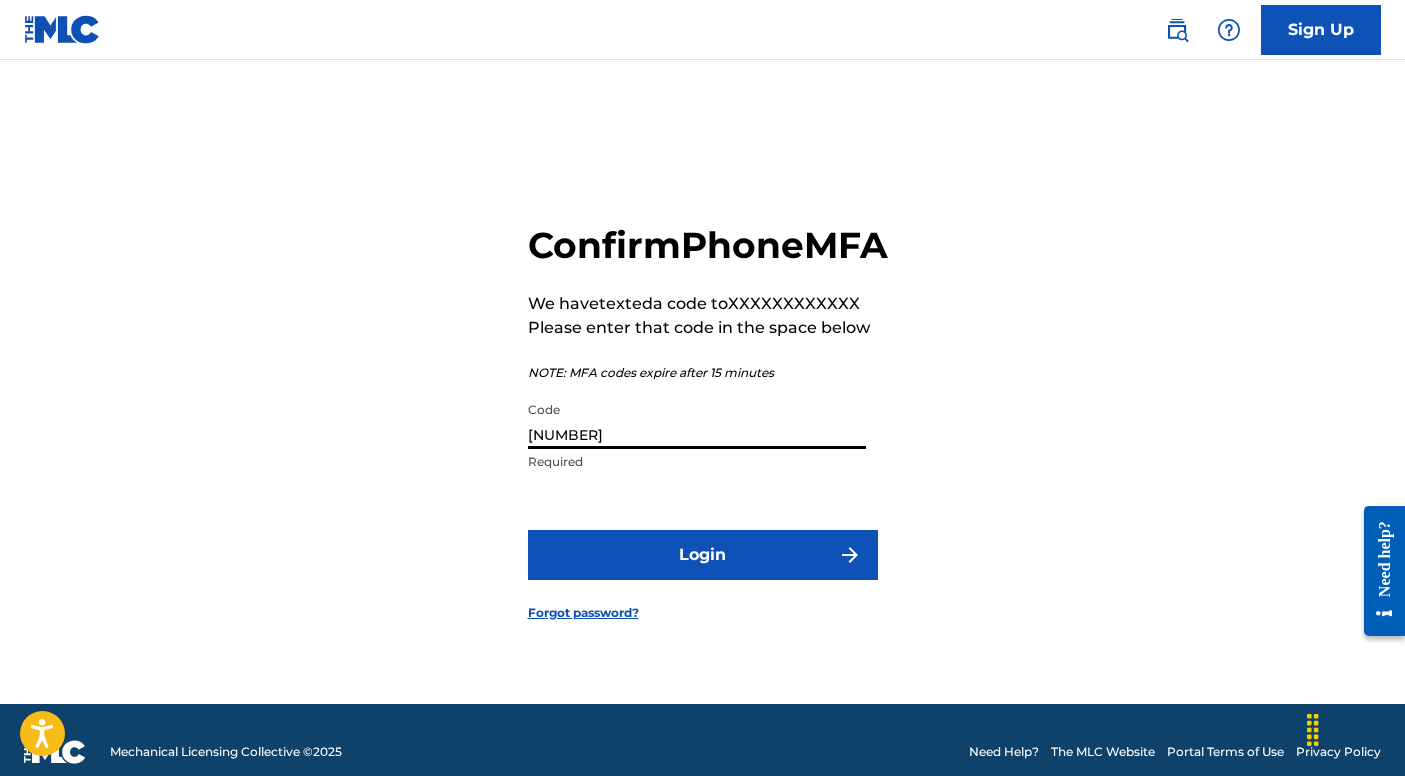 type on "[NUMBER]" 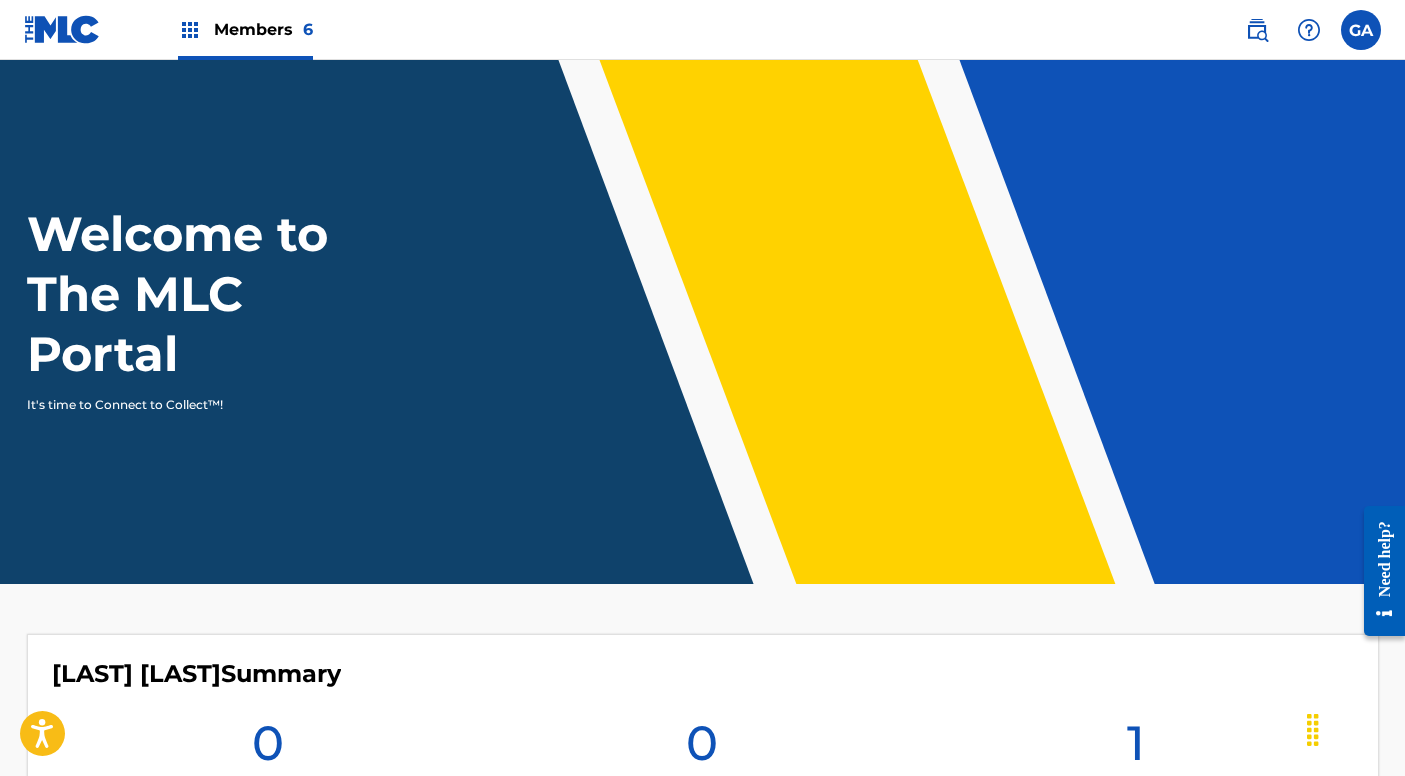 scroll, scrollTop: 0, scrollLeft: 0, axis: both 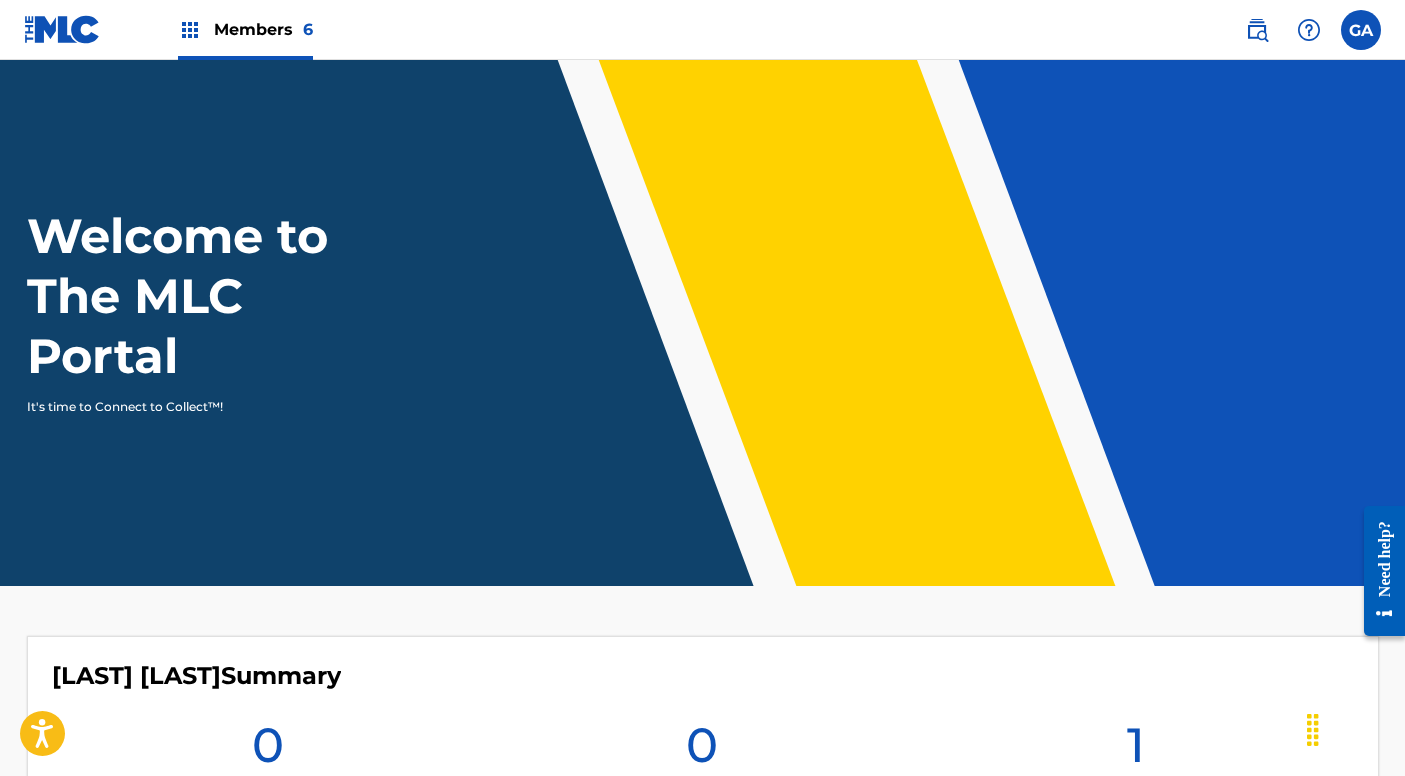 click on "[FIRST] [LAST]  Summary" at bounding box center [703, 676] 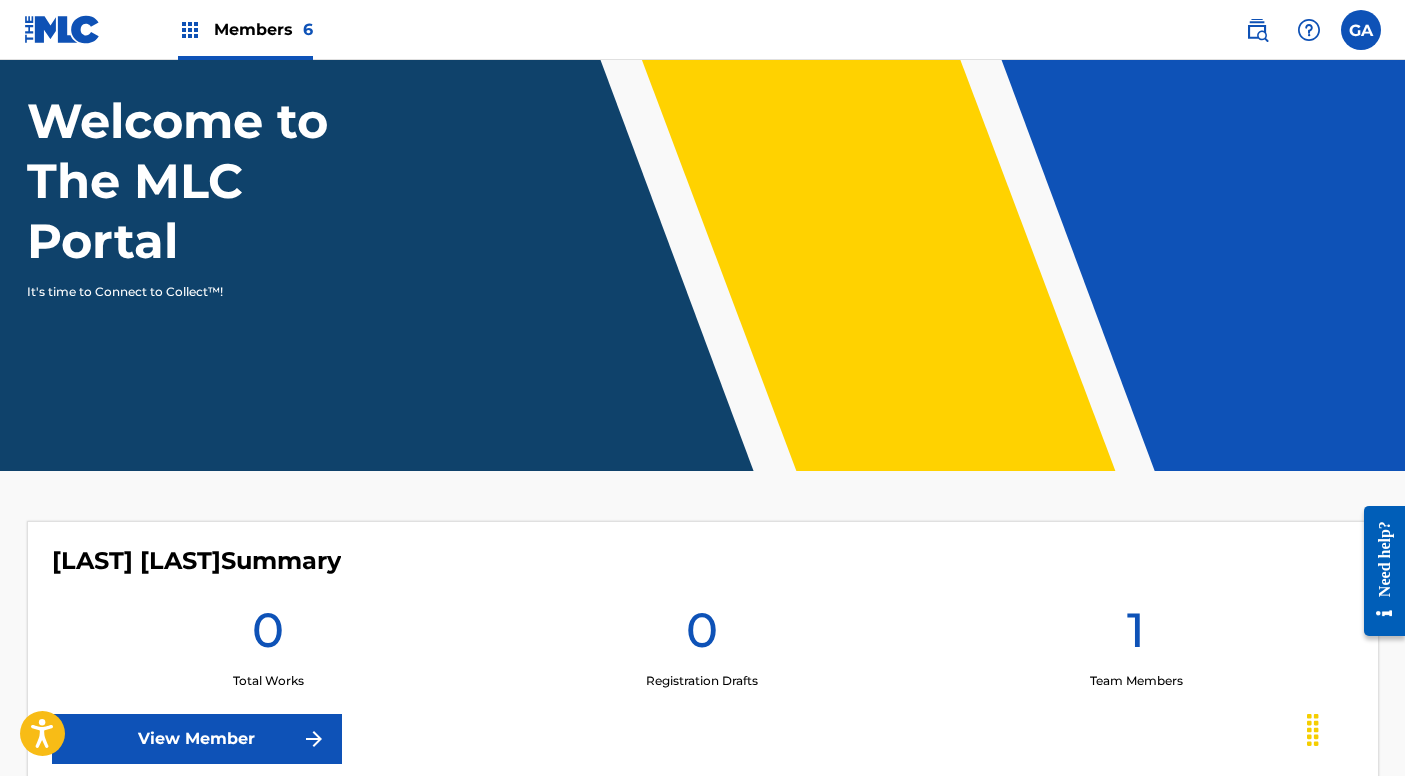 scroll, scrollTop: 151, scrollLeft: 0, axis: vertical 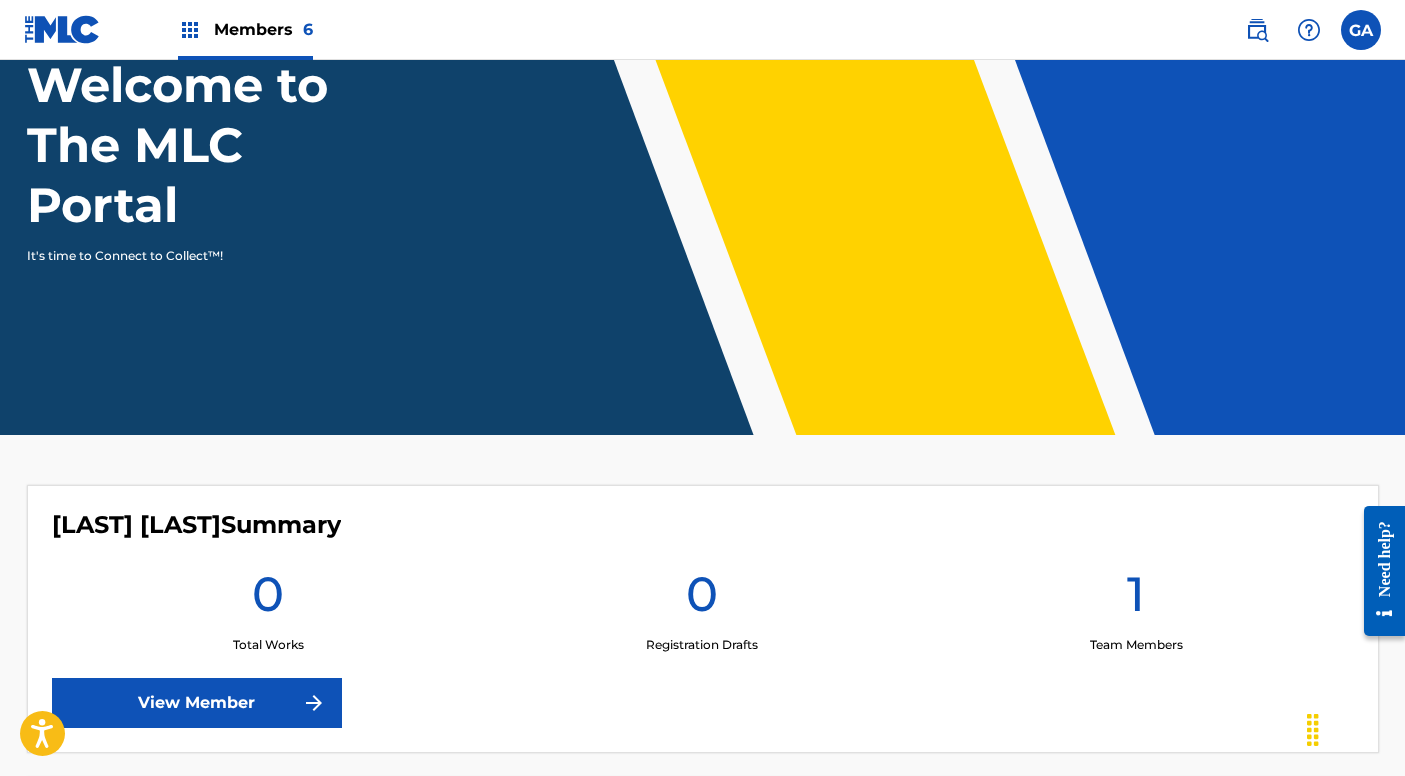 click on "View Member" at bounding box center (197, 703) 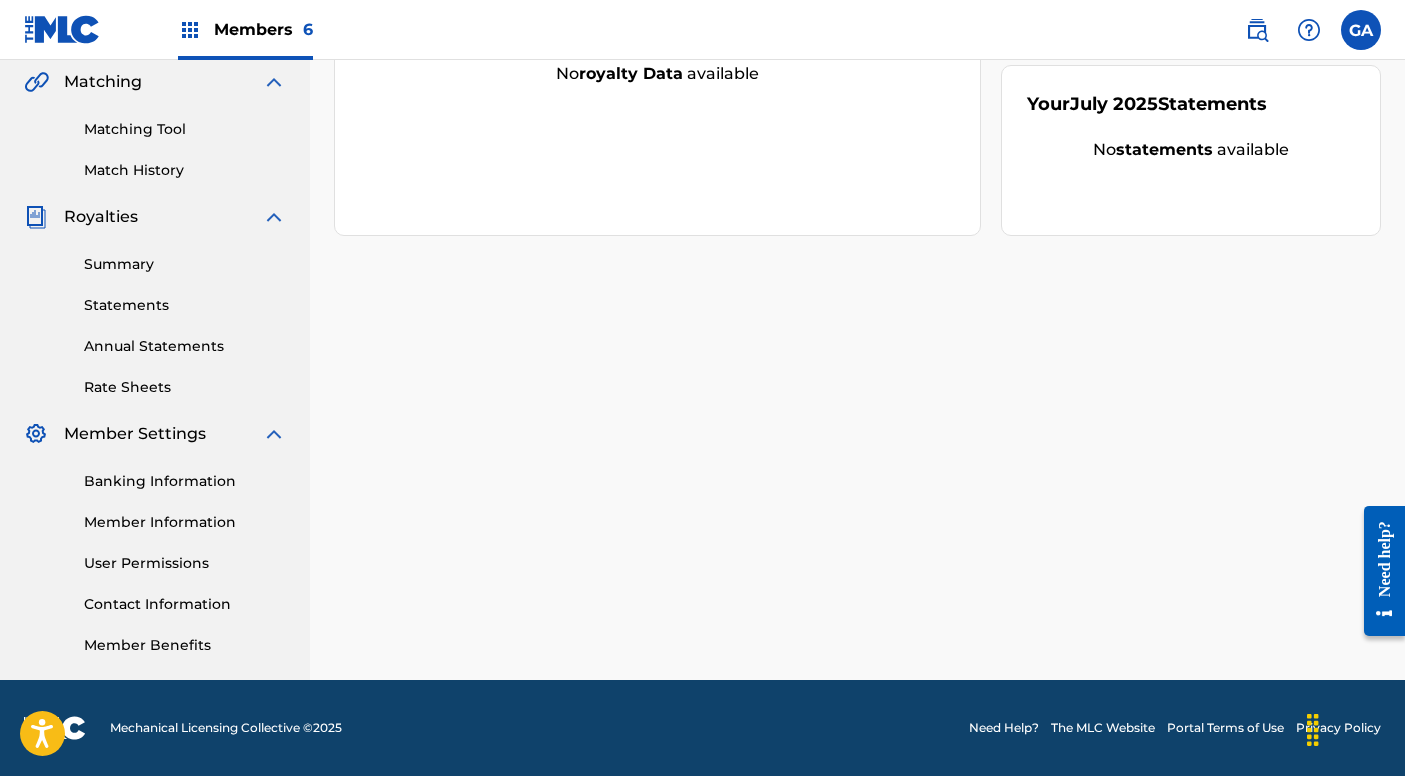 scroll, scrollTop: 464, scrollLeft: 0, axis: vertical 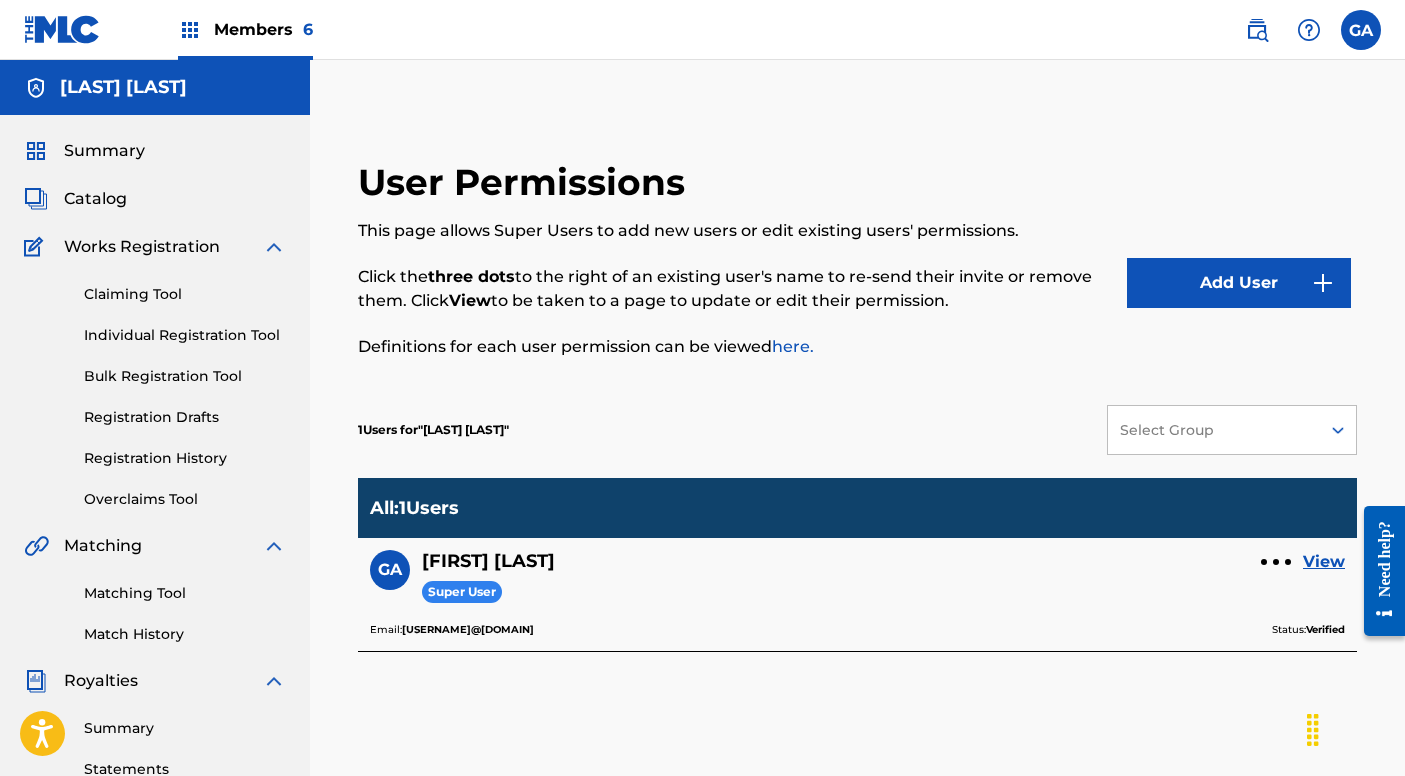 click on "Add User" at bounding box center (1239, 283) 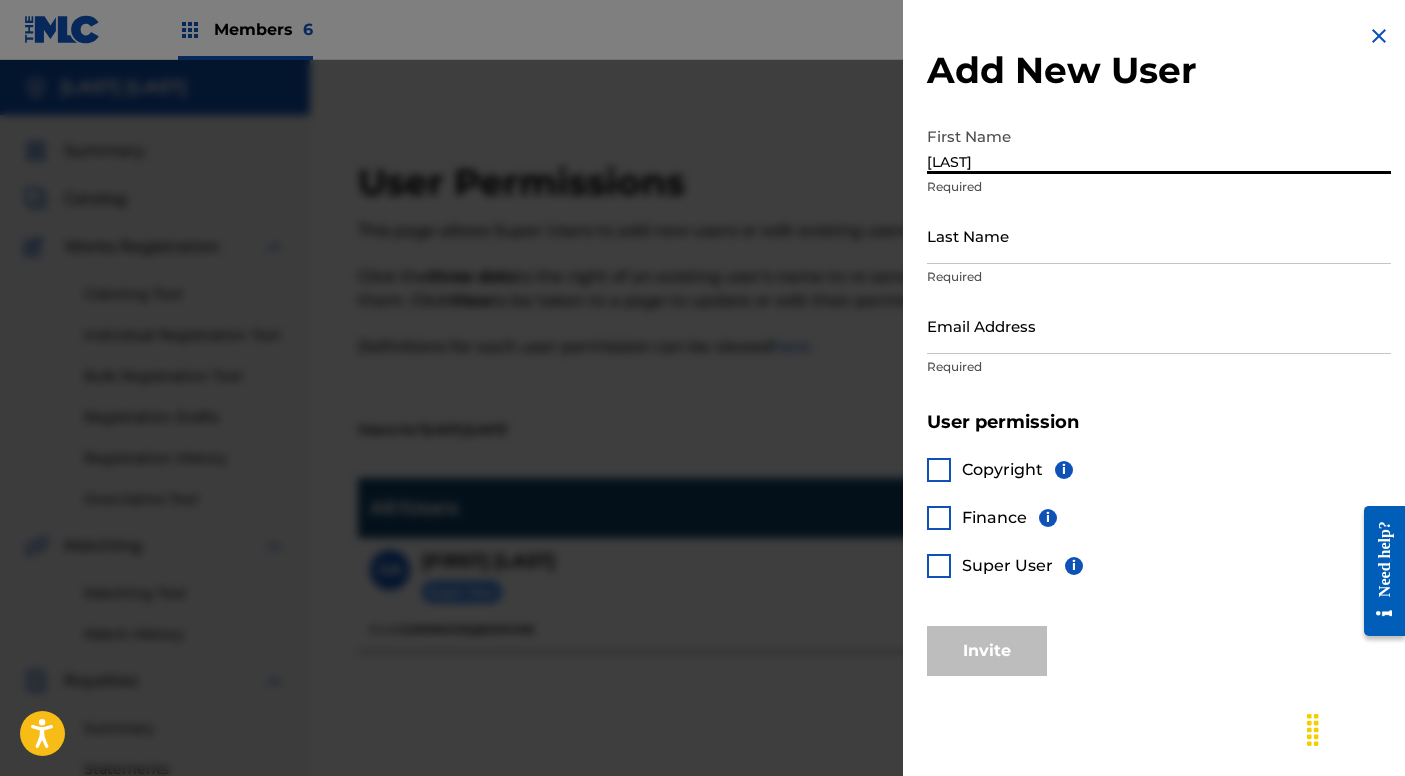 type on "[LAST]" 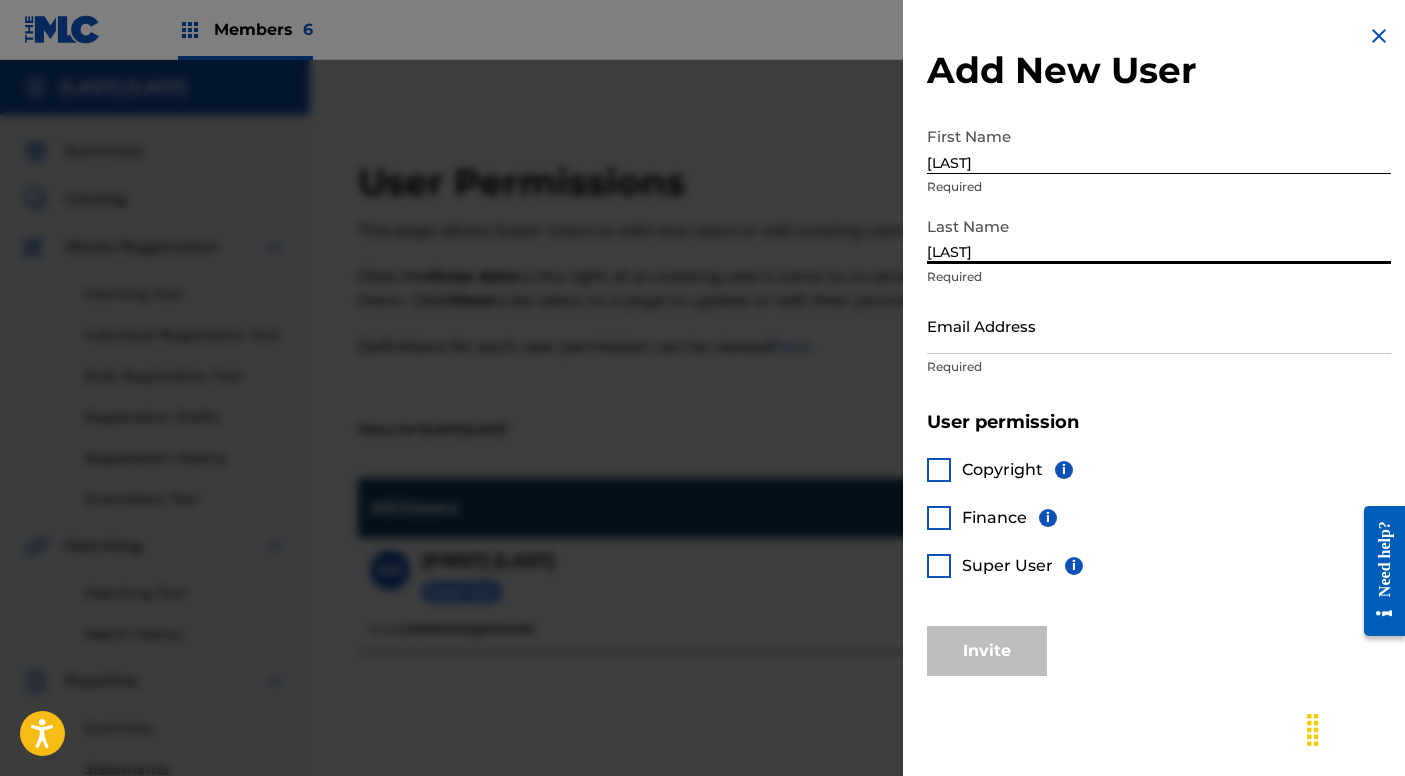 type on "[LAST]" 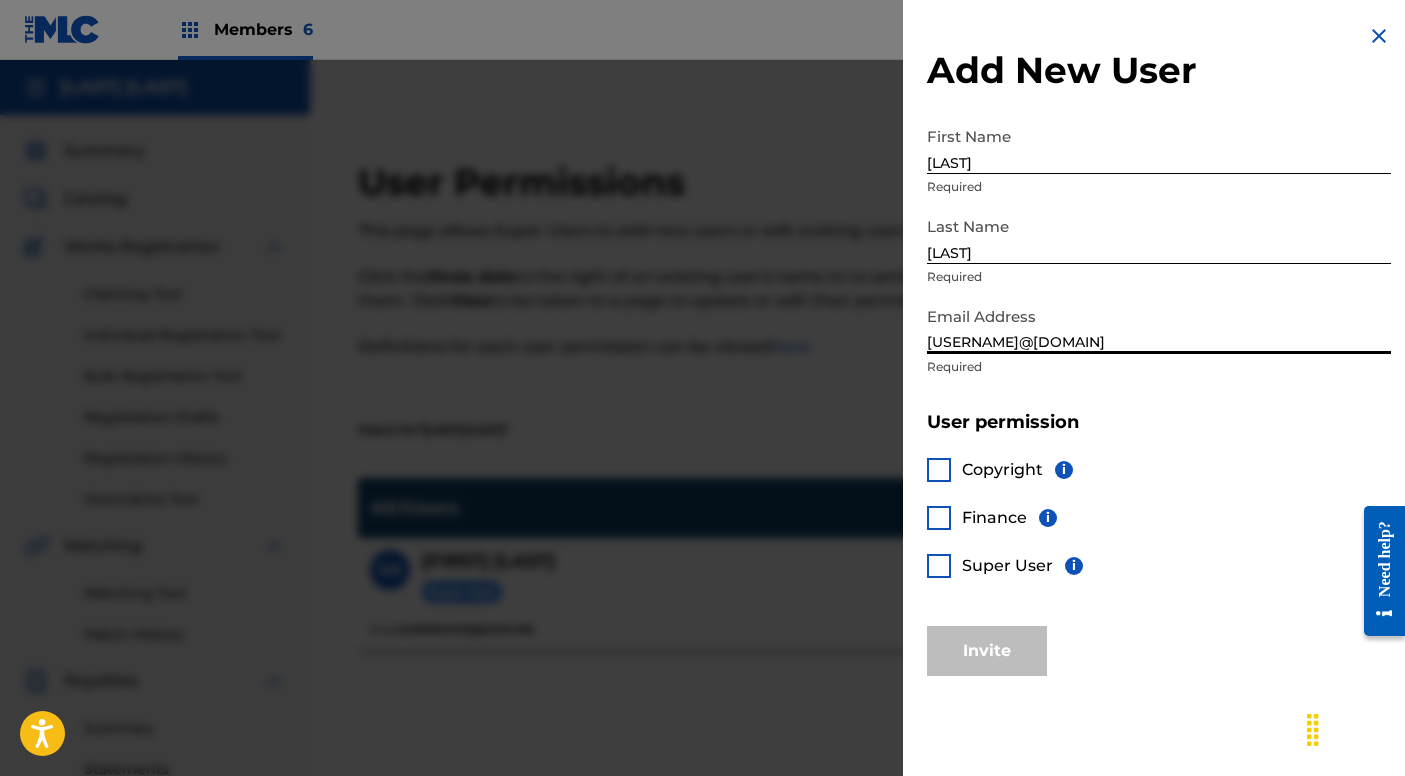 type on "[USERNAME]@[DOMAIN]" 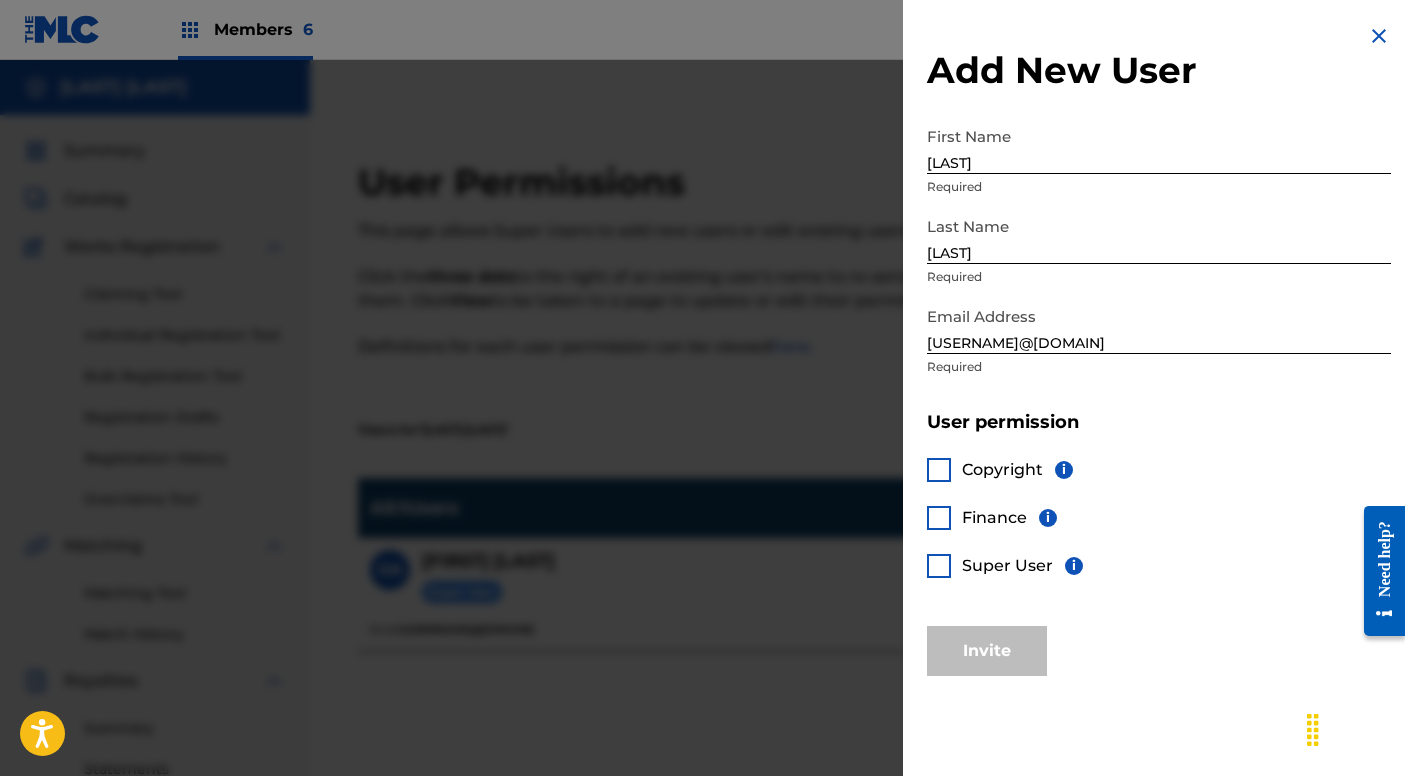 click at bounding box center (939, 566) 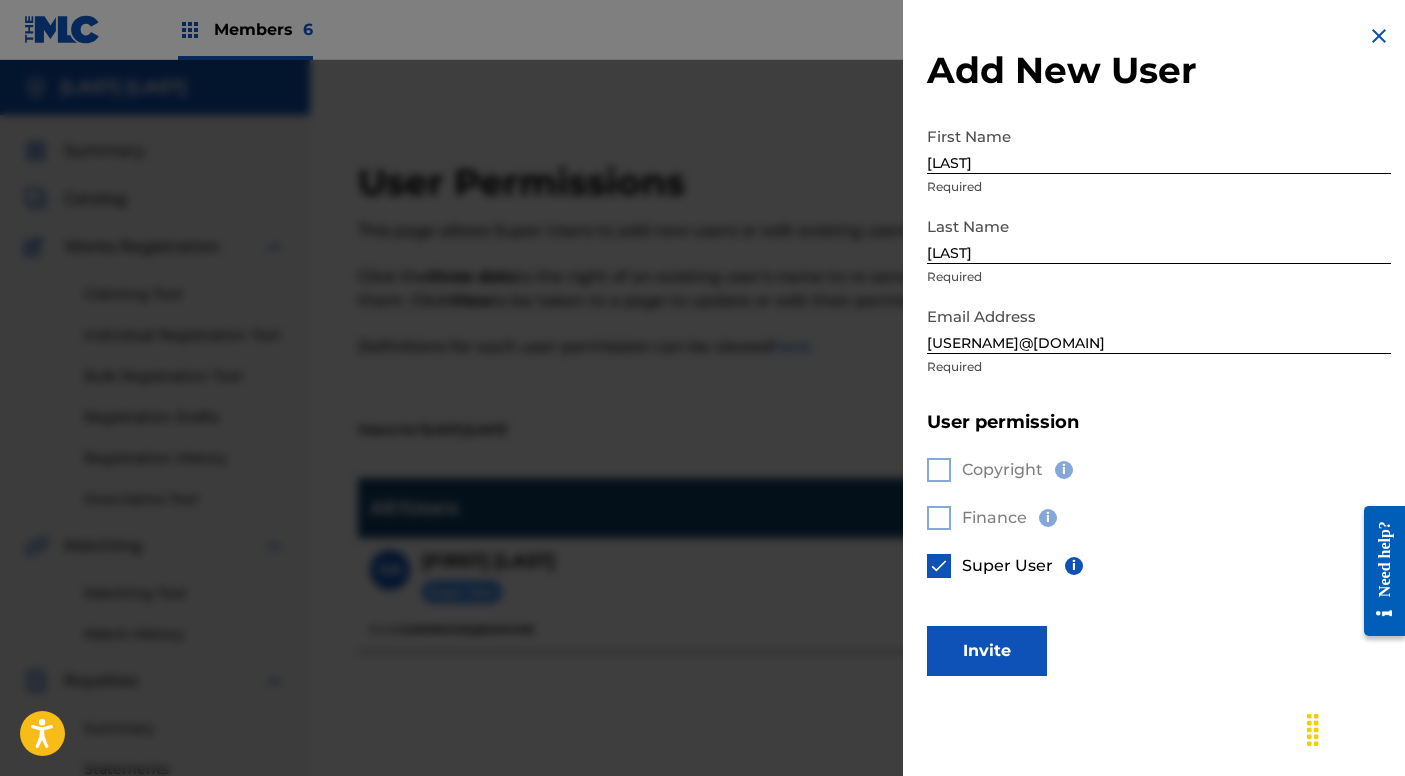 click on "Invite" at bounding box center (987, 651) 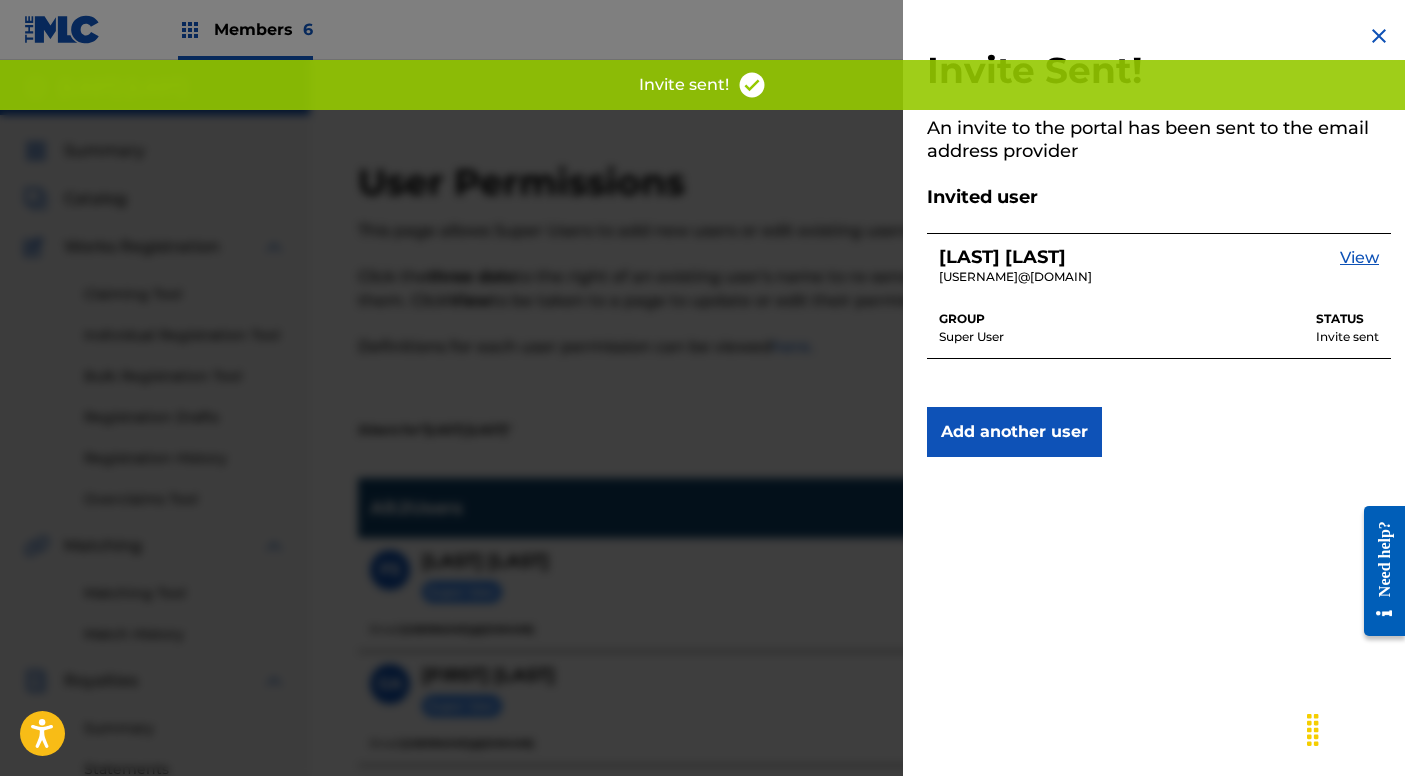 click at bounding box center (1379, 36) 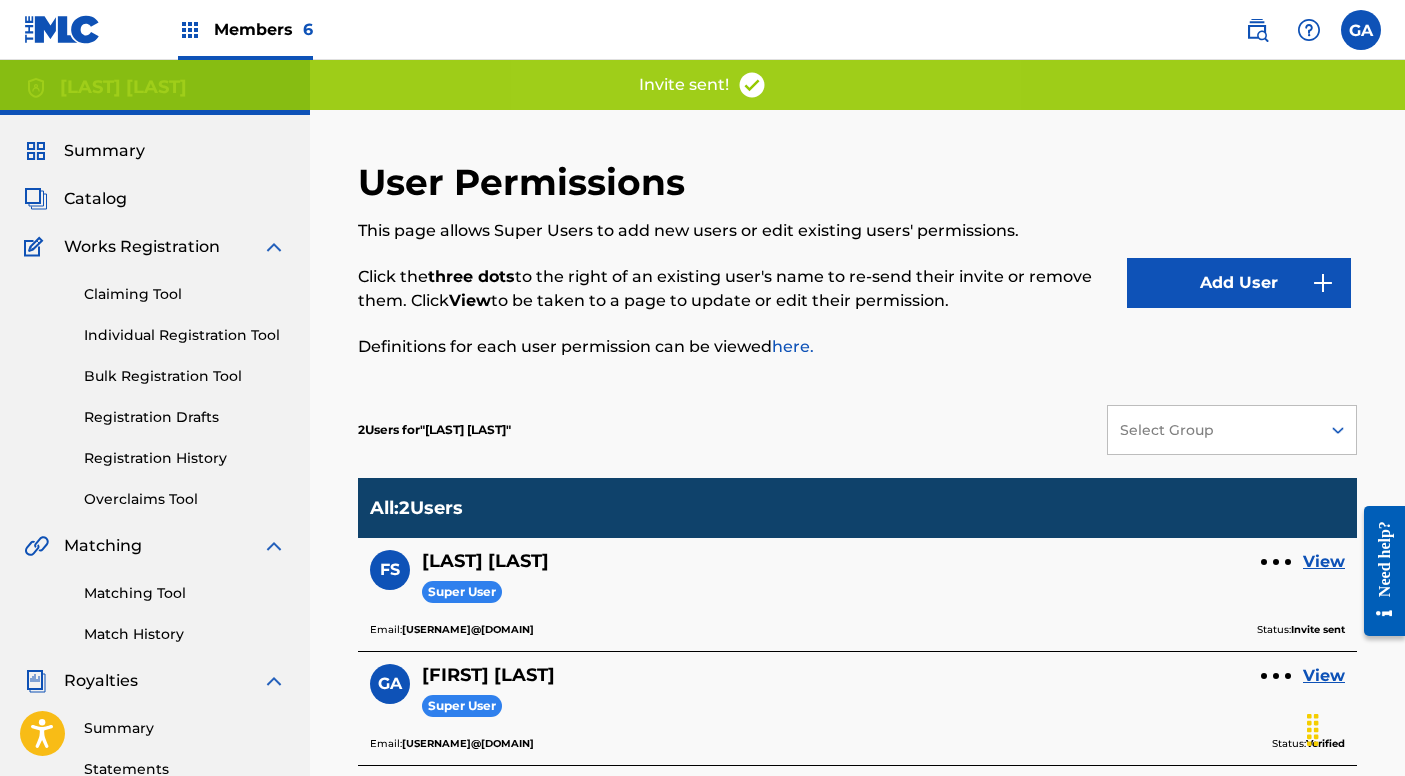 click on "Members    6" at bounding box center [263, 29] 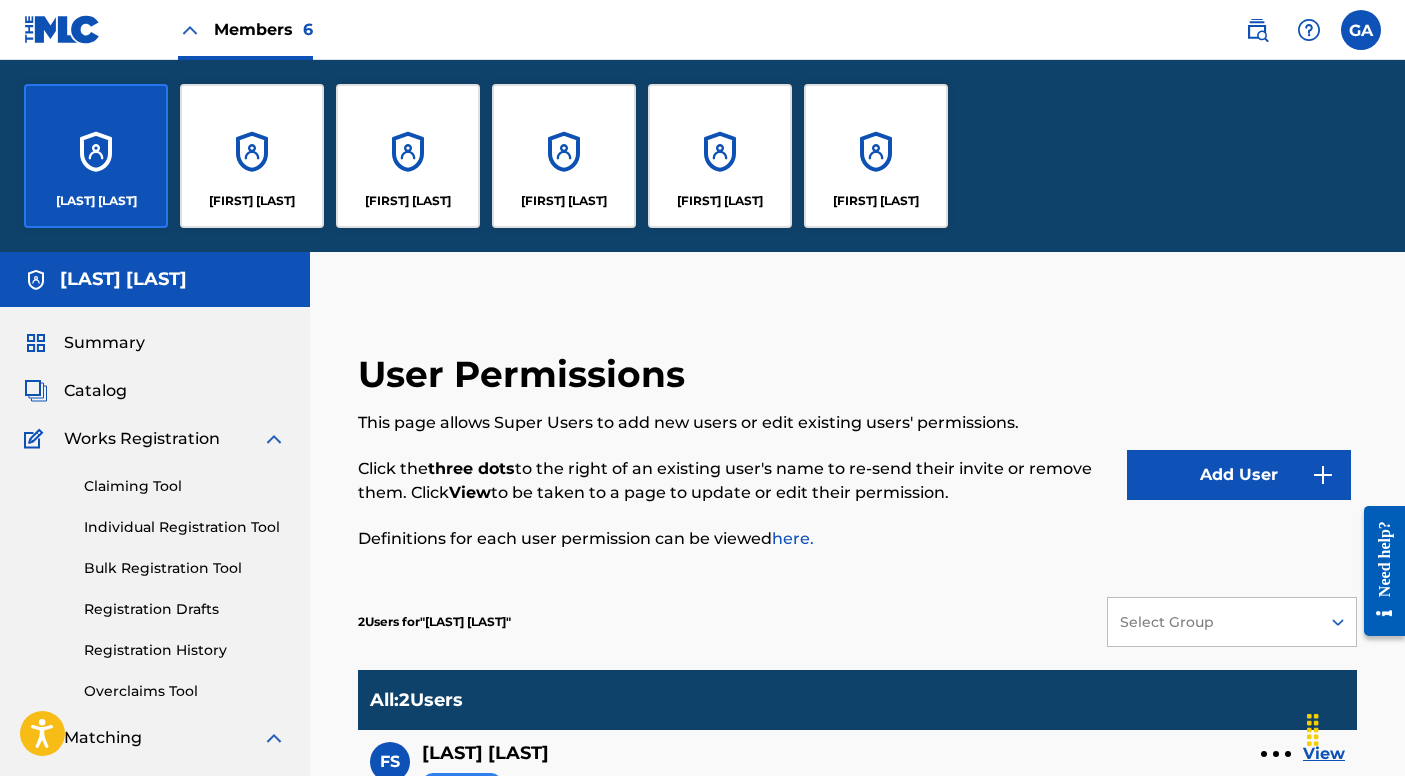 click on "[LAST] [LAST]" at bounding box center (96, 156) 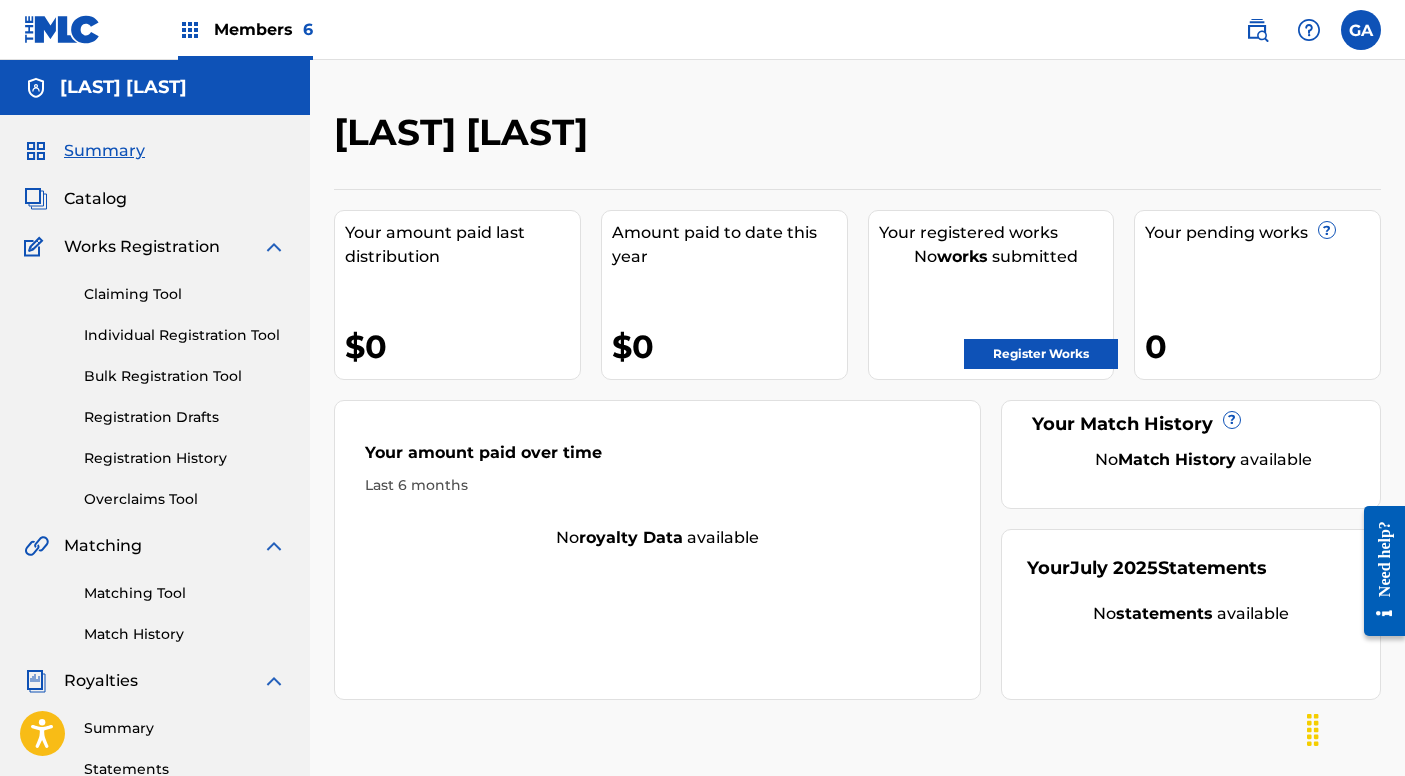 click at bounding box center (1361, 30) 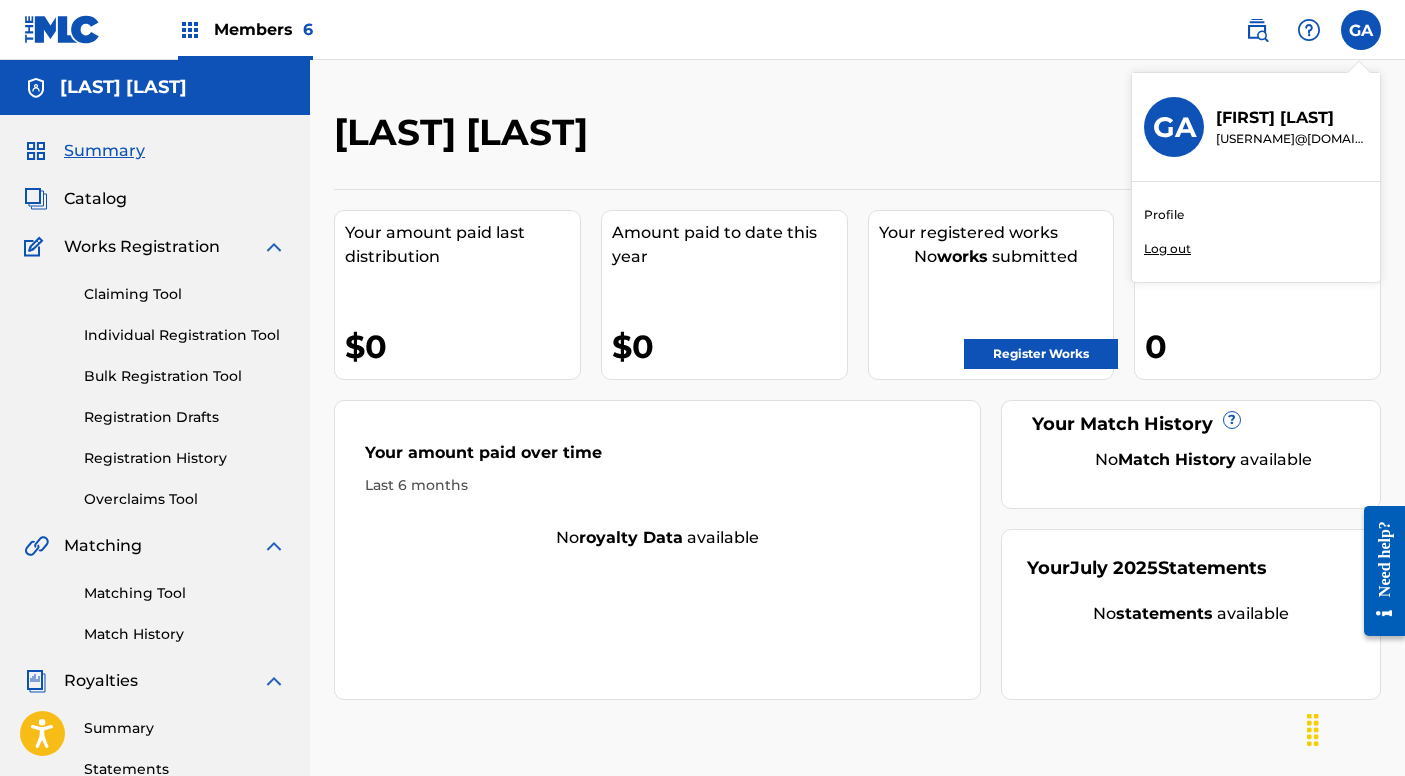 click on "Log out" at bounding box center [1167, 249] 